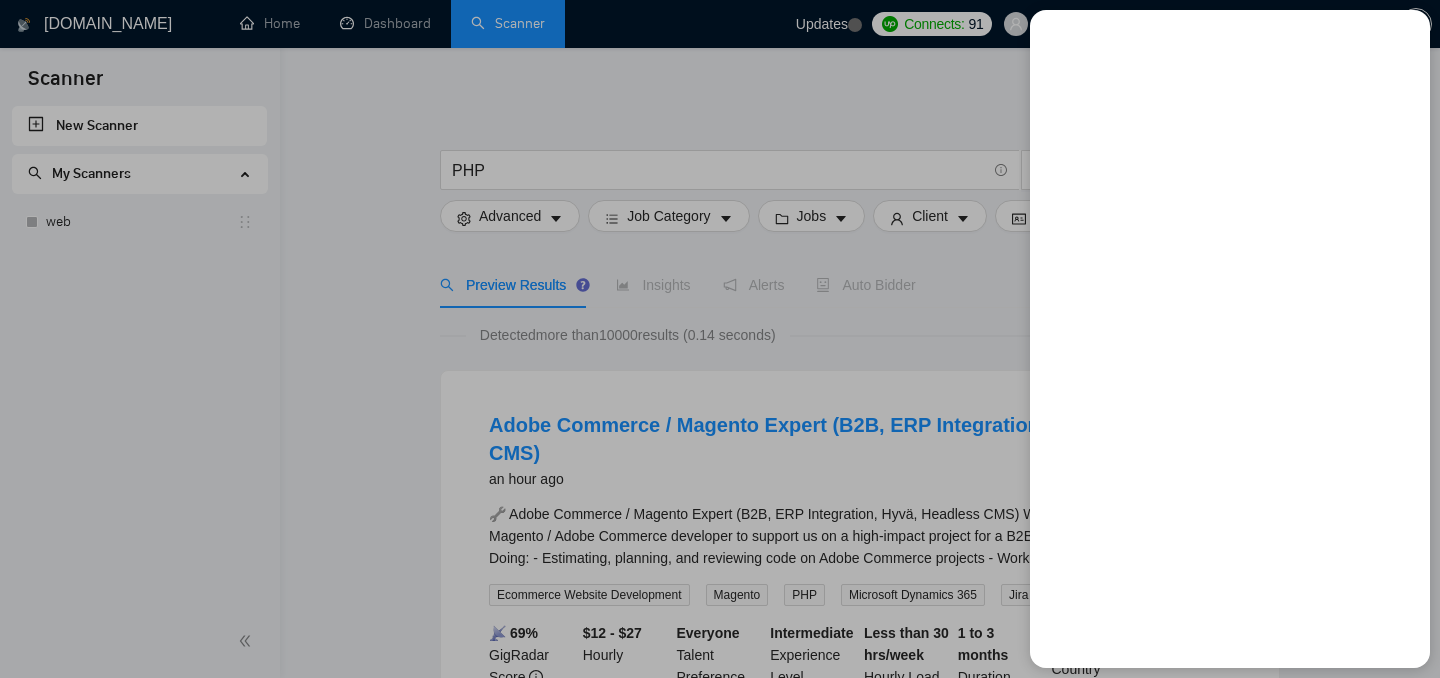 scroll, scrollTop: 0, scrollLeft: 0, axis: both 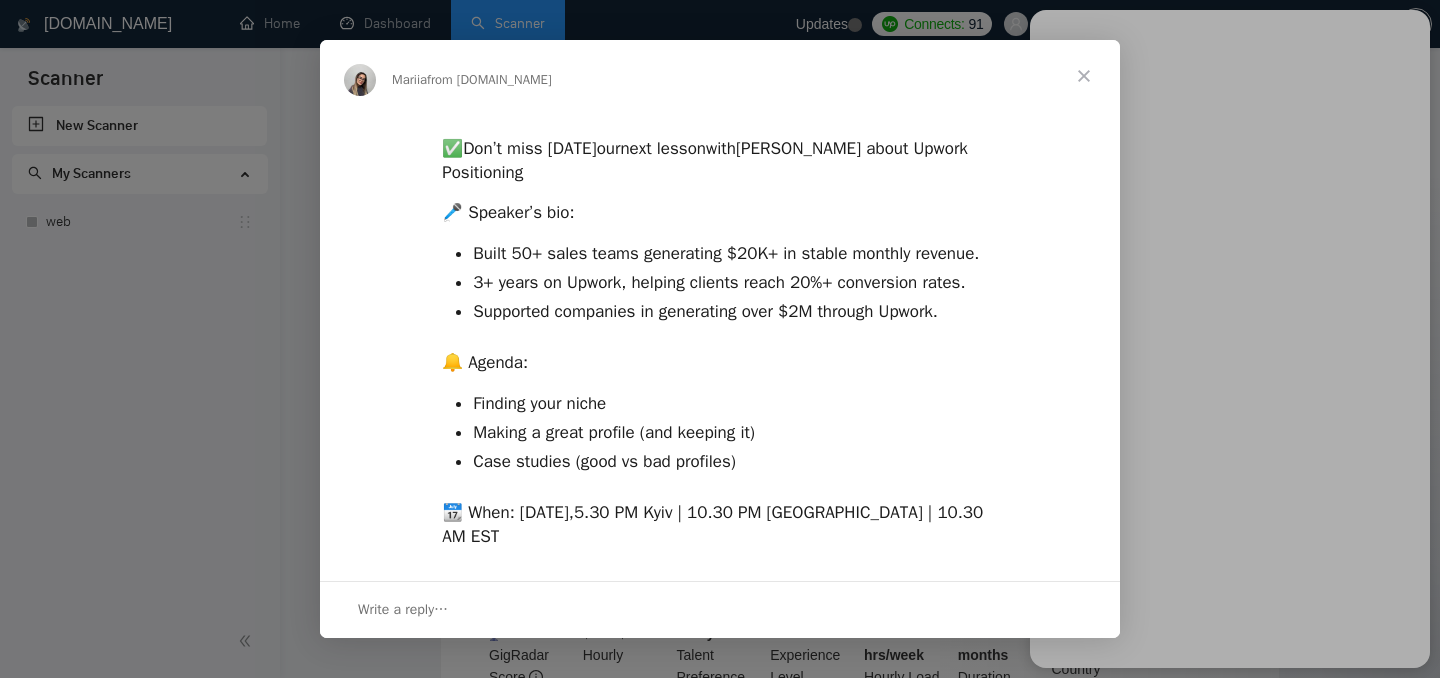 click at bounding box center [1084, 76] 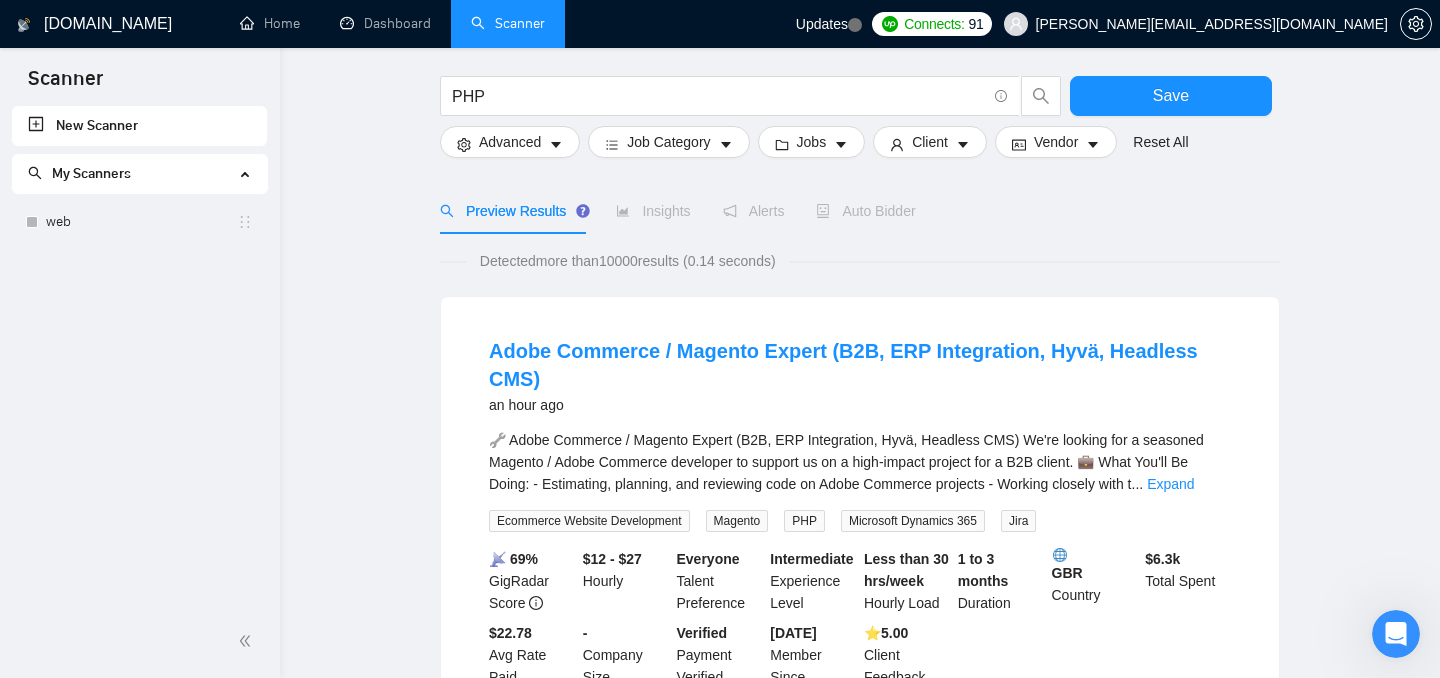scroll, scrollTop: 0, scrollLeft: 0, axis: both 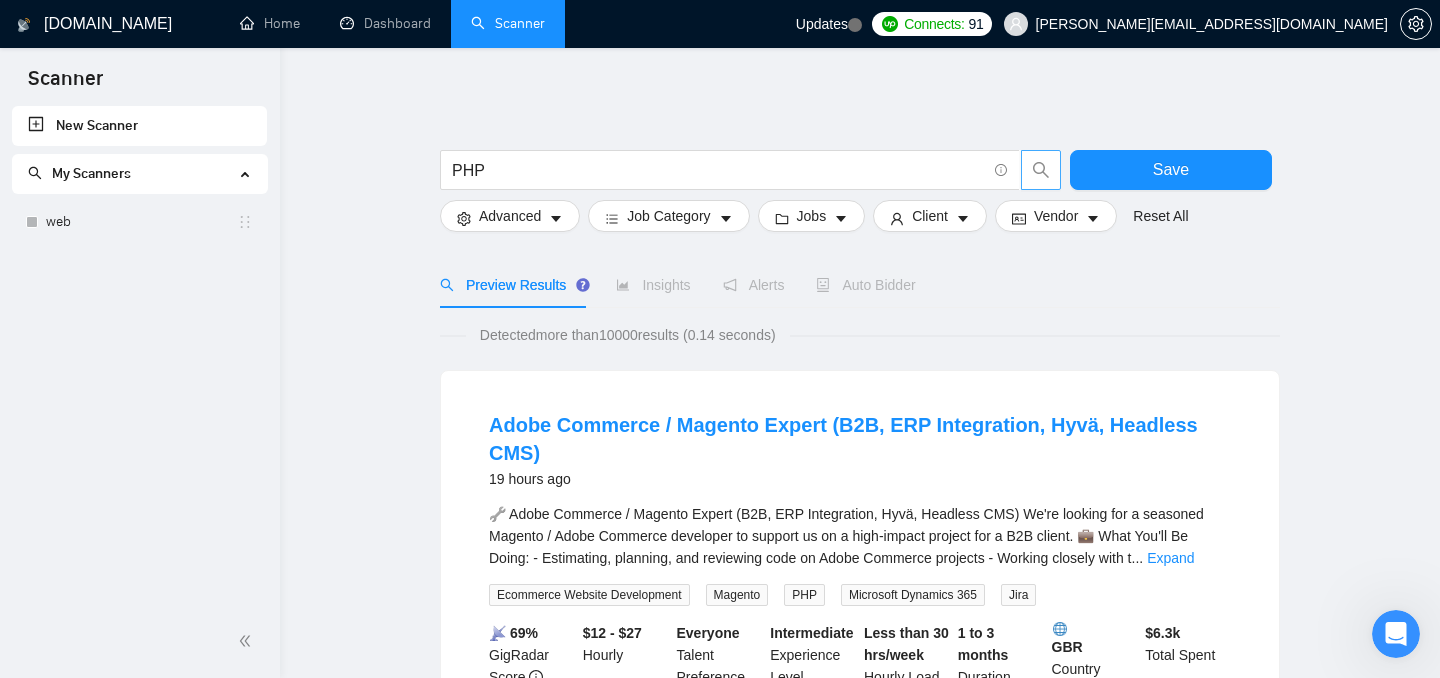 click at bounding box center [1041, 170] 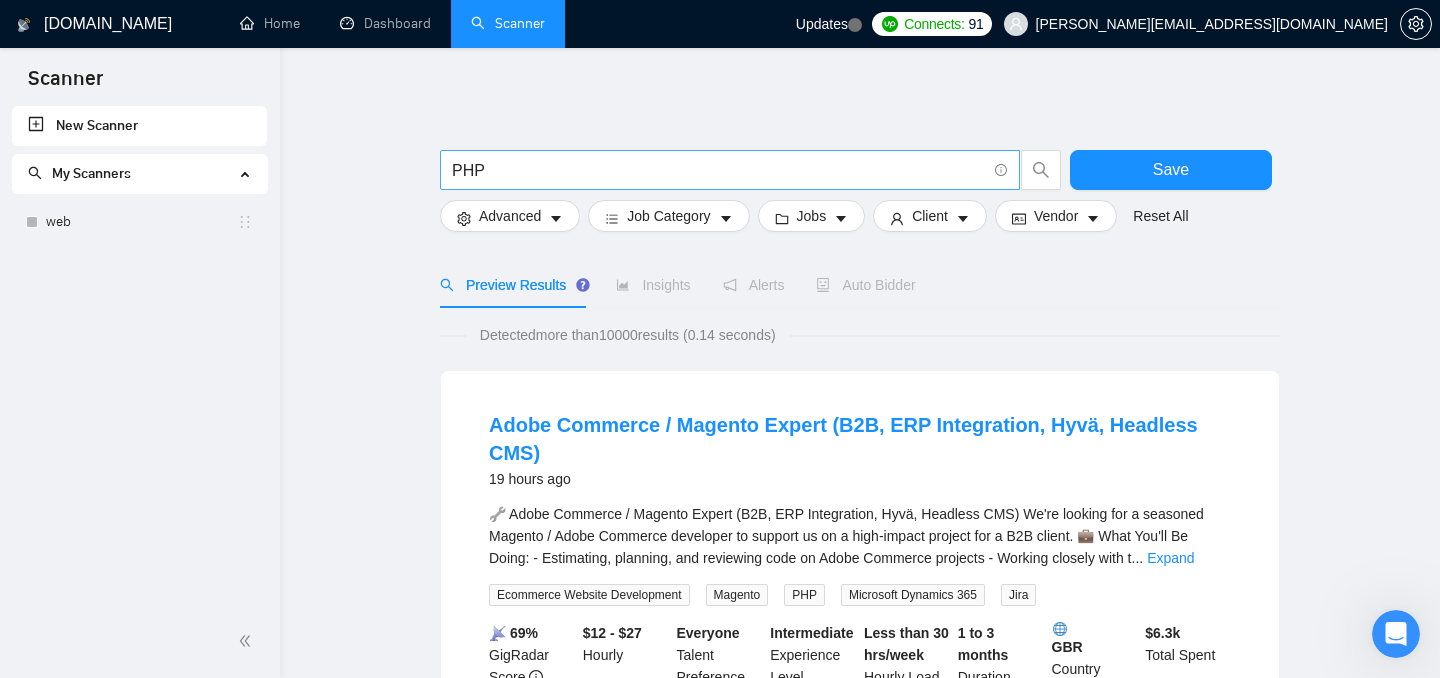 click on "PHP" at bounding box center [719, 170] 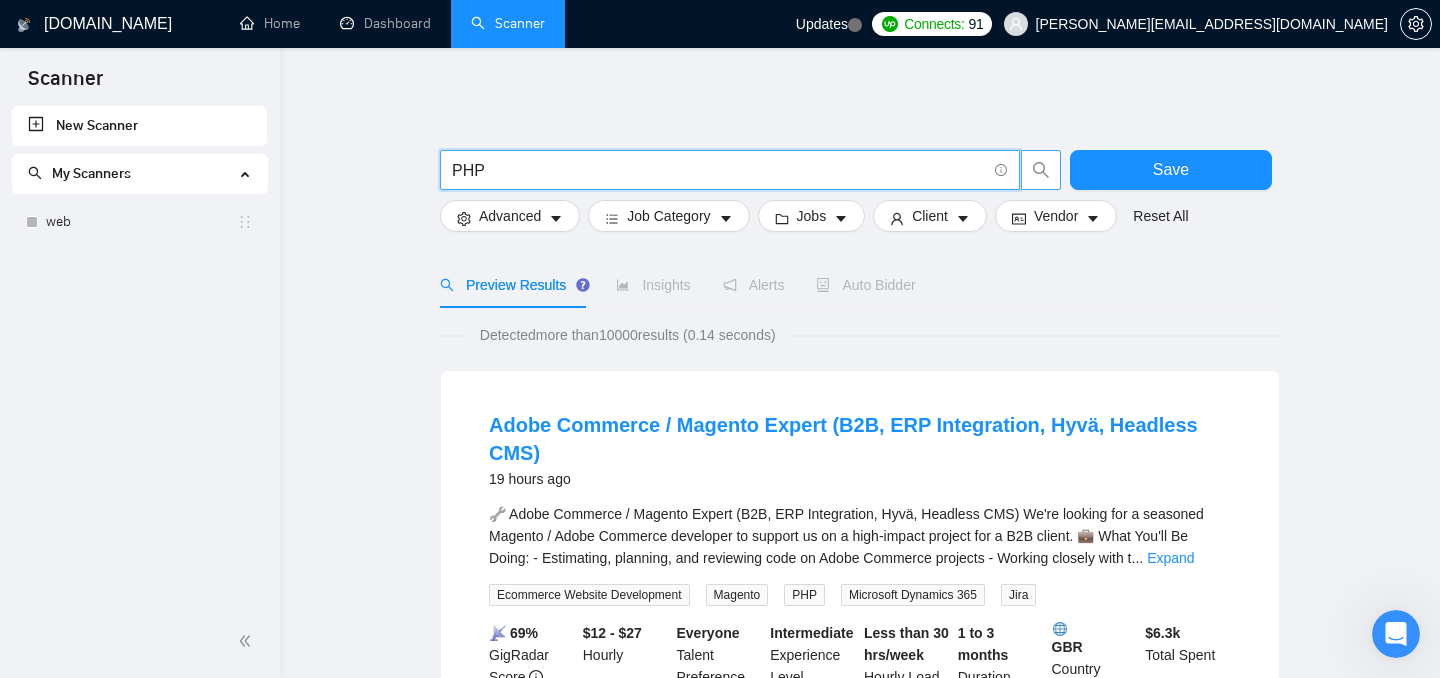 click at bounding box center (1041, 170) 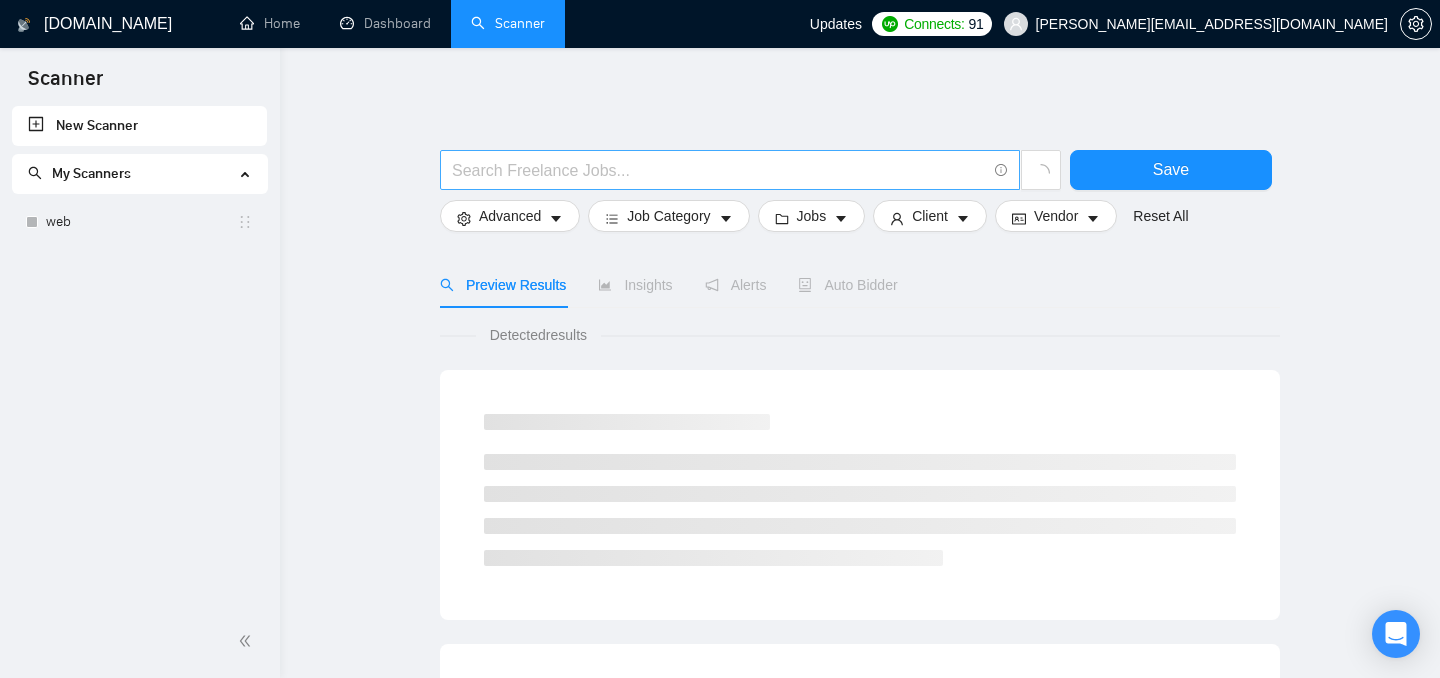 scroll, scrollTop: 0, scrollLeft: 0, axis: both 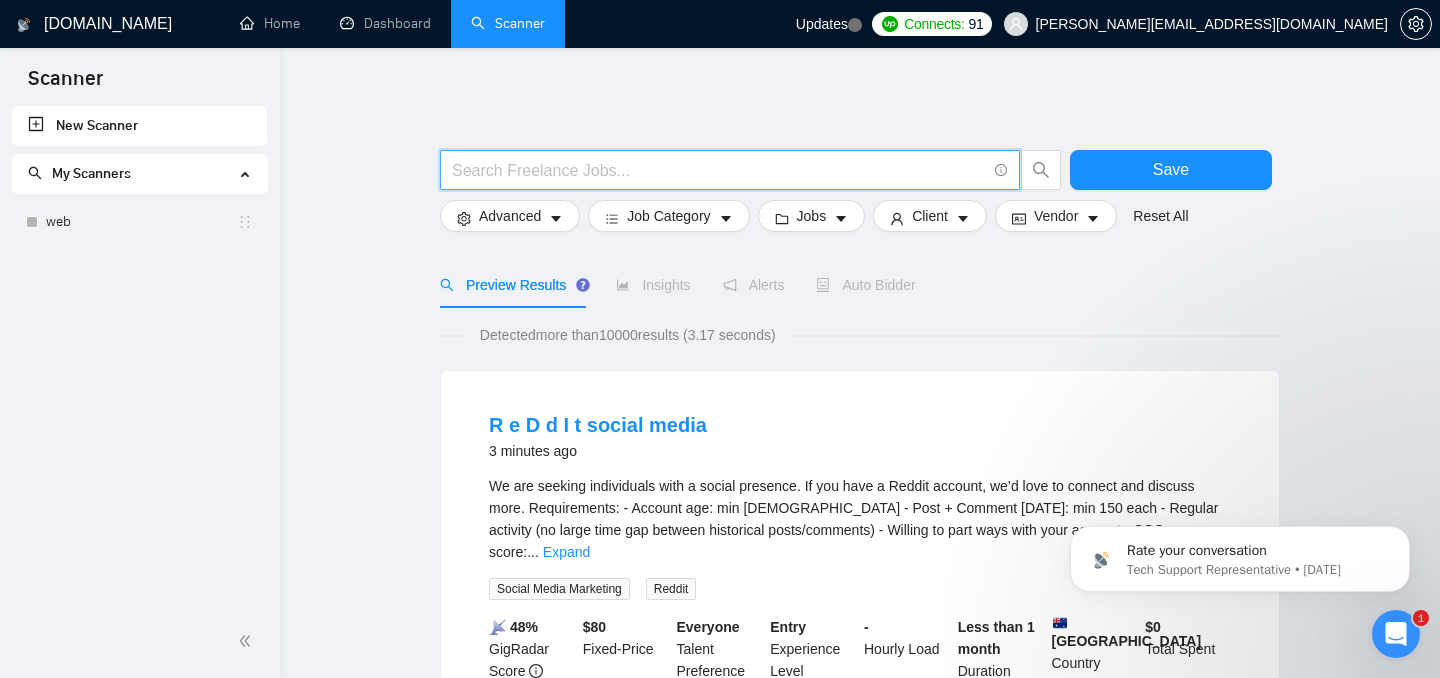 click at bounding box center [719, 170] 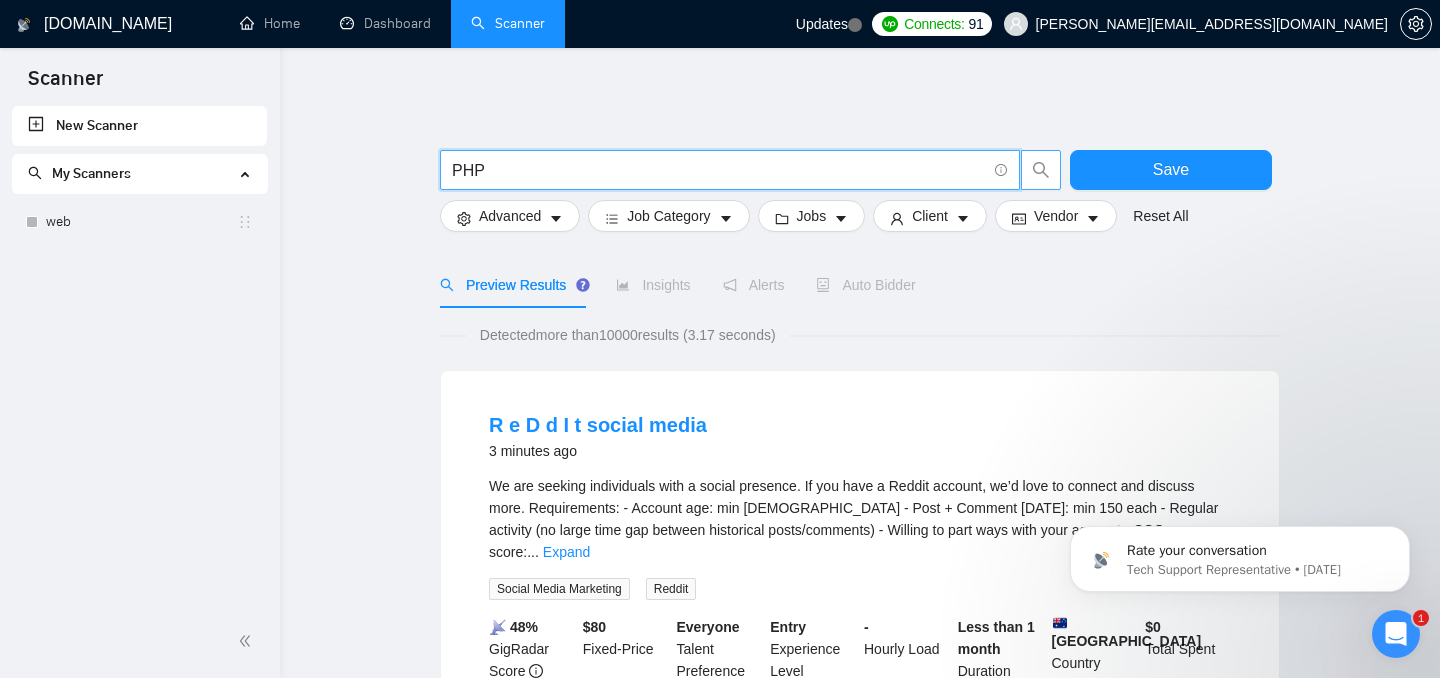 click 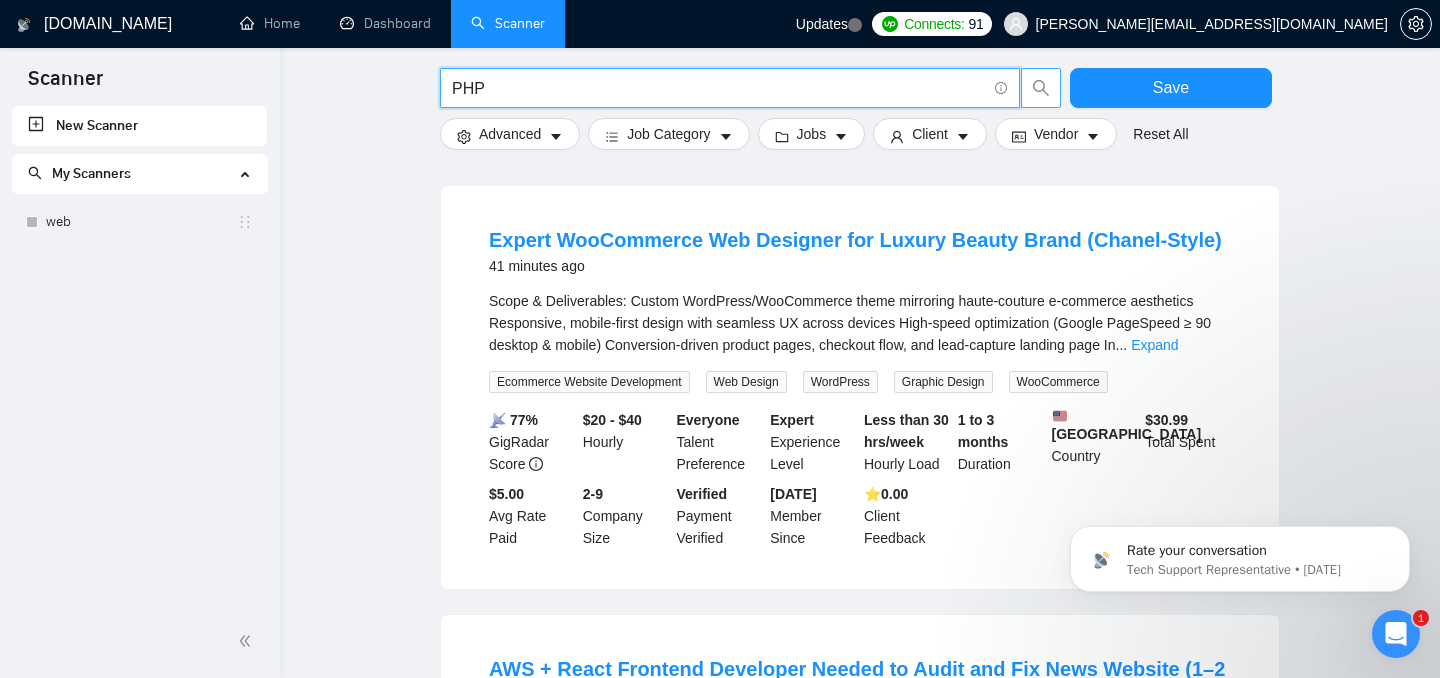 scroll, scrollTop: 184, scrollLeft: 0, axis: vertical 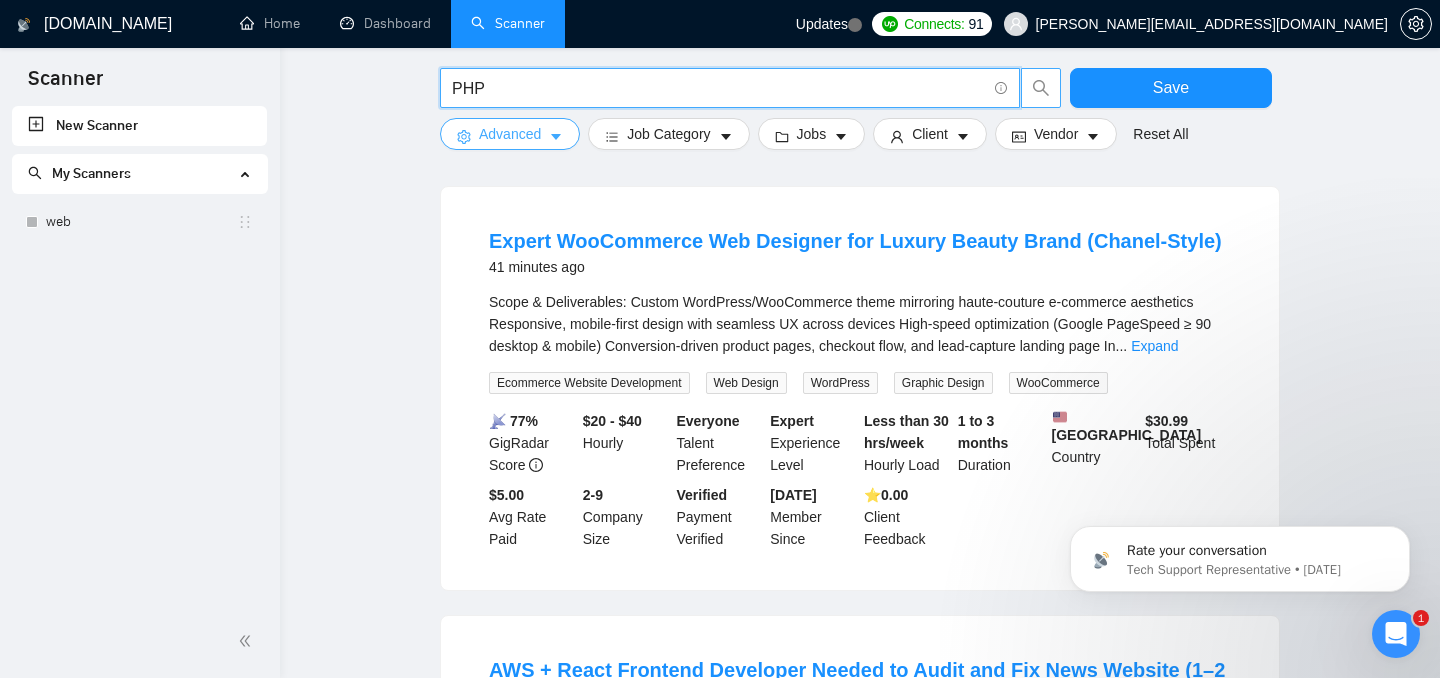 type on "PHP" 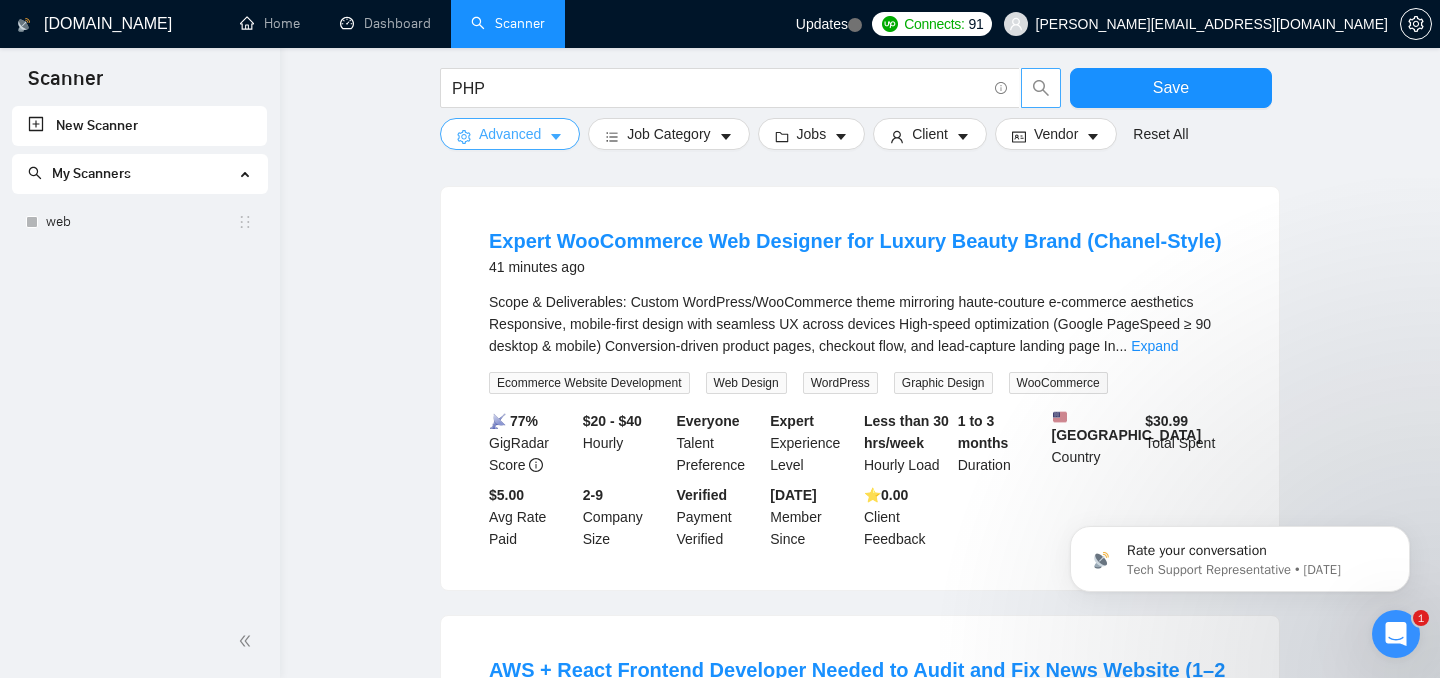 click on "Advanced" at bounding box center [510, 134] 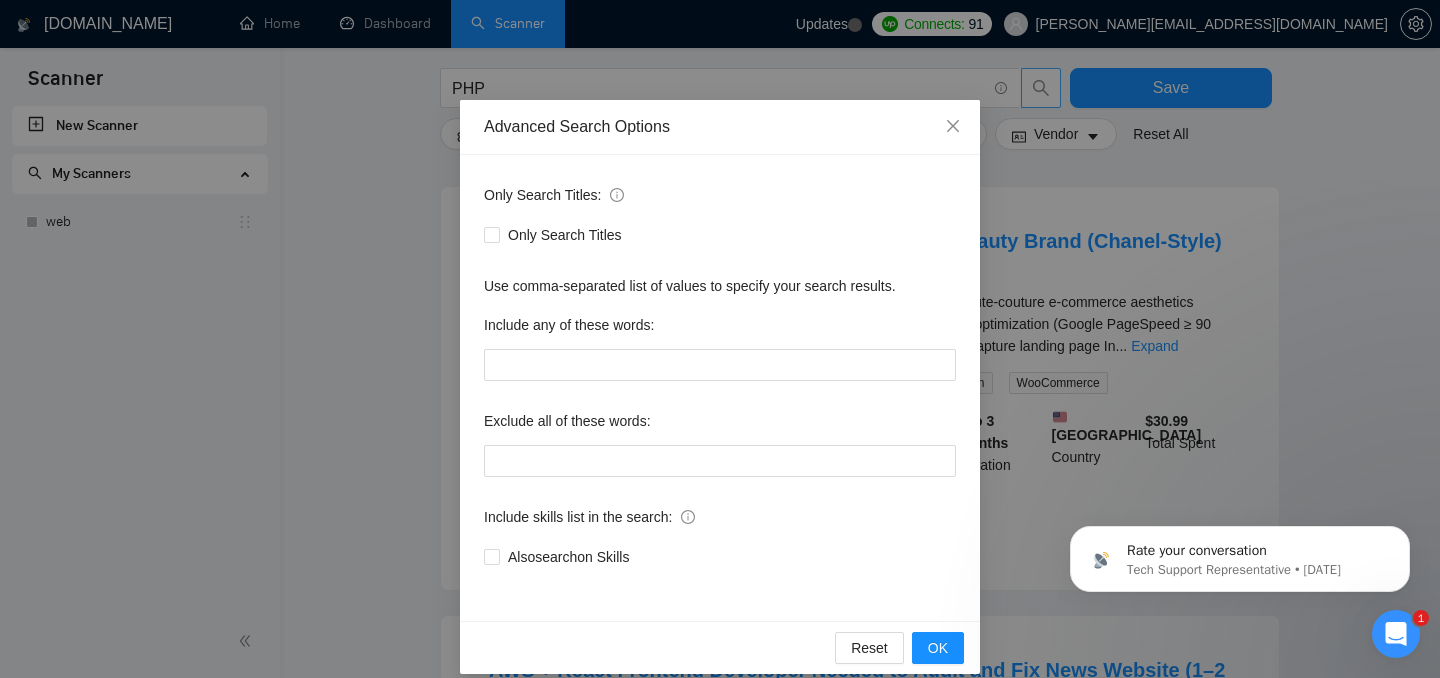 scroll, scrollTop: 20, scrollLeft: 0, axis: vertical 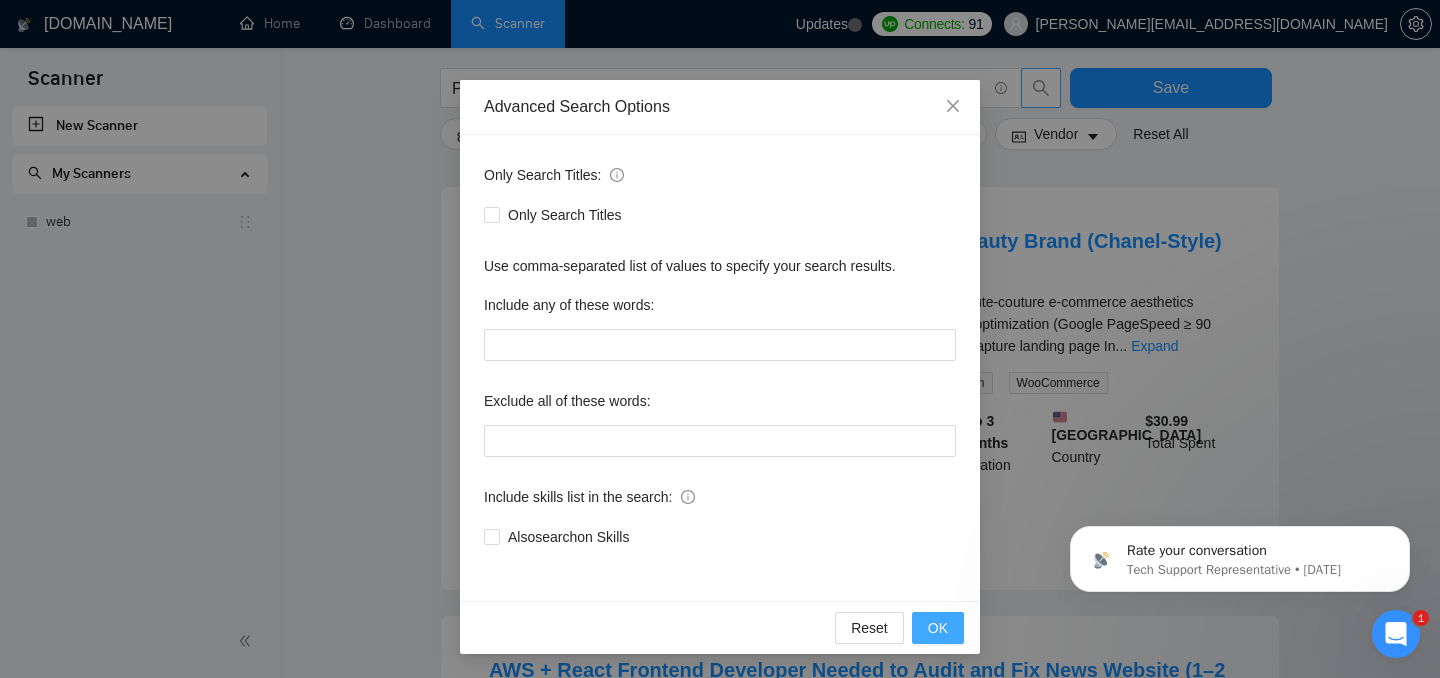 click on "OK" at bounding box center (938, 628) 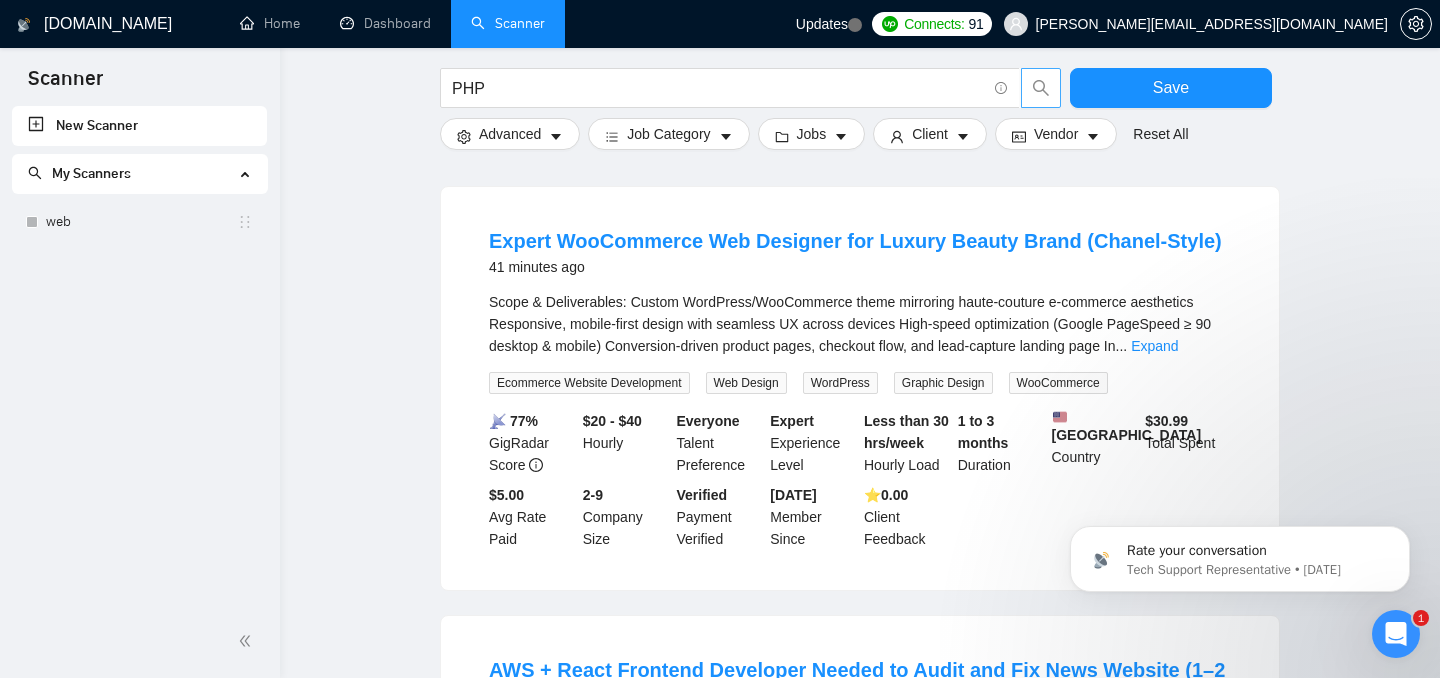 scroll, scrollTop: 0, scrollLeft: 0, axis: both 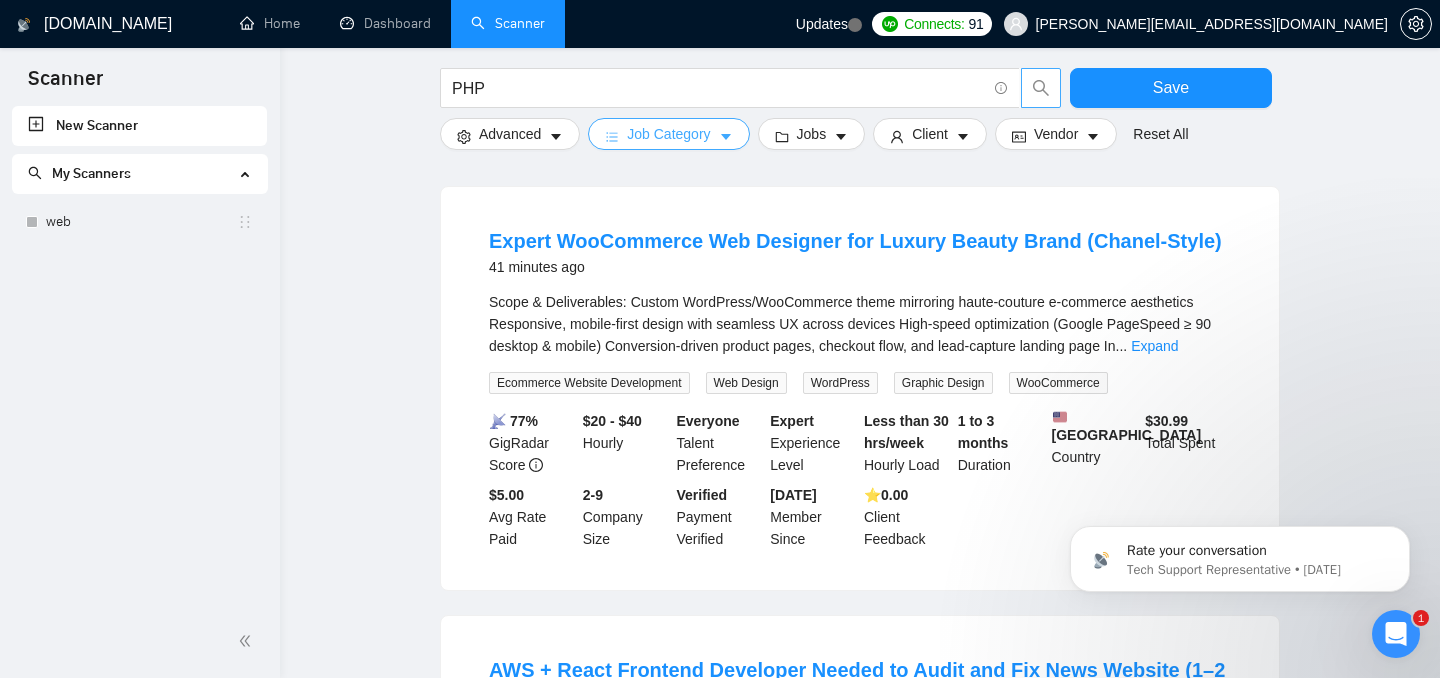 click on "Job Category" at bounding box center (668, 134) 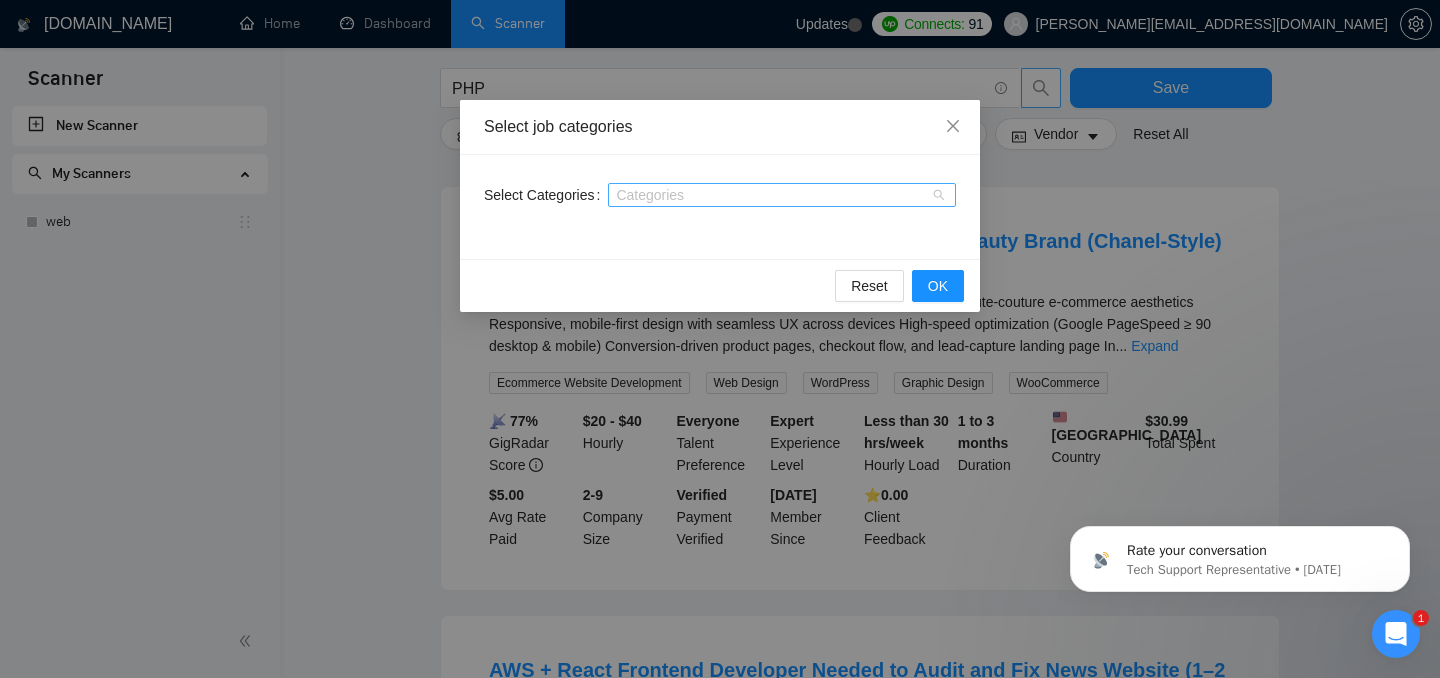 click on "Categories" at bounding box center (782, 195) 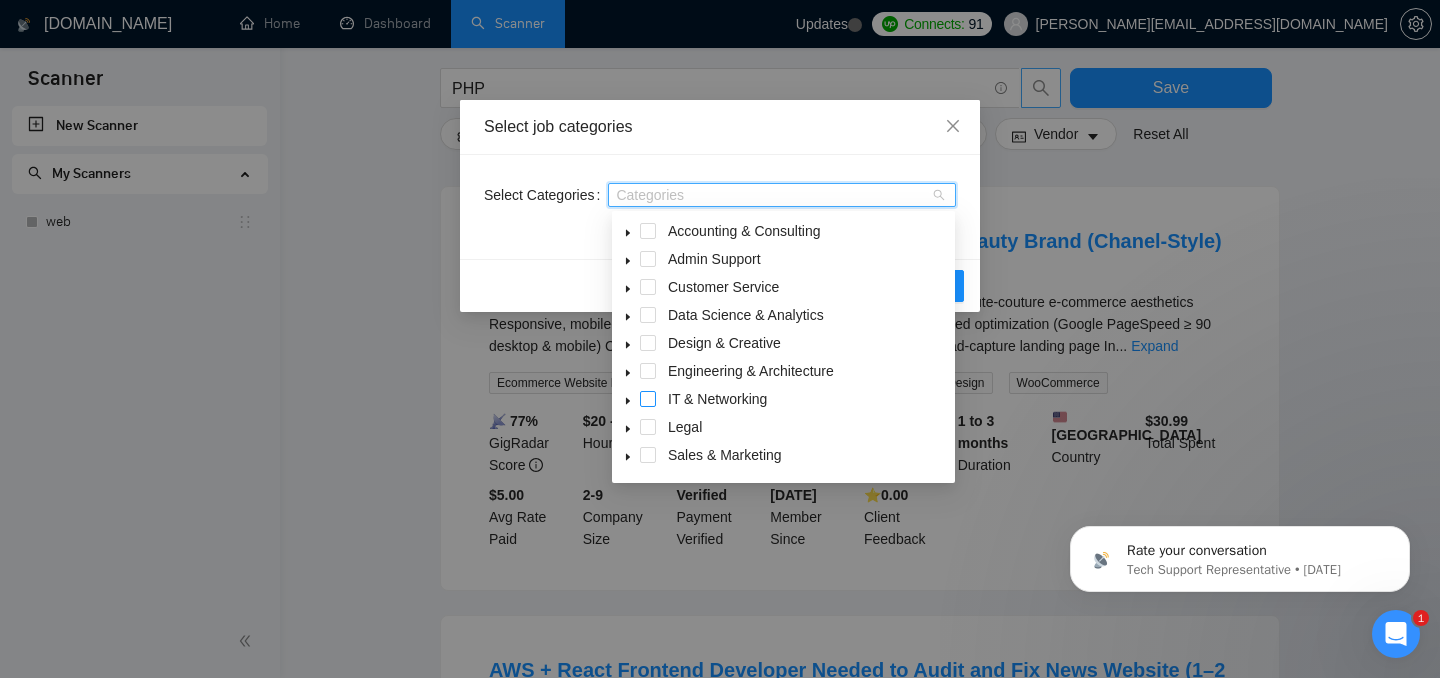 click at bounding box center (648, 399) 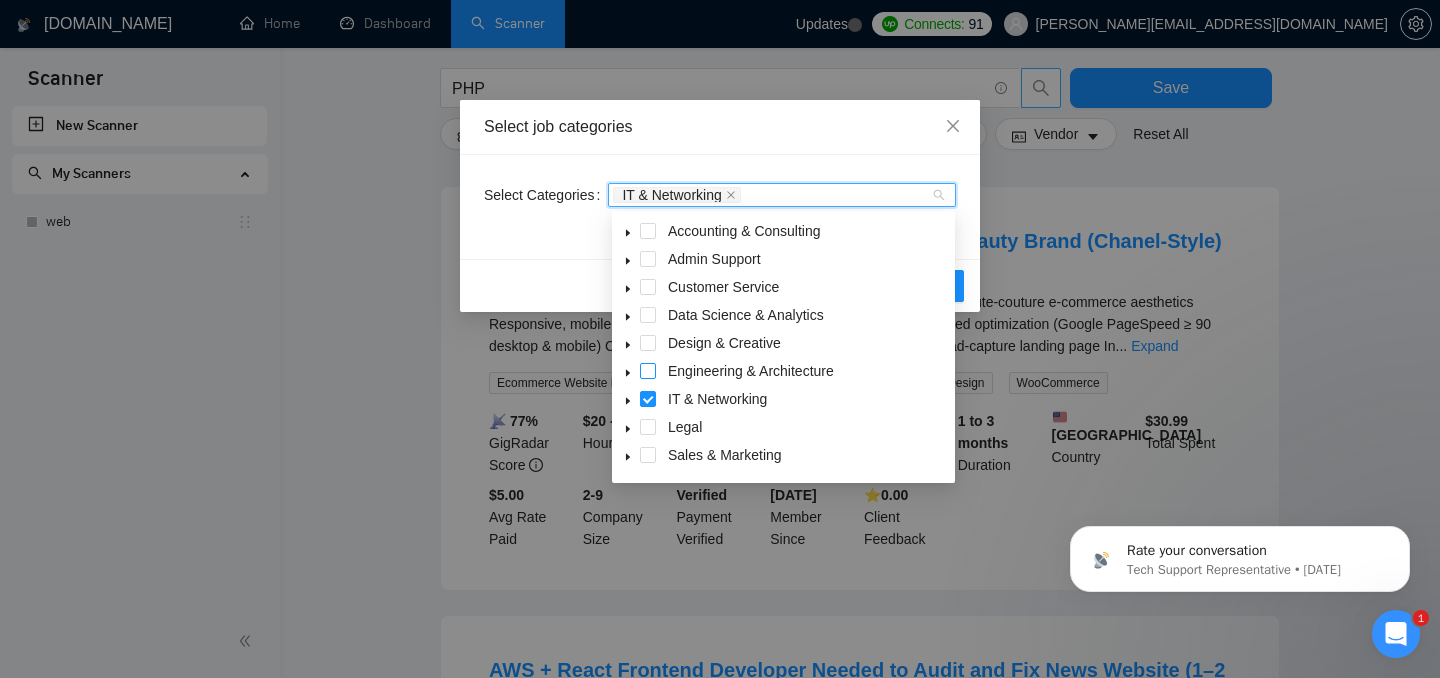 click at bounding box center (648, 371) 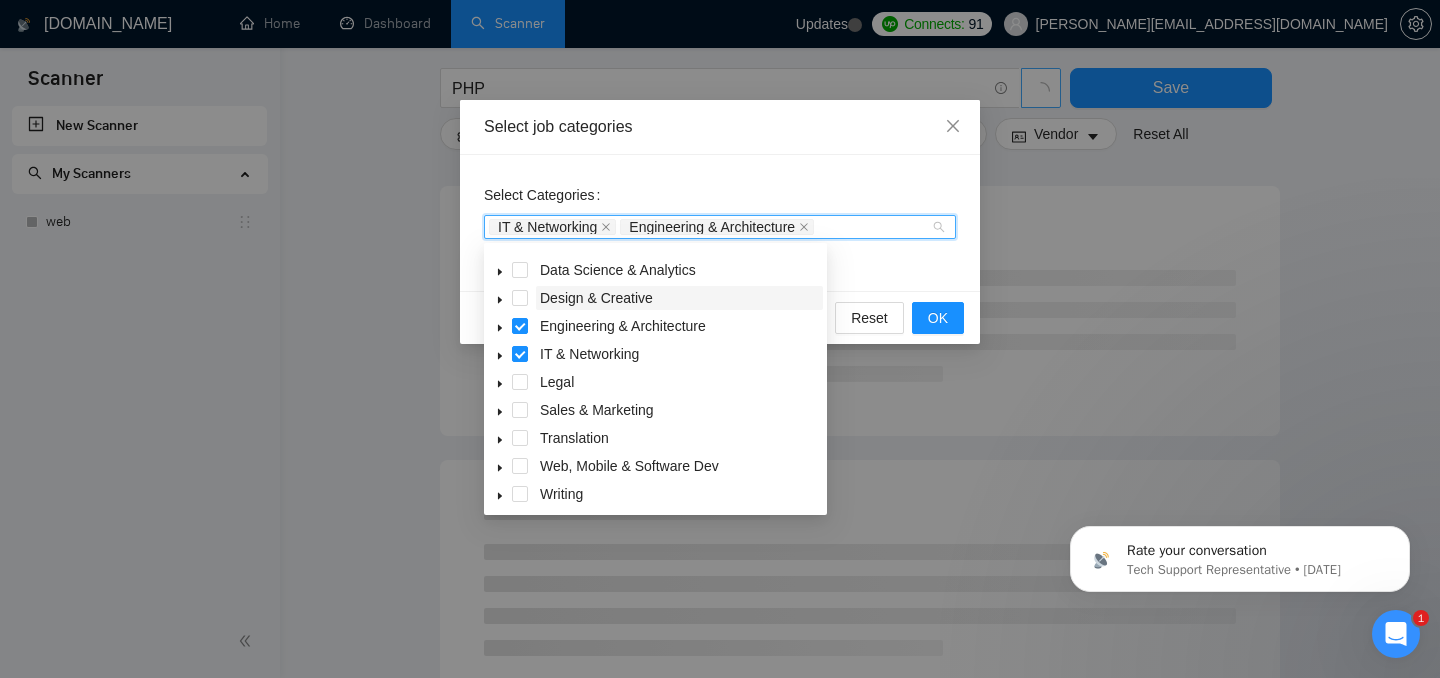 scroll, scrollTop: 80, scrollLeft: 0, axis: vertical 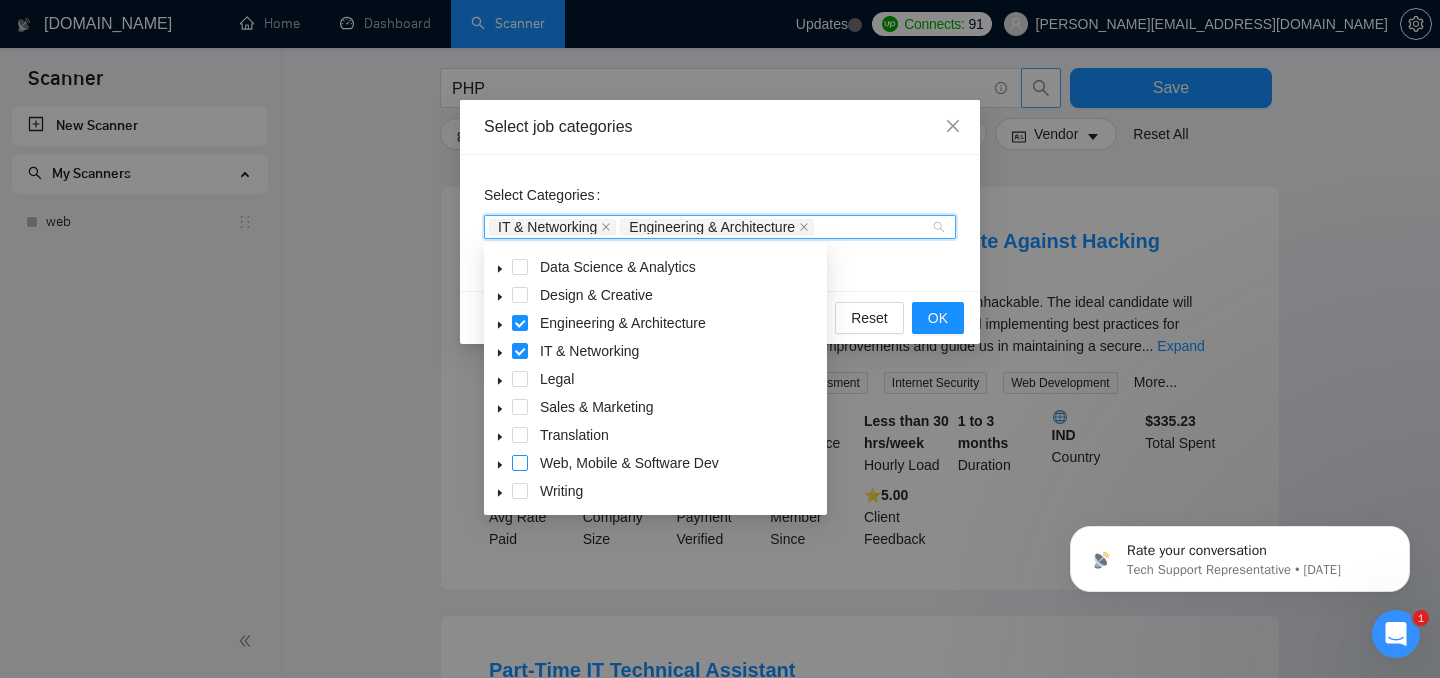 click at bounding box center (520, 463) 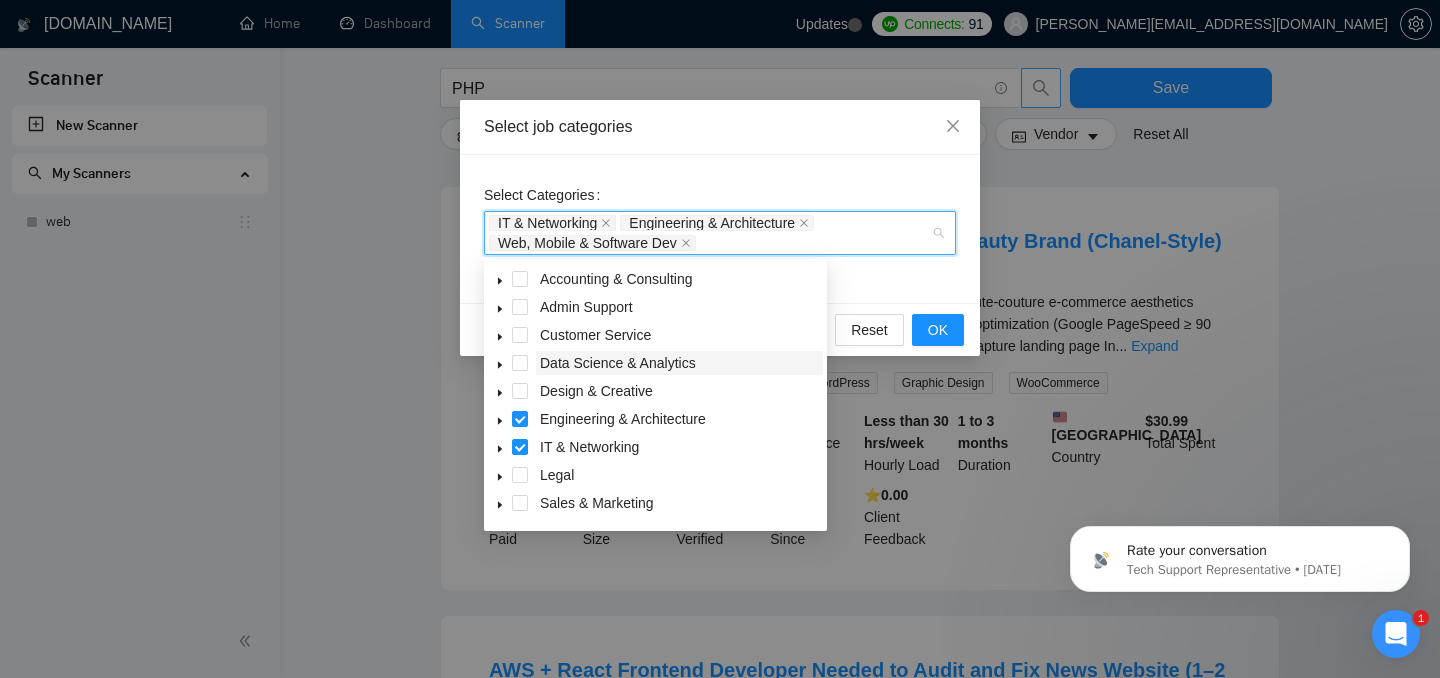 scroll, scrollTop: 80, scrollLeft: 0, axis: vertical 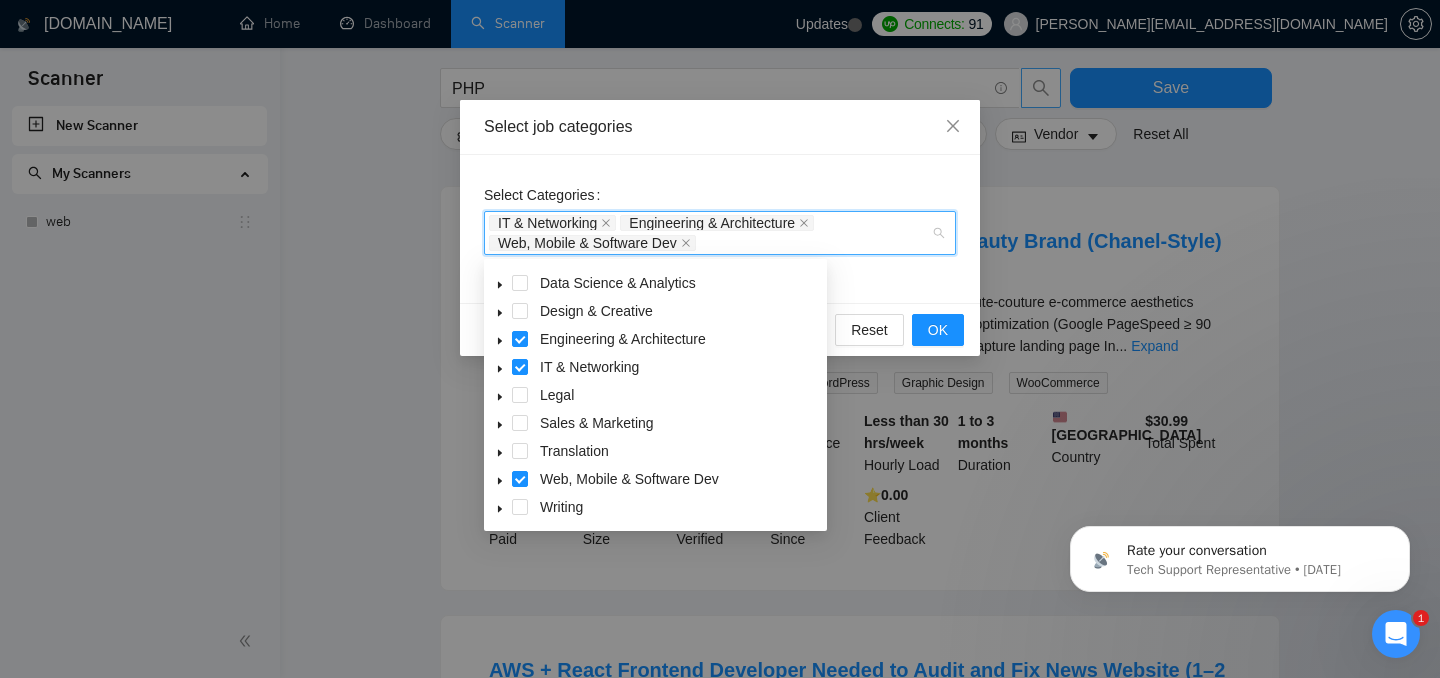 click on "Select Categories IT & Networking Engineering & Architecture Web, Mobile & Software Dev" at bounding box center (720, 229) 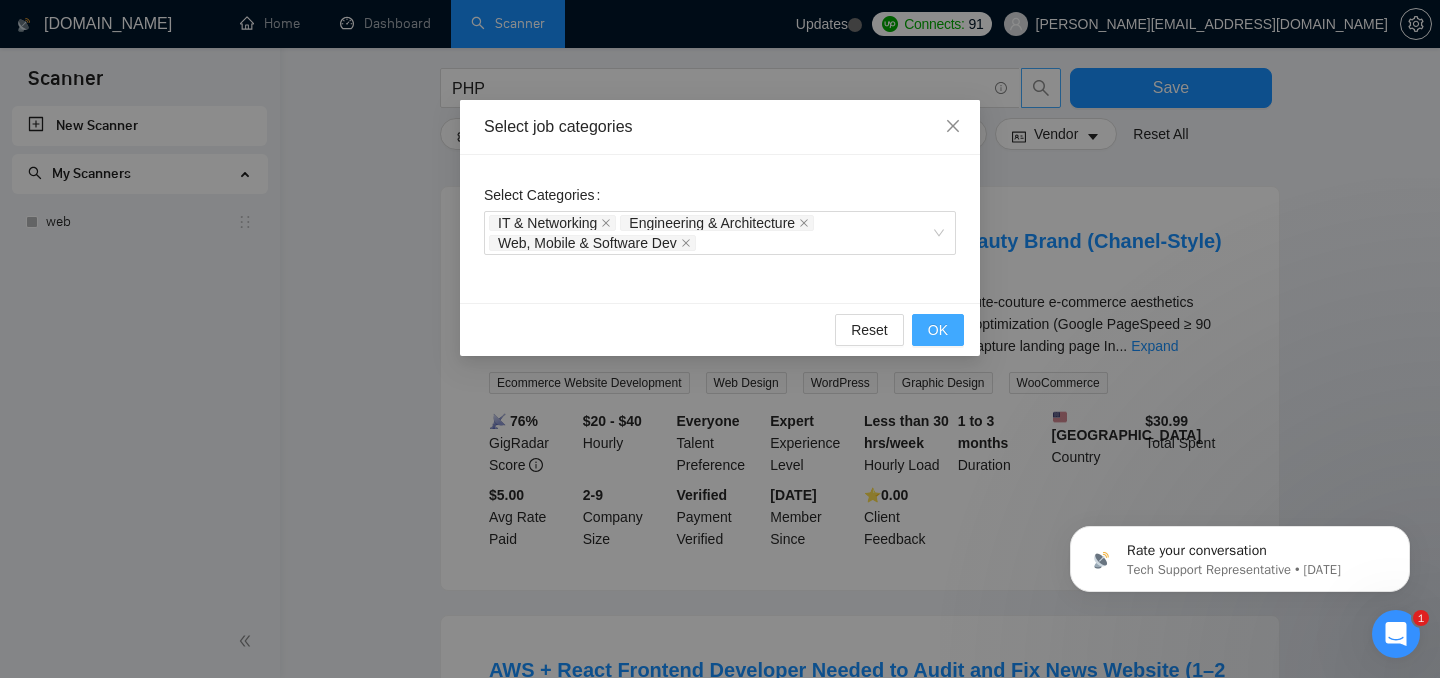 click on "OK" at bounding box center [938, 330] 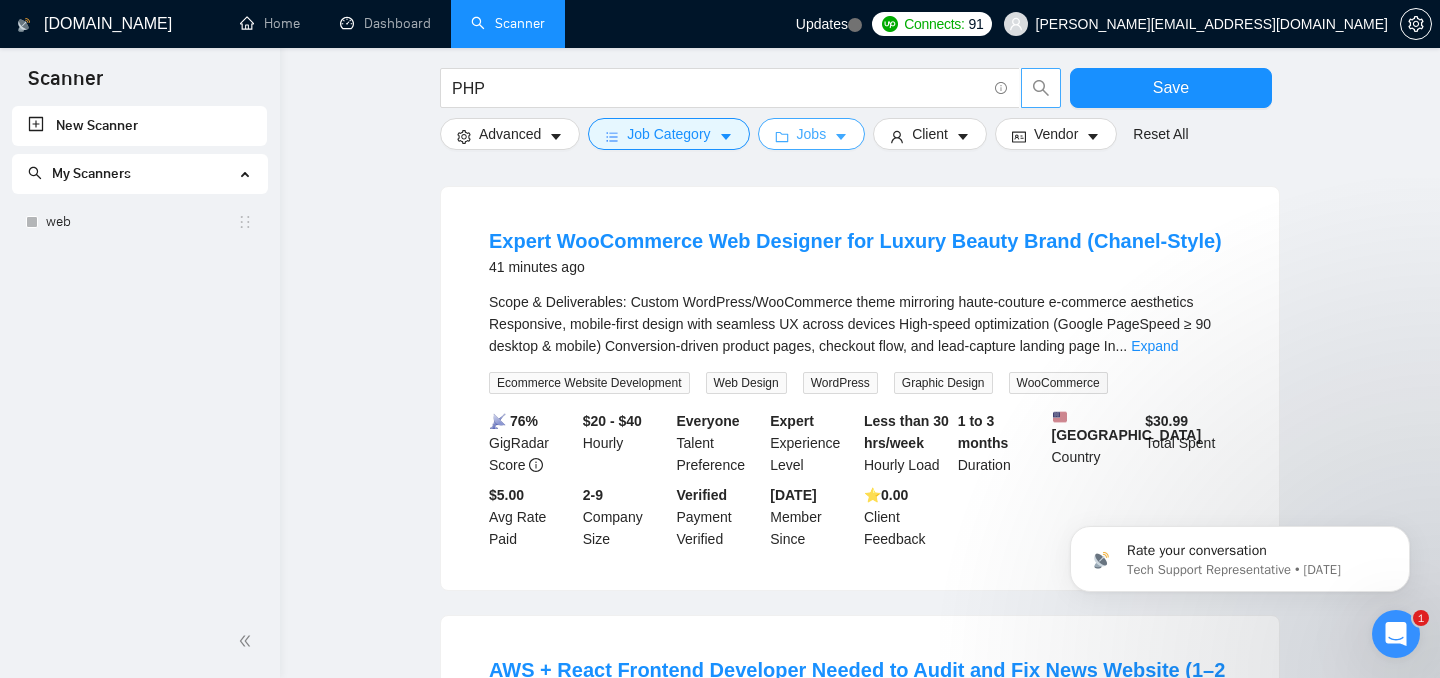 click on "Jobs" at bounding box center (812, 134) 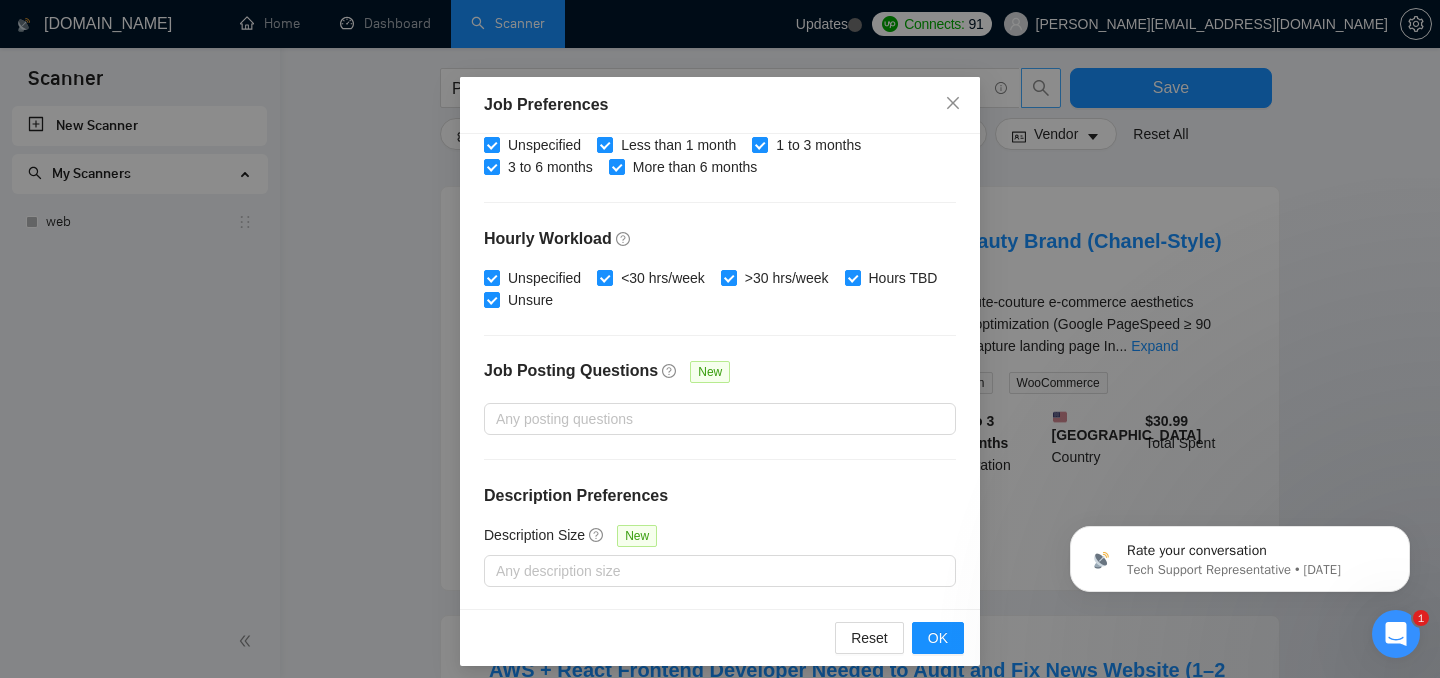 scroll, scrollTop: 651, scrollLeft: 0, axis: vertical 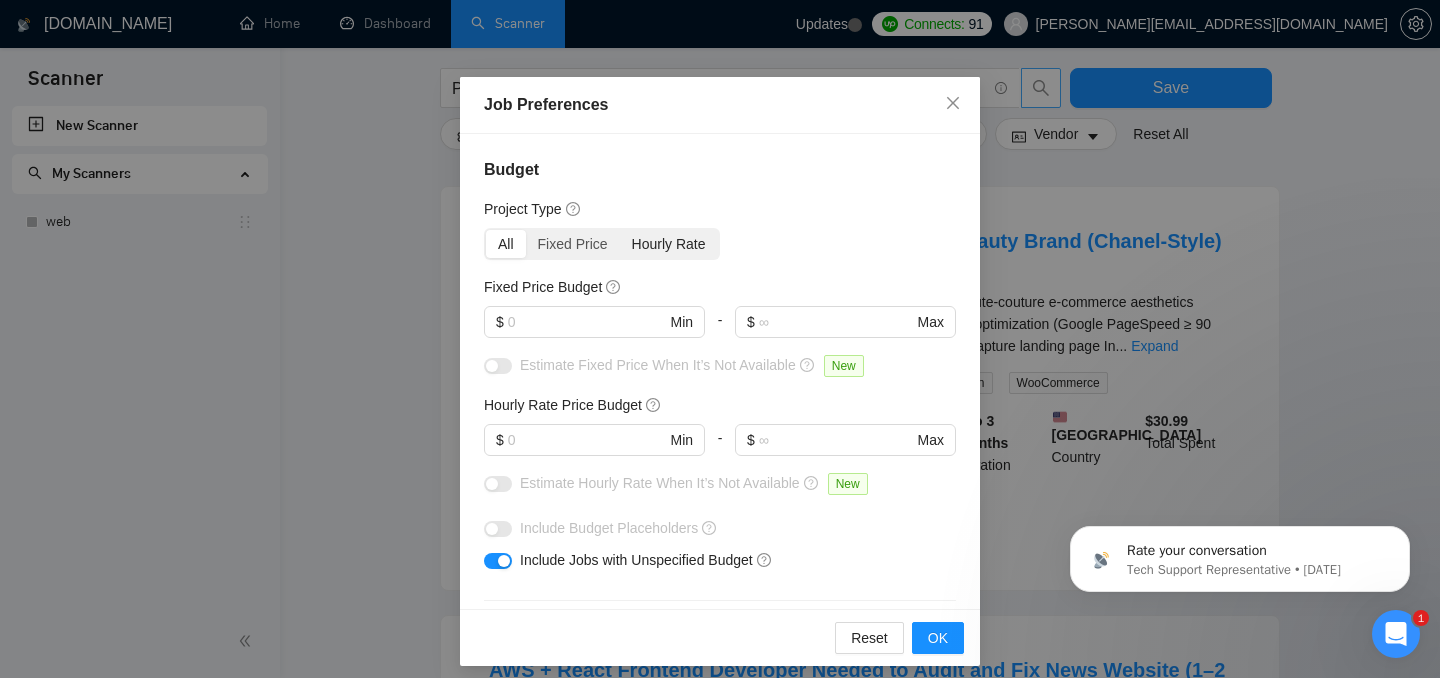 click on "Hourly Rate" at bounding box center (669, 244) 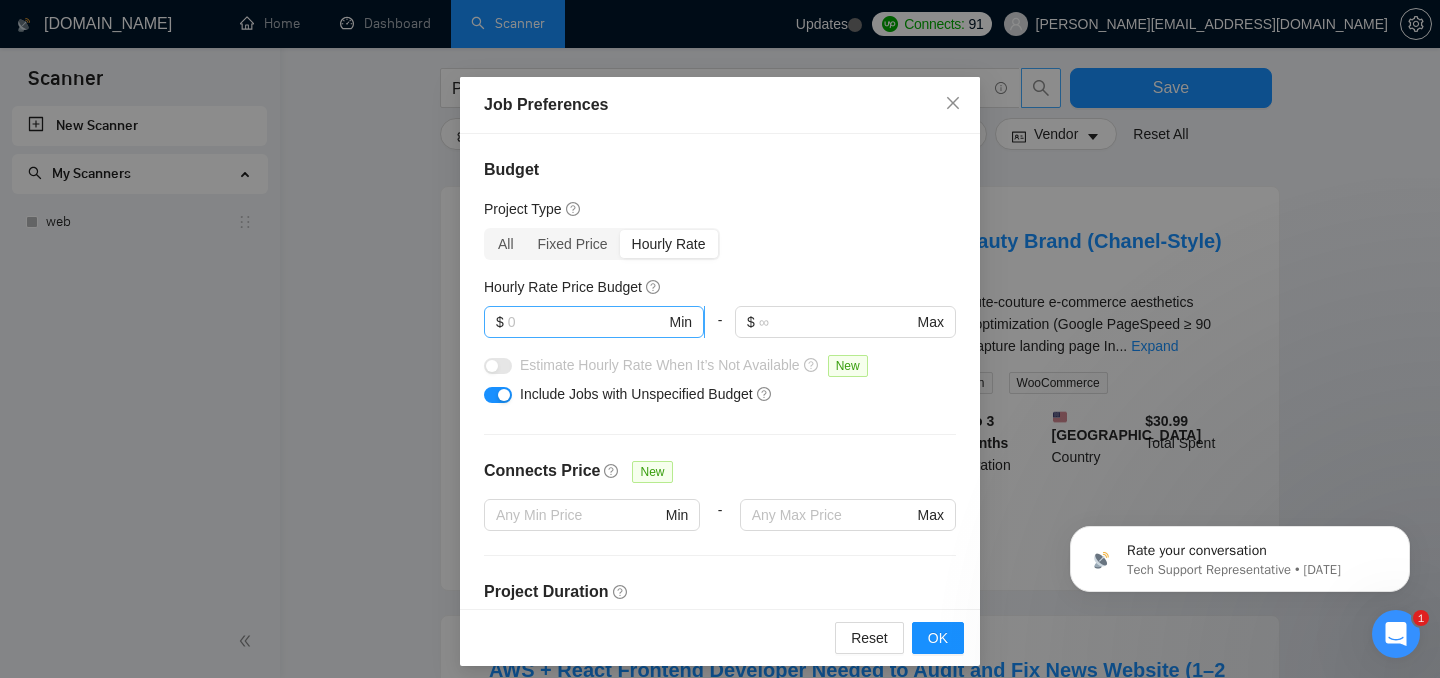 click at bounding box center (587, 322) 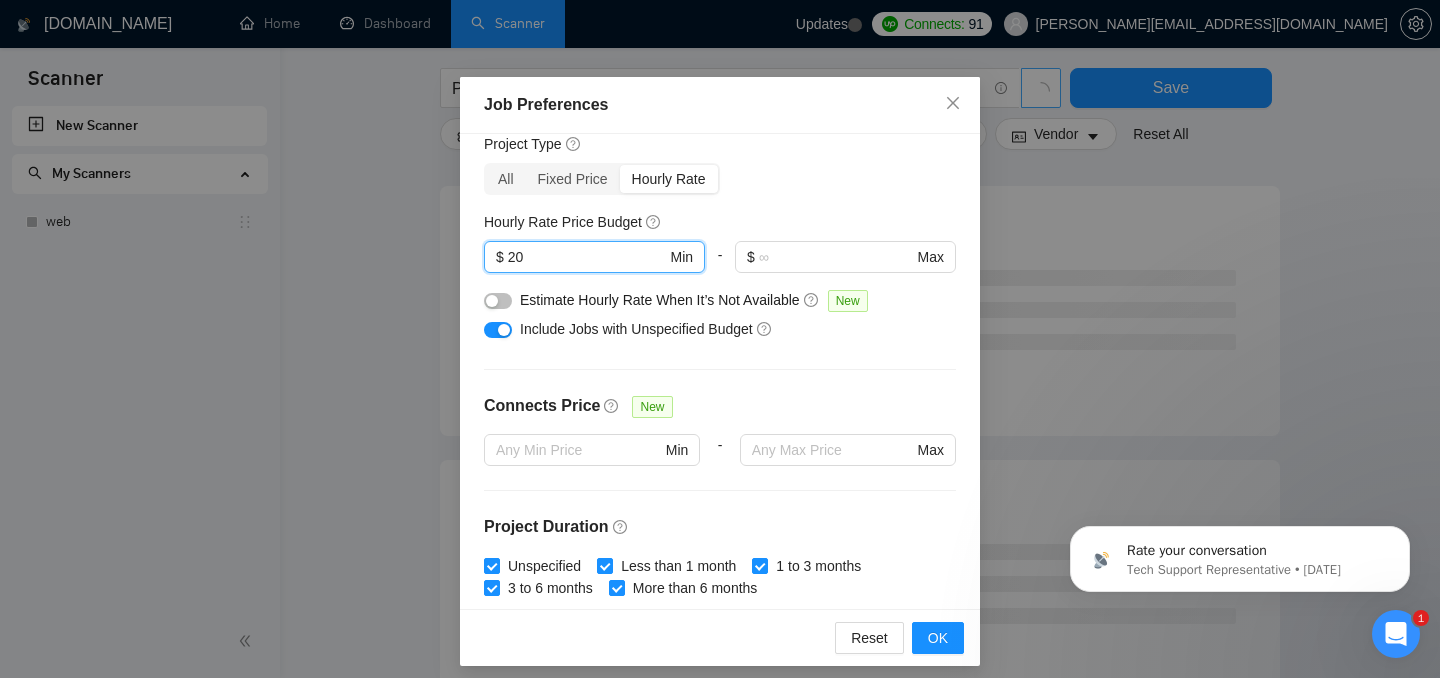 scroll, scrollTop: 71, scrollLeft: 0, axis: vertical 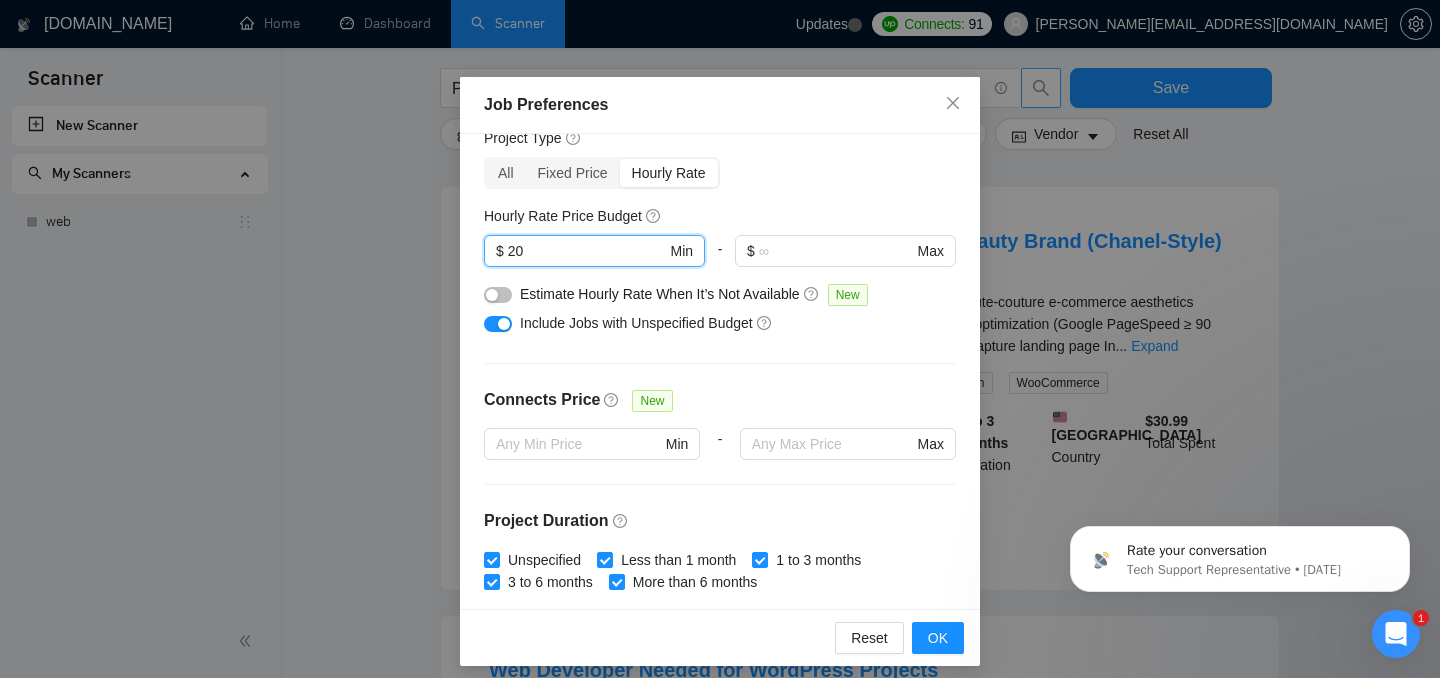 type on "20" 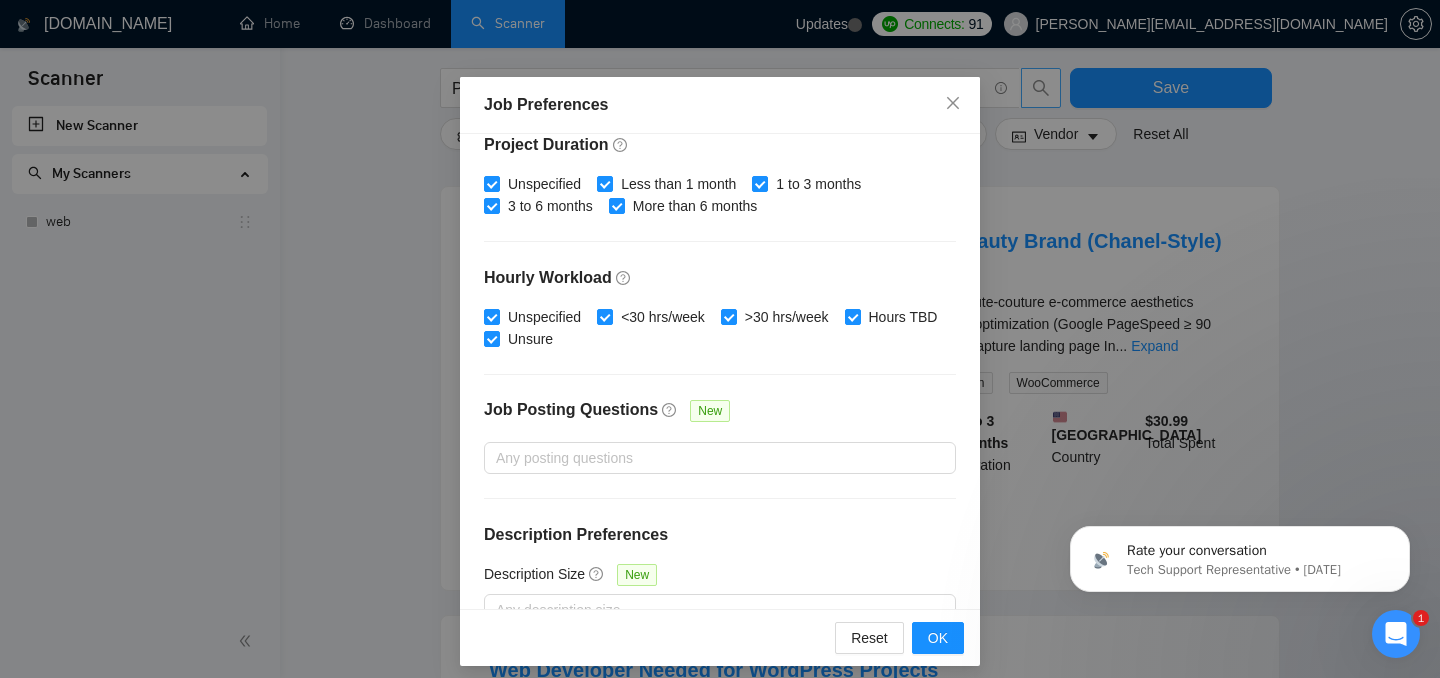 scroll, scrollTop: 486, scrollLeft: 0, axis: vertical 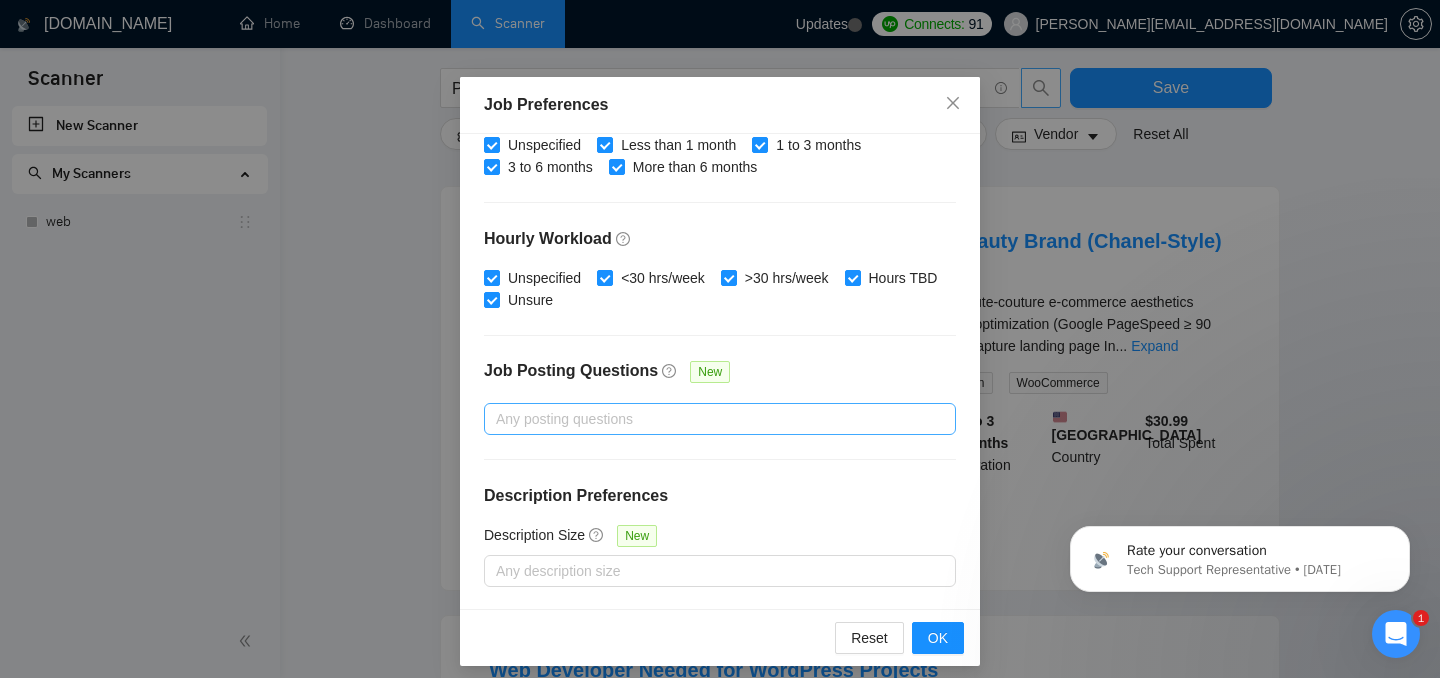 click at bounding box center [710, 419] 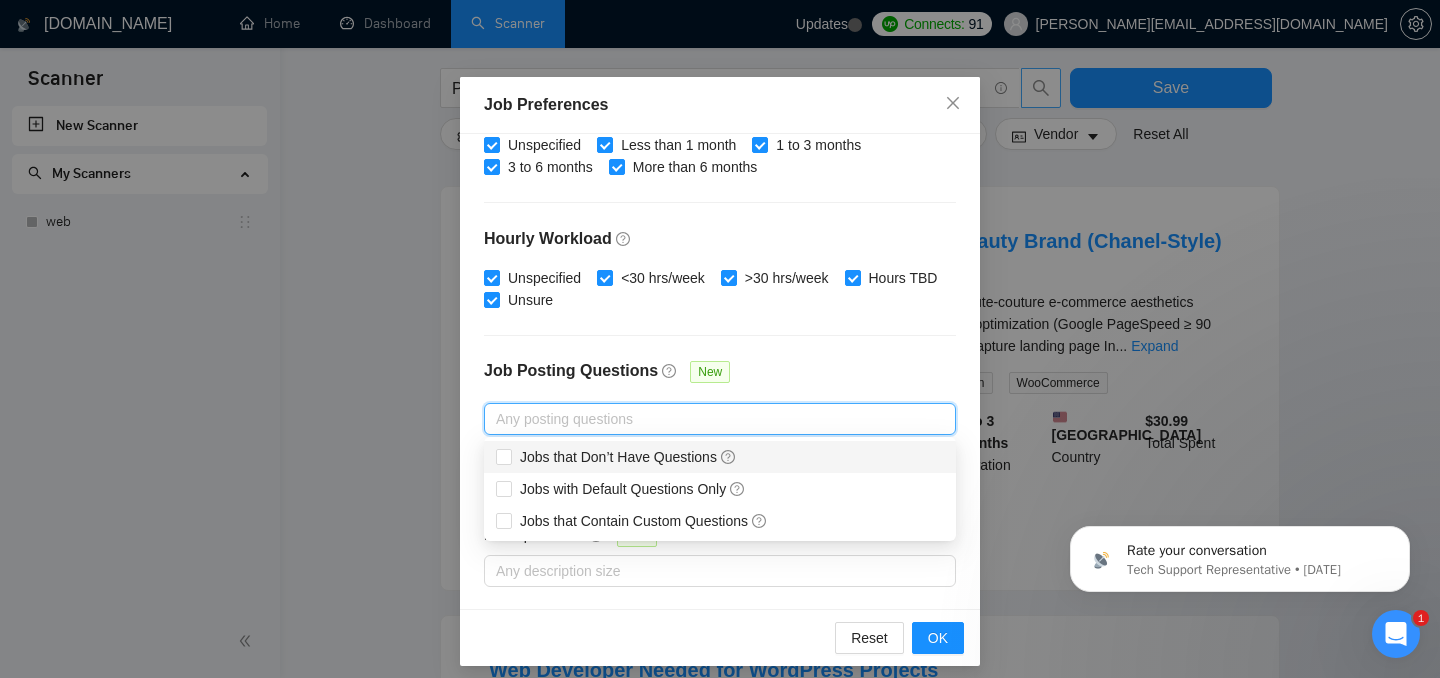 scroll, scrollTop: 12, scrollLeft: 0, axis: vertical 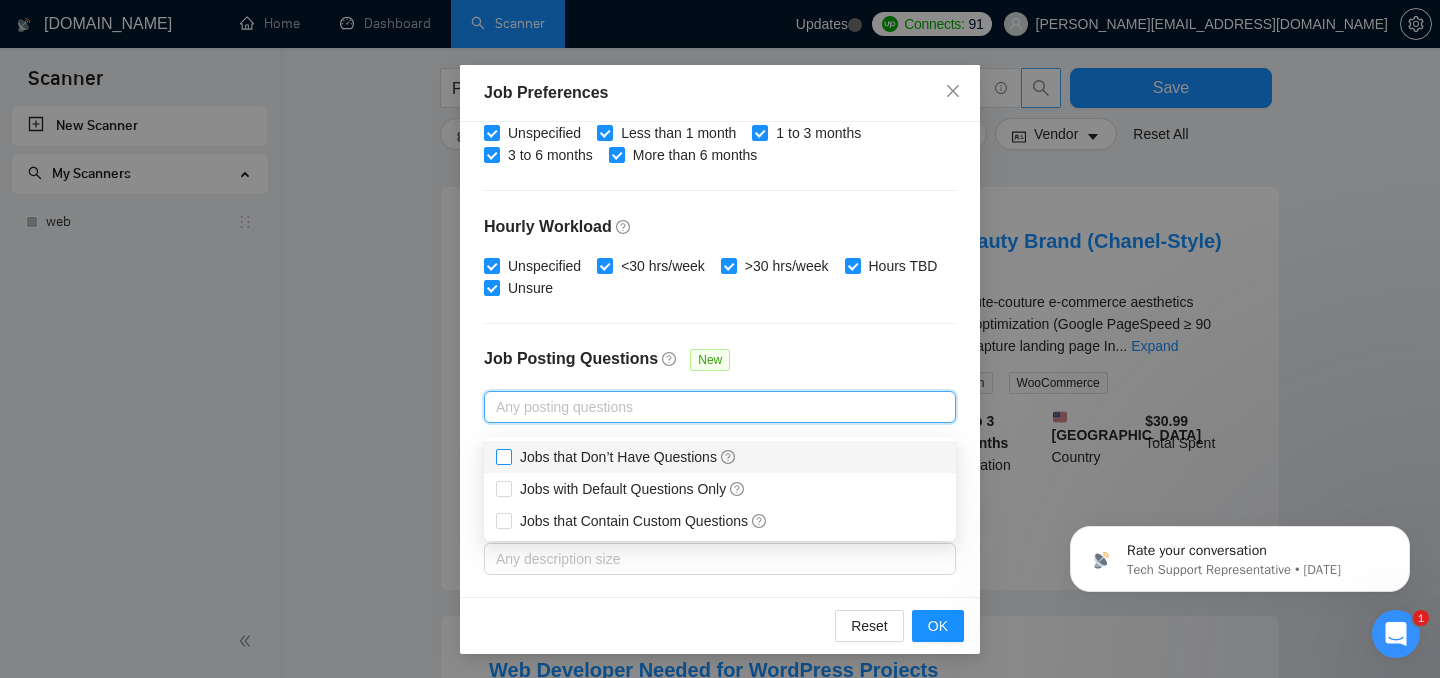 click on "Jobs that Don’t Have Questions" at bounding box center [503, 456] 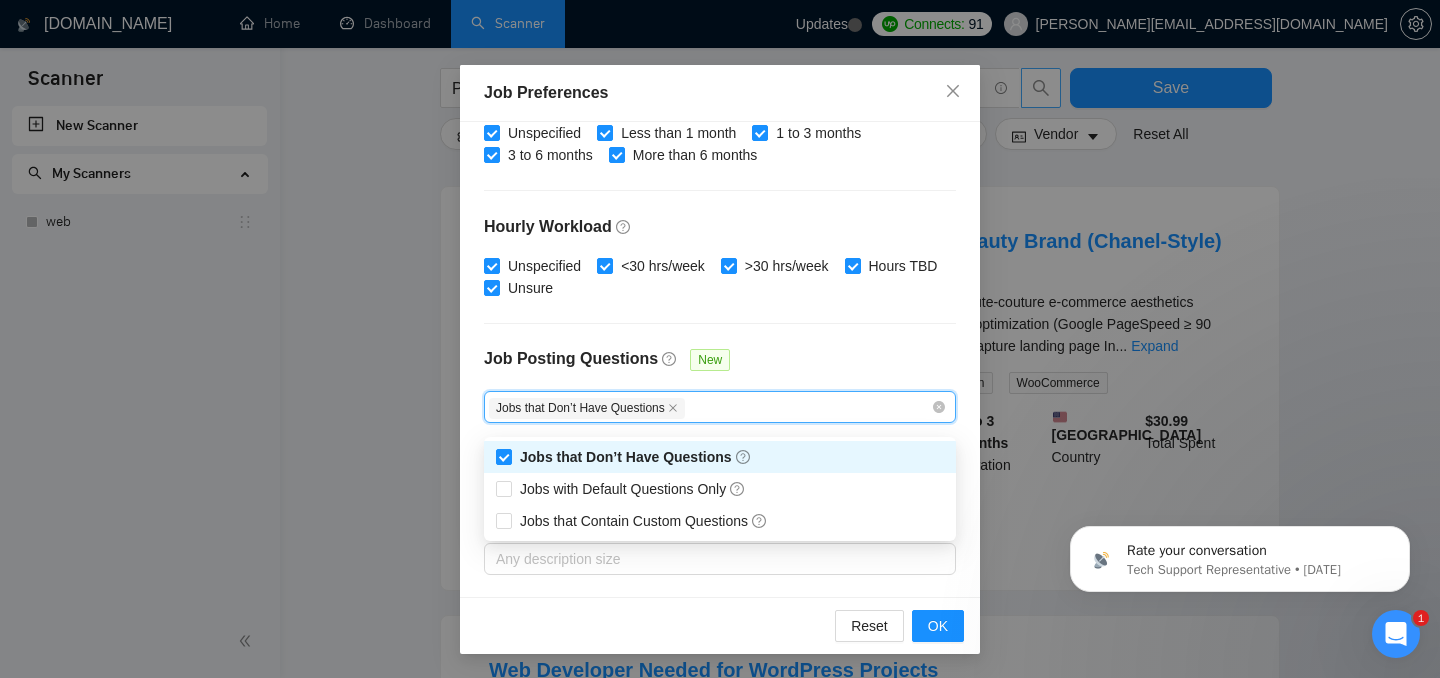 click on "Job Posting Questions New" at bounding box center [720, 369] 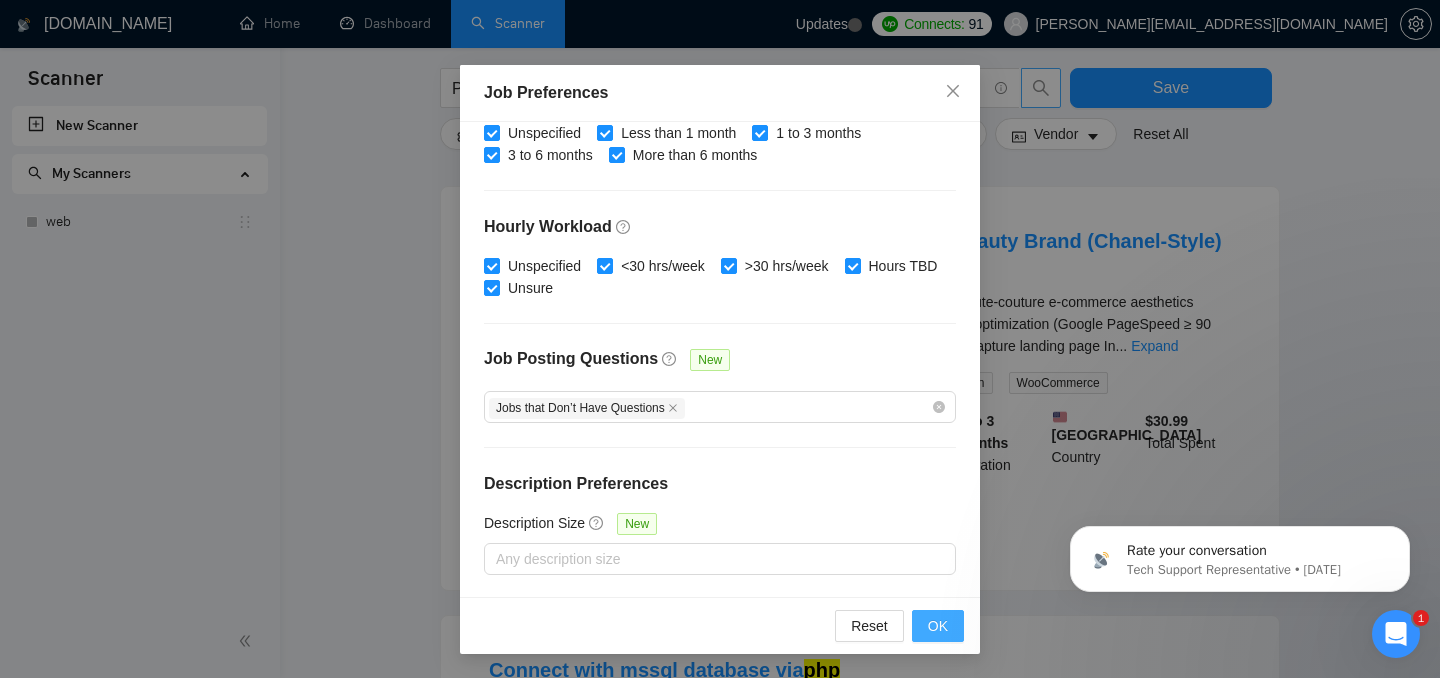 click on "OK" at bounding box center [938, 626] 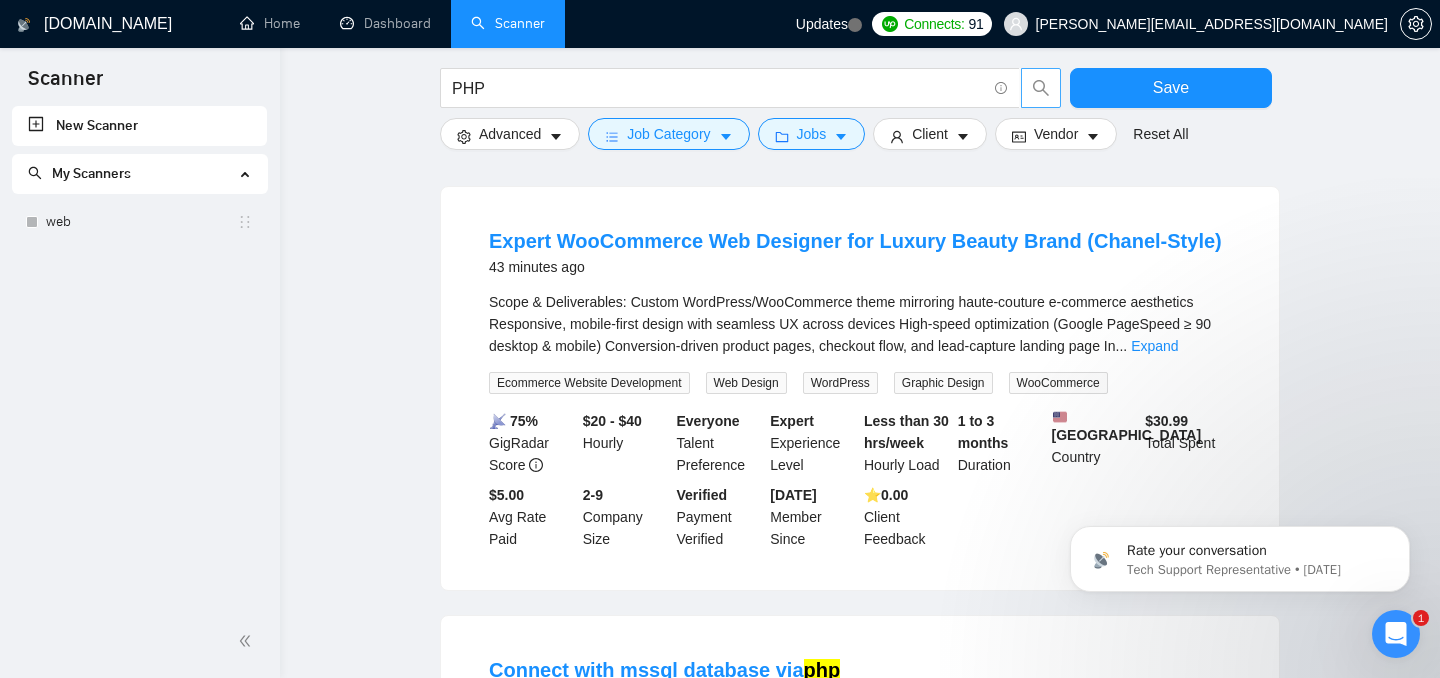 scroll, scrollTop: 0, scrollLeft: 0, axis: both 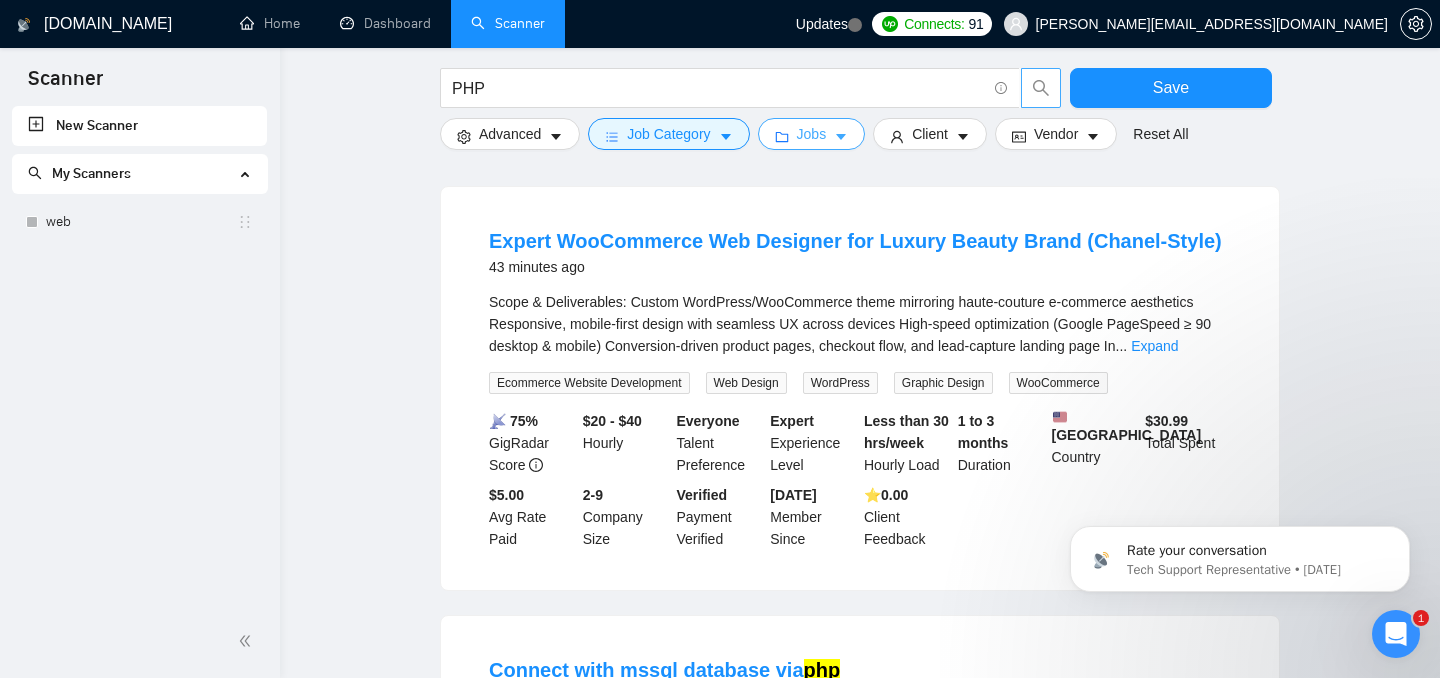 click on "Jobs" at bounding box center [812, 134] 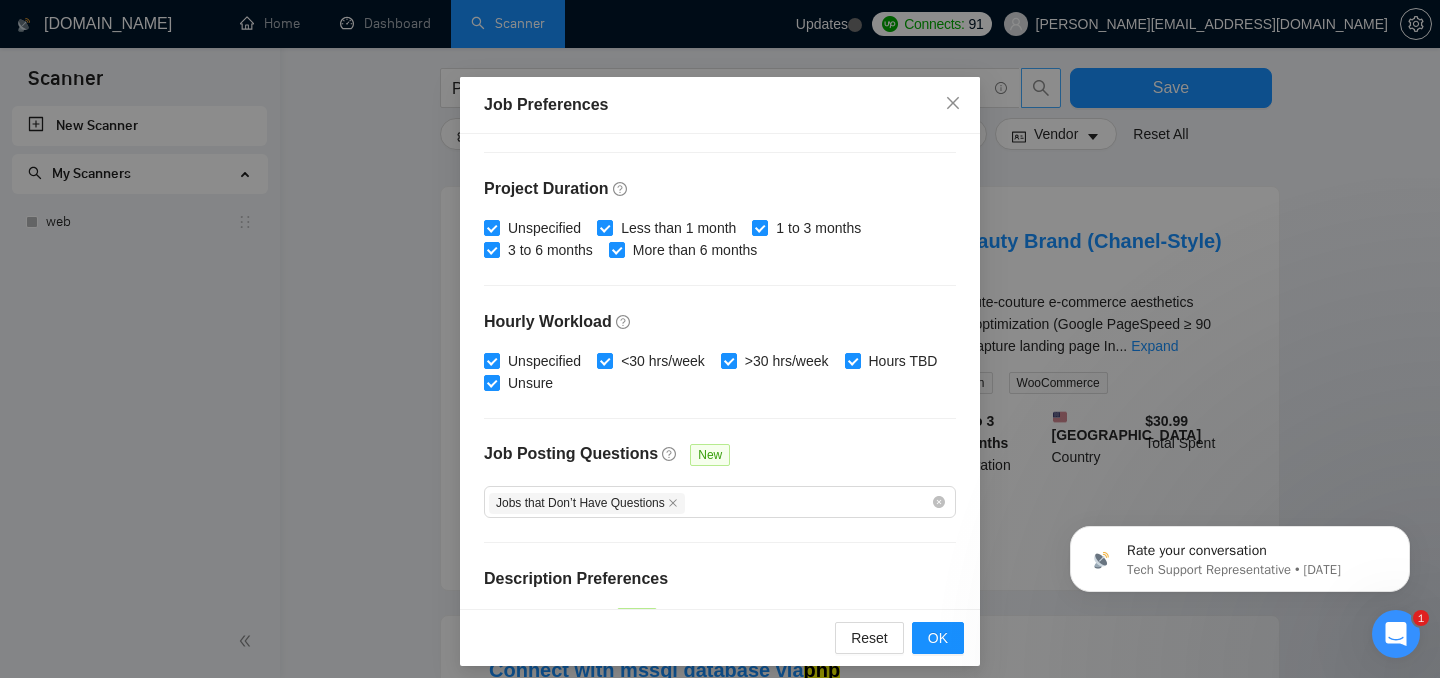 scroll, scrollTop: 316, scrollLeft: 0, axis: vertical 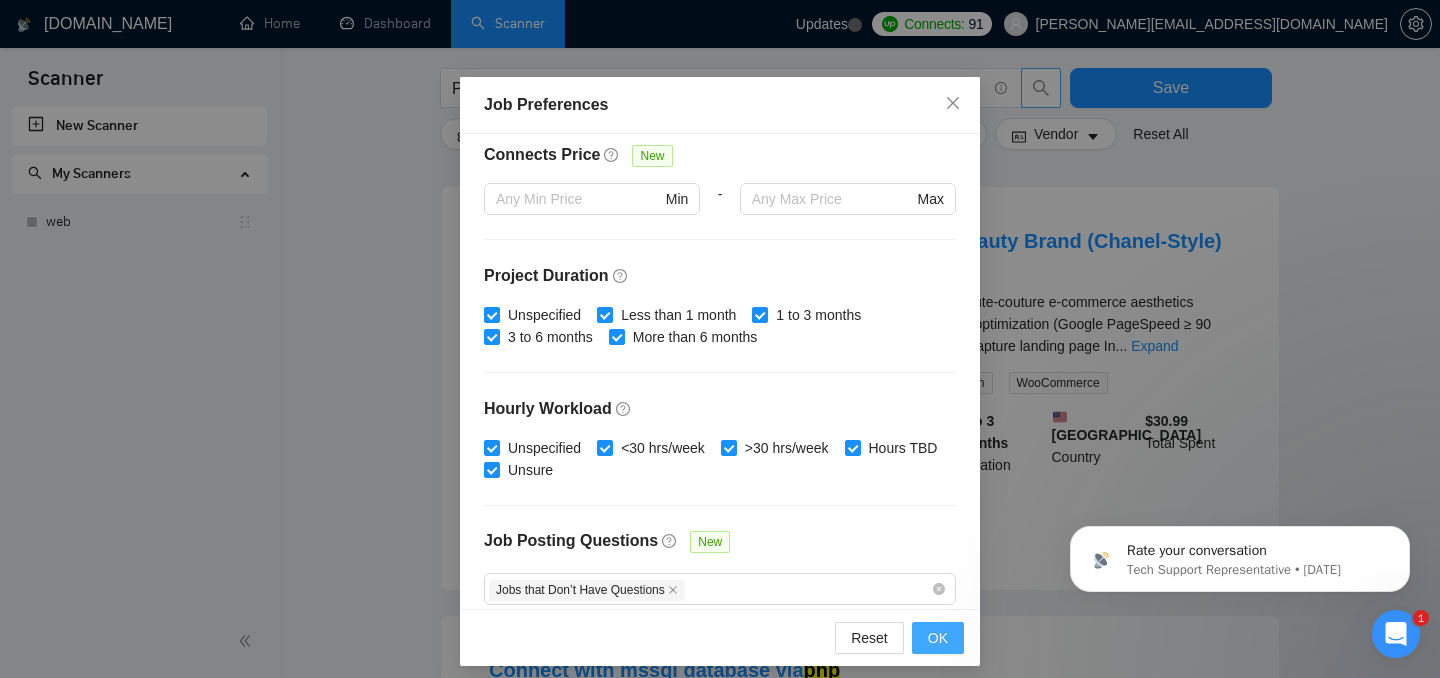 click on "OK" at bounding box center (938, 638) 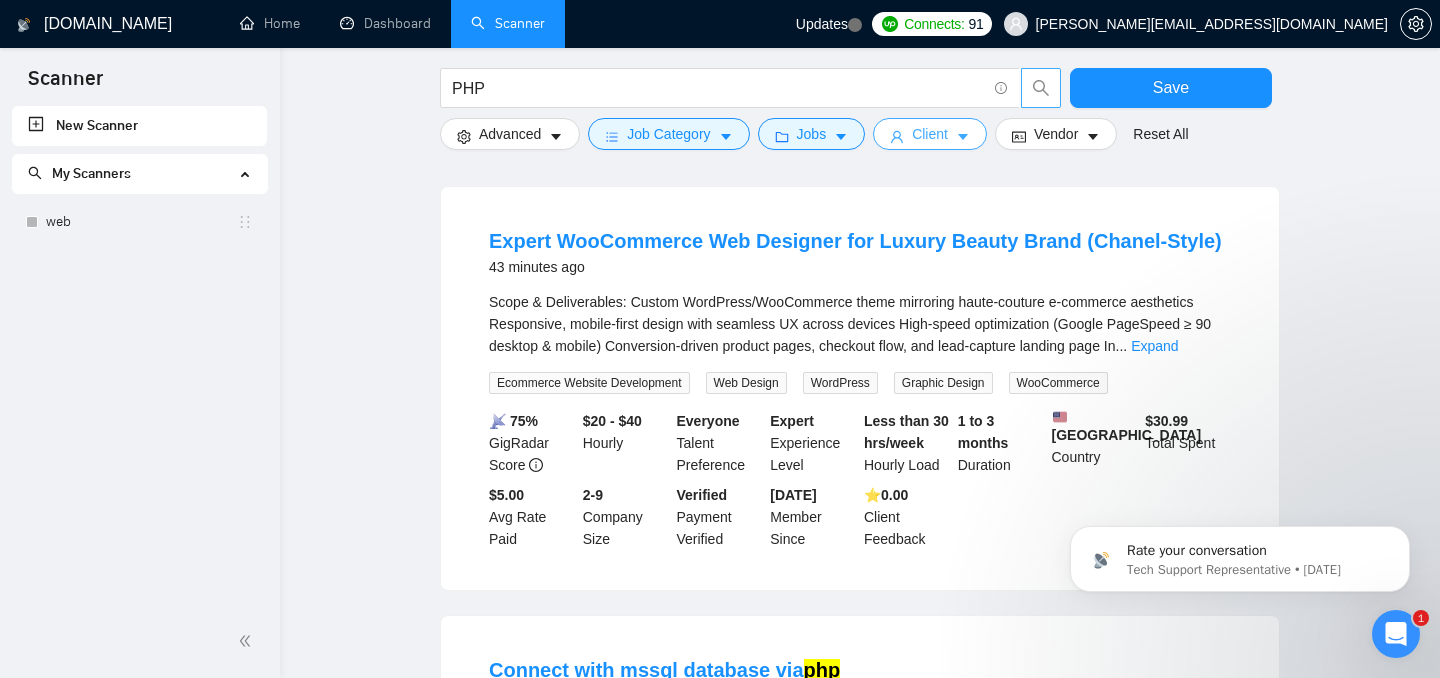 click on "Client" at bounding box center (930, 134) 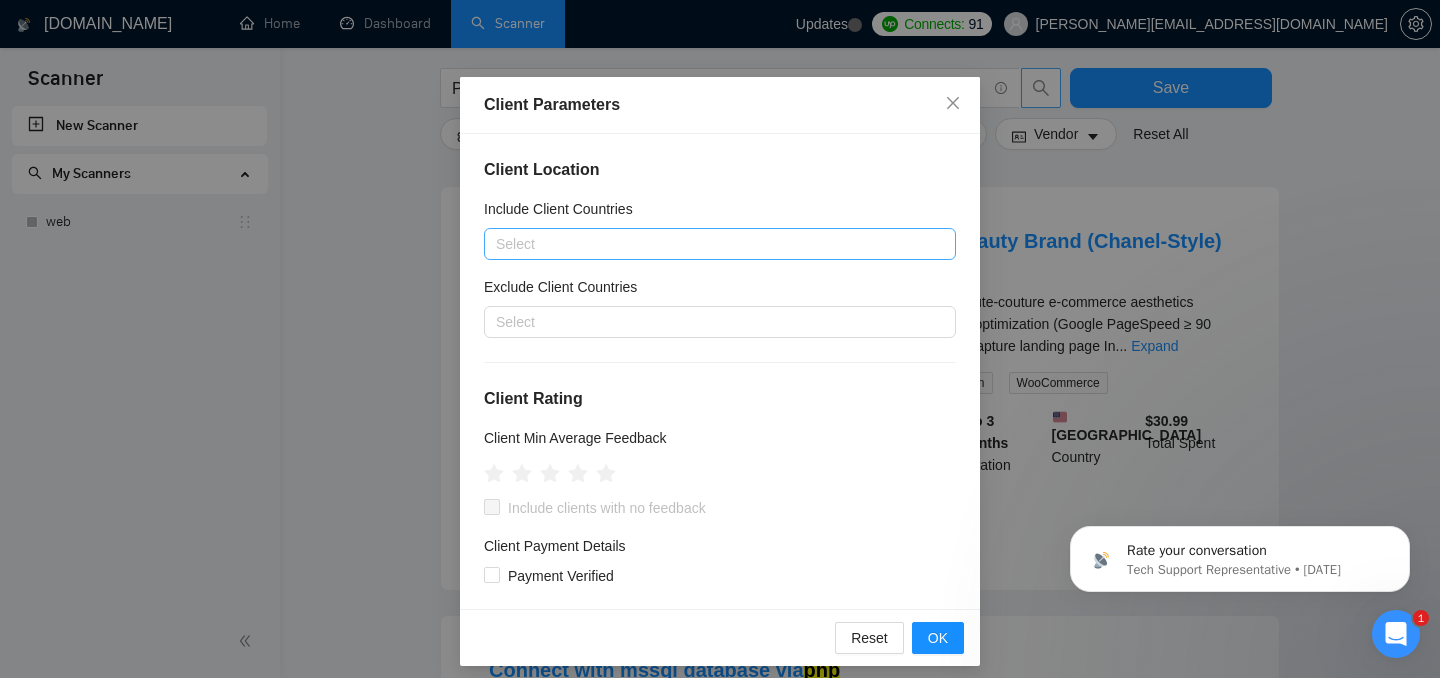 click at bounding box center [710, 244] 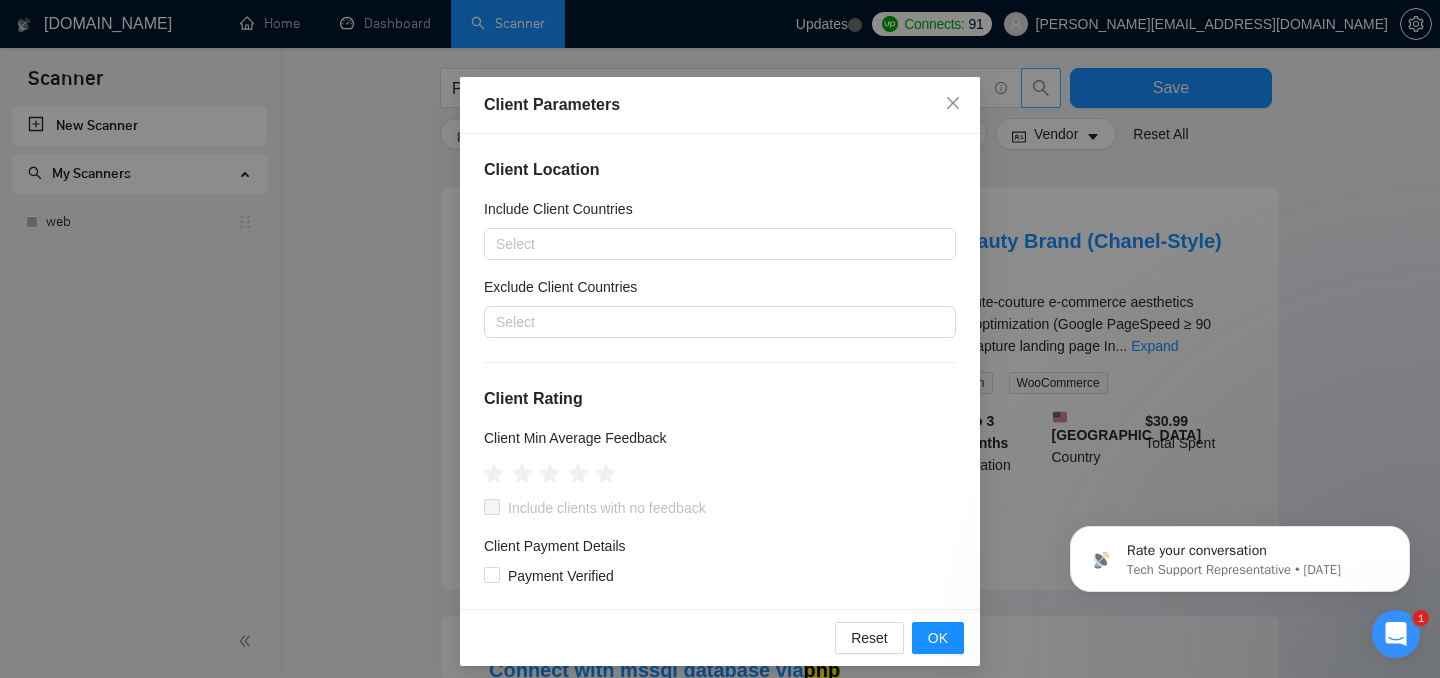 click on "Client Location Include Client Countries   Select Exclude Client Countries   Select Client Rating Client Min Average Feedback Include clients with no feedback Client Payment Details Payment Verified Hire Rate Stats   Client Total Spent $ Min - $ Max Client Hire Rate New   Any hire rate   Avg Hourly Rate Paid New $ Min - $ Max Include Clients without Sufficient History Client Profile Client Industry New   Any industry Client Company Size   Any company size Enterprise Clients New   Any clients" at bounding box center (720, 371) 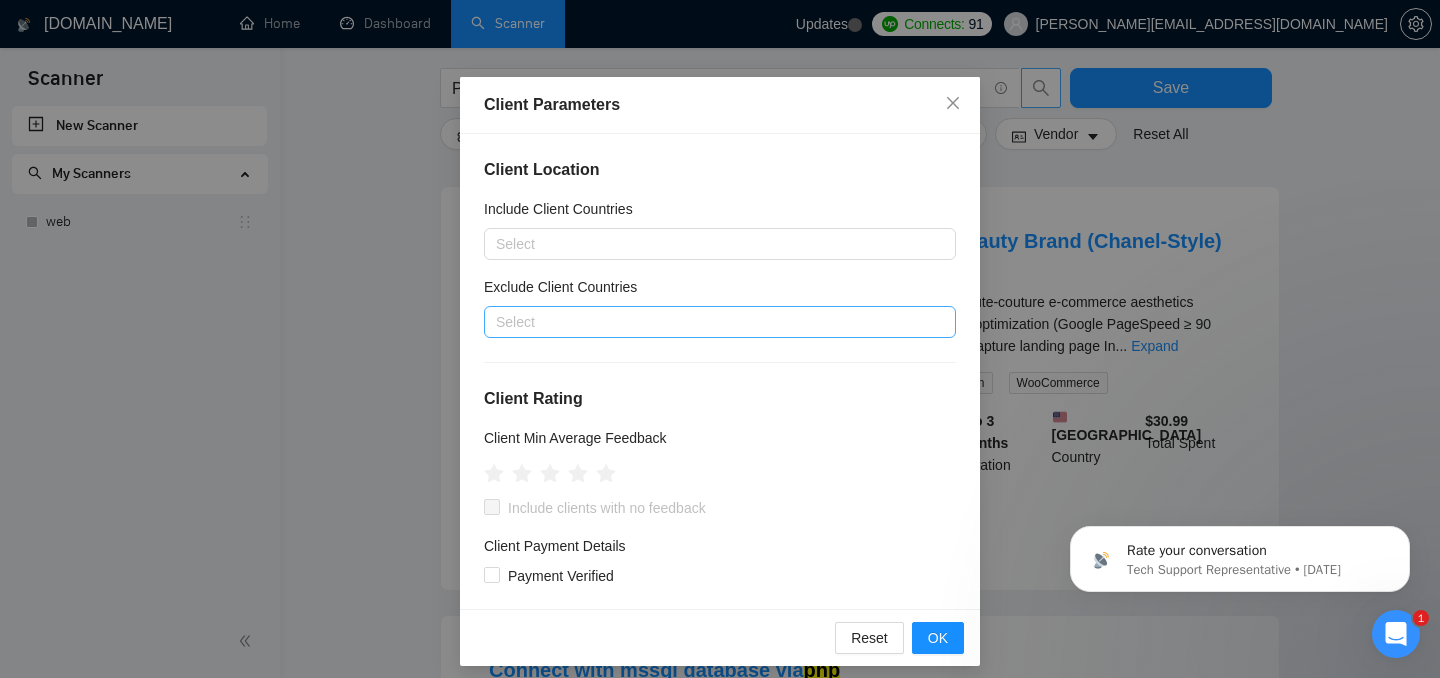 click on "Select" at bounding box center [720, 322] 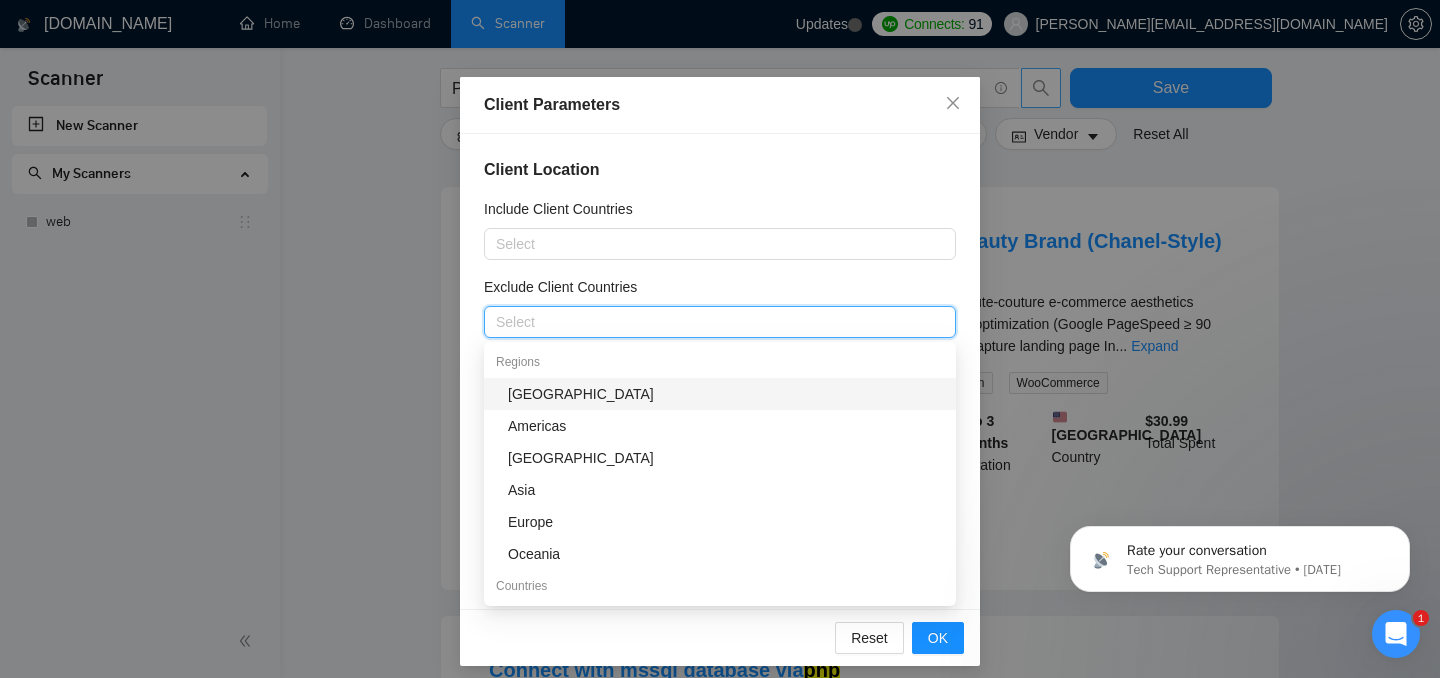 click on "[GEOGRAPHIC_DATA]" at bounding box center [726, 394] 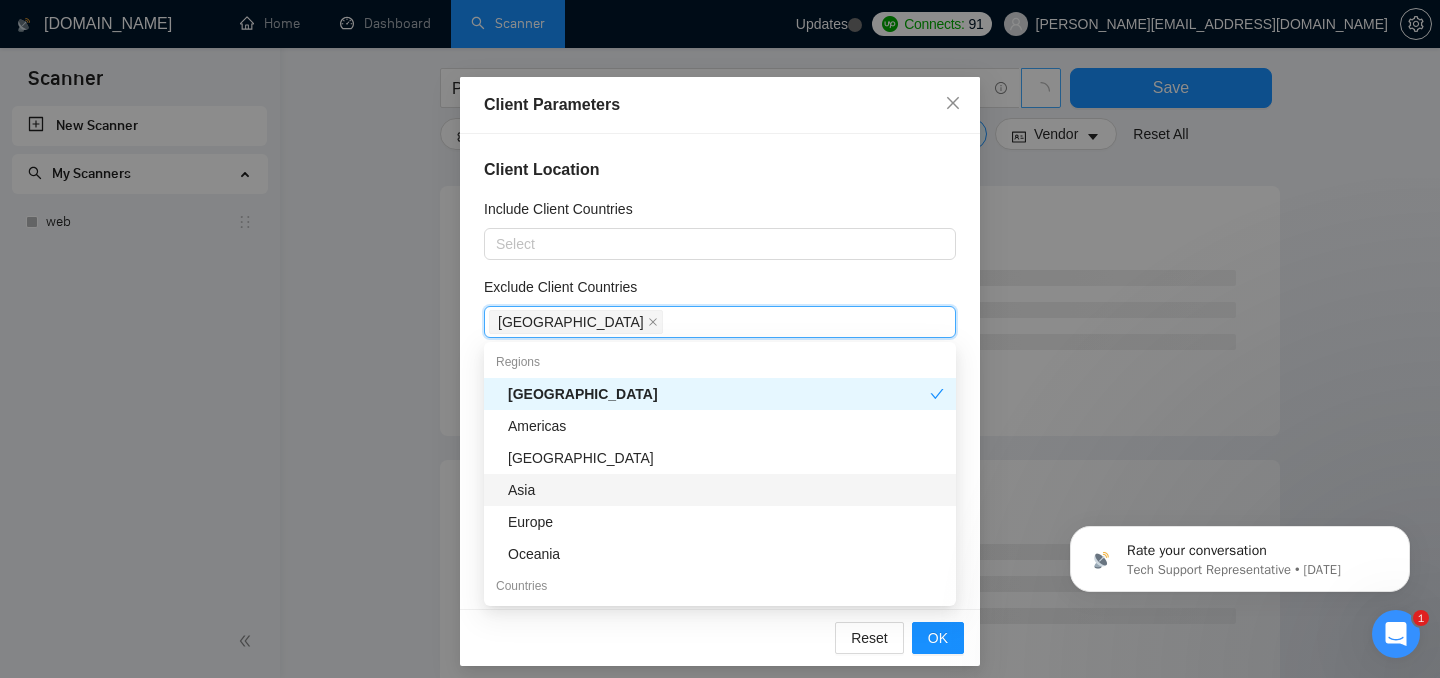 click on "Asia" at bounding box center [726, 490] 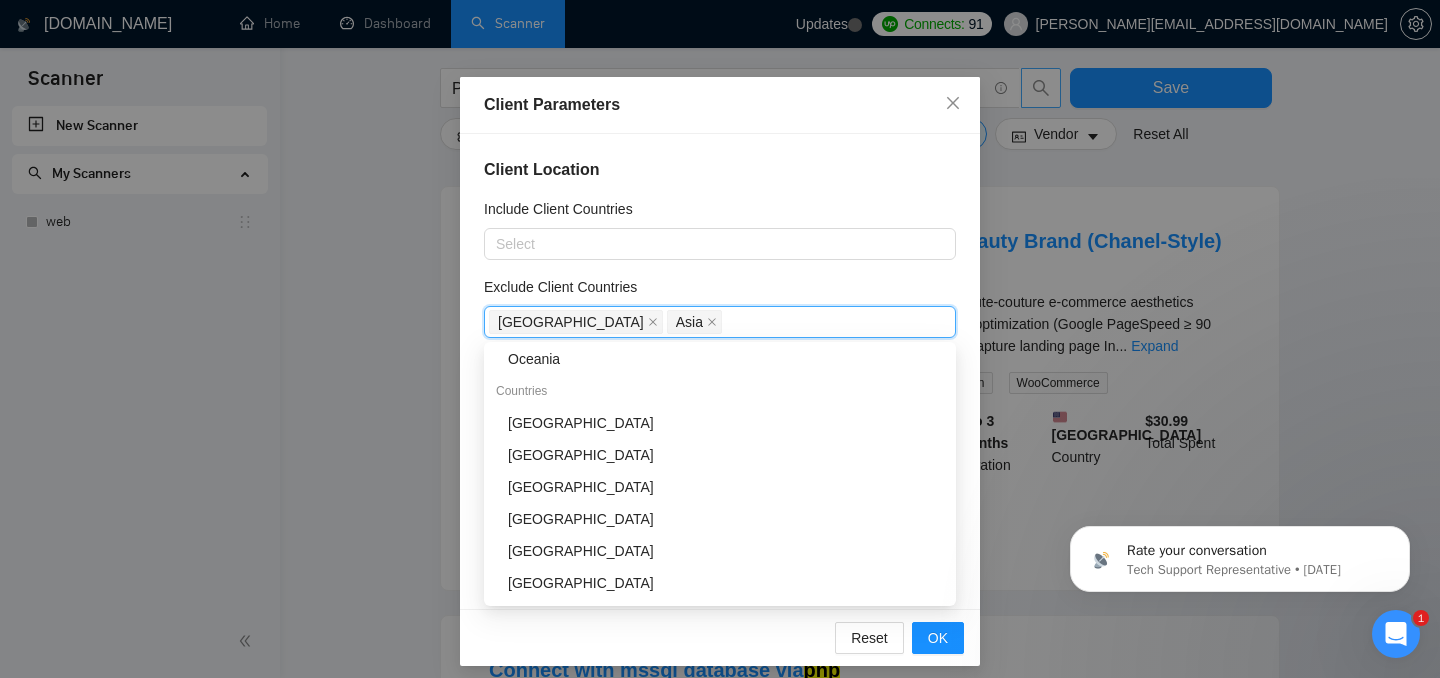 scroll, scrollTop: 190, scrollLeft: 0, axis: vertical 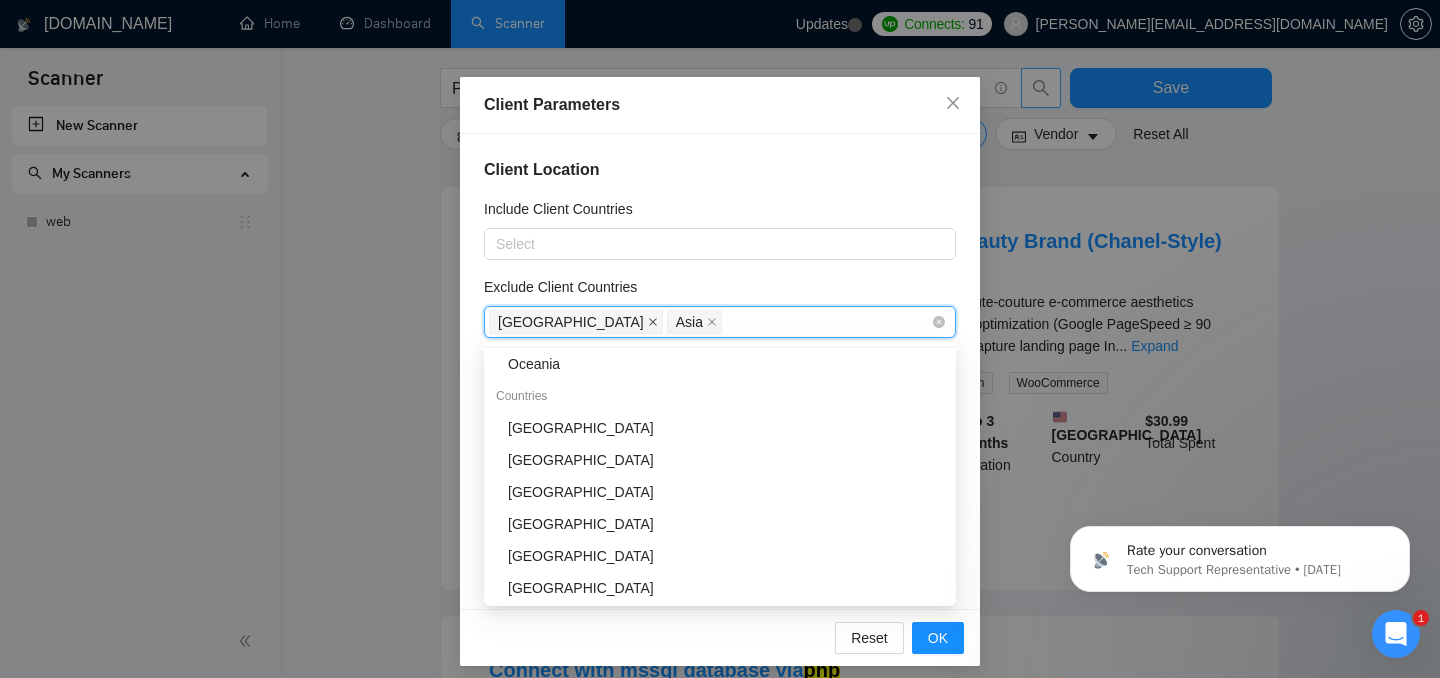 click 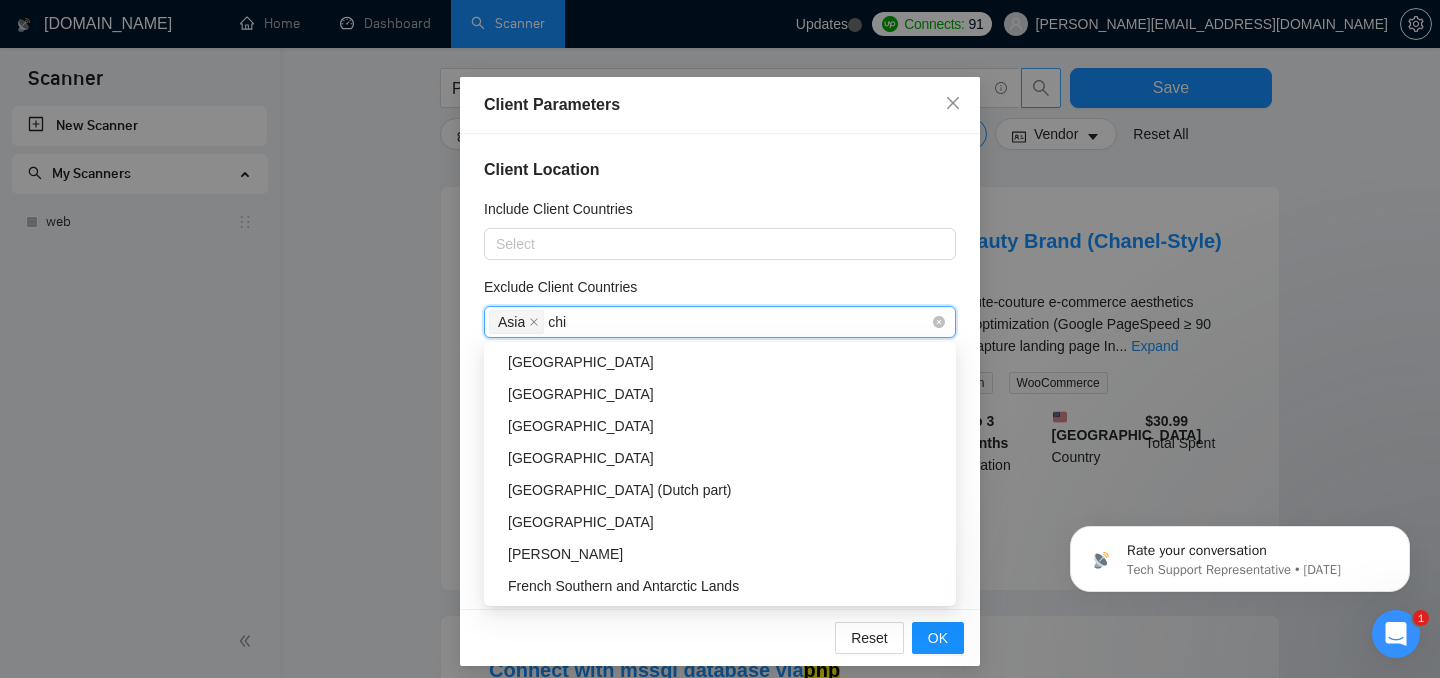 scroll, scrollTop: 0, scrollLeft: 0, axis: both 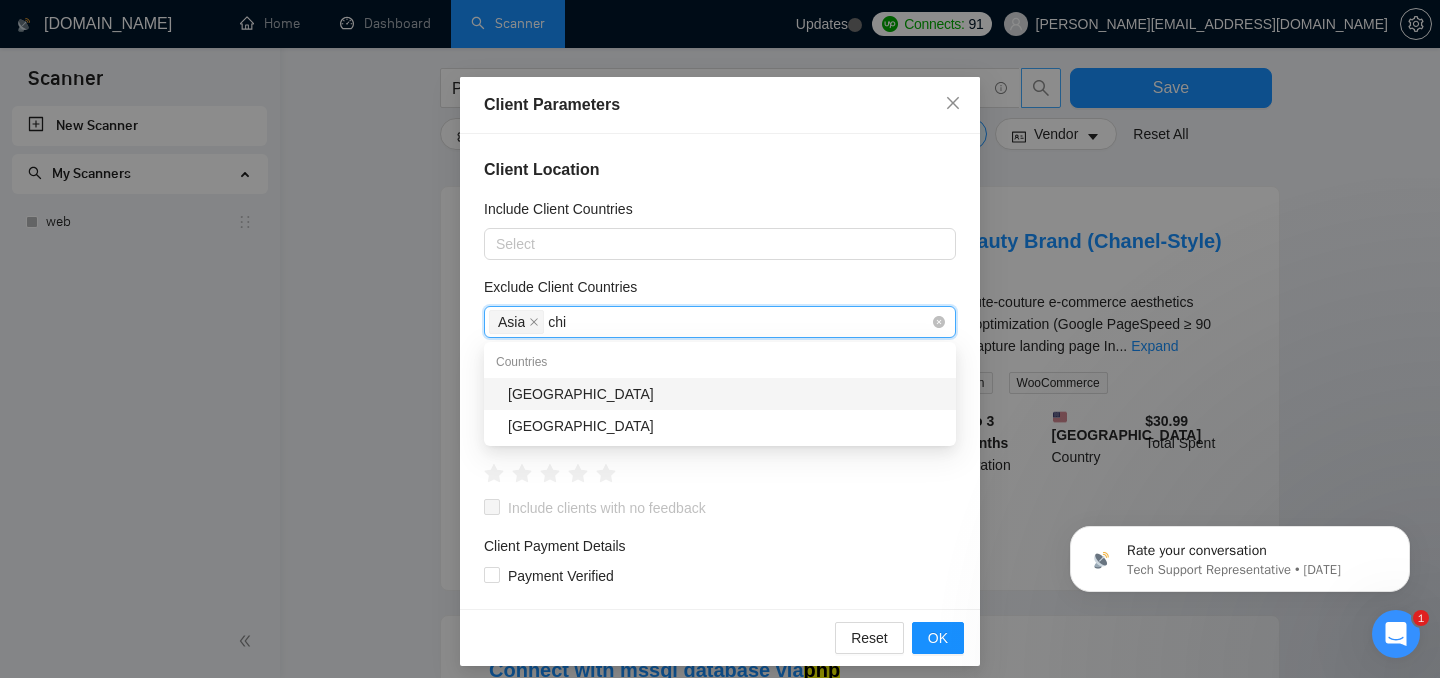 type on "chin" 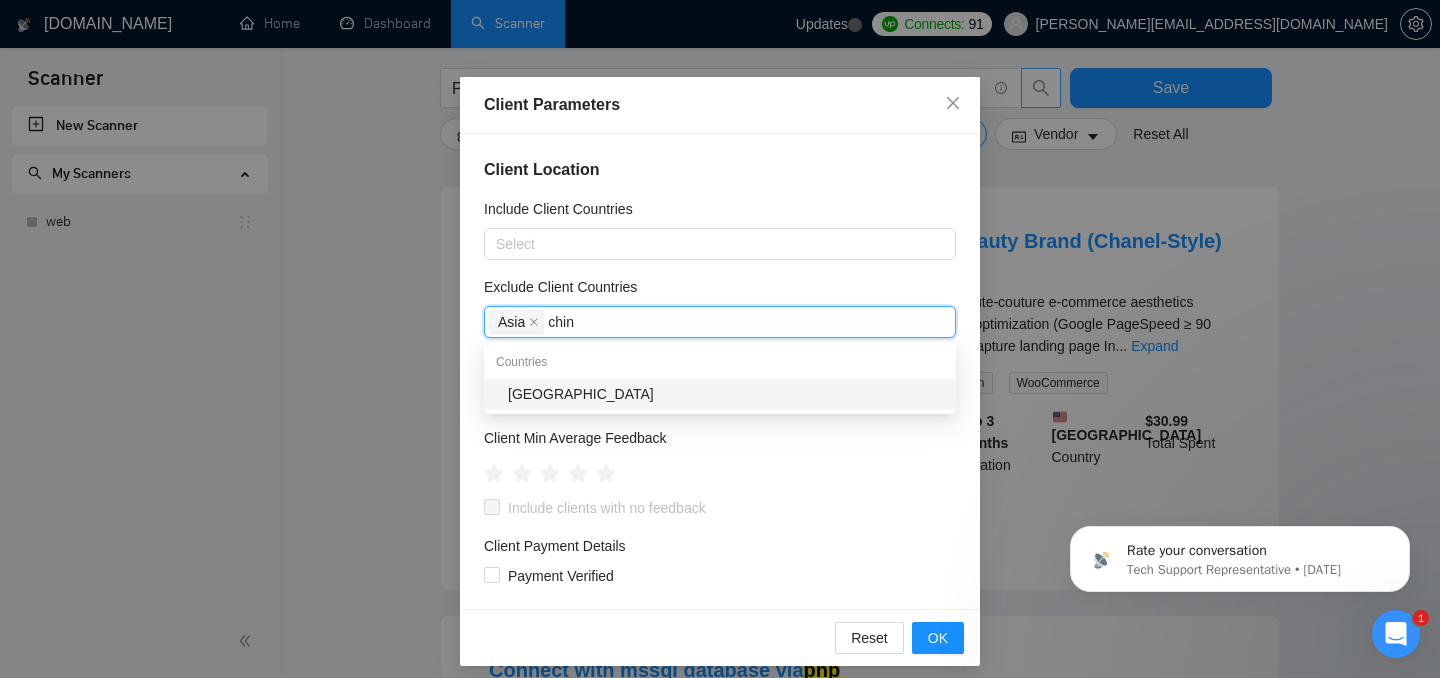 click on "[GEOGRAPHIC_DATA]" at bounding box center (726, 394) 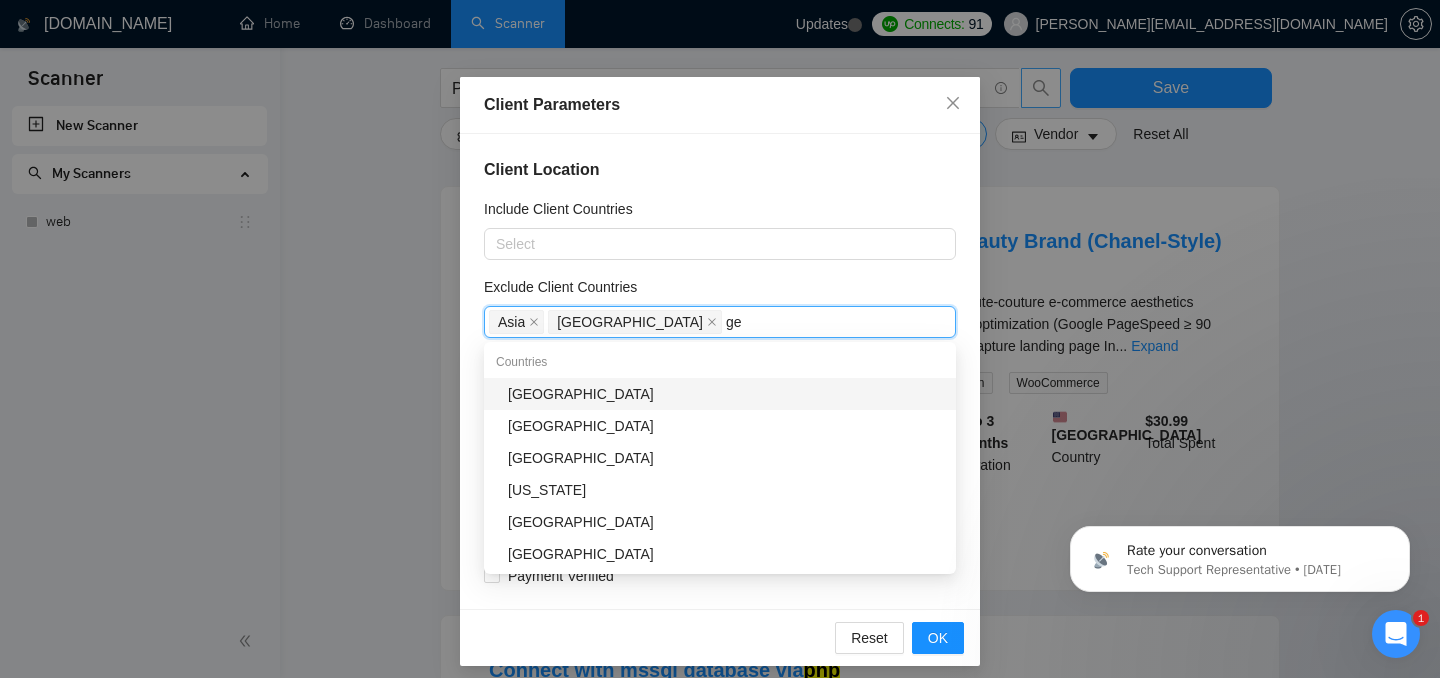 type on "ger" 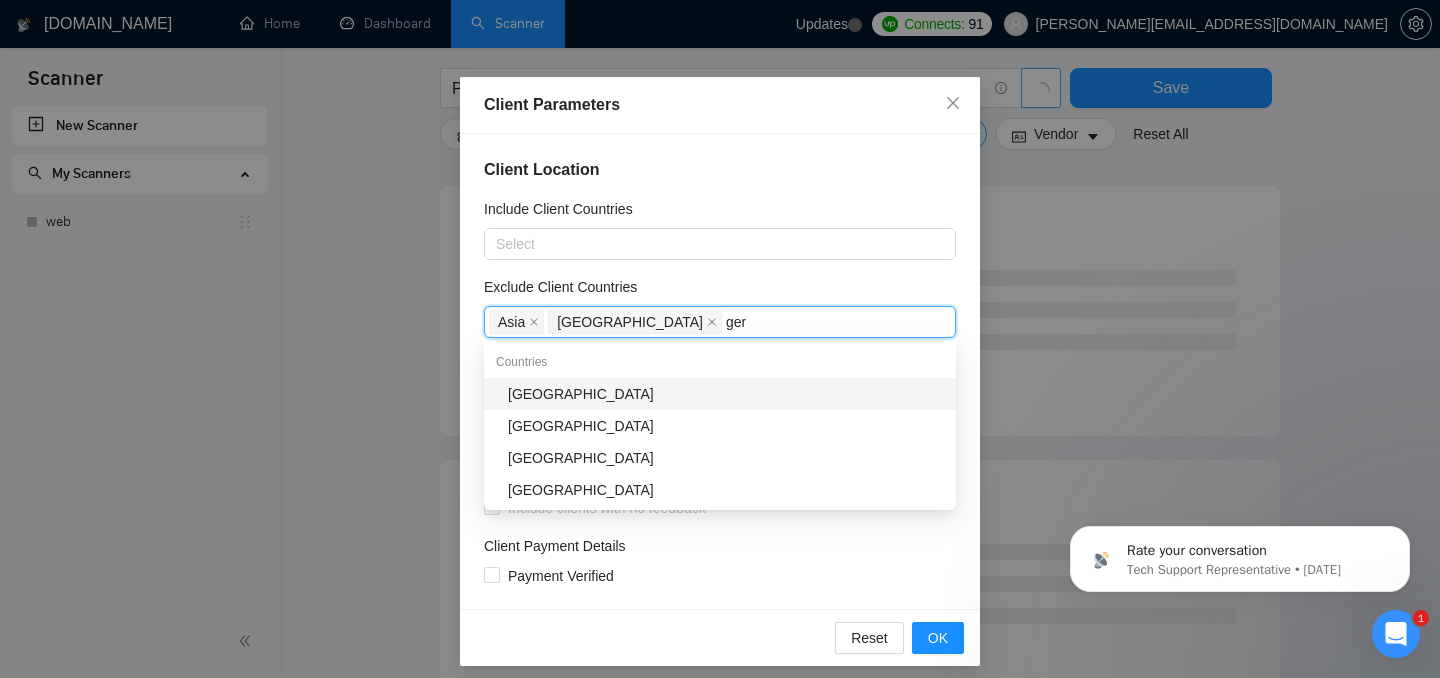 click on "[GEOGRAPHIC_DATA]" at bounding box center (726, 394) 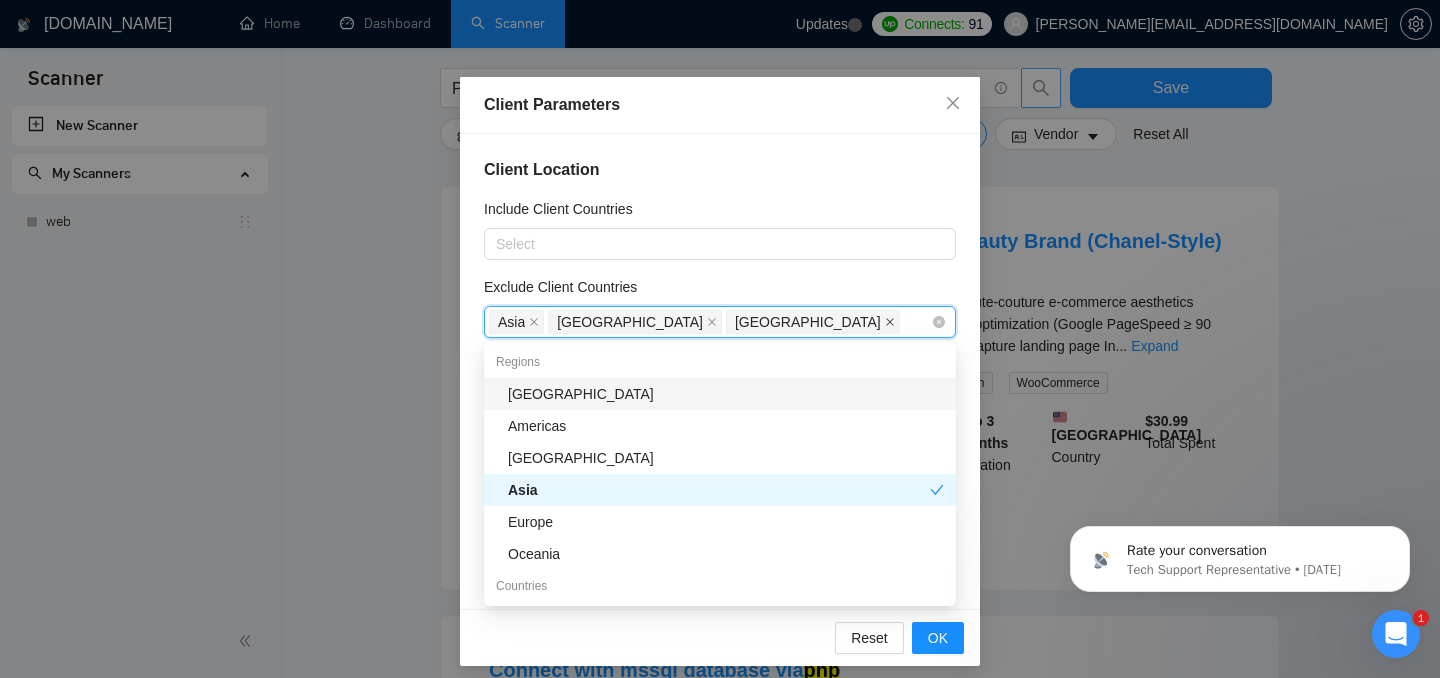 click 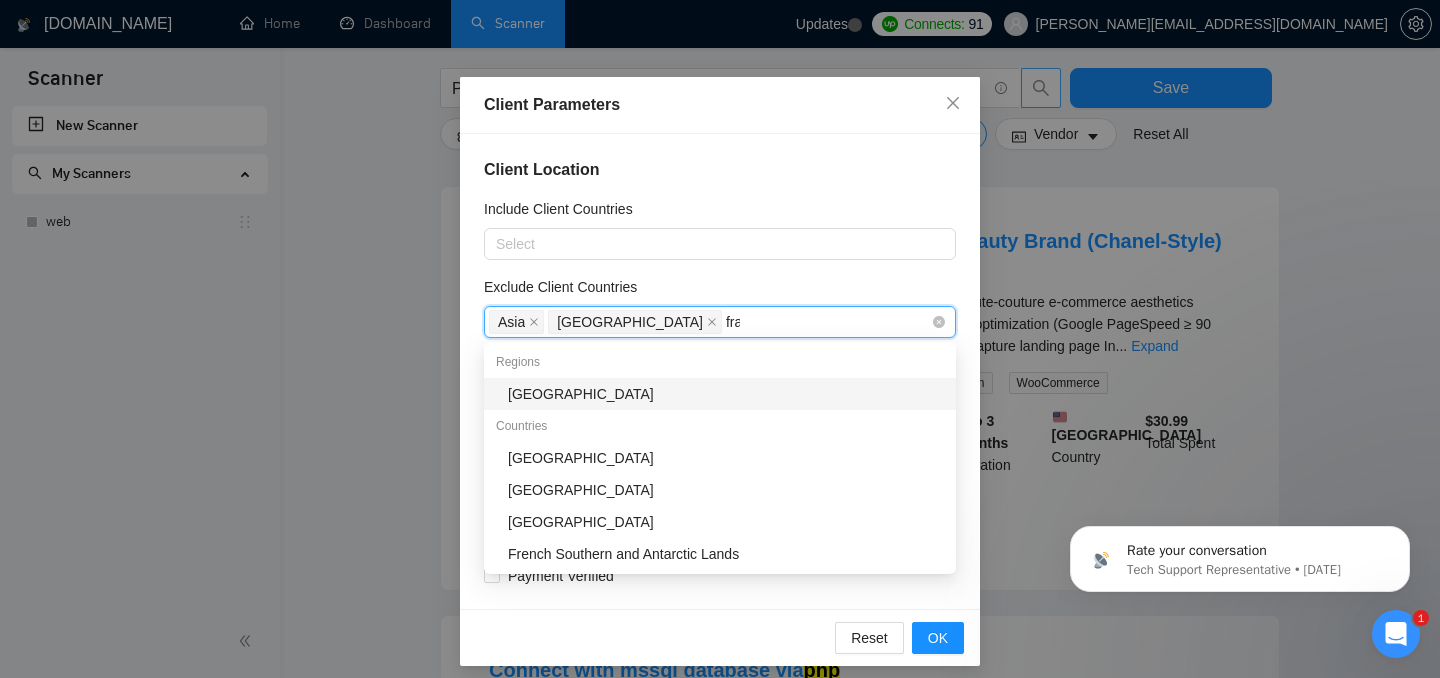 type on "[PERSON_NAME]" 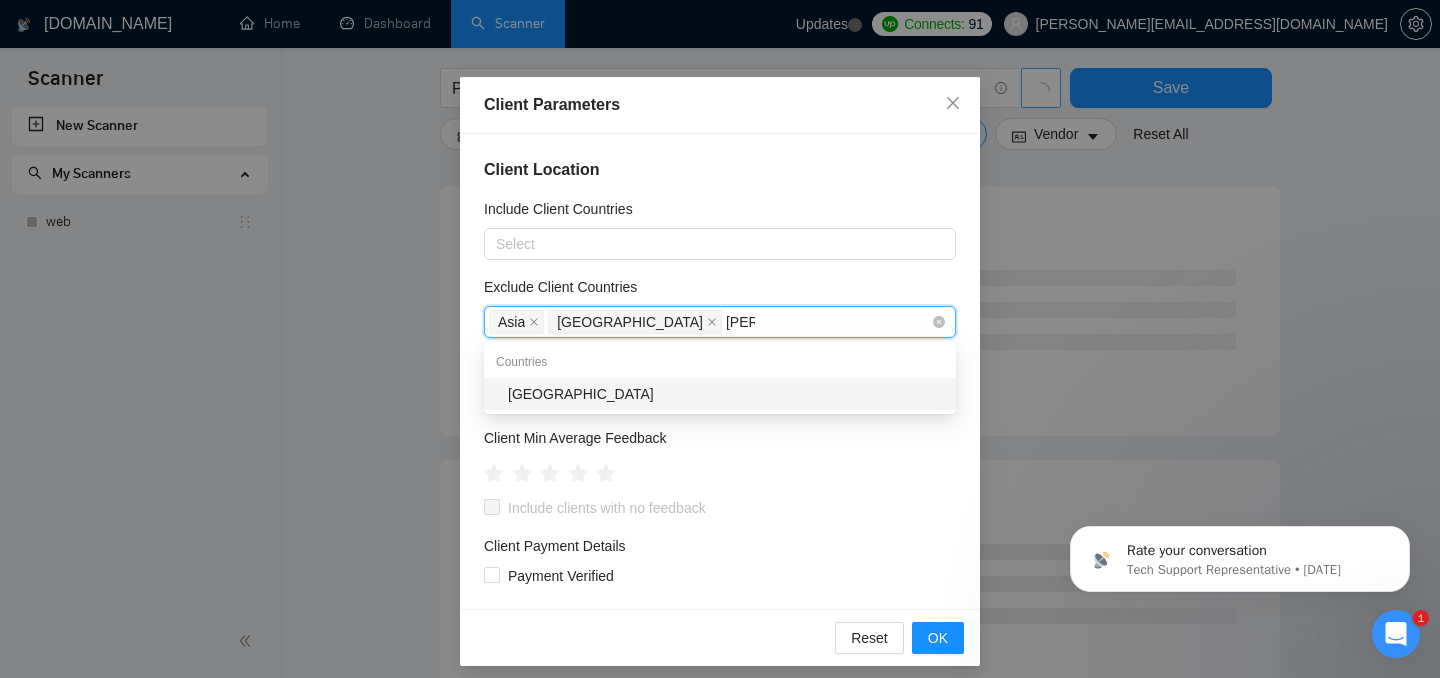 click on "[GEOGRAPHIC_DATA]" at bounding box center [726, 394] 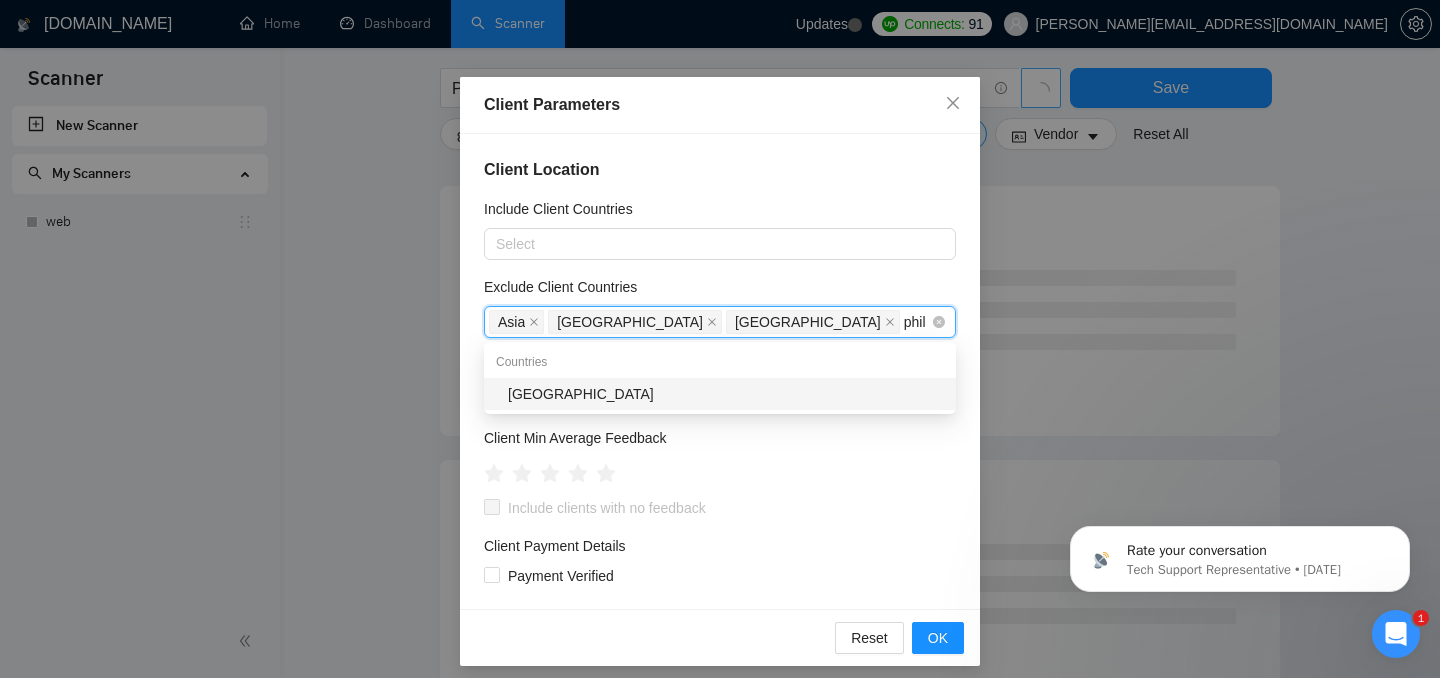 type on "phili" 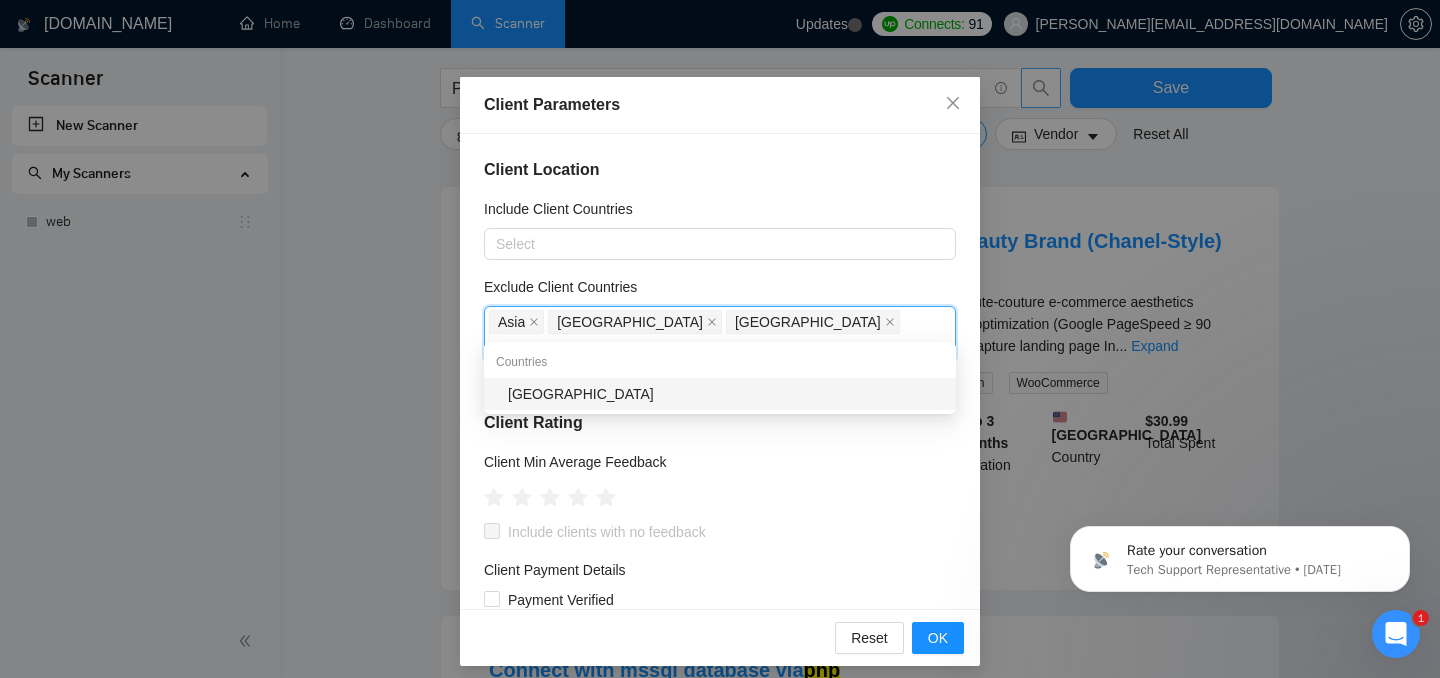 click on "[GEOGRAPHIC_DATA]" at bounding box center (726, 394) 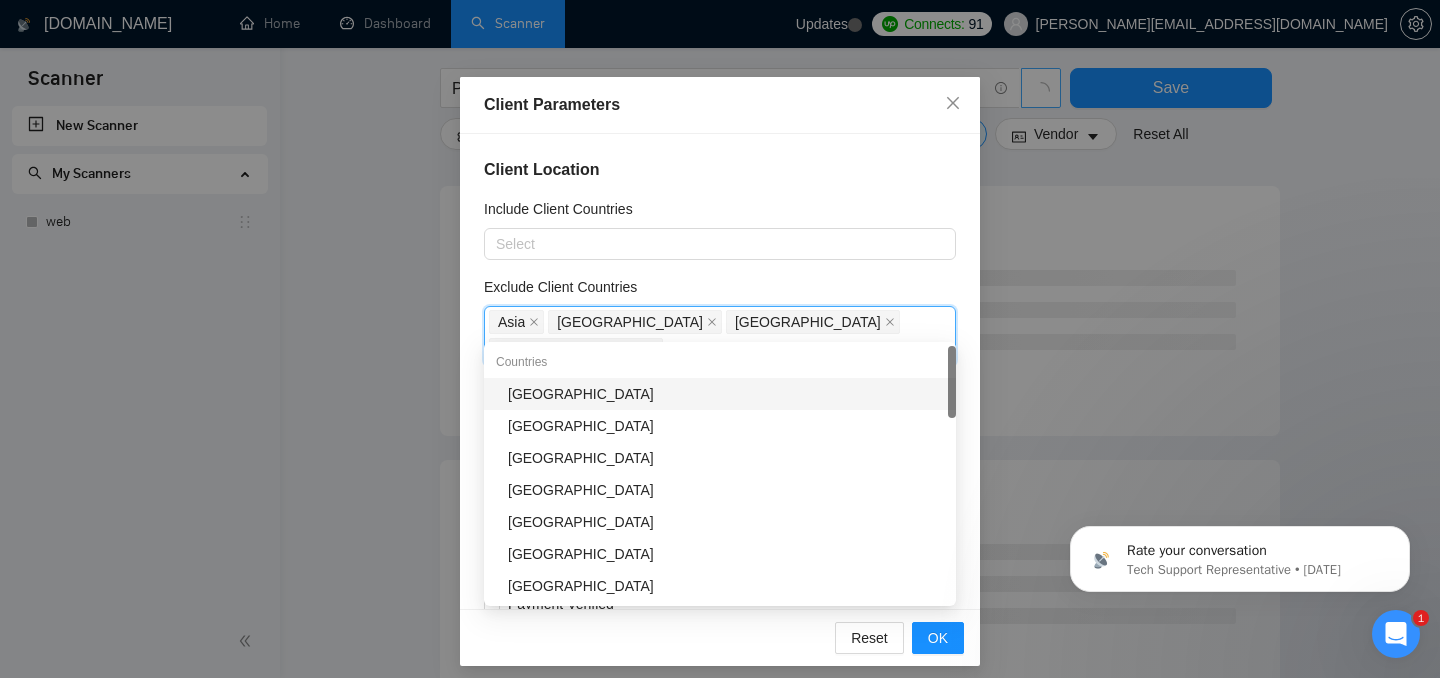 type on "paki" 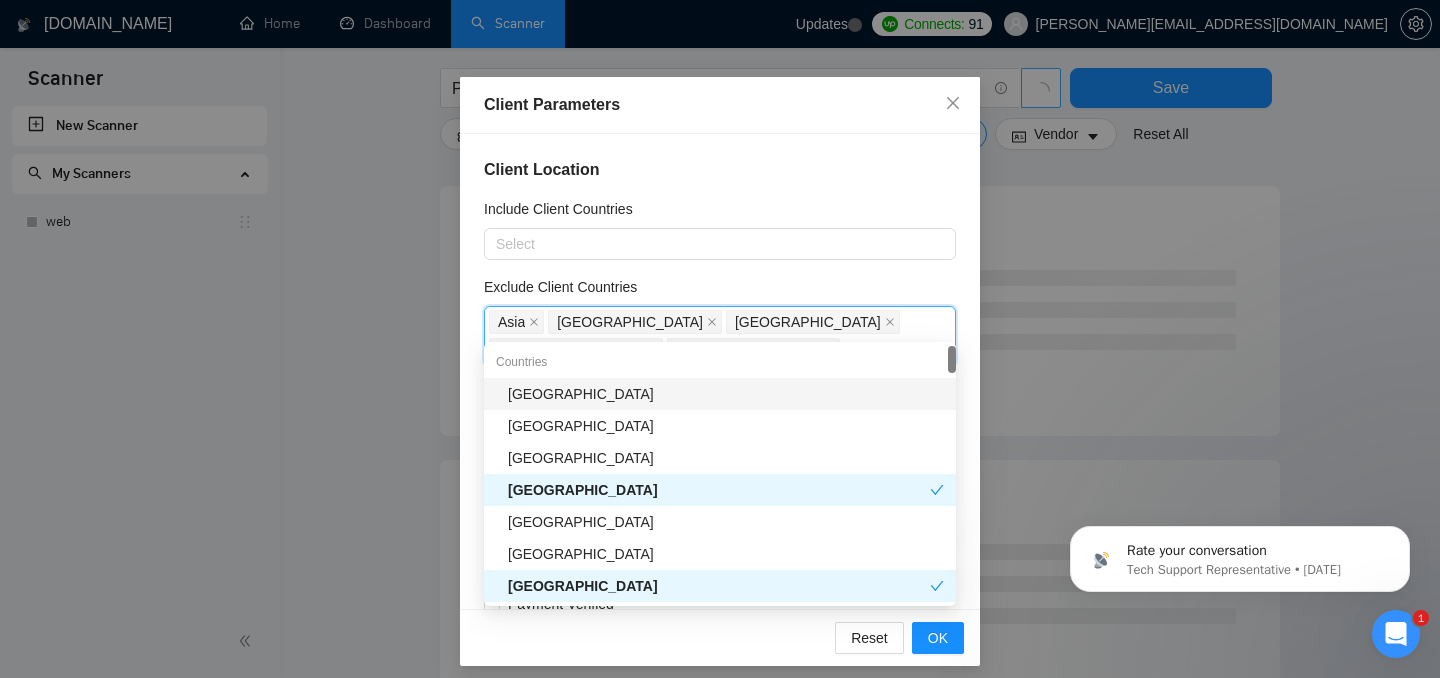 type on "india" 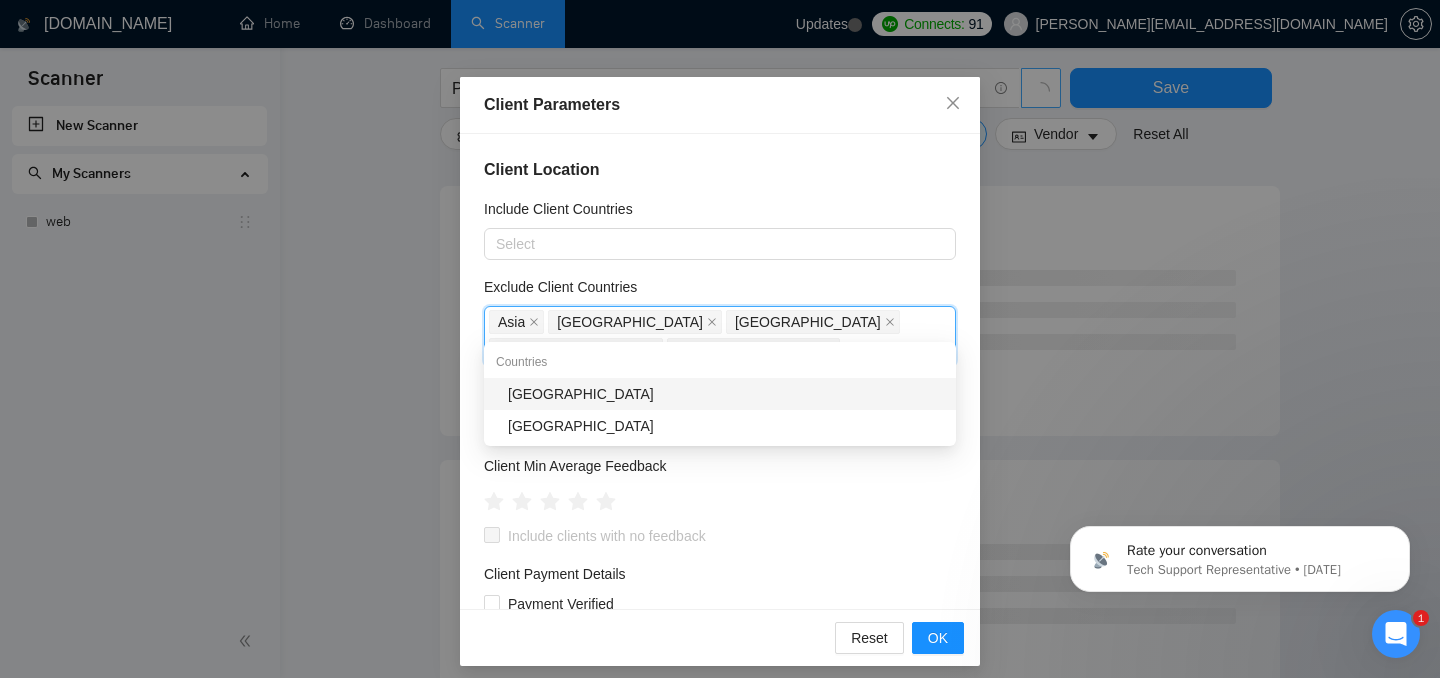 click on "[GEOGRAPHIC_DATA]" at bounding box center (726, 394) 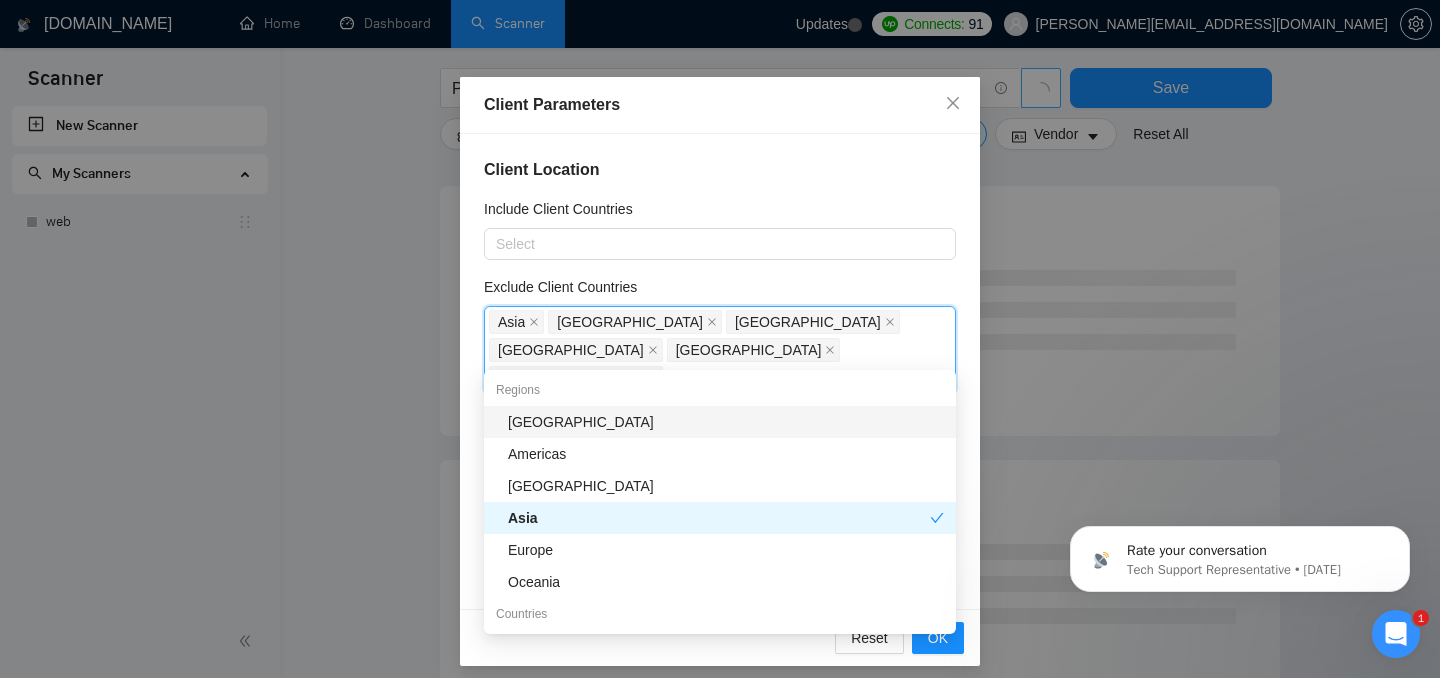 click on "Exclude Client Countries" at bounding box center (720, 291) 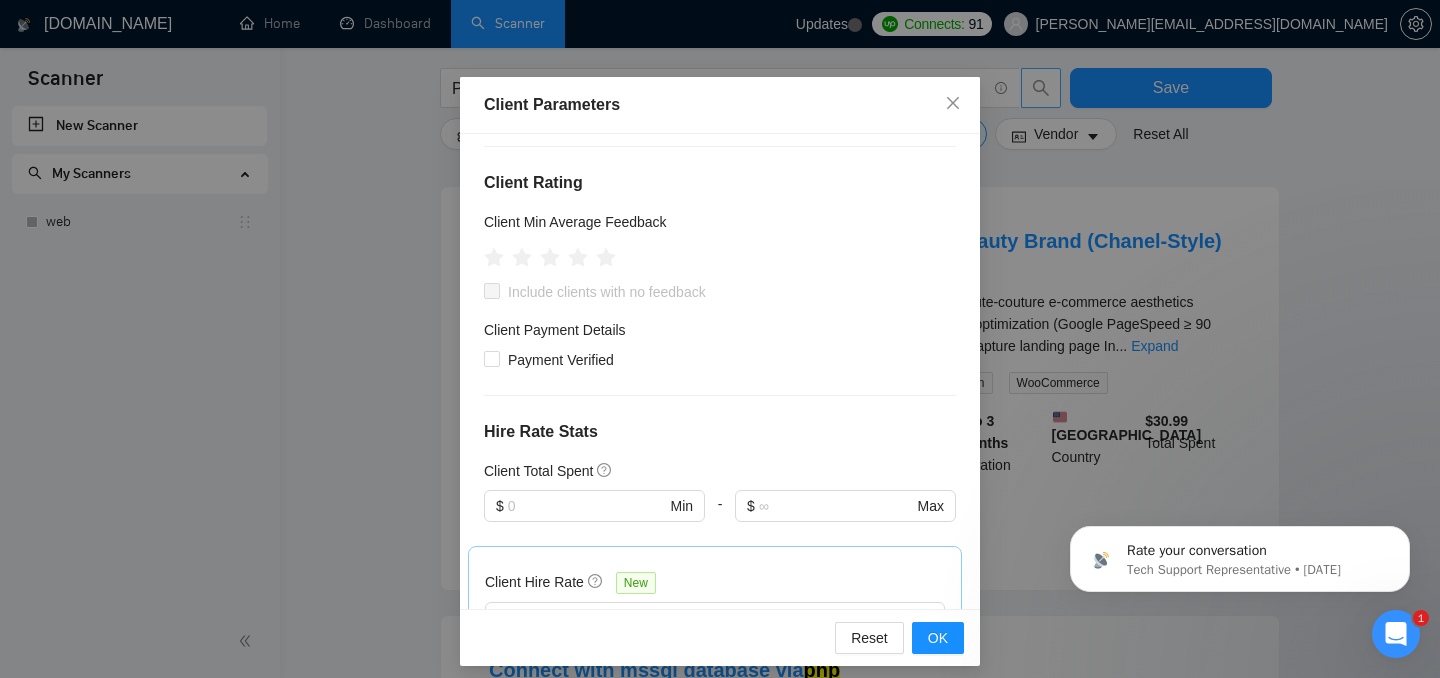 scroll, scrollTop: 273, scrollLeft: 0, axis: vertical 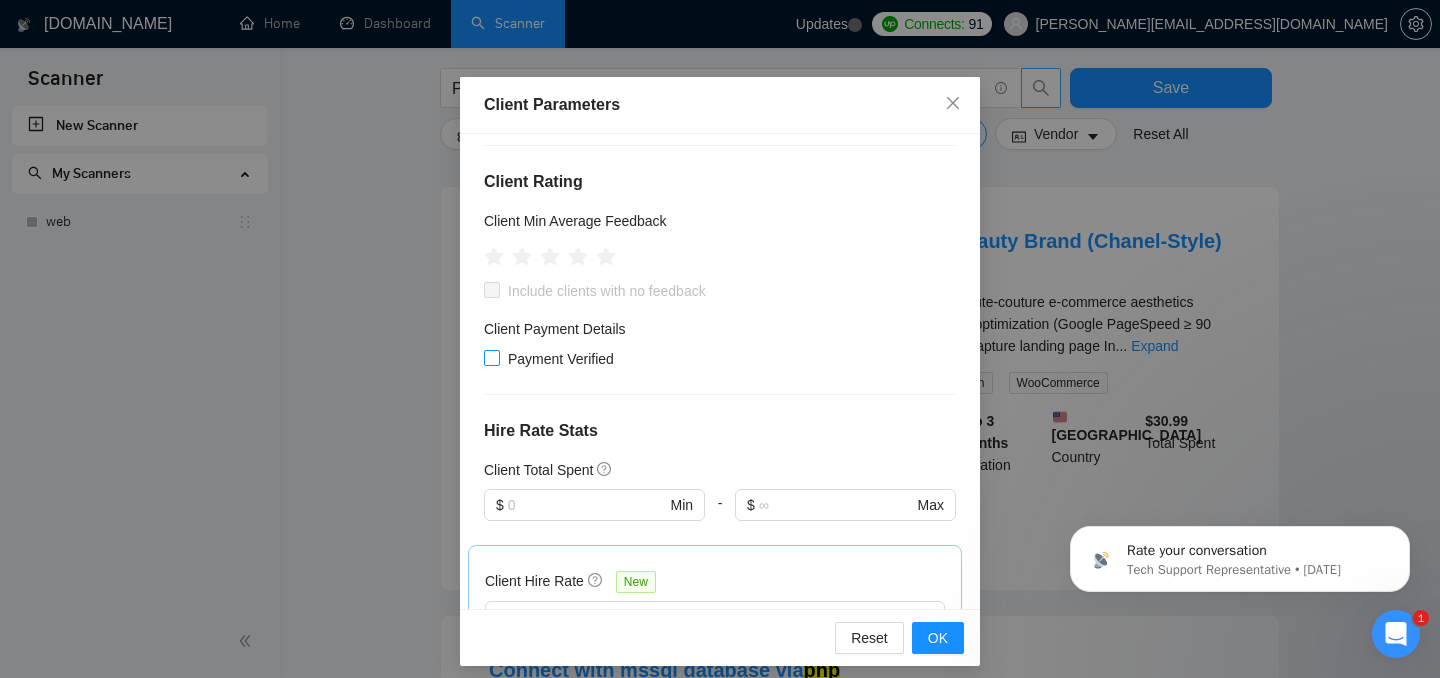 click on "Payment Verified" at bounding box center [491, 357] 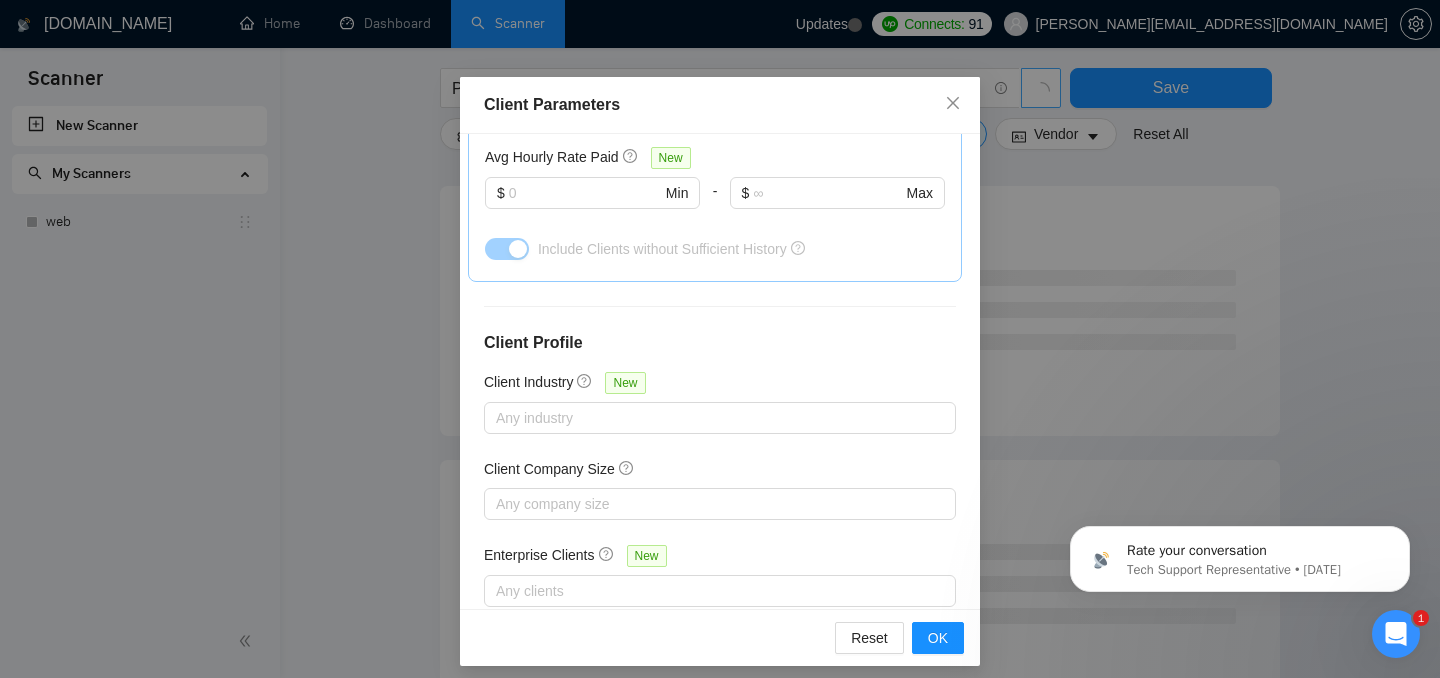 scroll, scrollTop: 799, scrollLeft: 0, axis: vertical 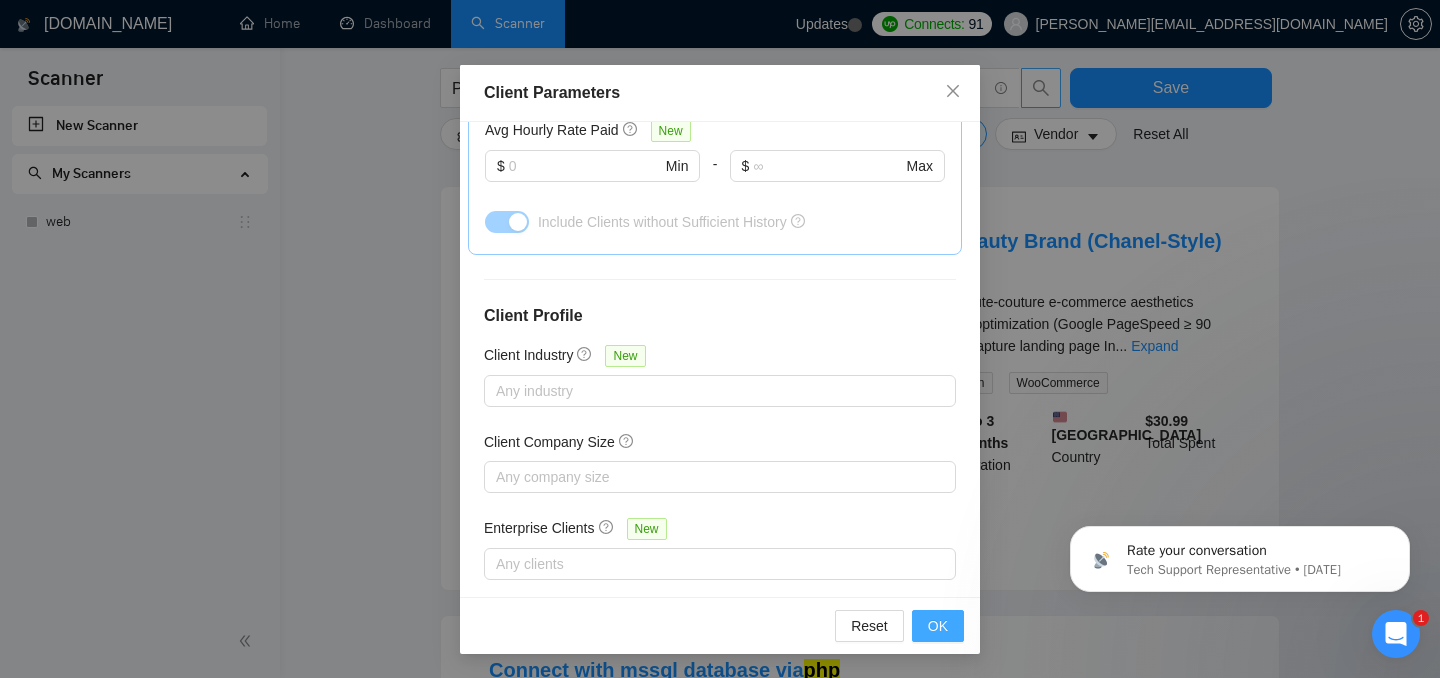 click on "OK" at bounding box center (938, 626) 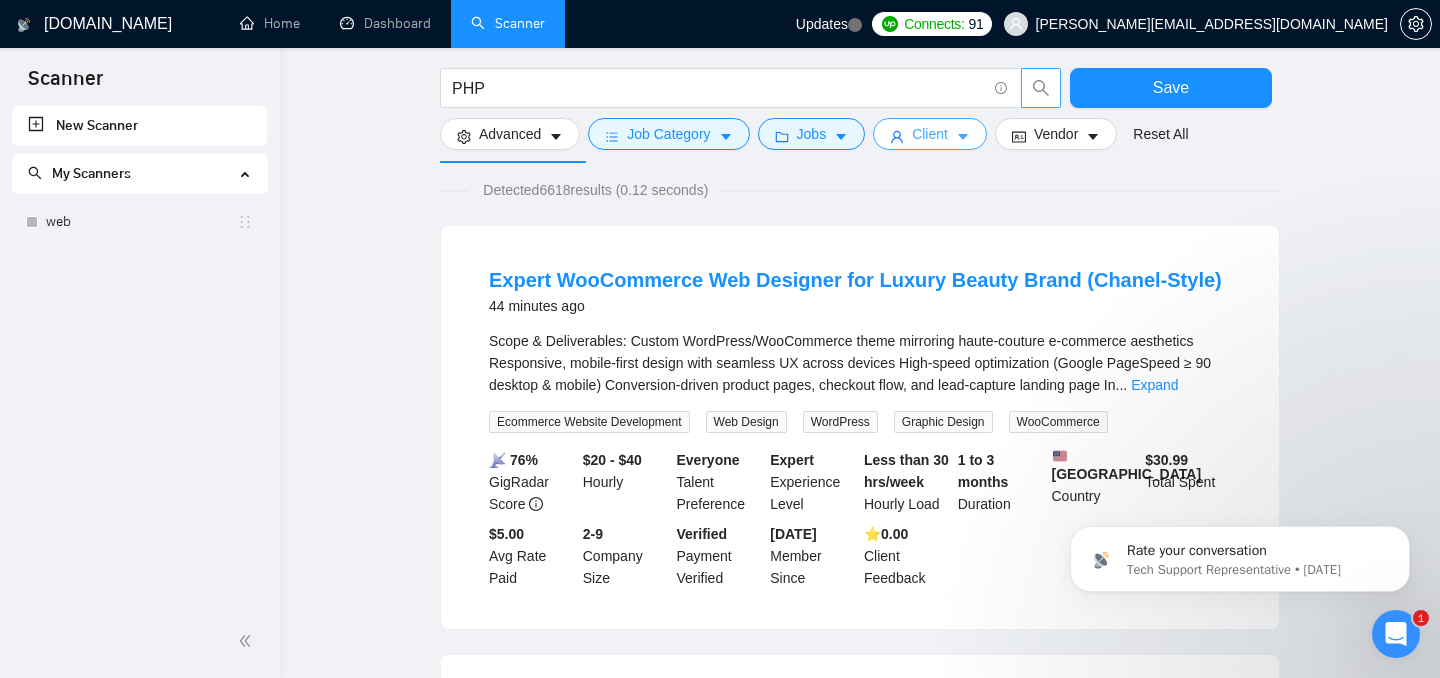 scroll, scrollTop: 59, scrollLeft: 0, axis: vertical 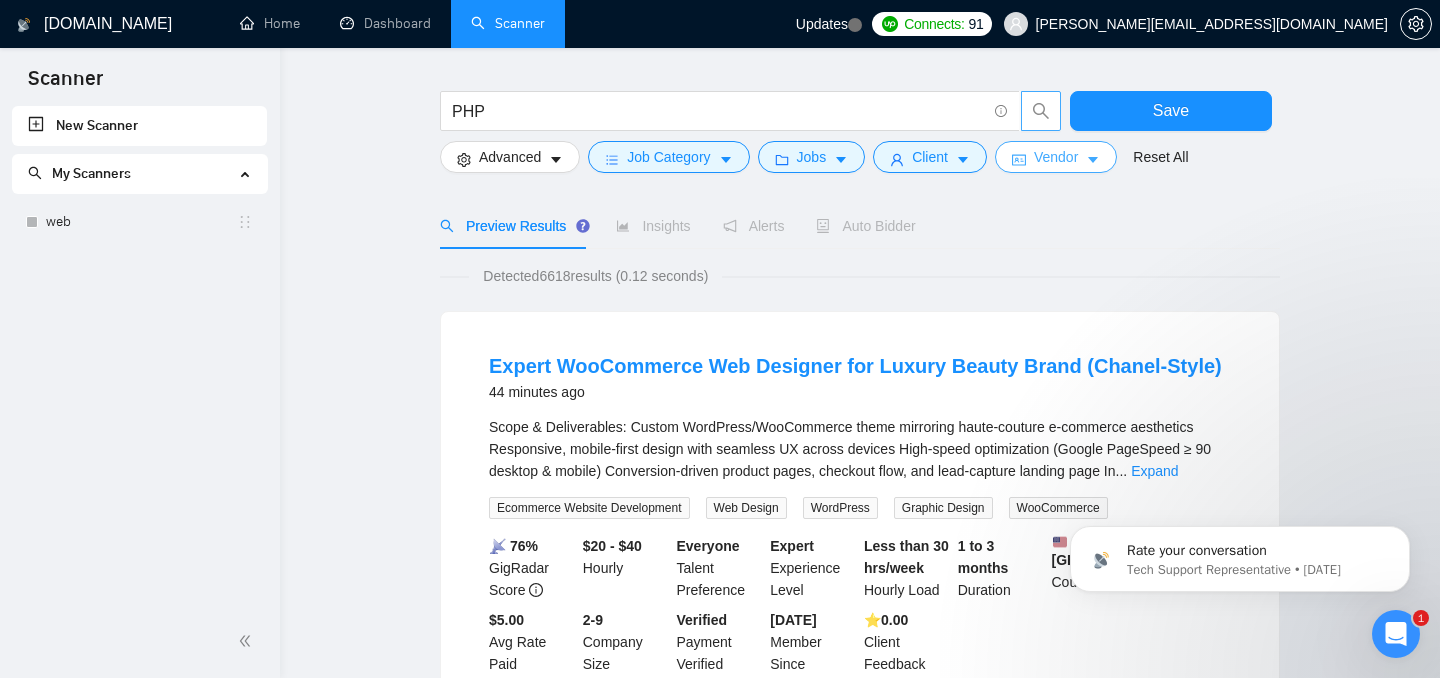 click on "Vendor" at bounding box center (1056, 157) 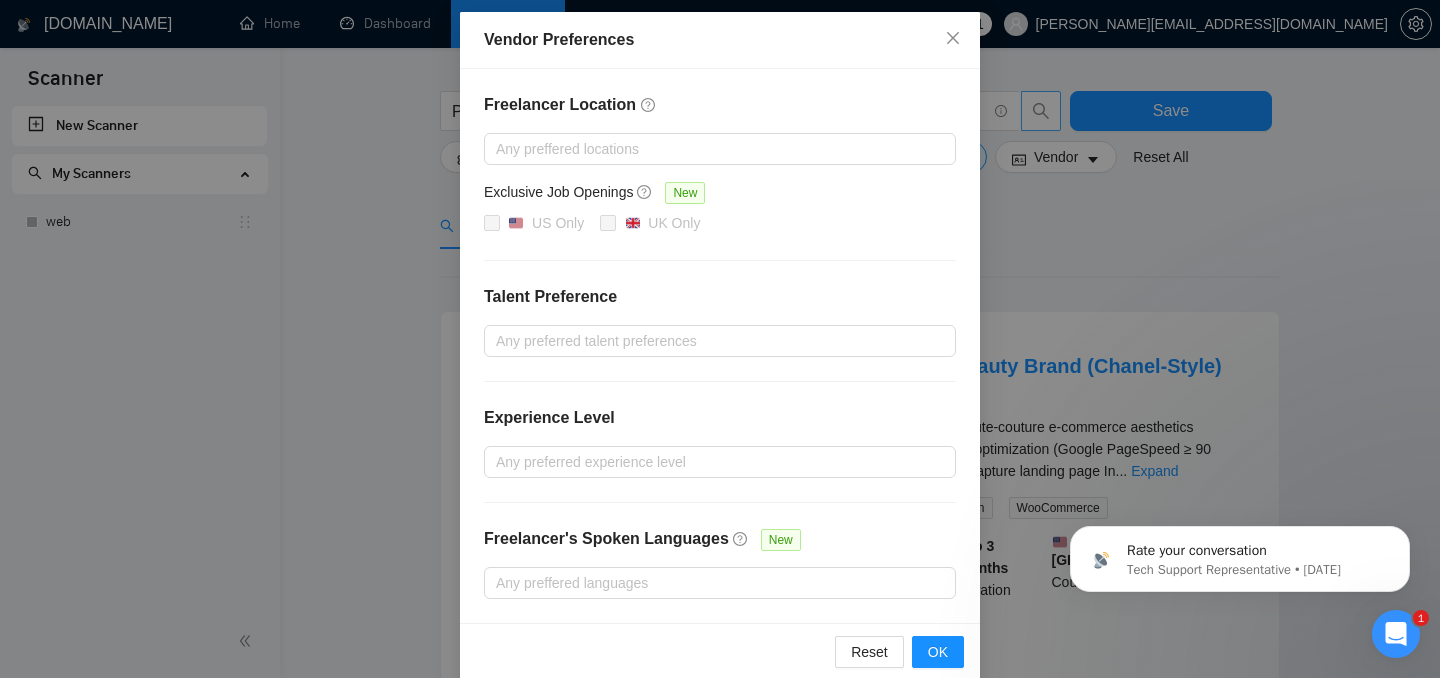 scroll, scrollTop: 113, scrollLeft: 0, axis: vertical 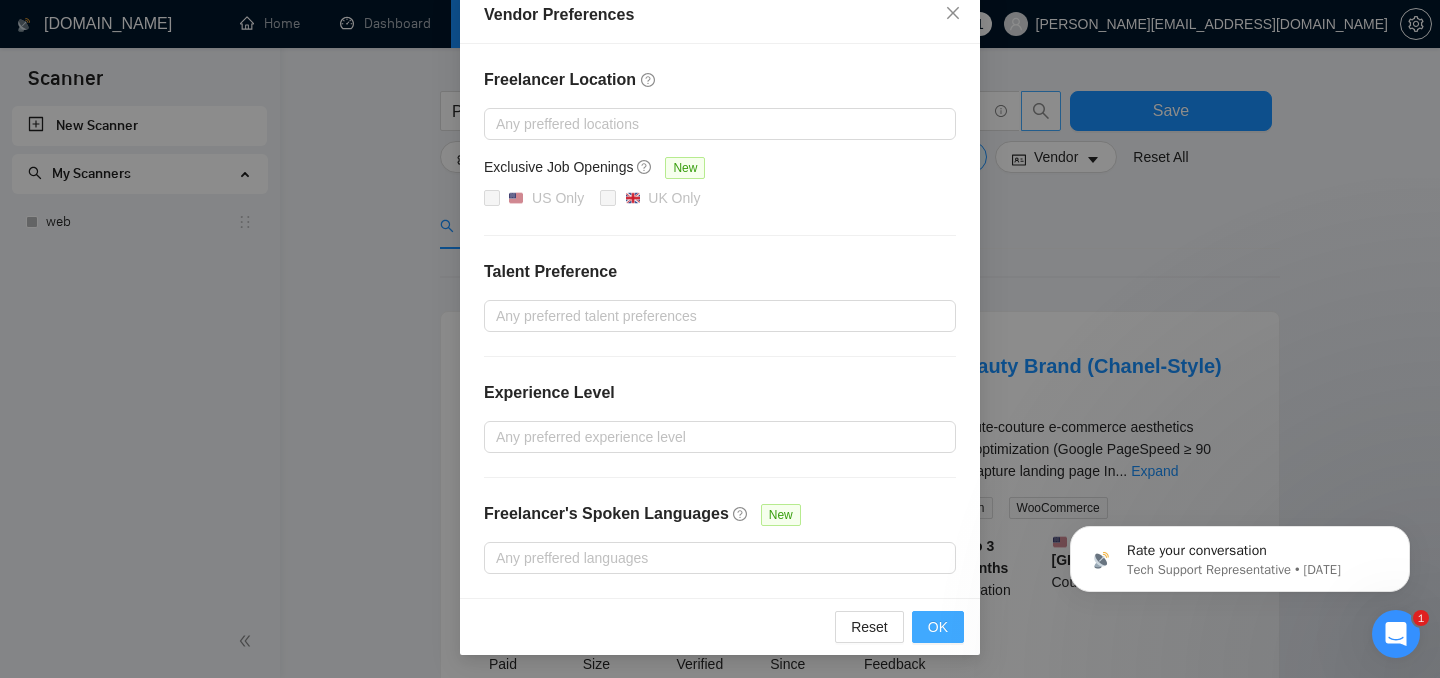 click on "OK" at bounding box center [938, 627] 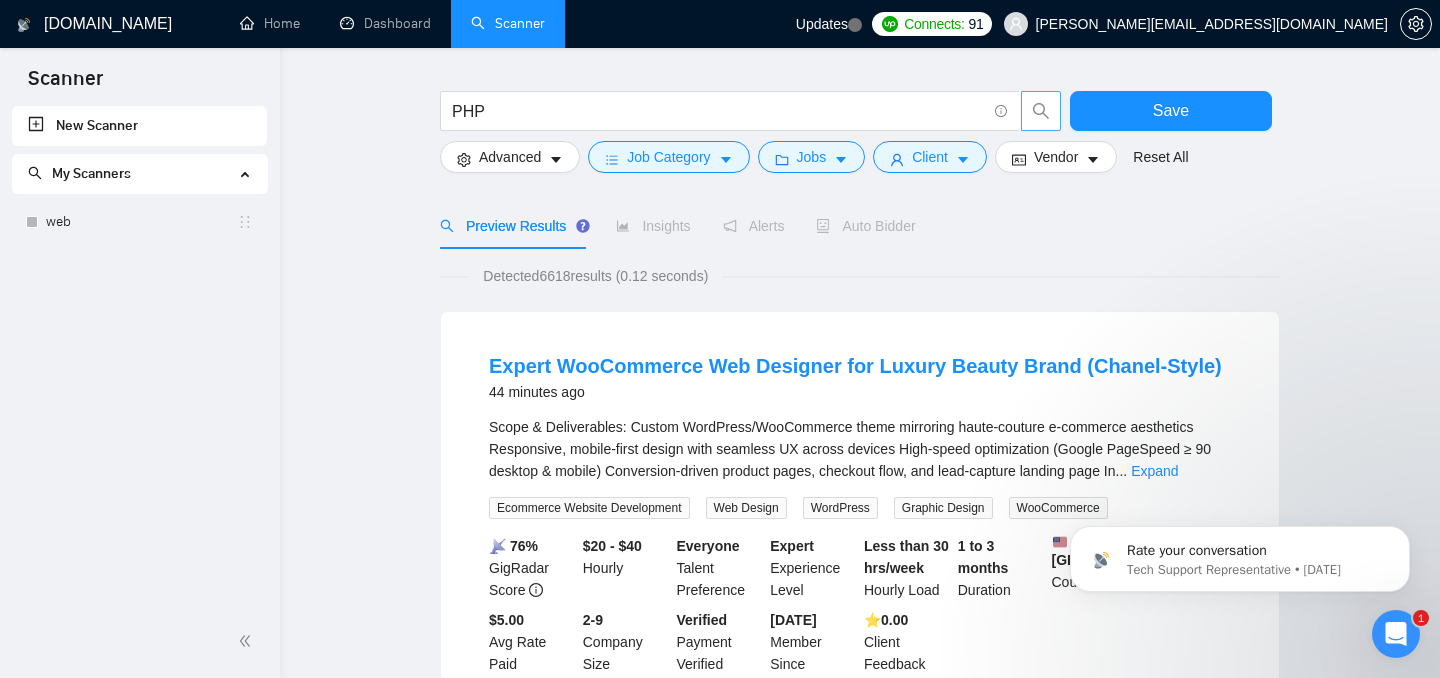 scroll, scrollTop: 13, scrollLeft: 0, axis: vertical 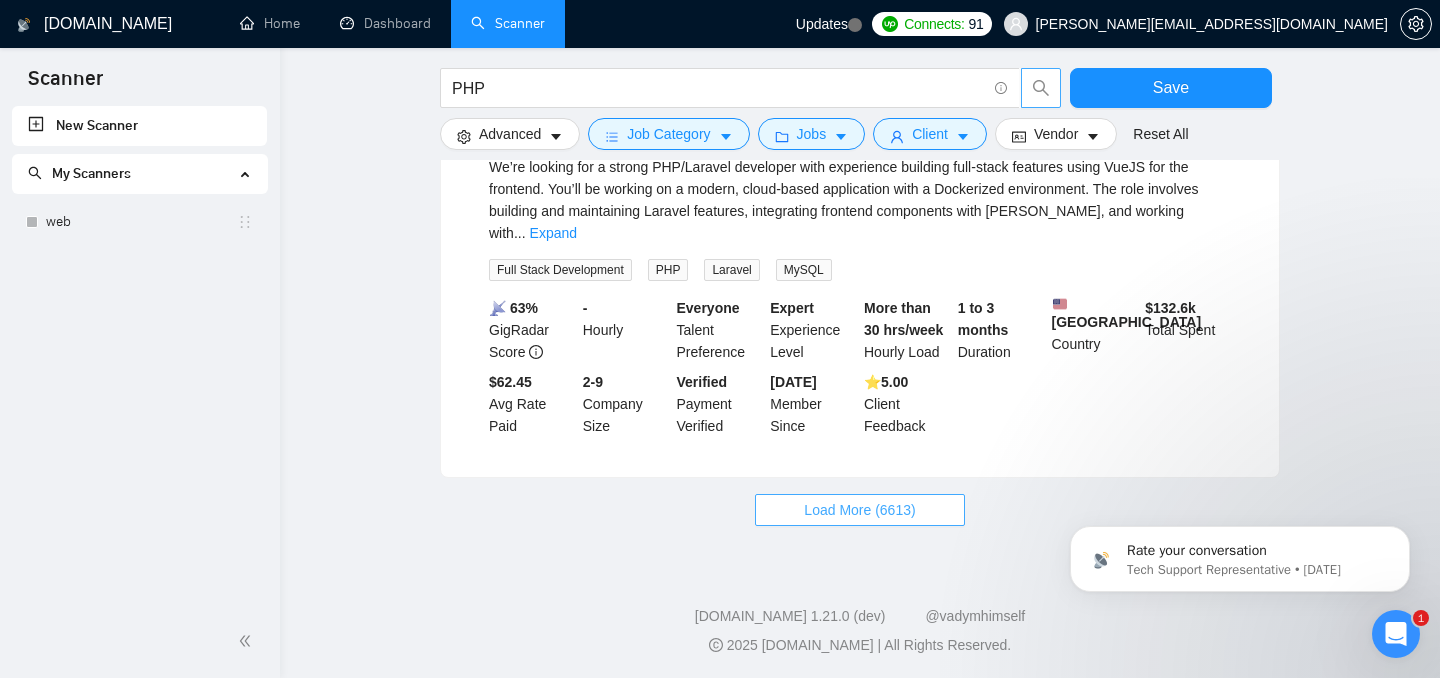 click on "Load More (6613)" at bounding box center [859, 510] 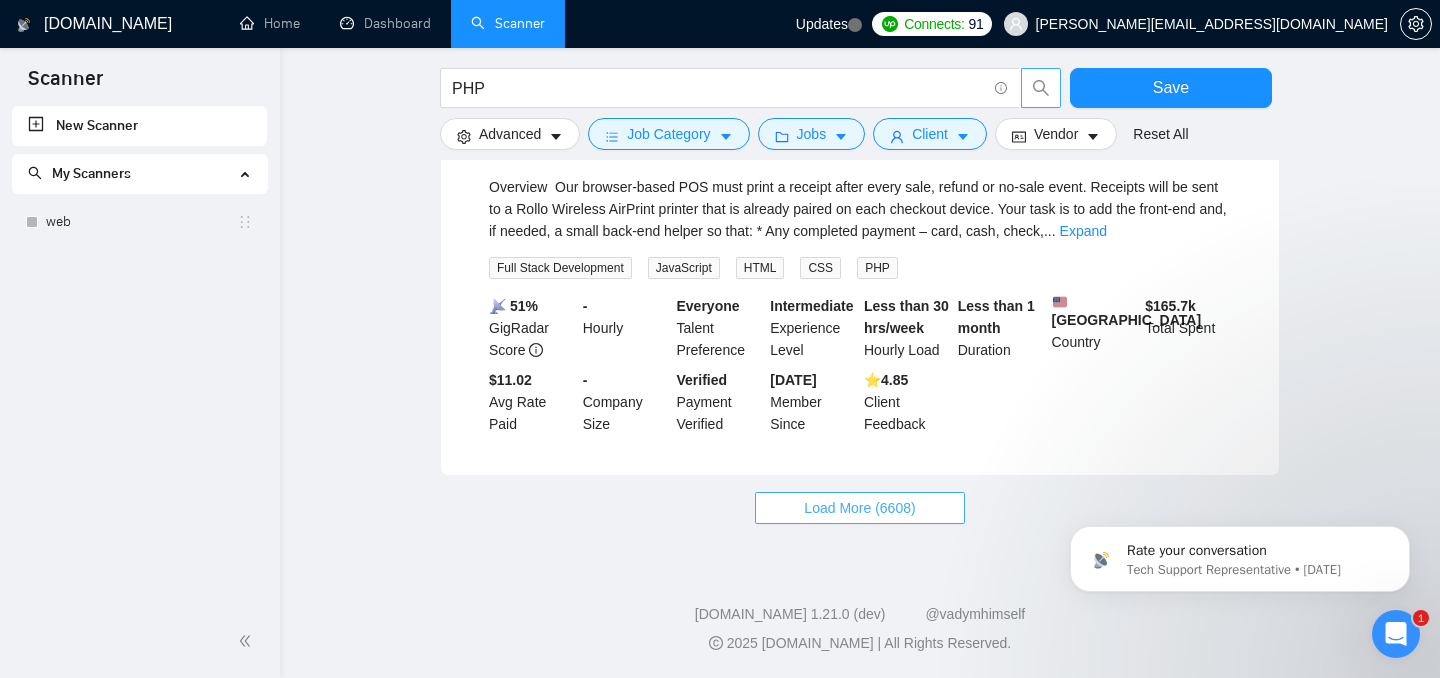 scroll, scrollTop: 4273, scrollLeft: 0, axis: vertical 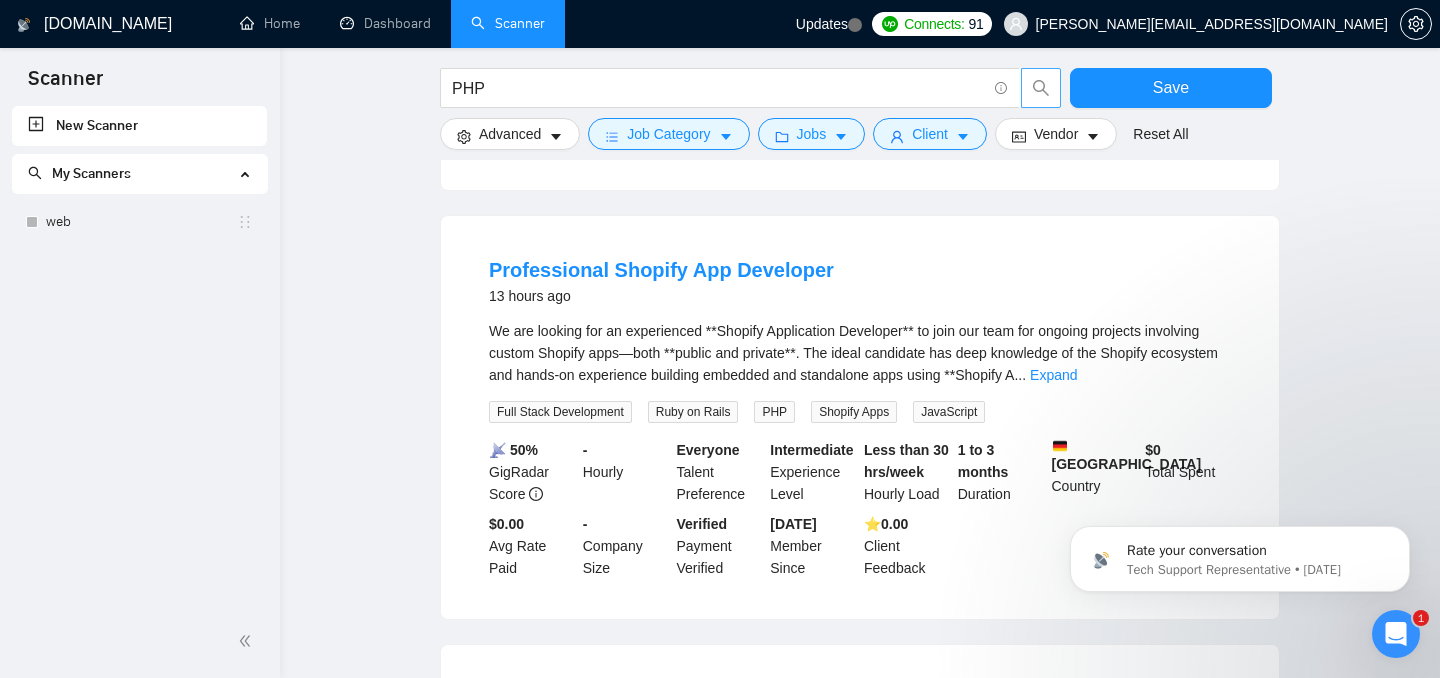 click on "We are looking for an experienced **Shopify Application Developer** to join our team for ongoing projects involving custom Shopify apps—both **public and private**. The ideal candidate has deep knowledge of the Shopify ecosystem and hands-on experience building embedded and standalone apps using **Shopify A ... Expand" at bounding box center [860, 353] 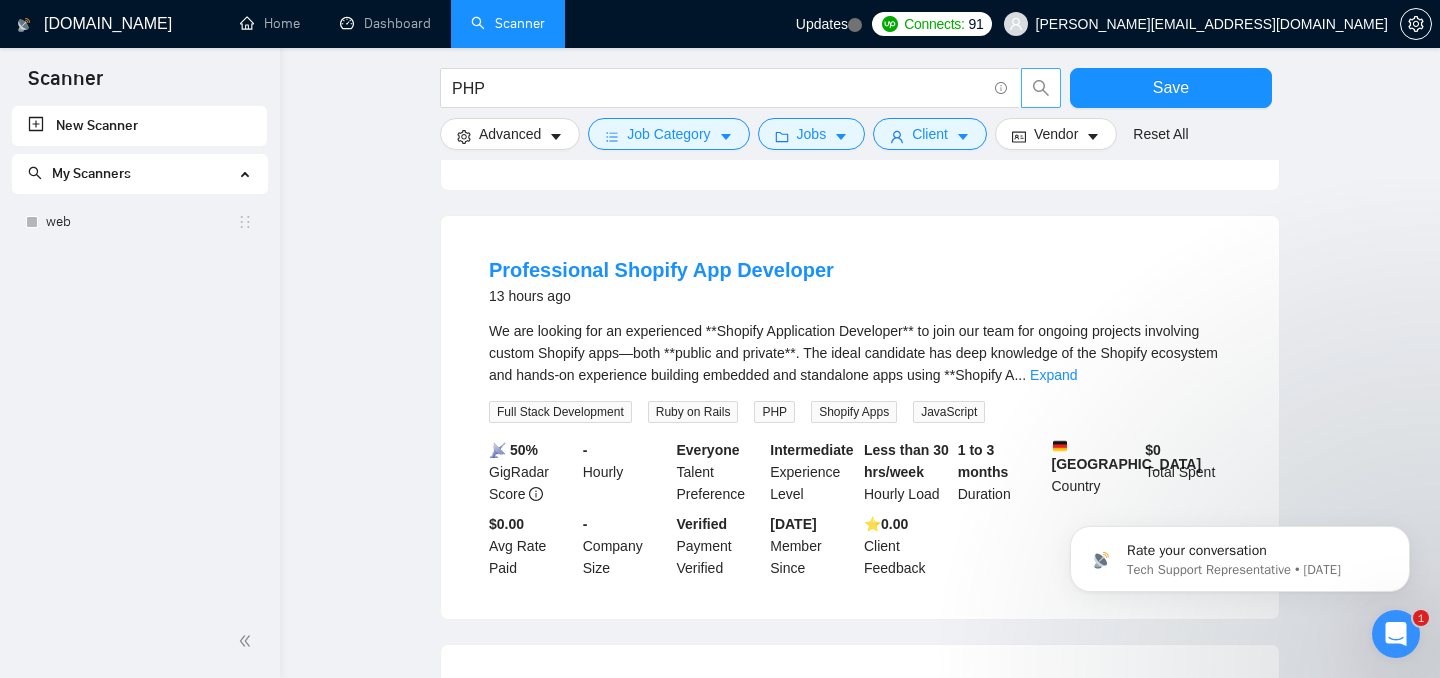 click on "We are looking for an experienced **Shopify Application Developer** to join our team for ongoing projects involving custom Shopify apps—both **public and private**. The ideal candidate has deep knowledge of the Shopify ecosystem and hands-on experience building embedded and standalone apps using **Shopify A ... Expand" at bounding box center (860, 353) 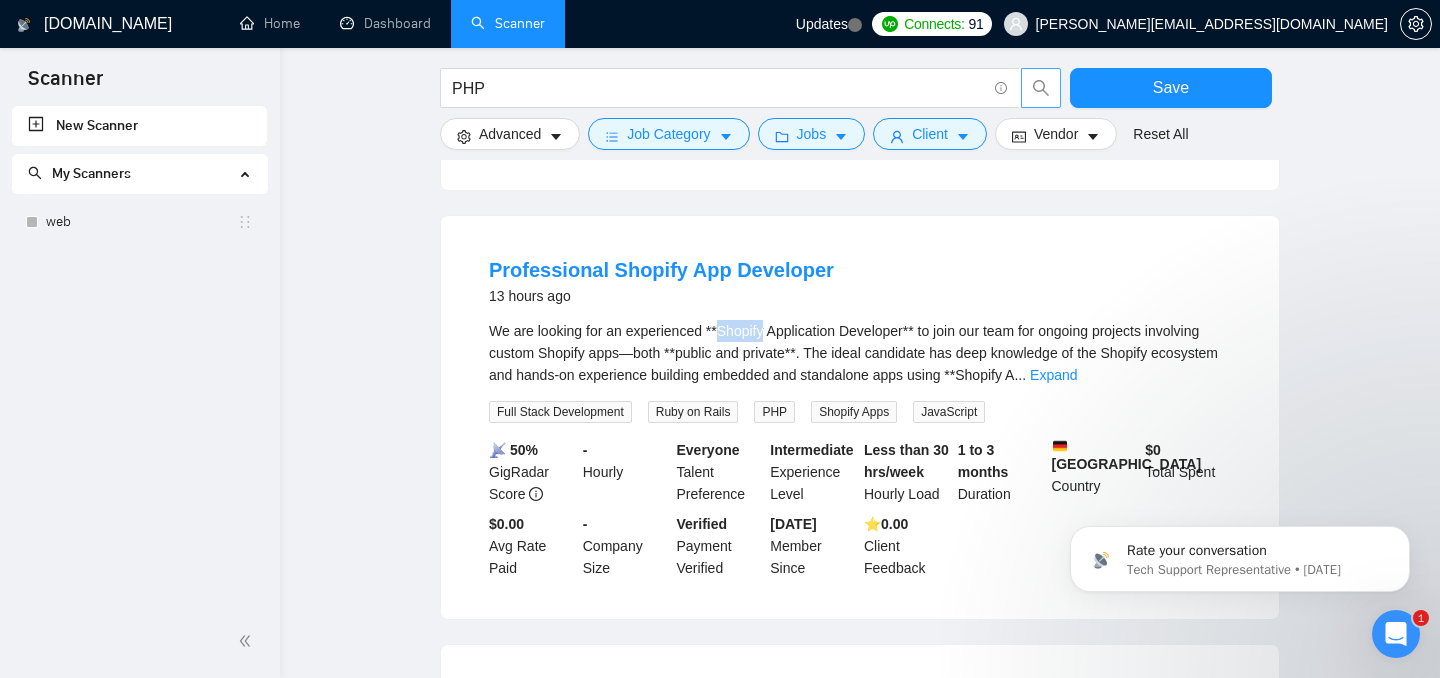 click on "We are looking for an experienced **Shopify Application Developer** to join our team for ongoing projects involving custom Shopify apps—both **public and private**. The ideal candidate has deep knowledge of the Shopify ecosystem and hands-on experience building embedded and standalone apps using **Shopify A ... Expand" at bounding box center [860, 353] 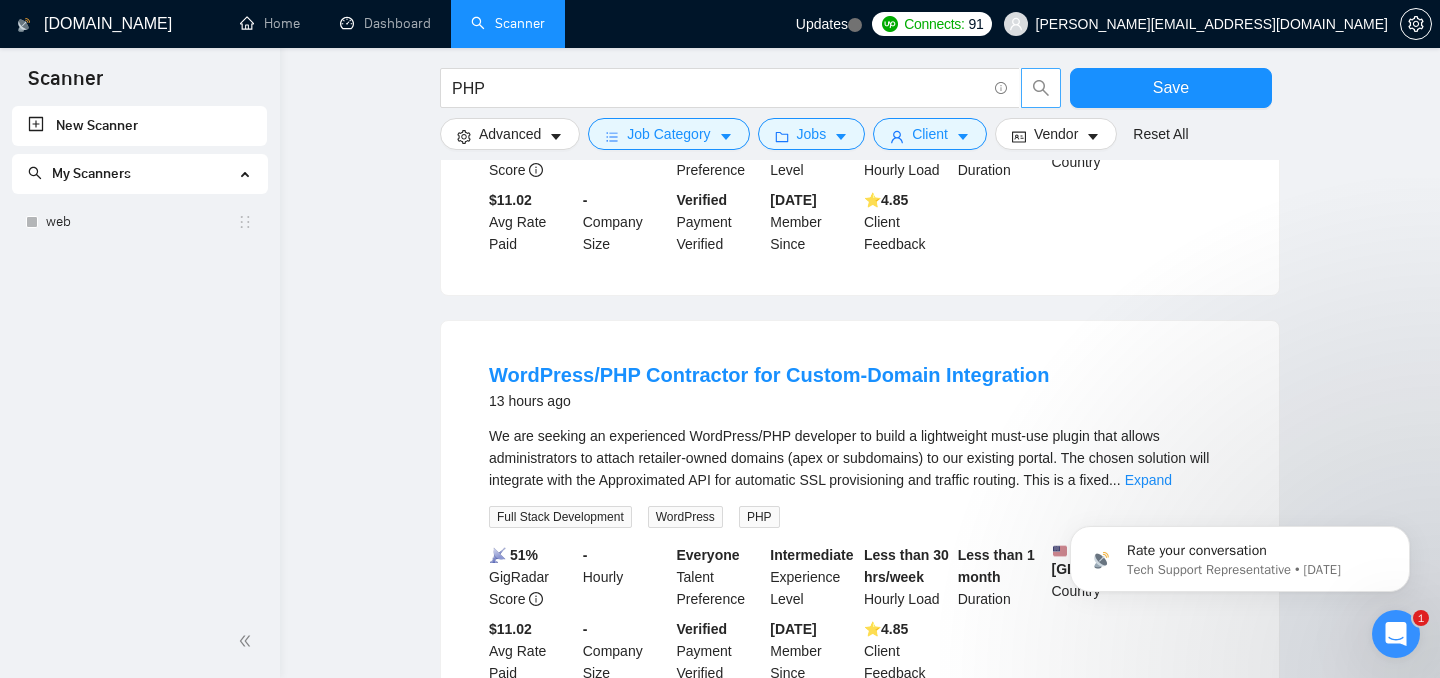 scroll, scrollTop: 4396, scrollLeft: 0, axis: vertical 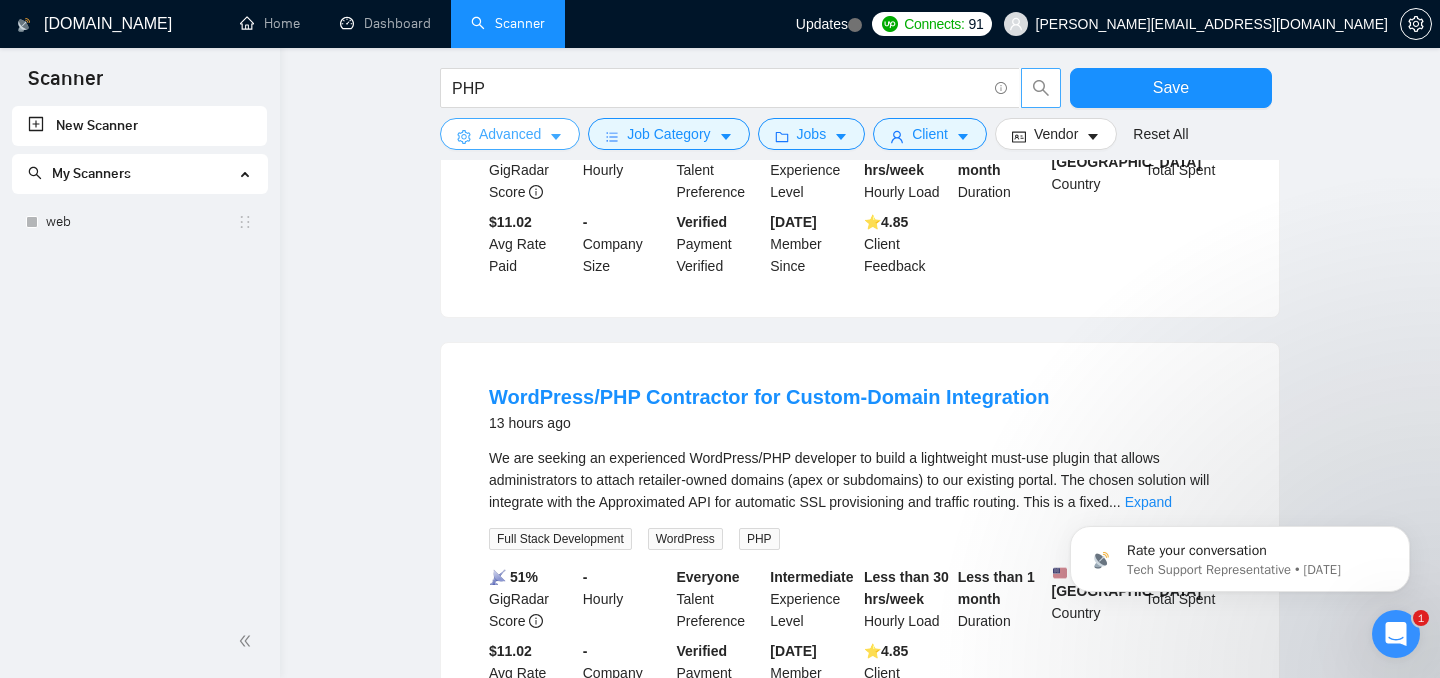 click on "Advanced" at bounding box center (510, 134) 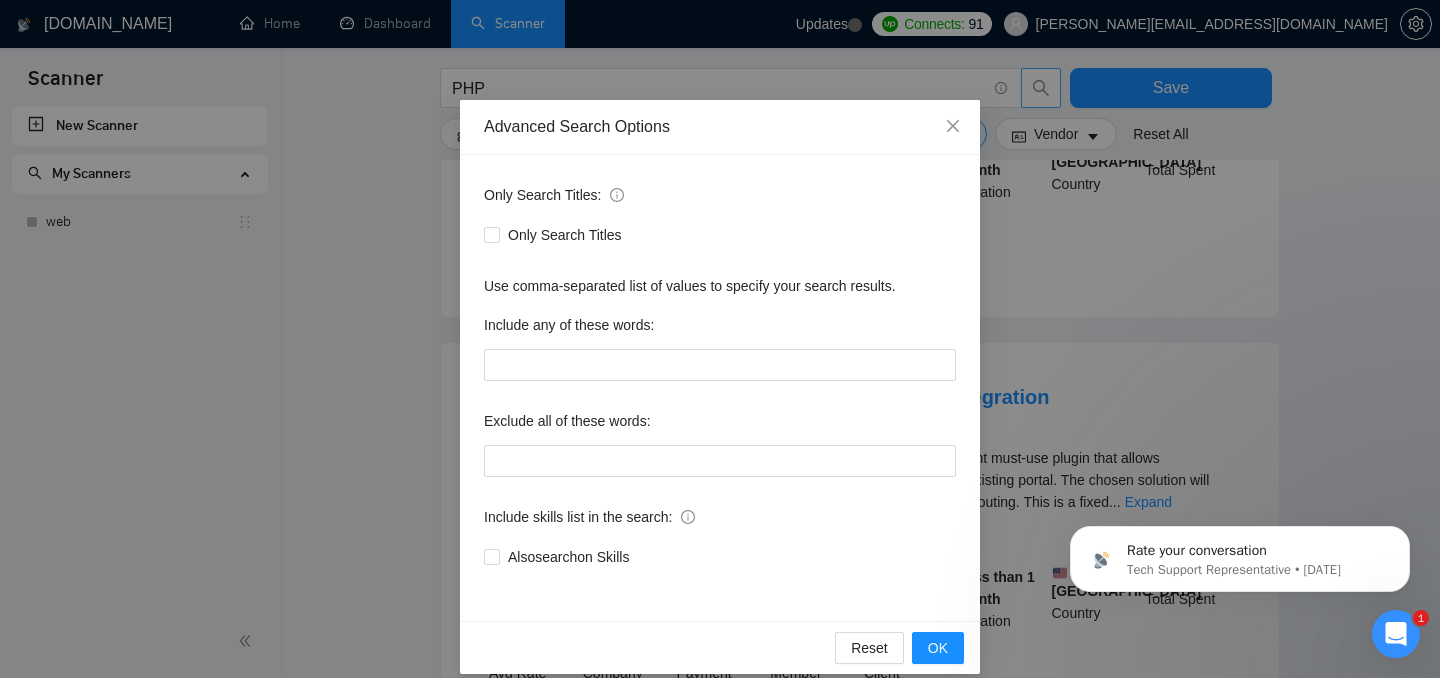 click on "Exclude all of these words:" at bounding box center [720, 425] 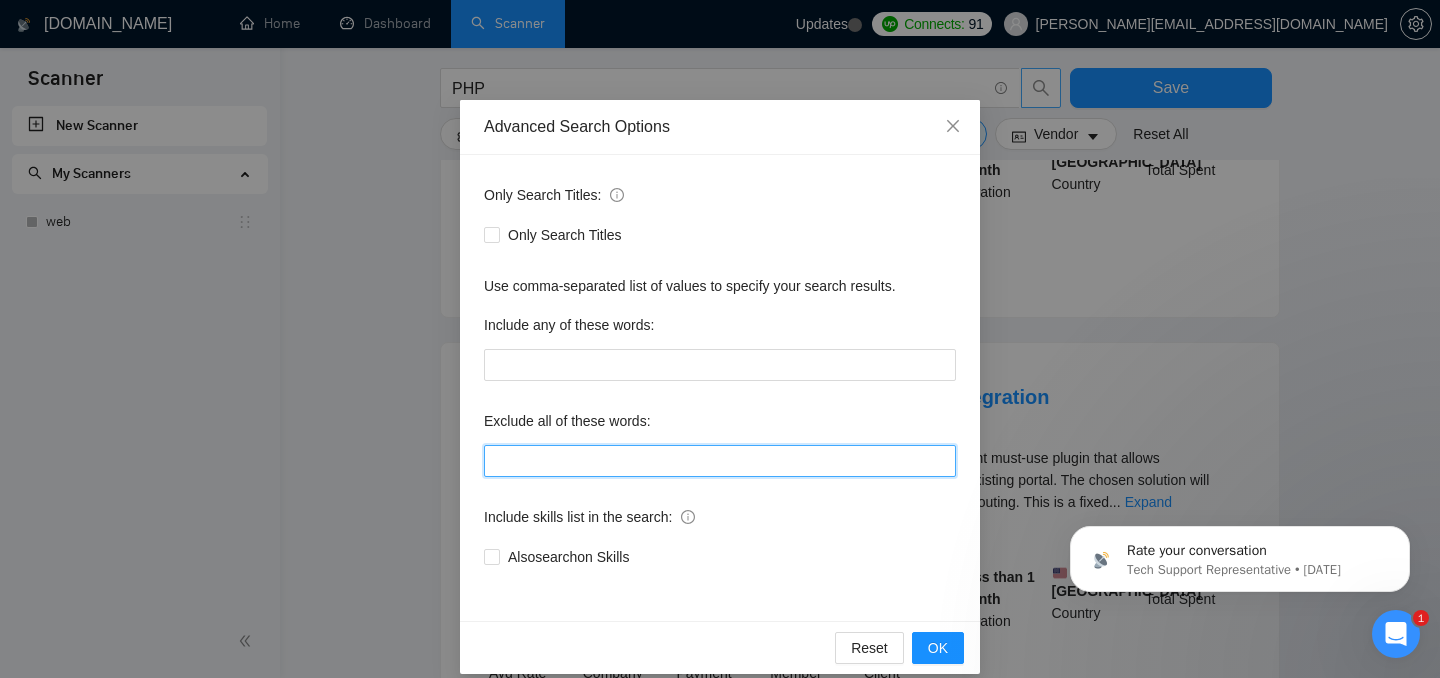 click at bounding box center (720, 461) 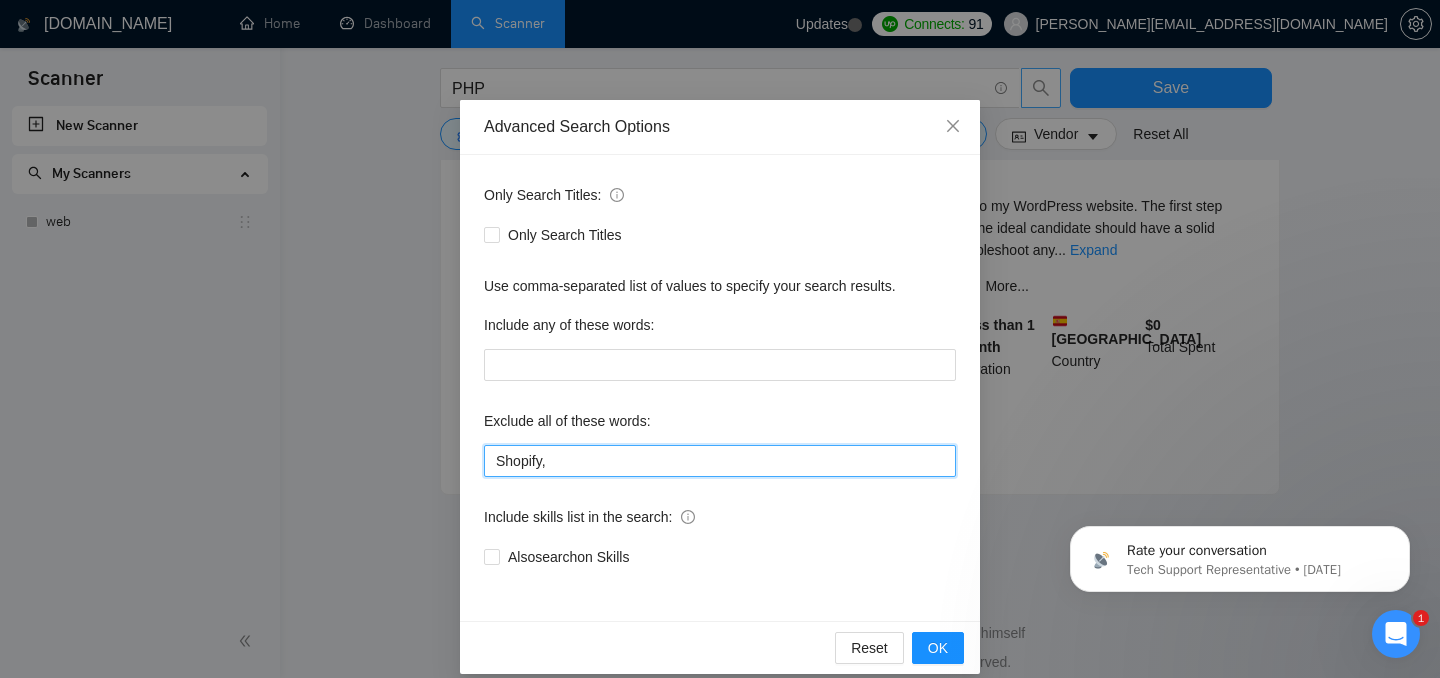 scroll, scrollTop: 1240, scrollLeft: 0, axis: vertical 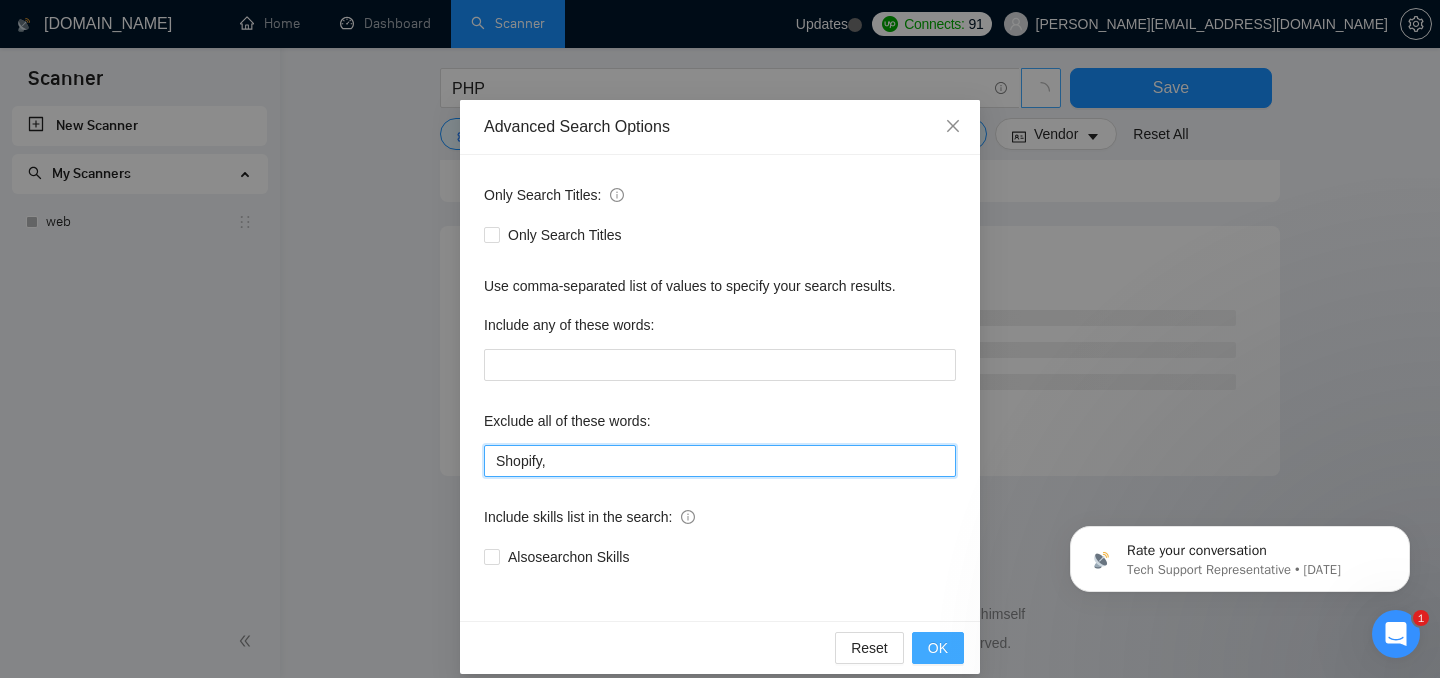 type on "Shopify," 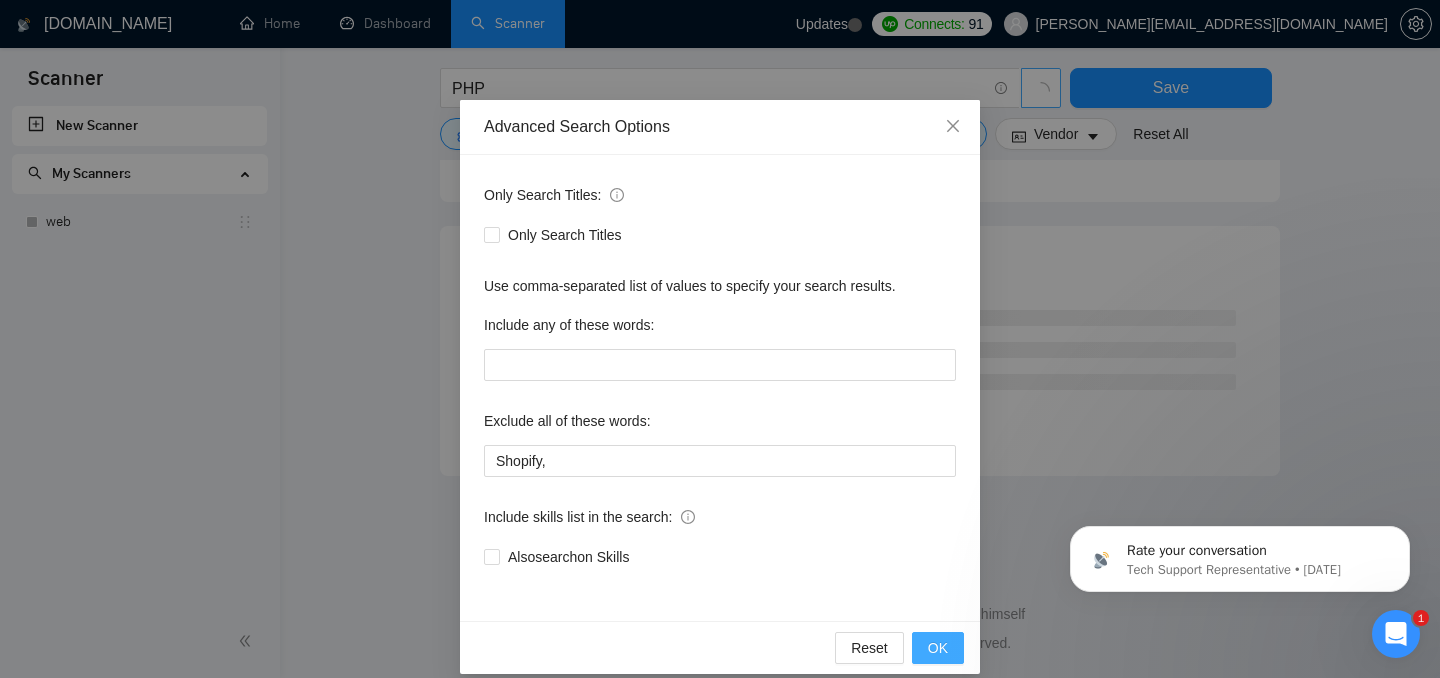 click on "OK" at bounding box center [938, 648] 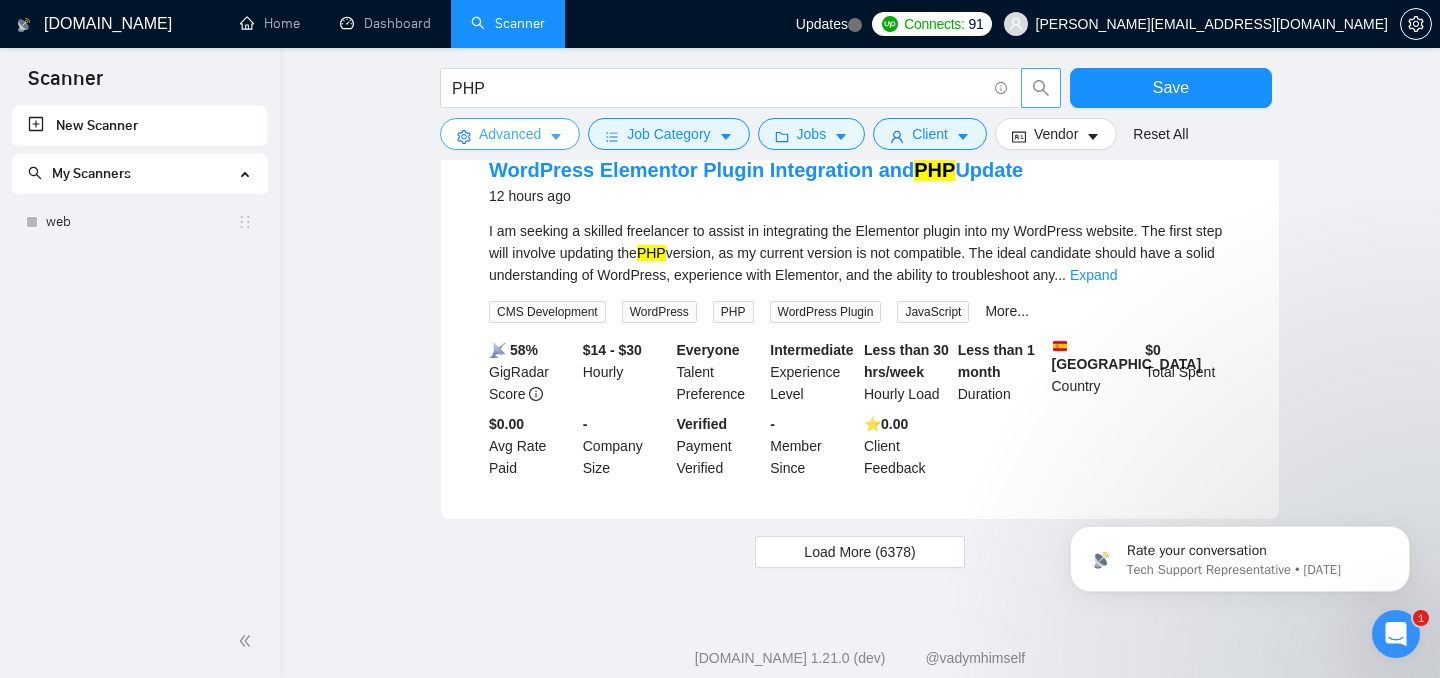 scroll, scrollTop: 2018, scrollLeft: 0, axis: vertical 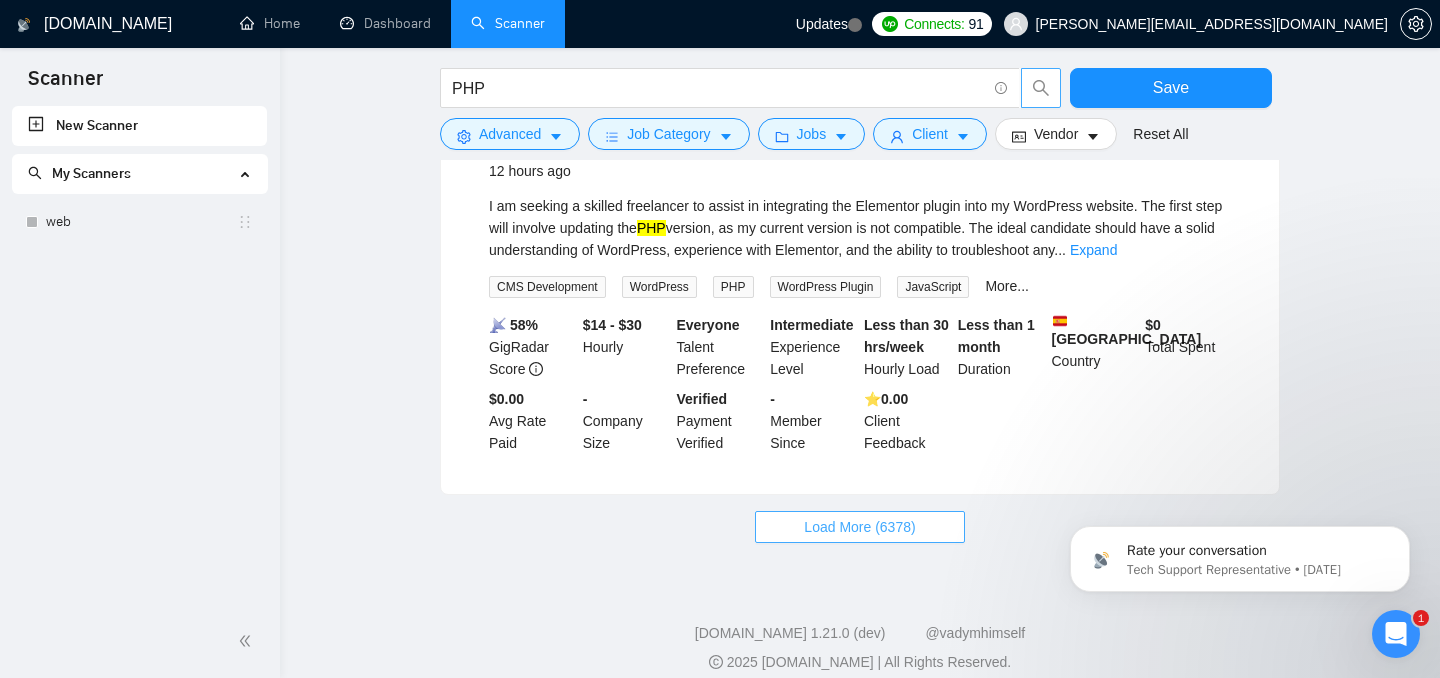 click on "Load More (6378)" at bounding box center (859, 527) 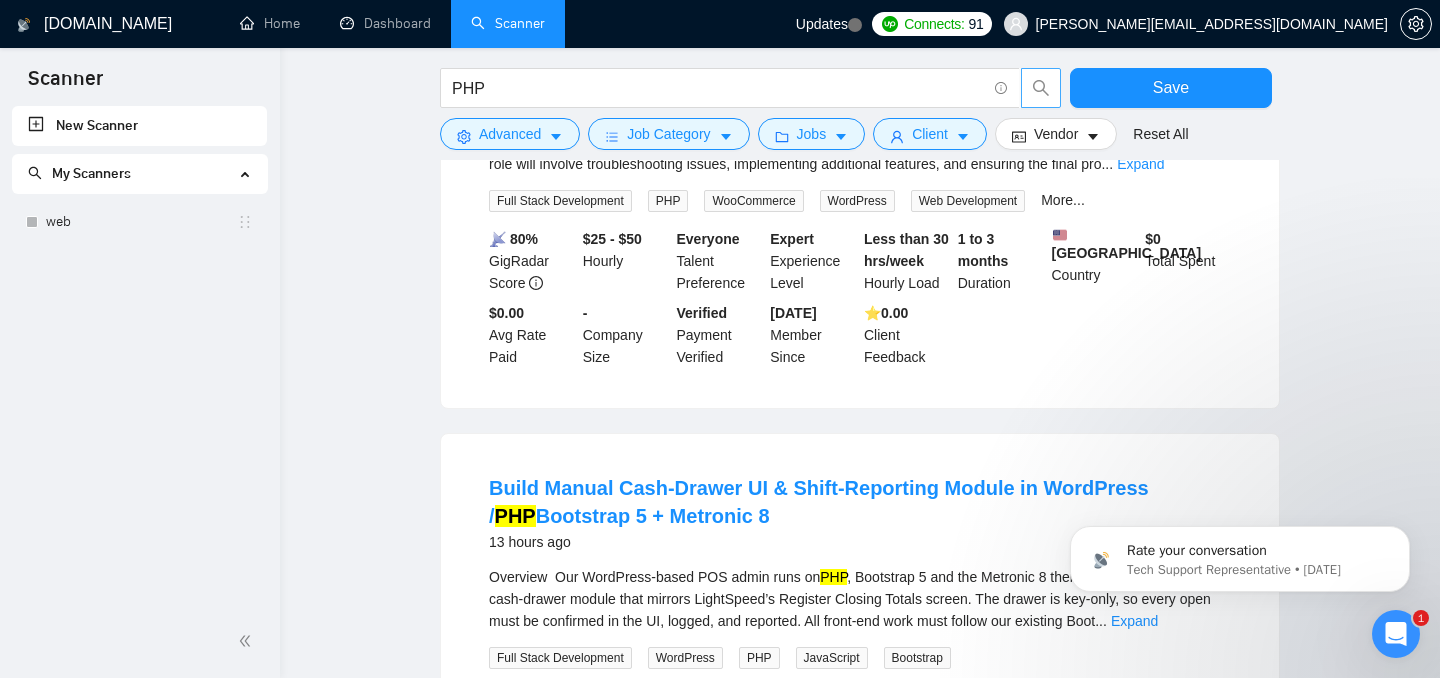 scroll, scrollTop: 2535, scrollLeft: 0, axis: vertical 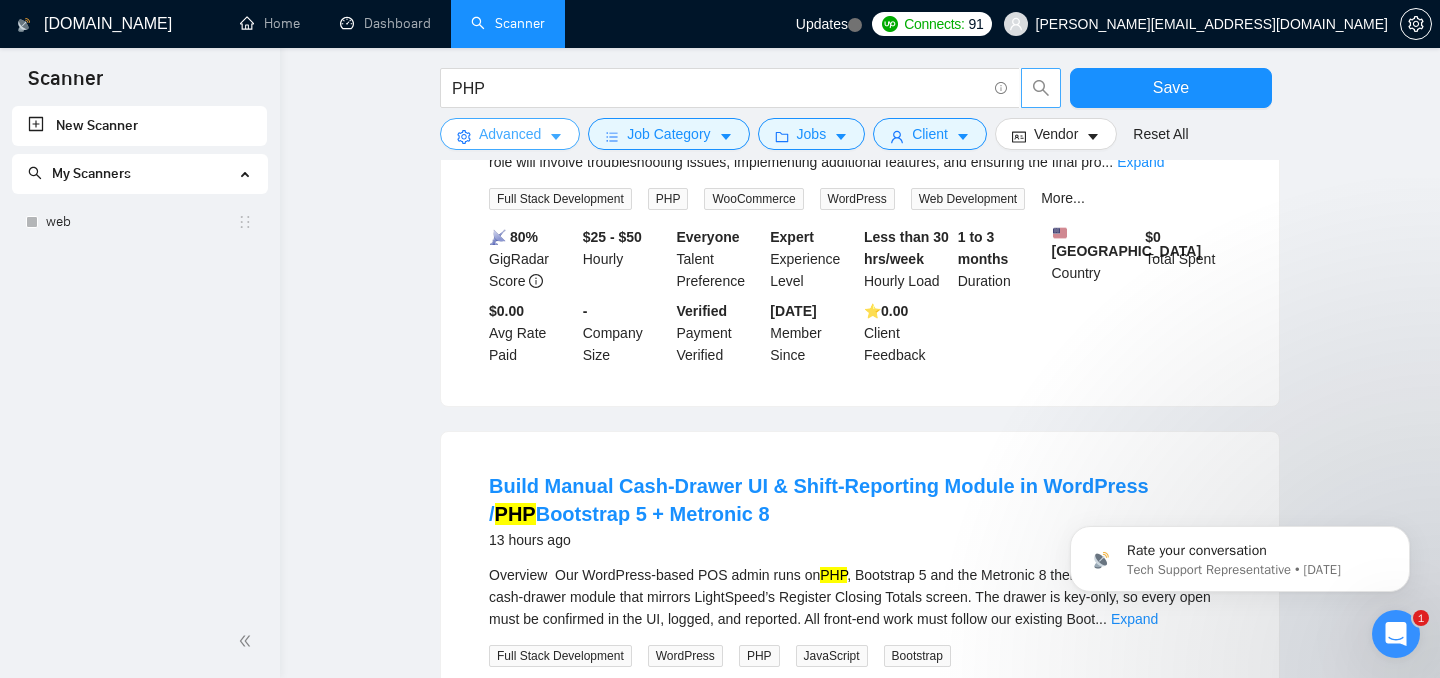 click on "Advanced" at bounding box center (510, 134) 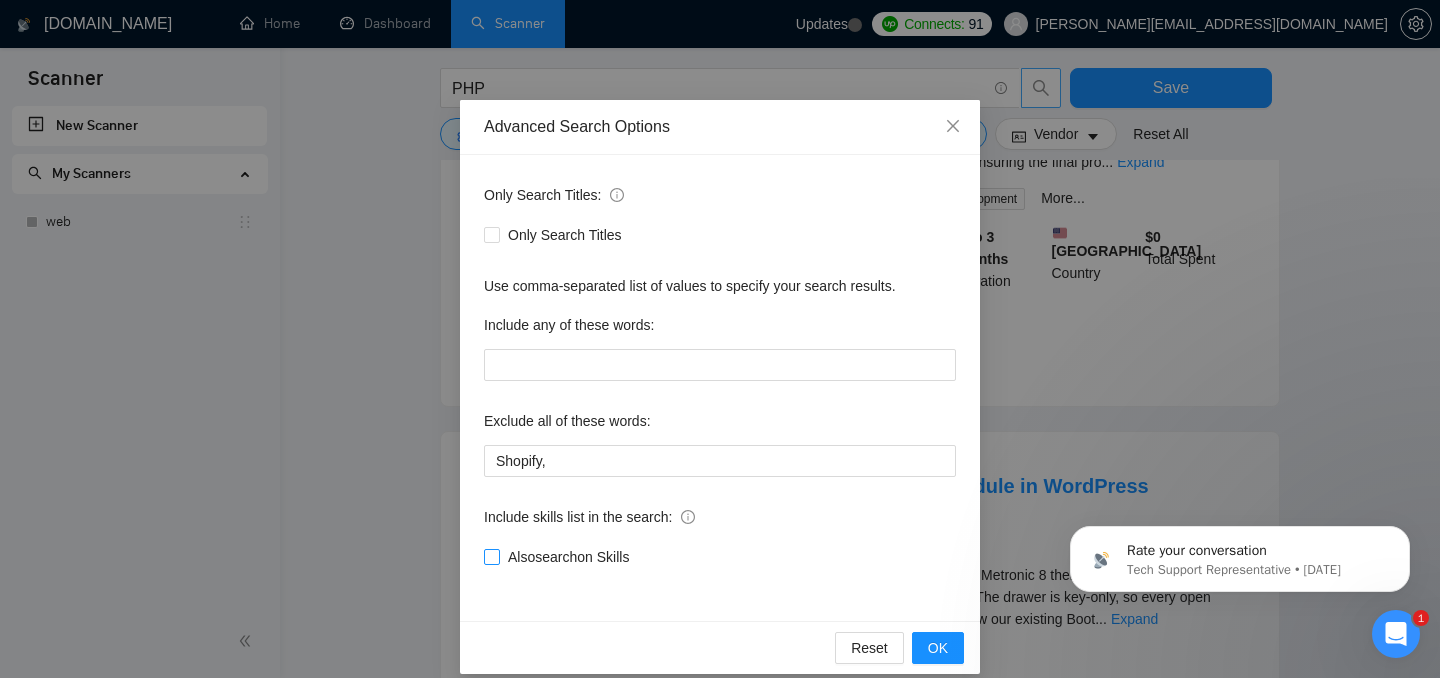 click on "Also  search  on Skills" at bounding box center [491, 556] 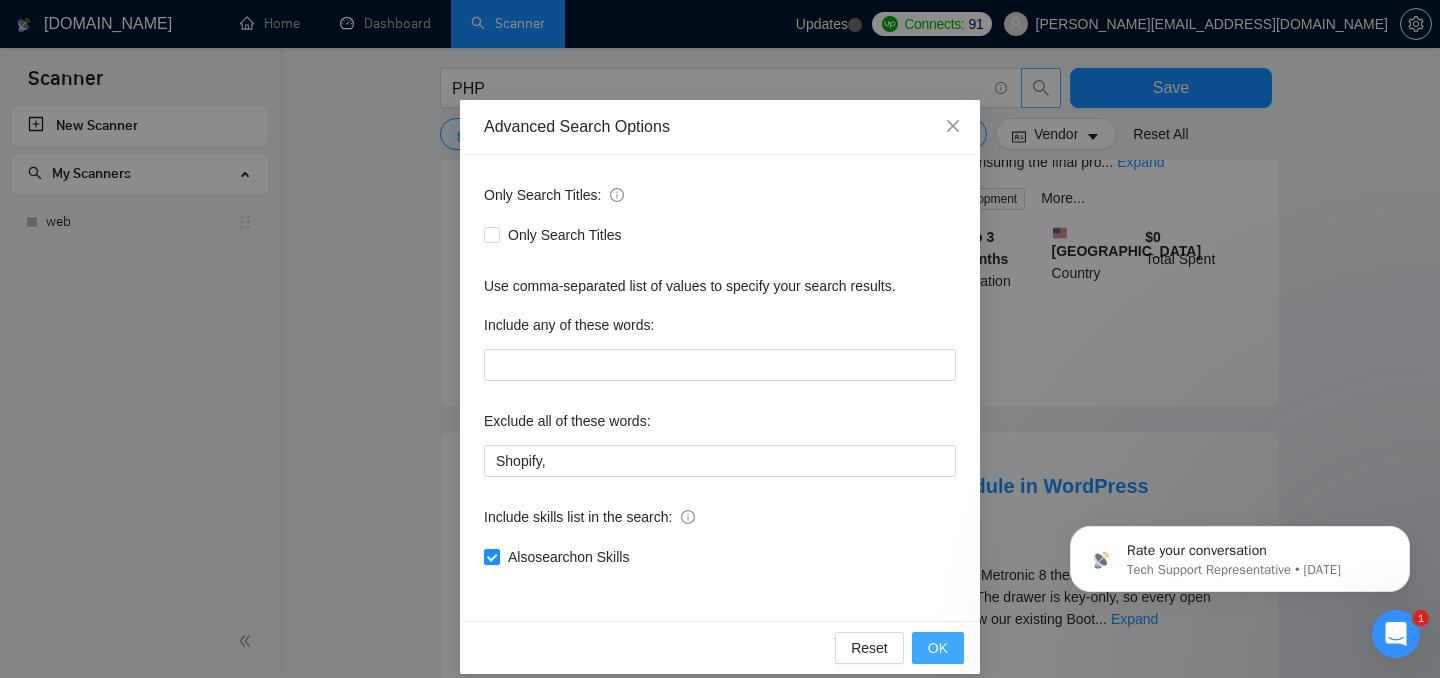 click on "OK" at bounding box center (938, 648) 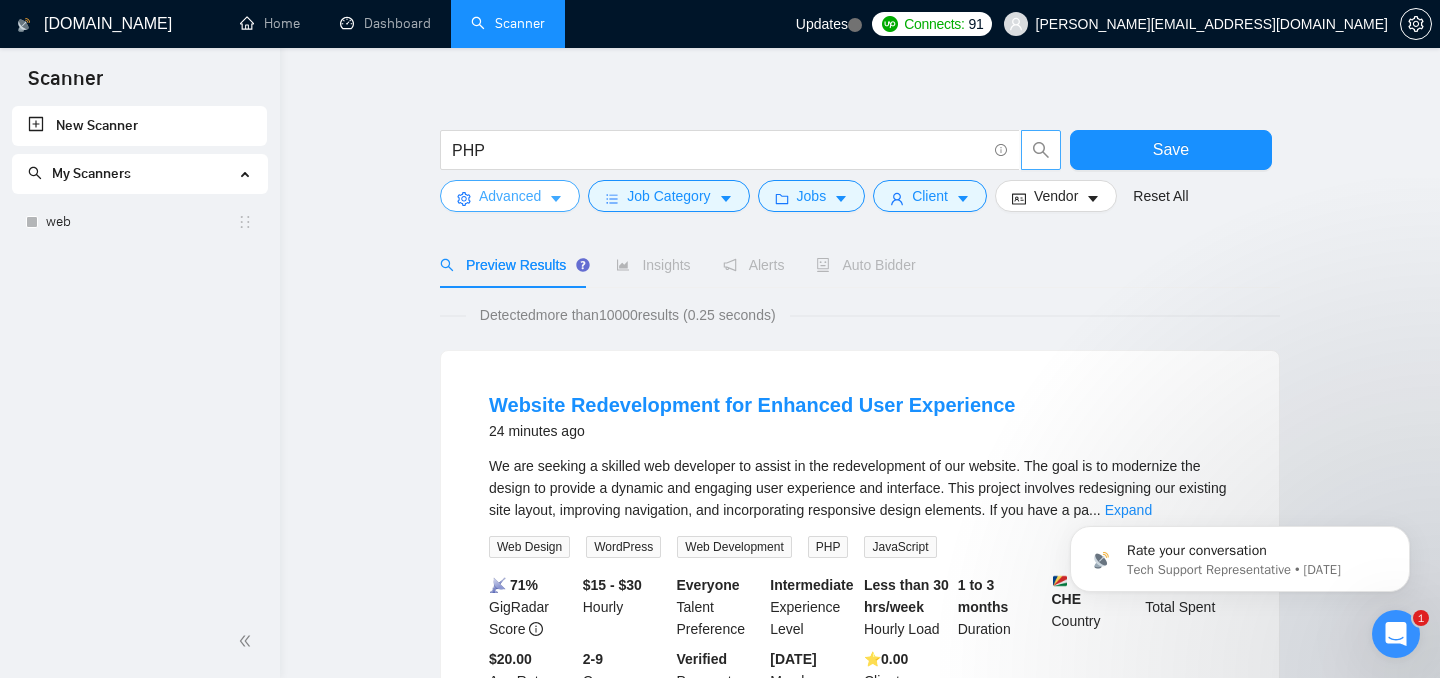 scroll, scrollTop: 0, scrollLeft: 0, axis: both 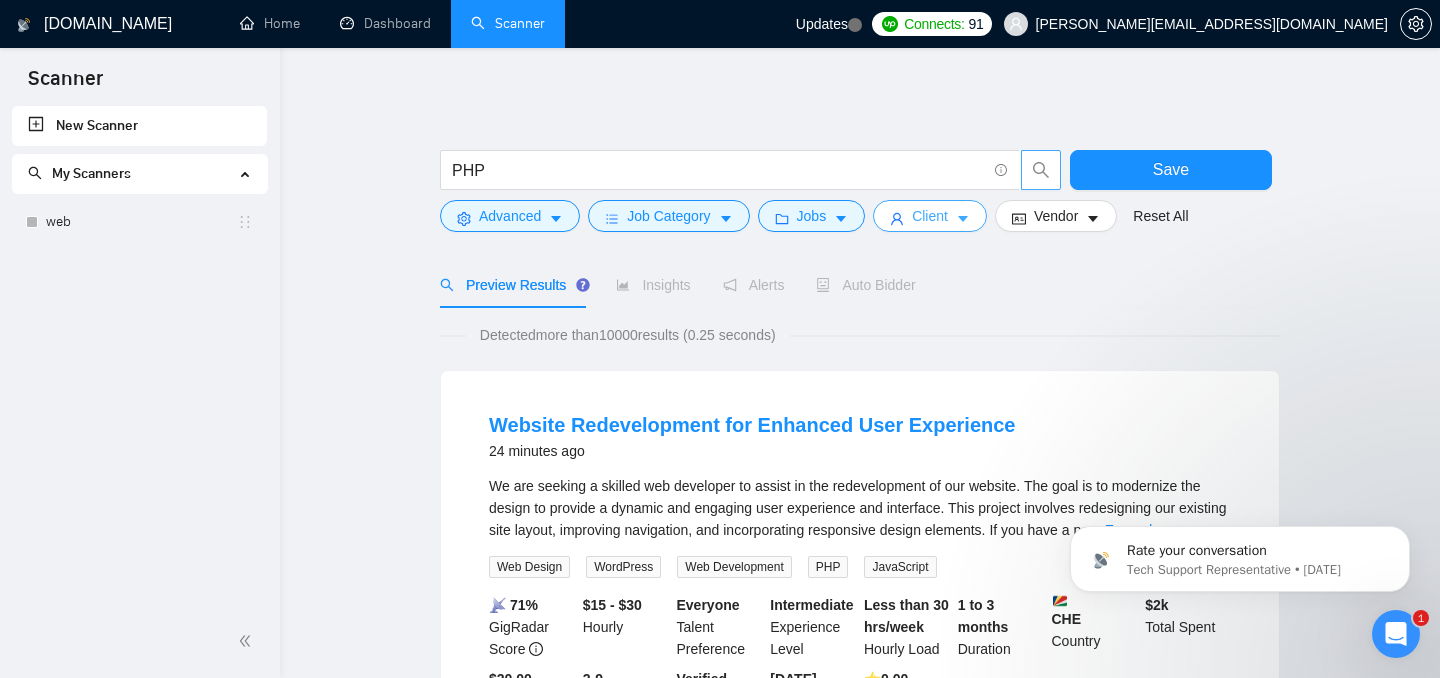 click on "Client" at bounding box center (930, 216) 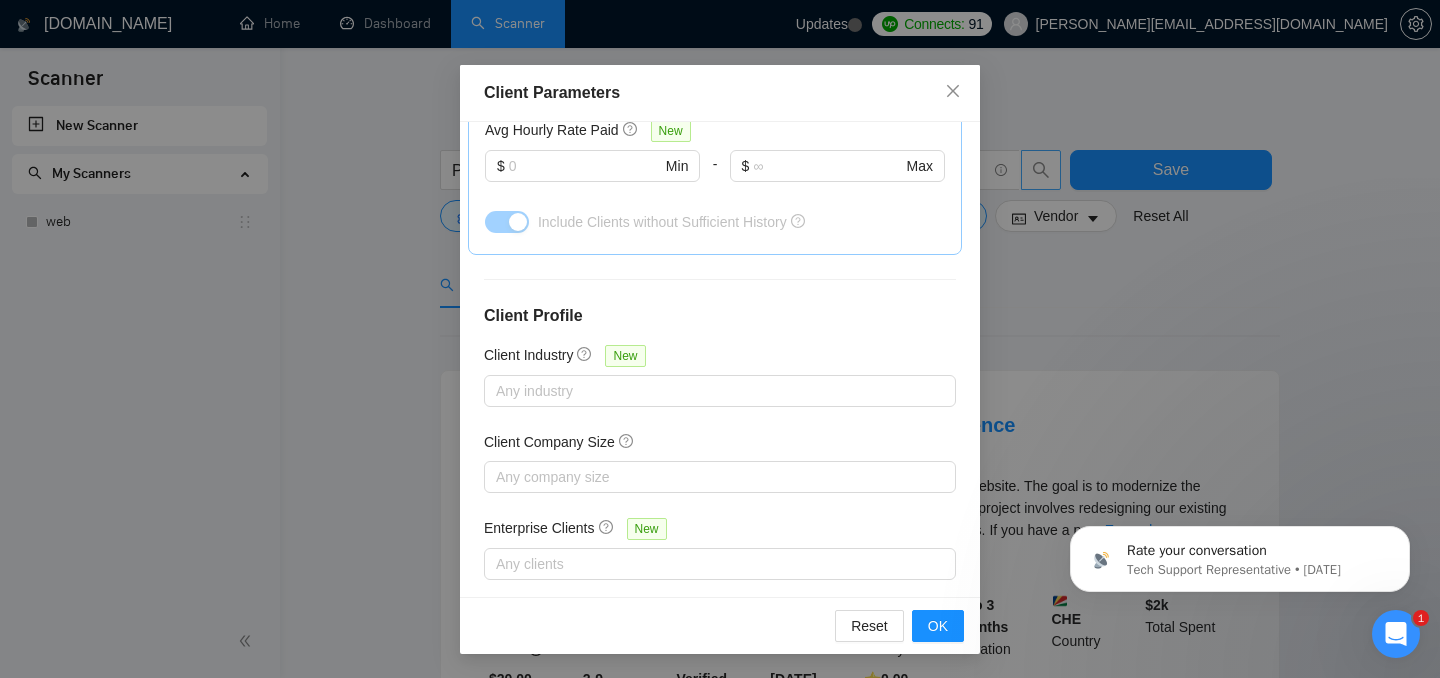 scroll, scrollTop: 0, scrollLeft: 0, axis: both 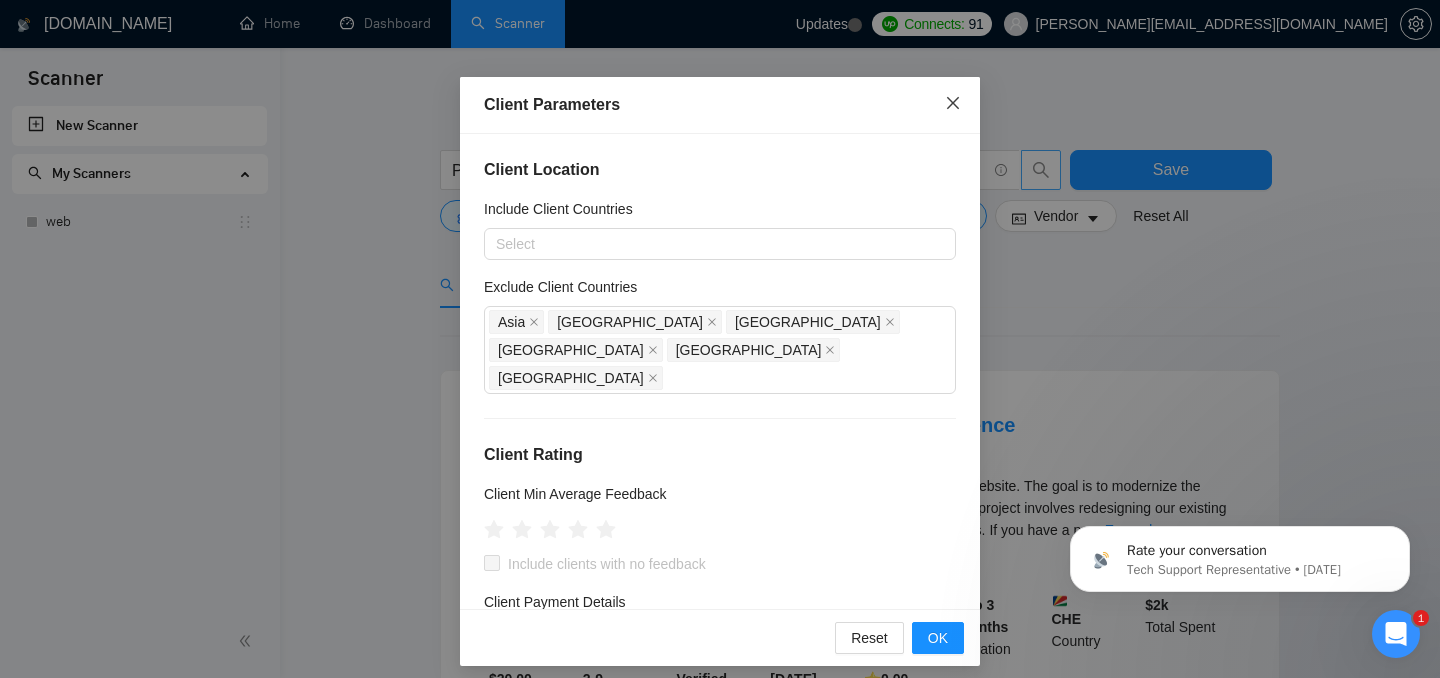 click 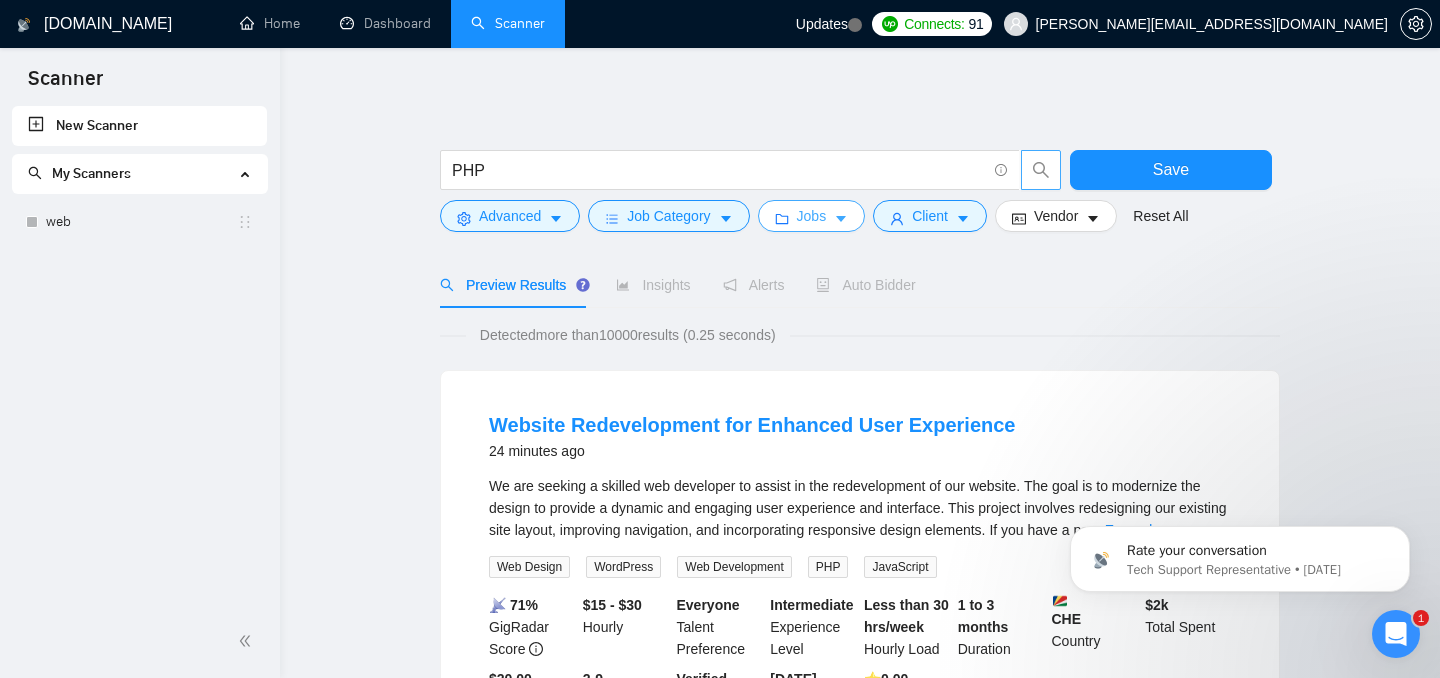 click on "Jobs" at bounding box center [812, 216] 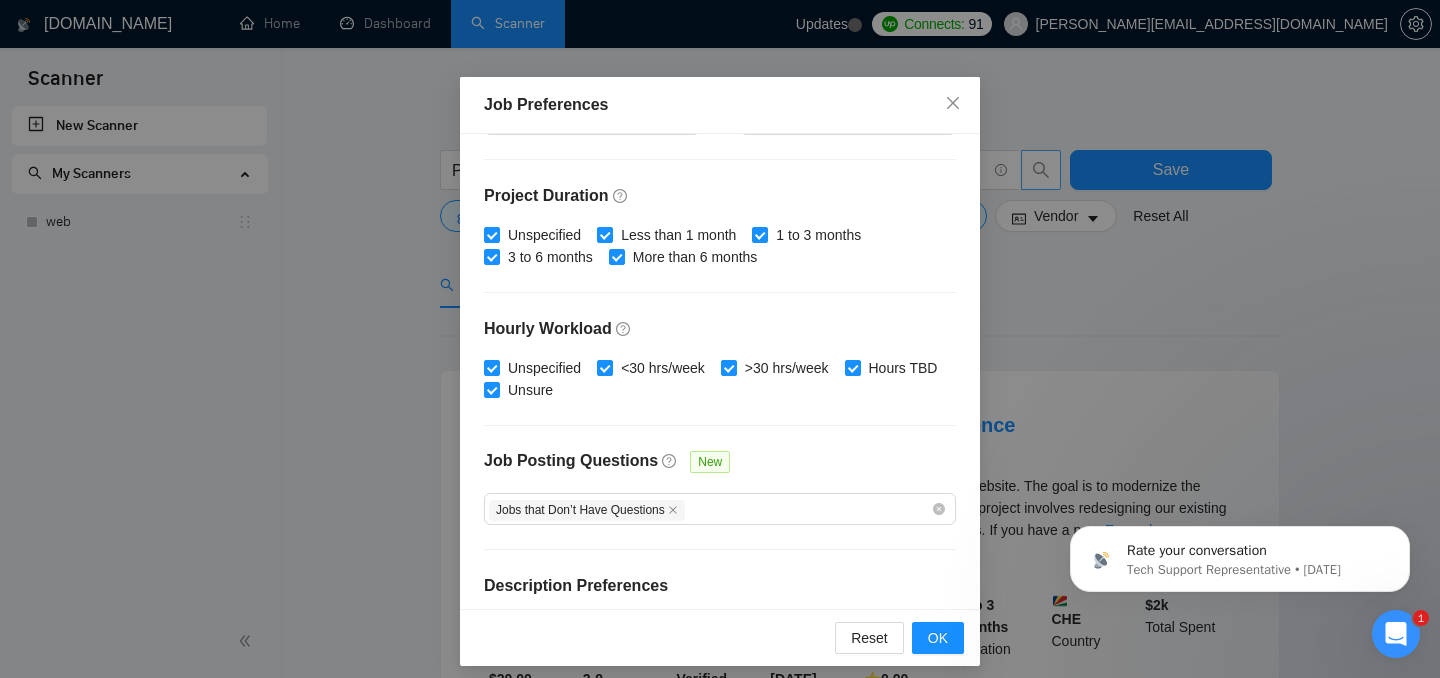scroll, scrollTop: 486, scrollLeft: 0, axis: vertical 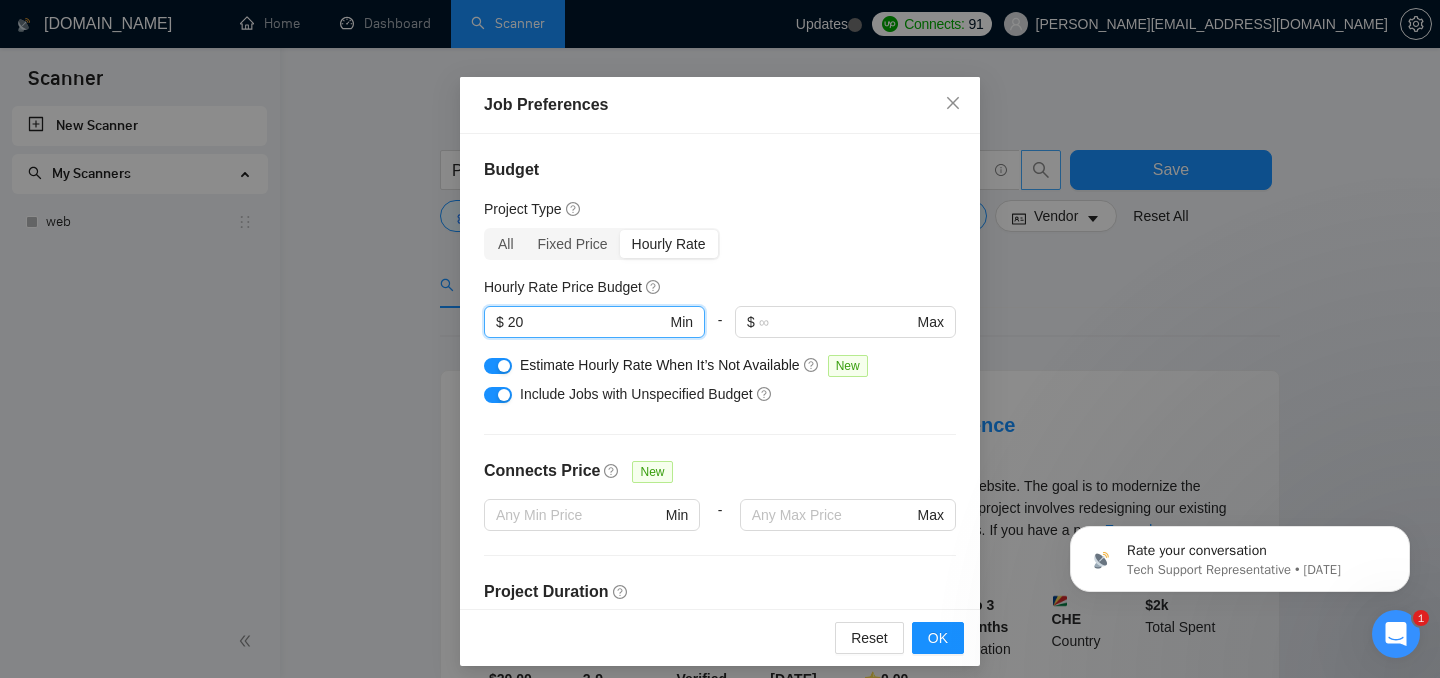 drag, startPoint x: 576, startPoint y: 321, endPoint x: 482, endPoint y: 321, distance: 94 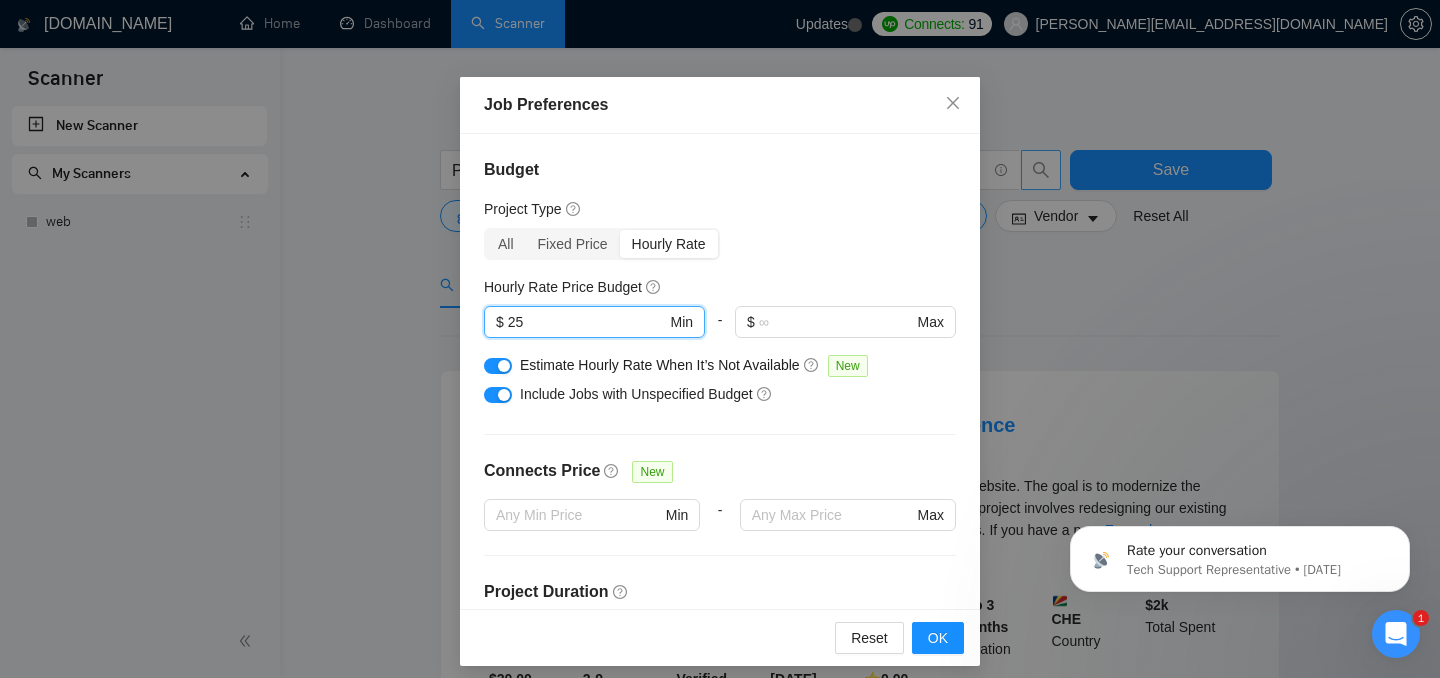 type on "25" 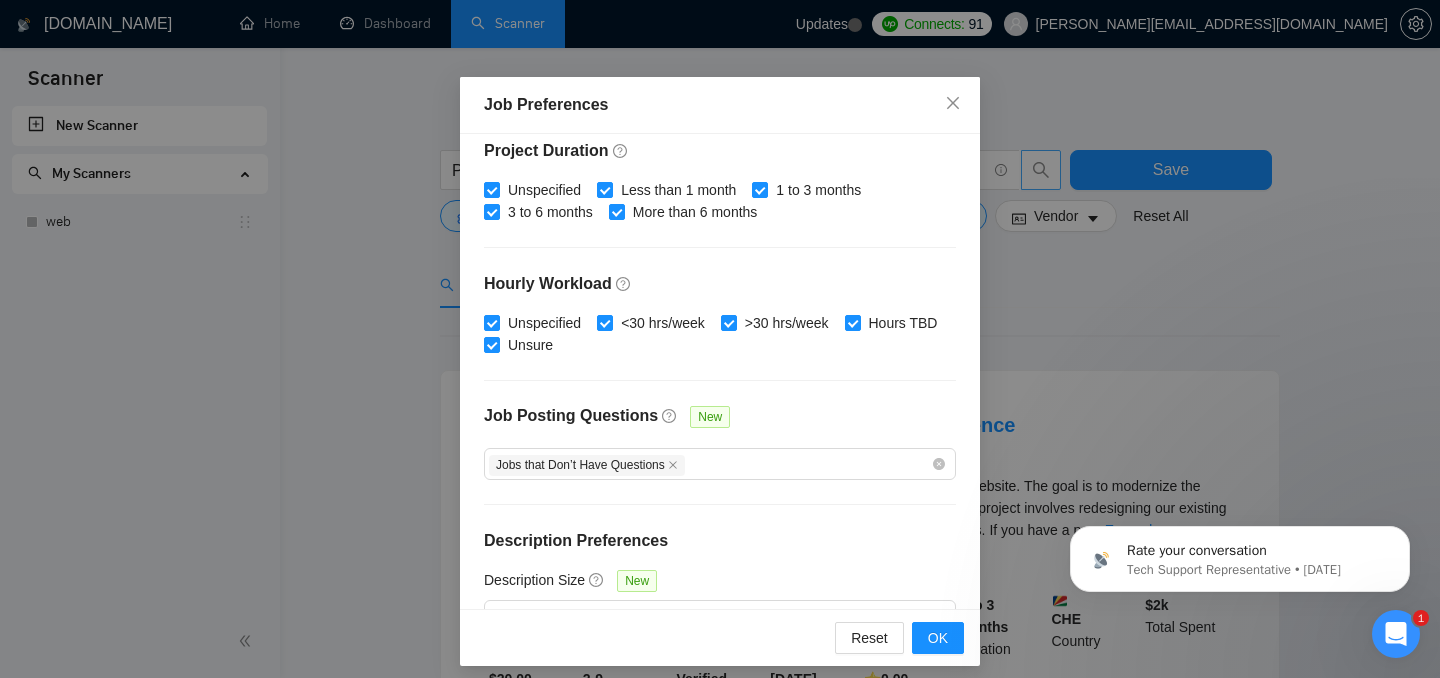 scroll, scrollTop: 486, scrollLeft: 0, axis: vertical 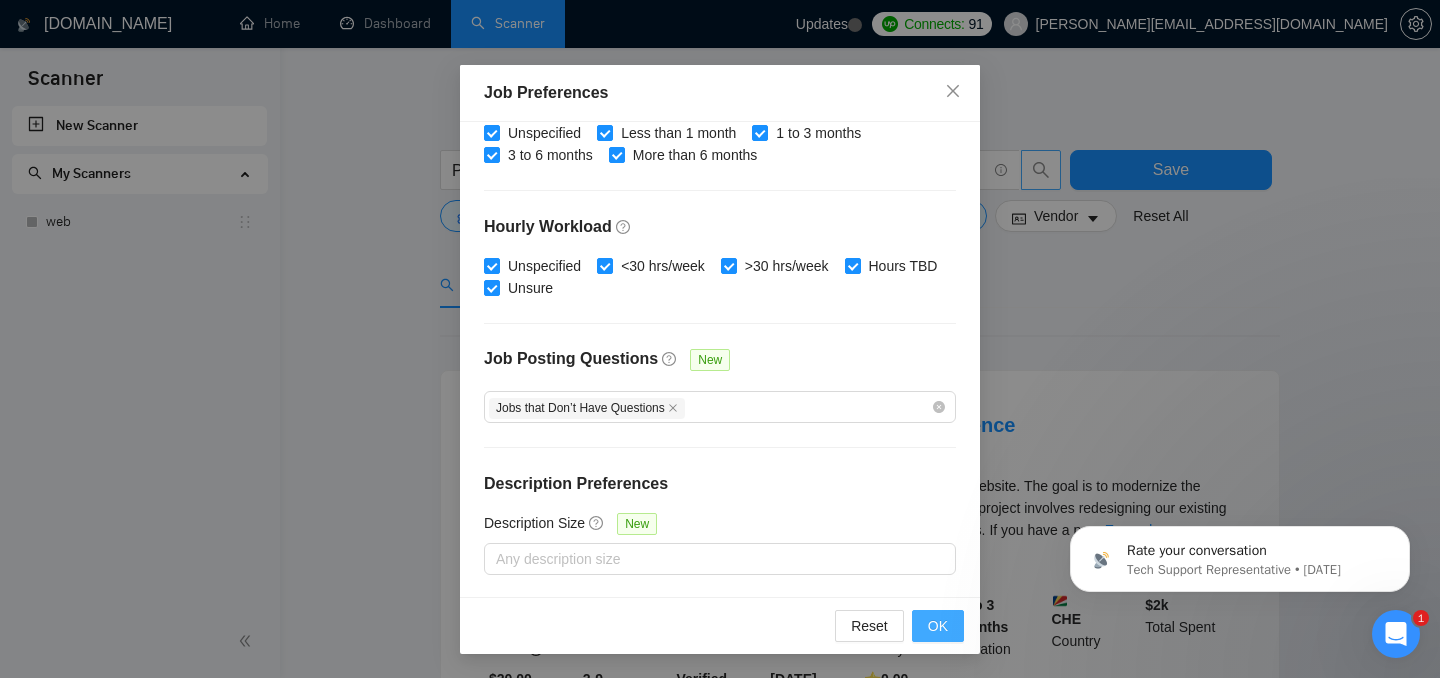 click on "OK" at bounding box center (938, 626) 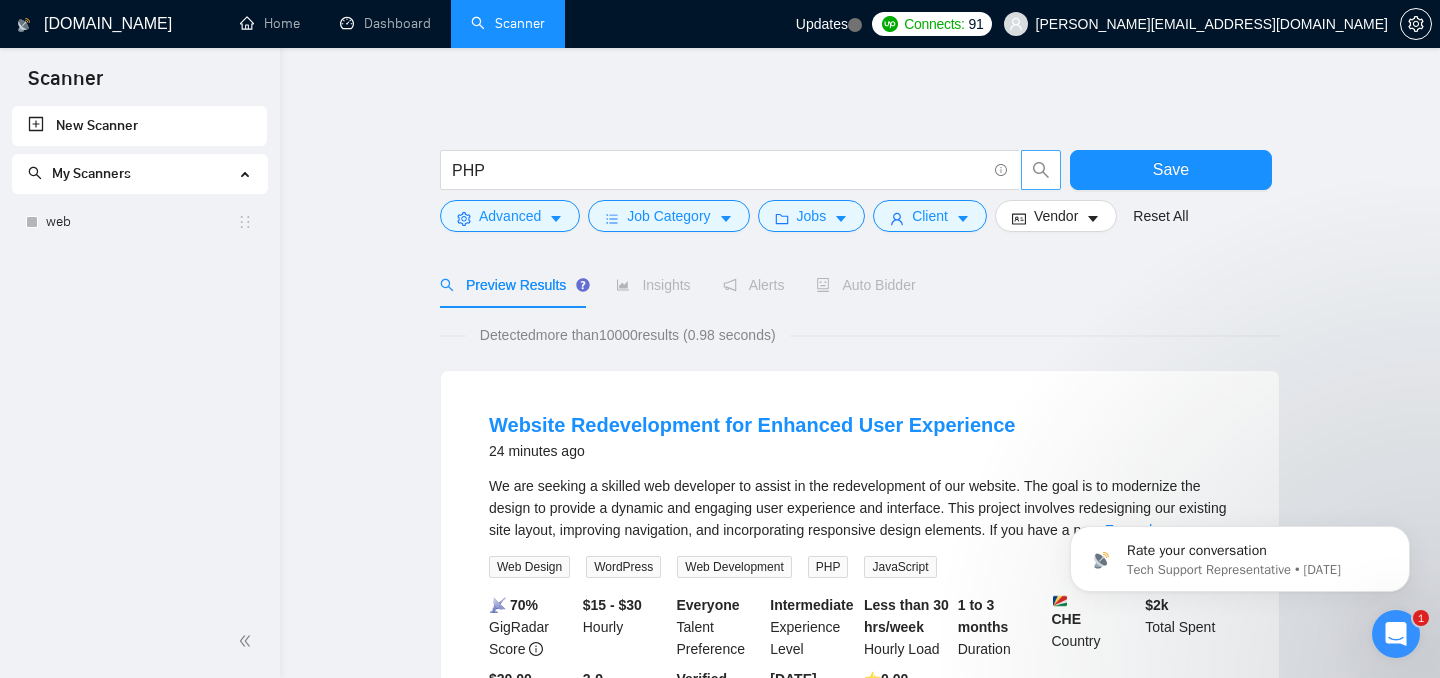 scroll, scrollTop: 0, scrollLeft: 0, axis: both 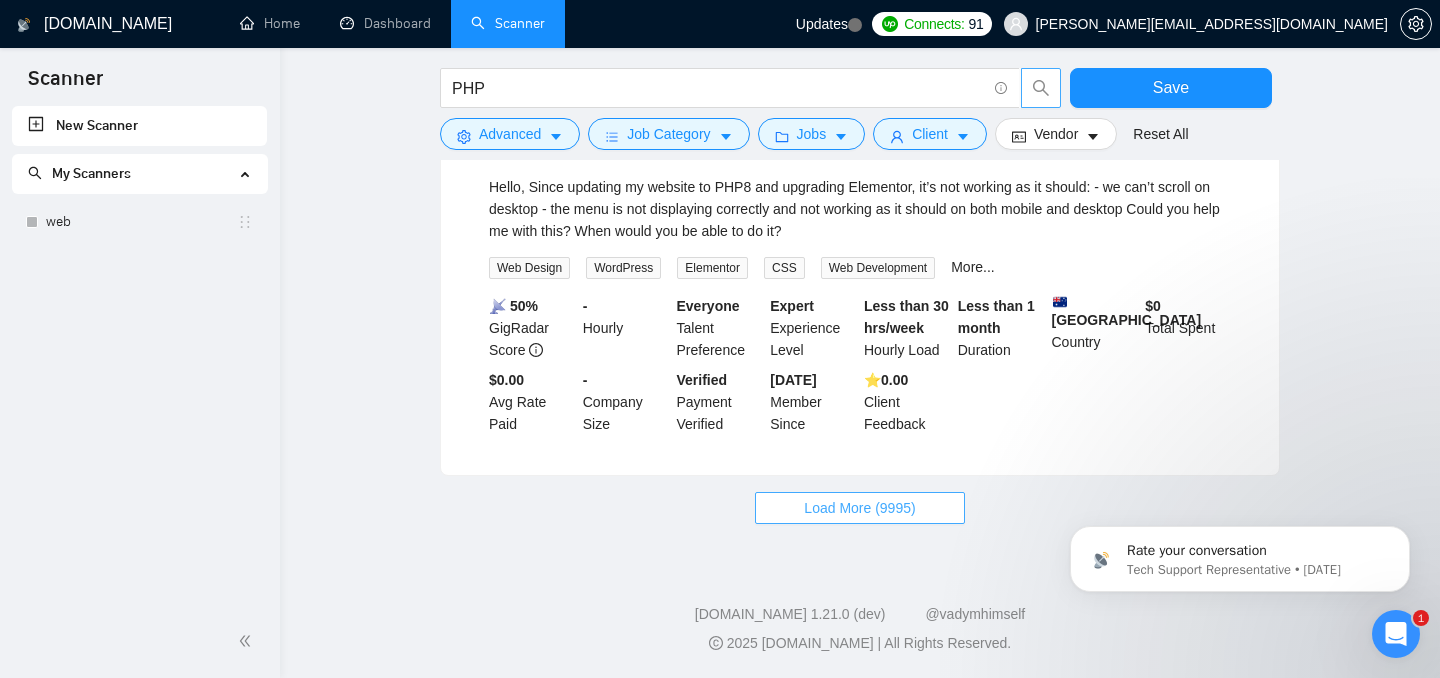 click on "Load More (9995)" at bounding box center (859, 508) 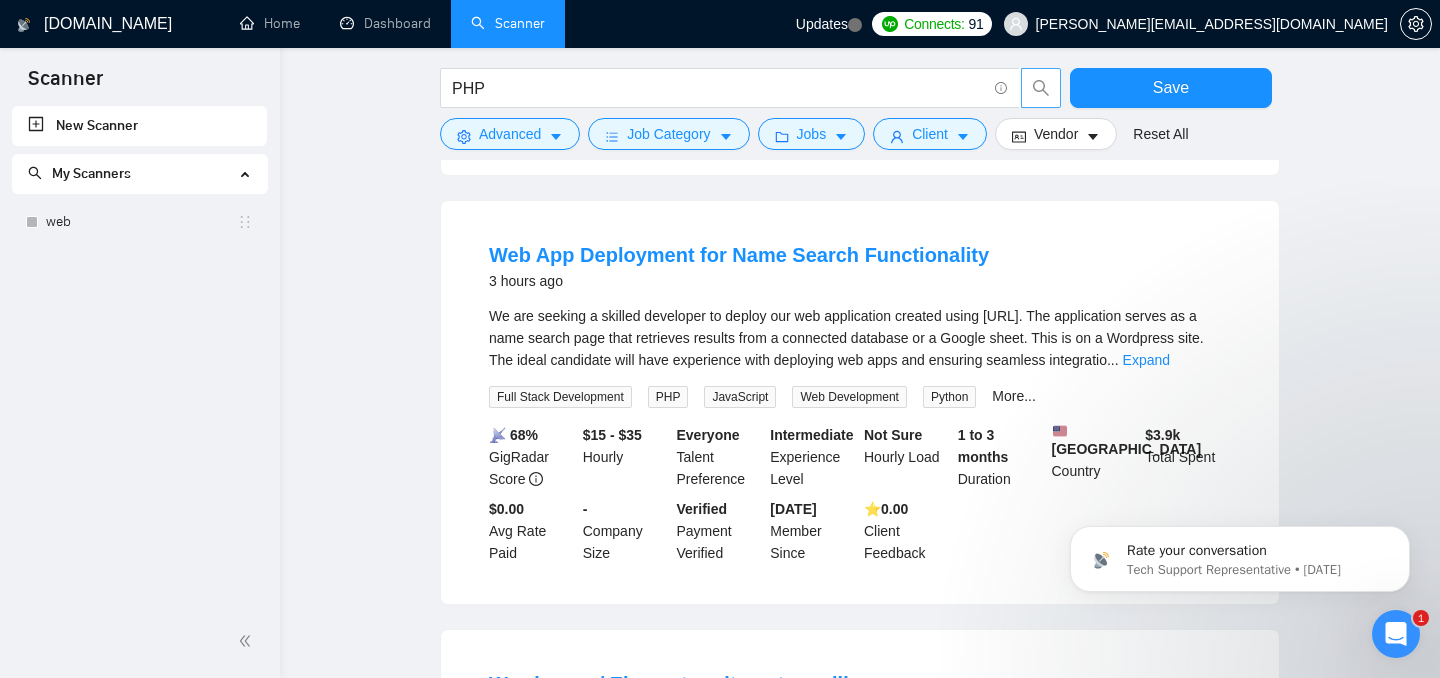 scroll, scrollTop: 1318, scrollLeft: 0, axis: vertical 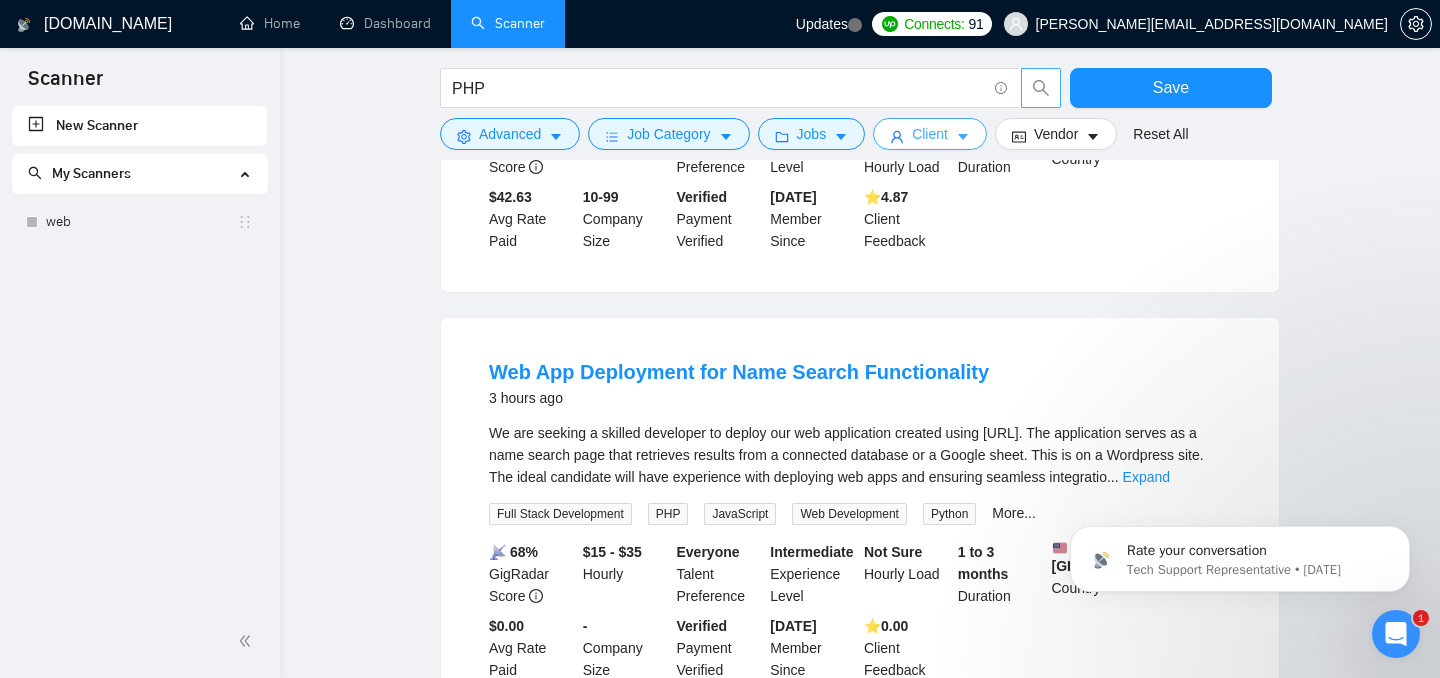click on "Client" at bounding box center [930, 134] 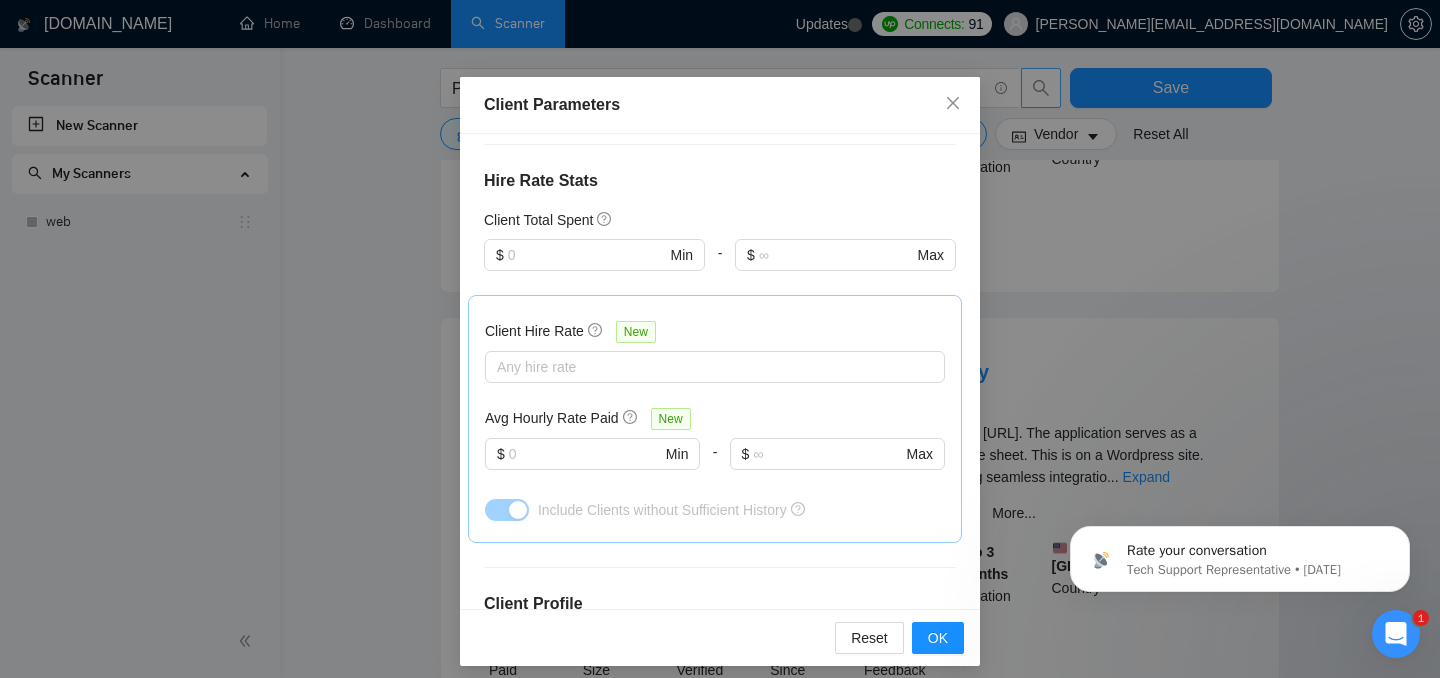 scroll, scrollTop: 525, scrollLeft: 0, axis: vertical 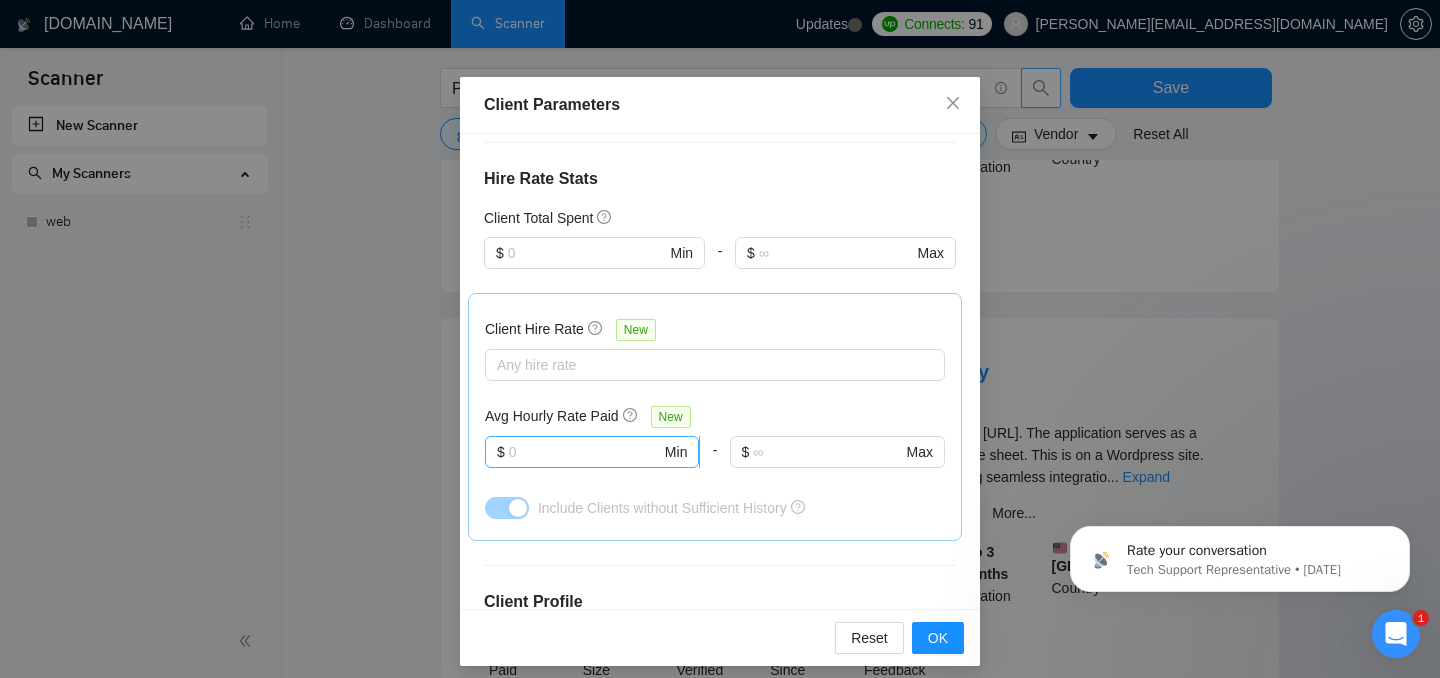 click at bounding box center [585, 452] 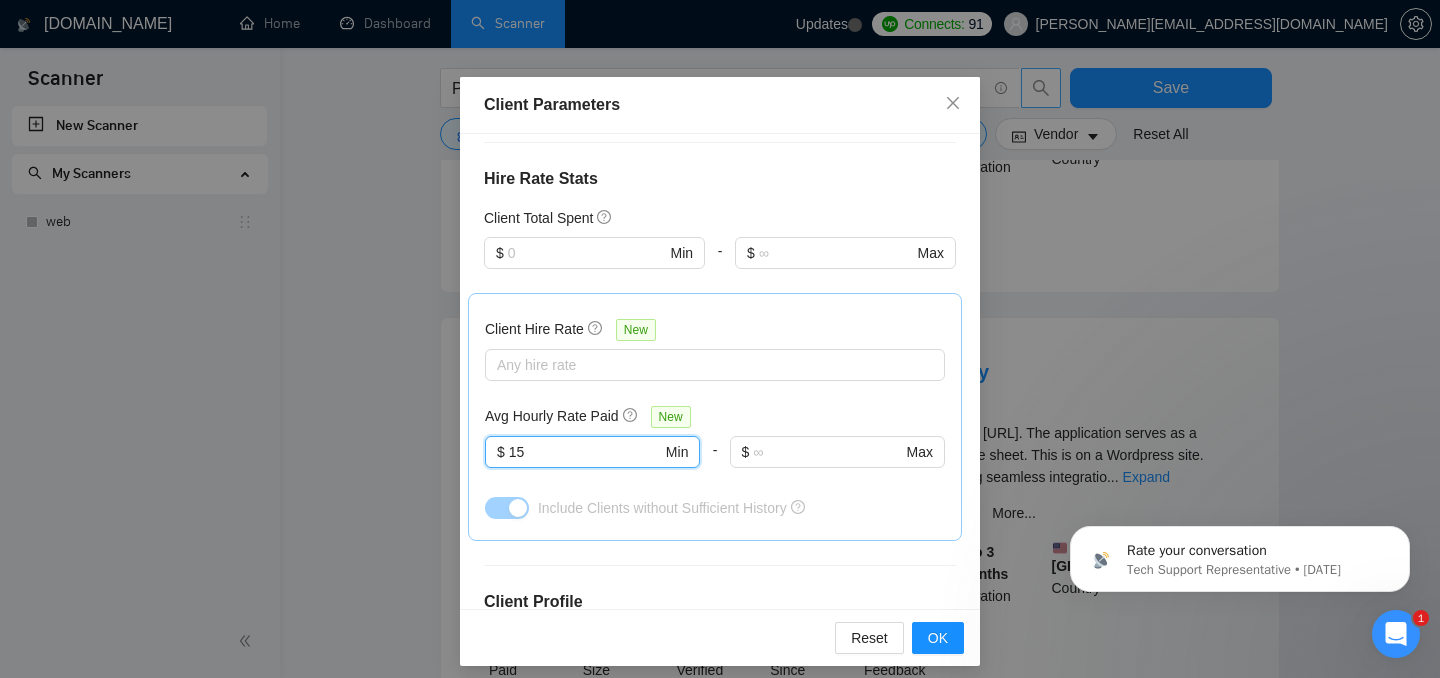 type on "15" 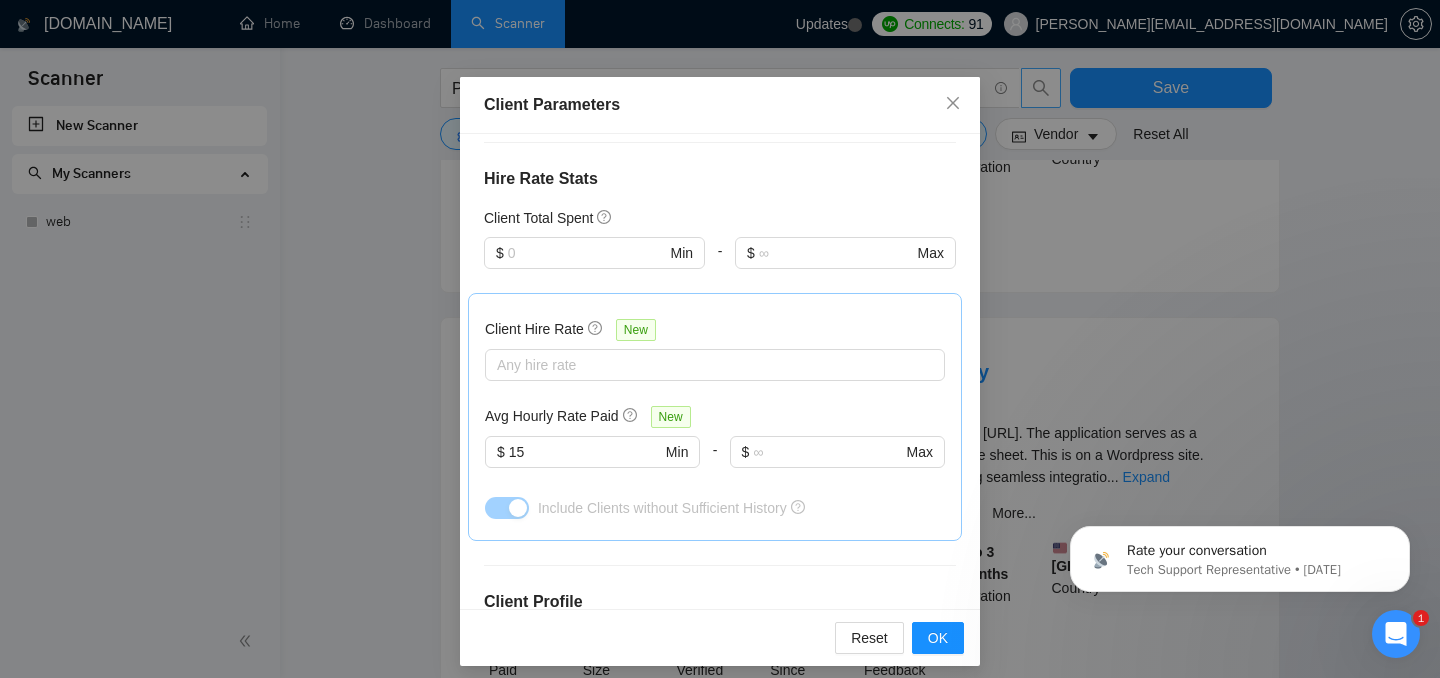 click on "Client Hire Rate New   Any hire rate   Avg Hourly Rate Paid New $ 15 Min - $ Max Include Clients without Sufficient History" at bounding box center (715, 417) 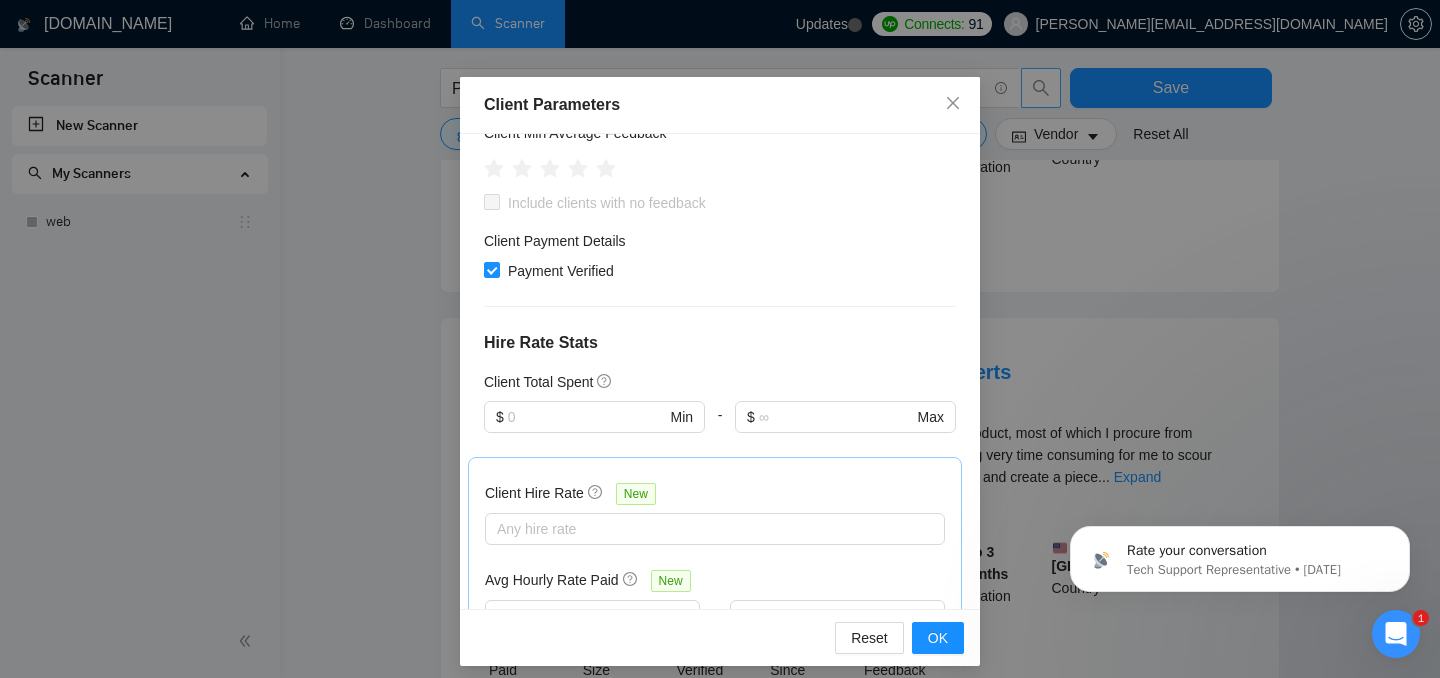 scroll, scrollTop: 349, scrollLeft: 0, axis: vertical 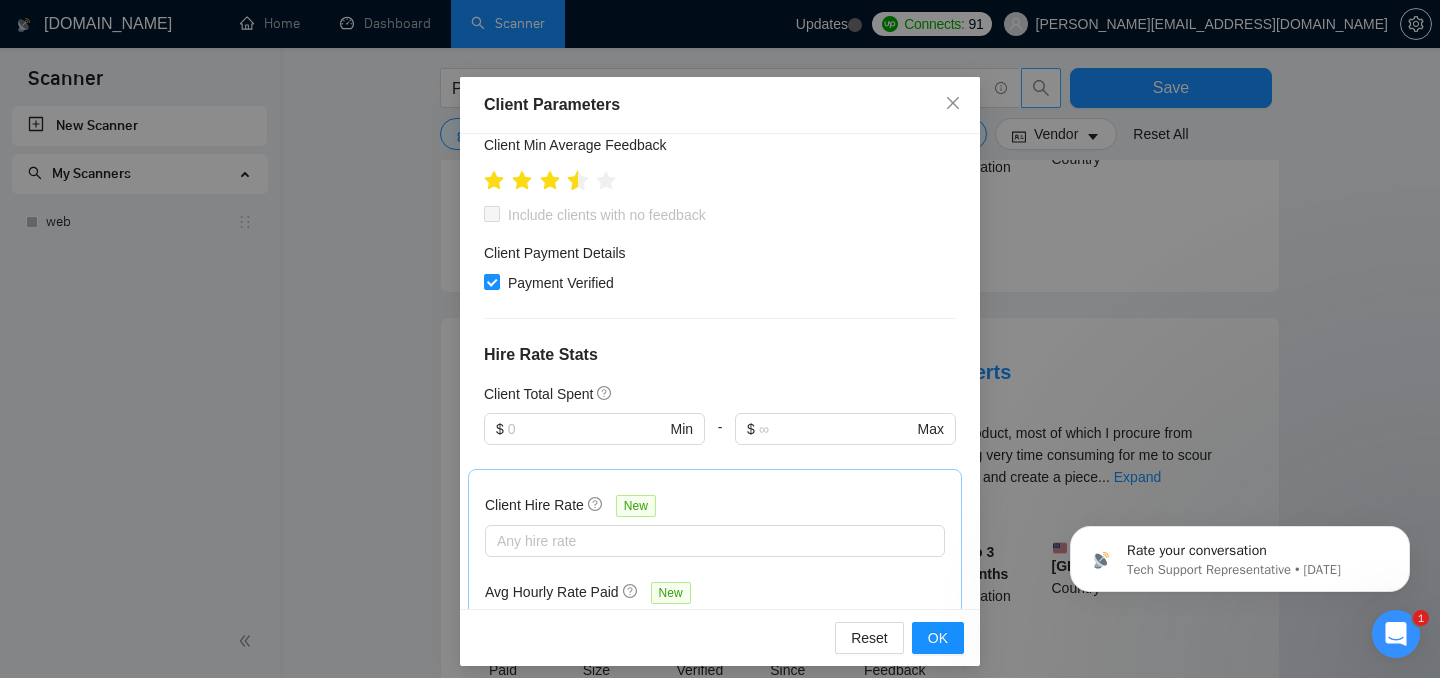 click 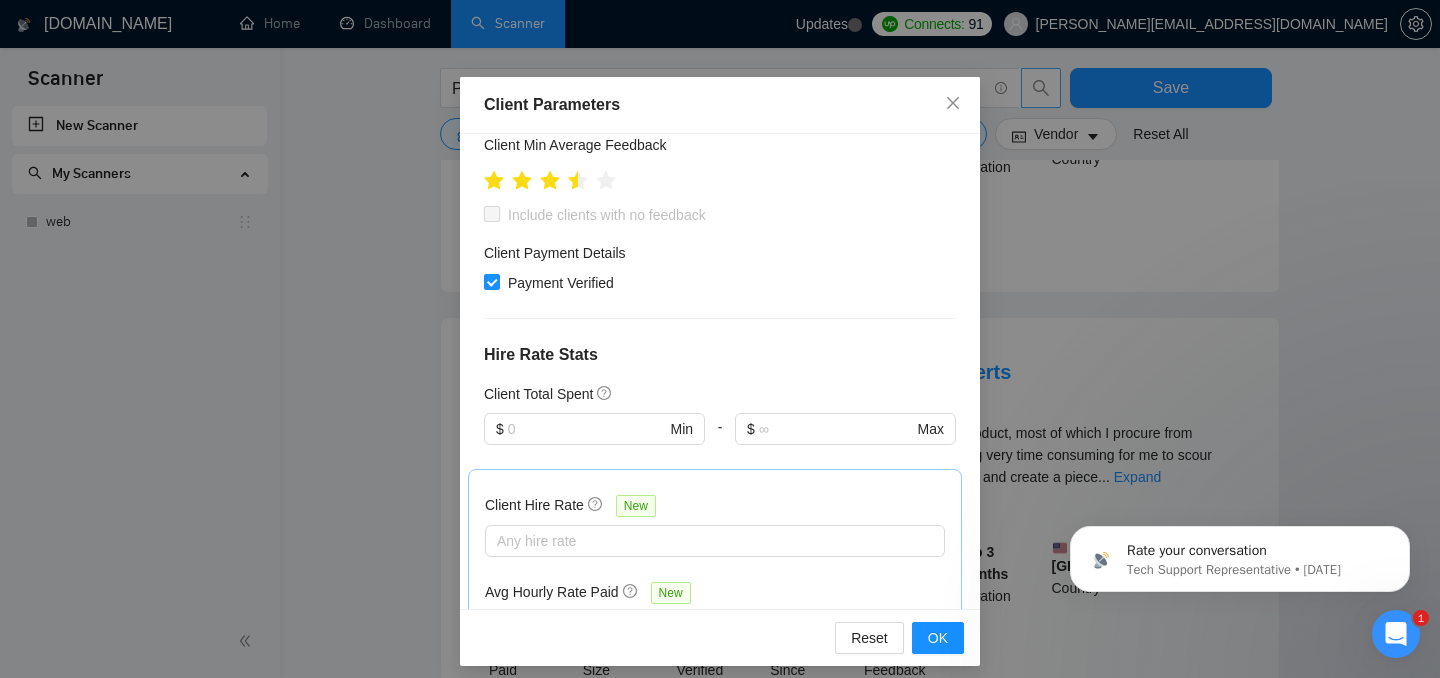 scroll, scrollTop: 1240, scrollLeft: 0, axis: vertical 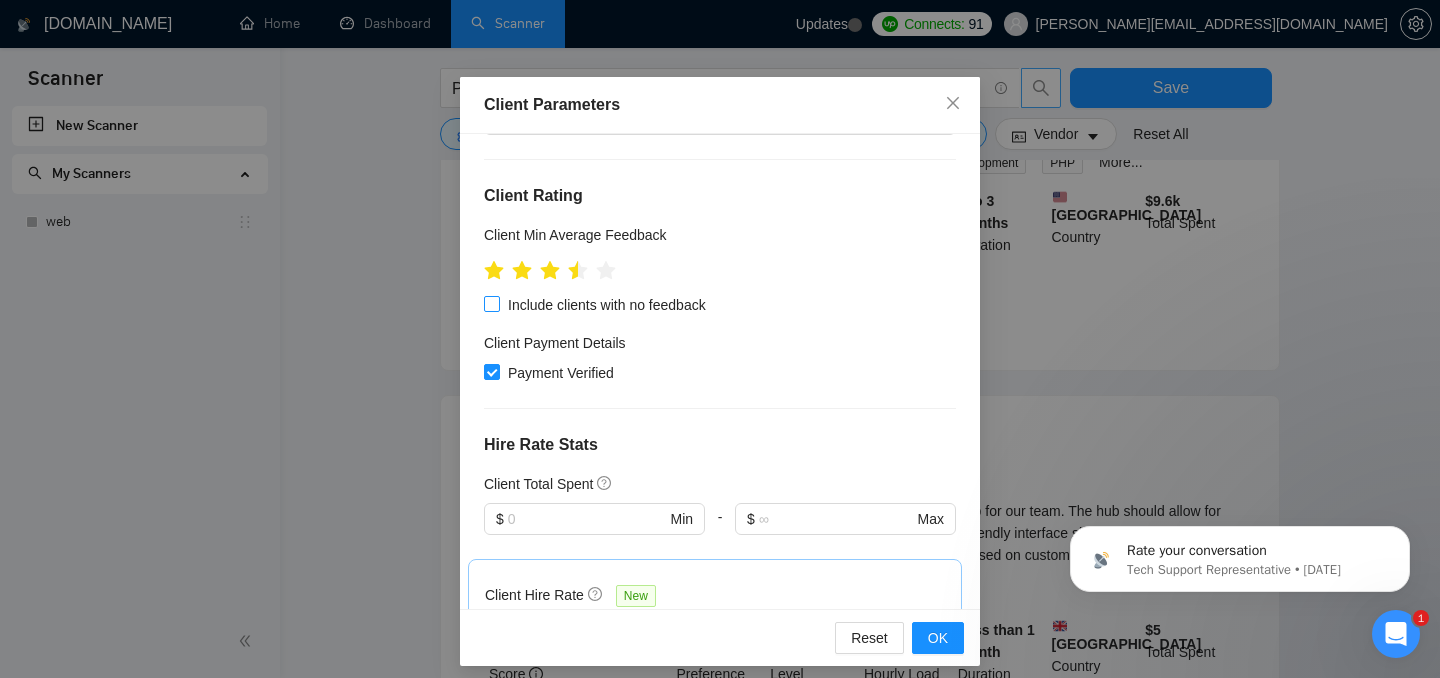 click on "Include clients with no feedback" at bounding box center [491, 303] 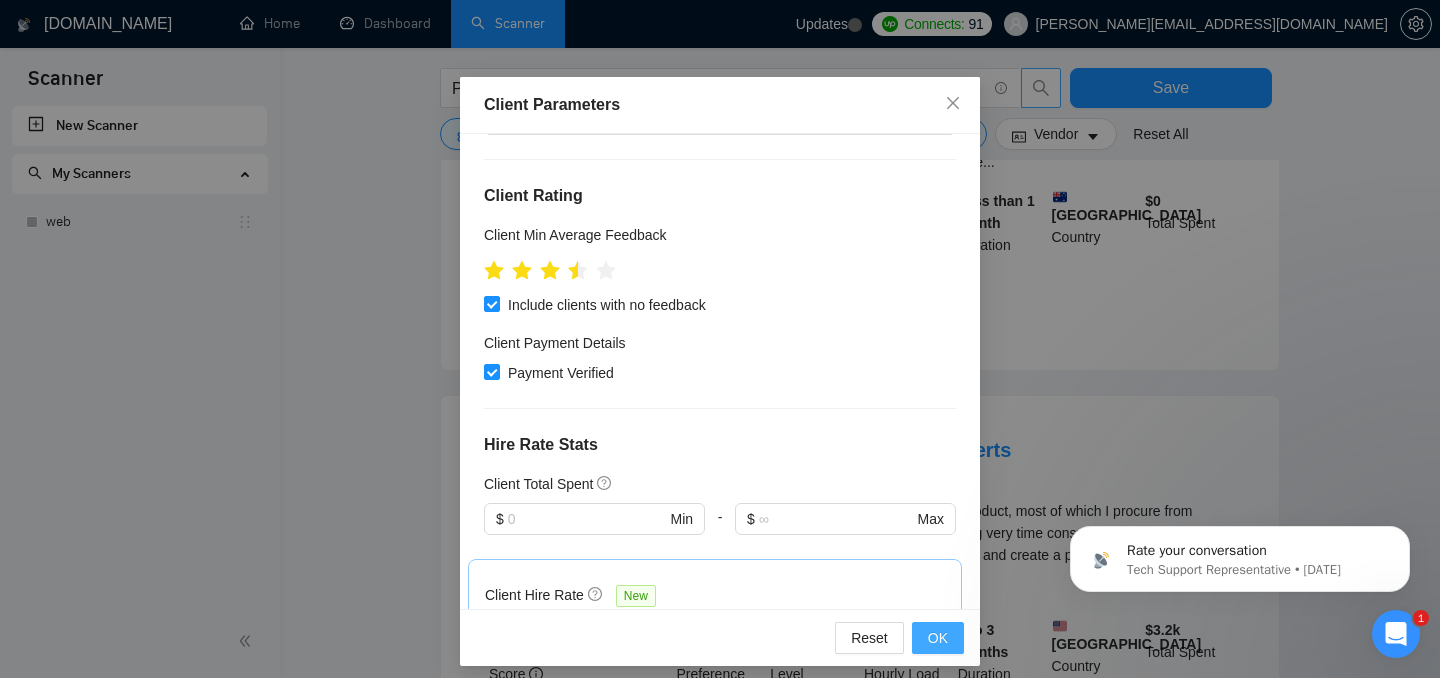 click on "OK" at bounding box center (938, 638) 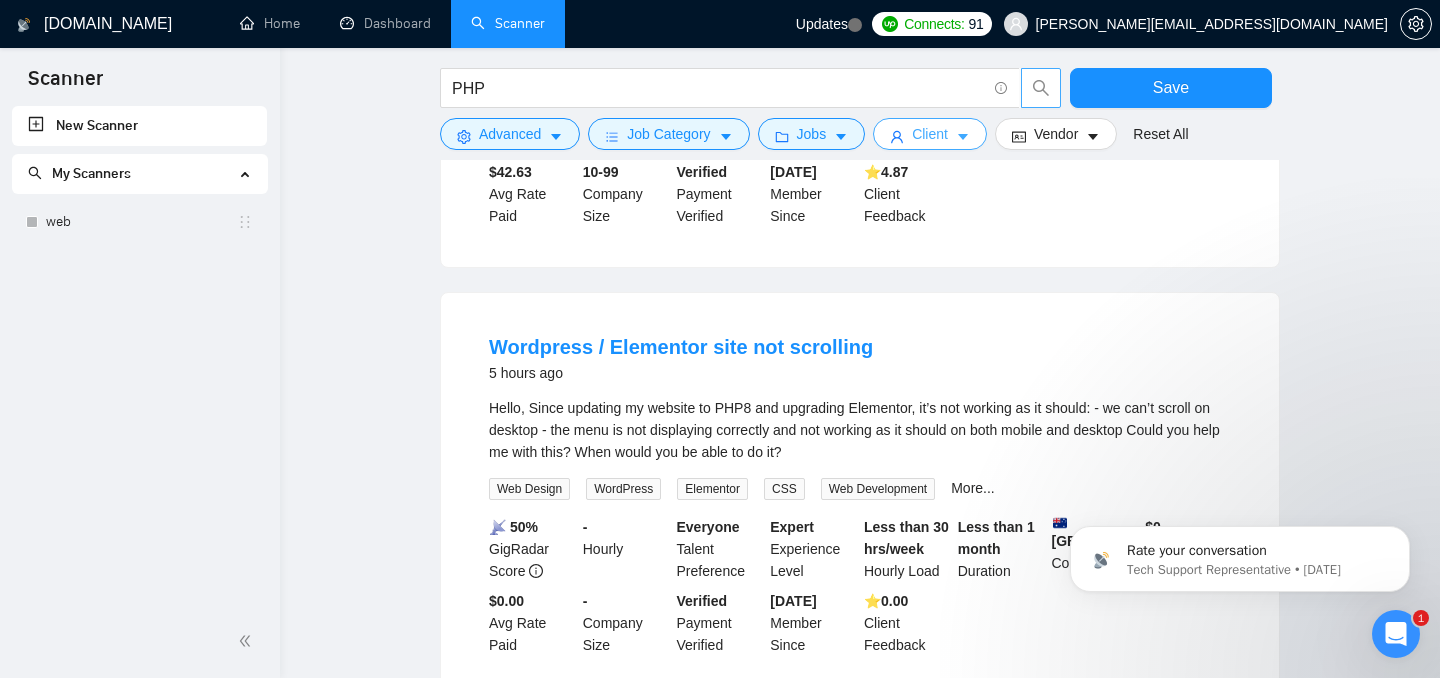 scroll, scrollTop: 842, scrollLeft: 0, axis: vertical 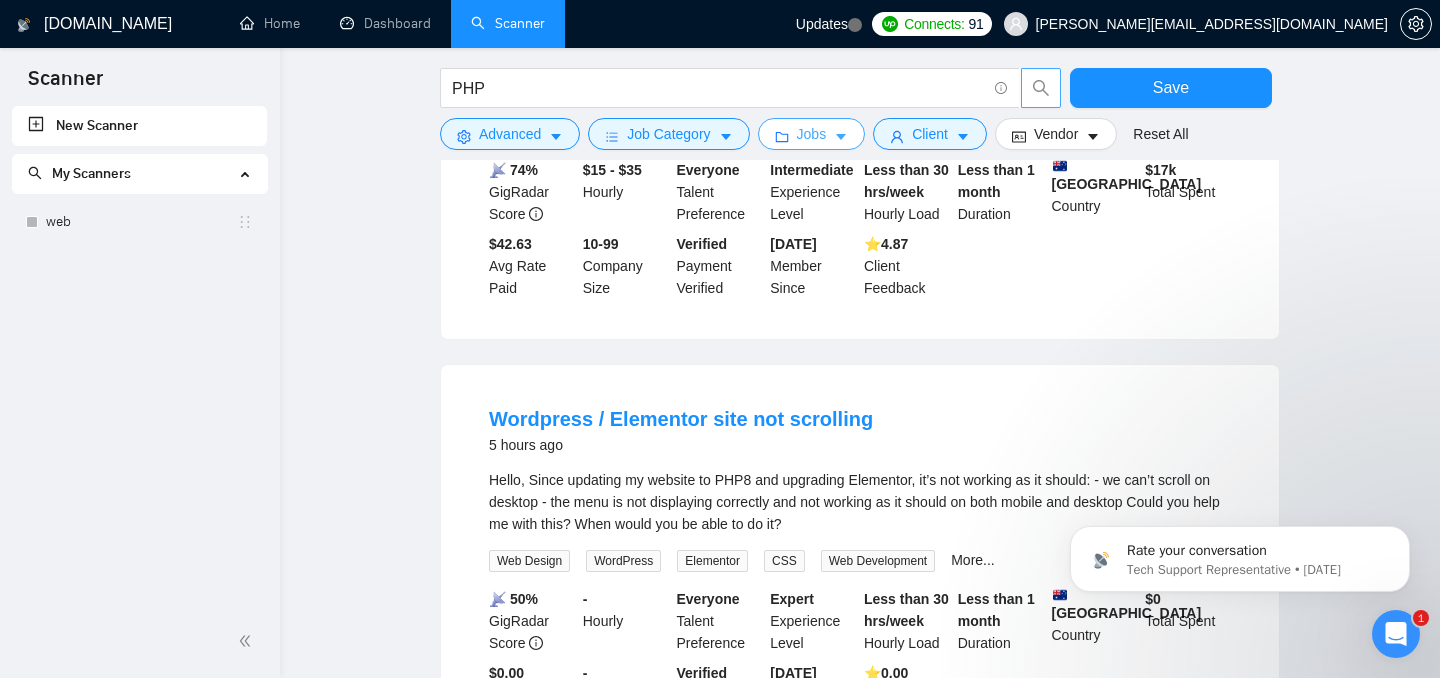 click on "Jobs" at bounding box center (812, 134) 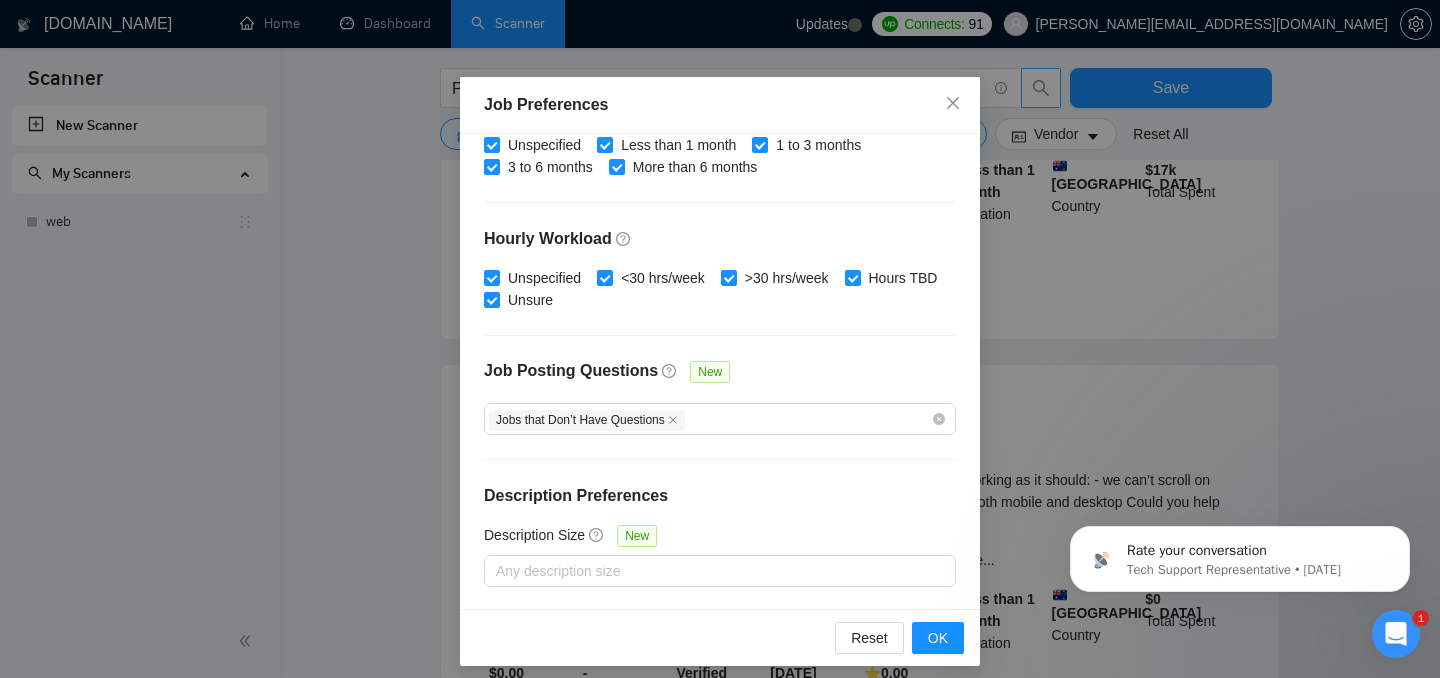 scroll, scrollTop: 12, scrollLeft: 0, axis: vertical 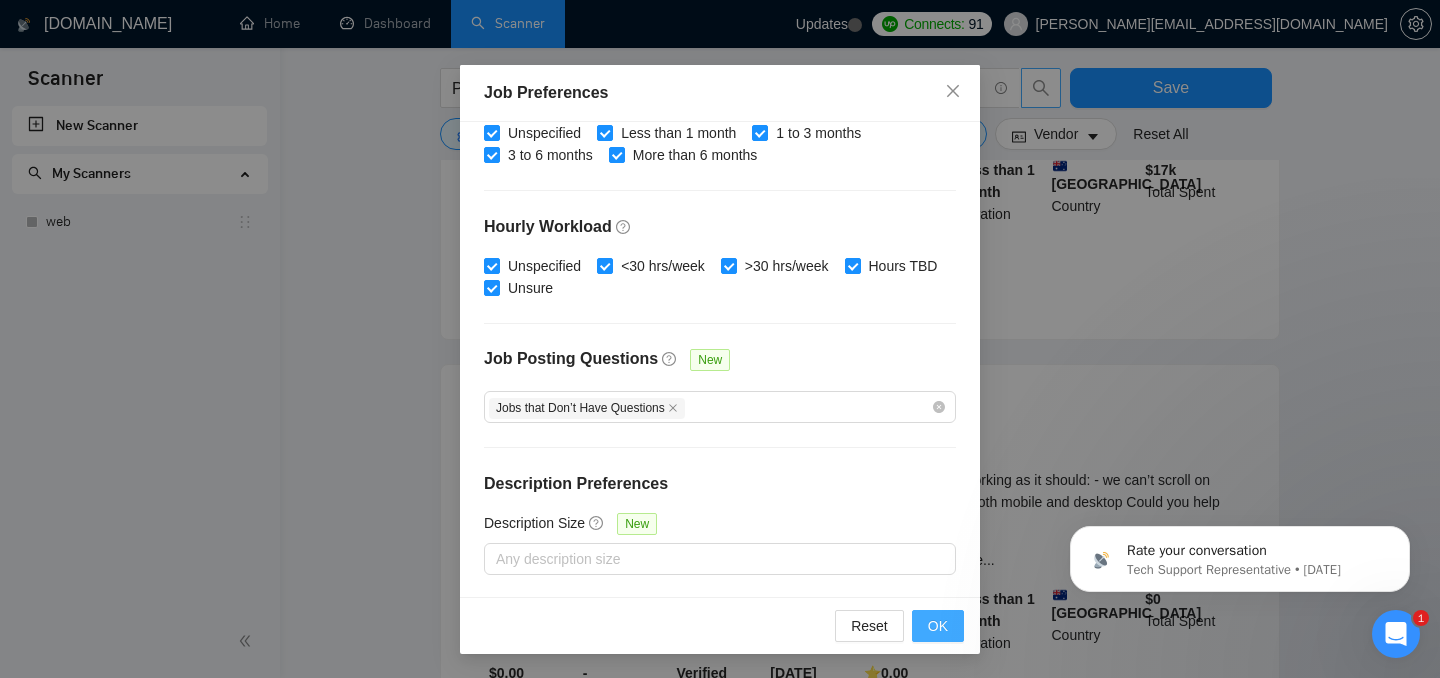 click on "OK" at bounding box center (938, 626) 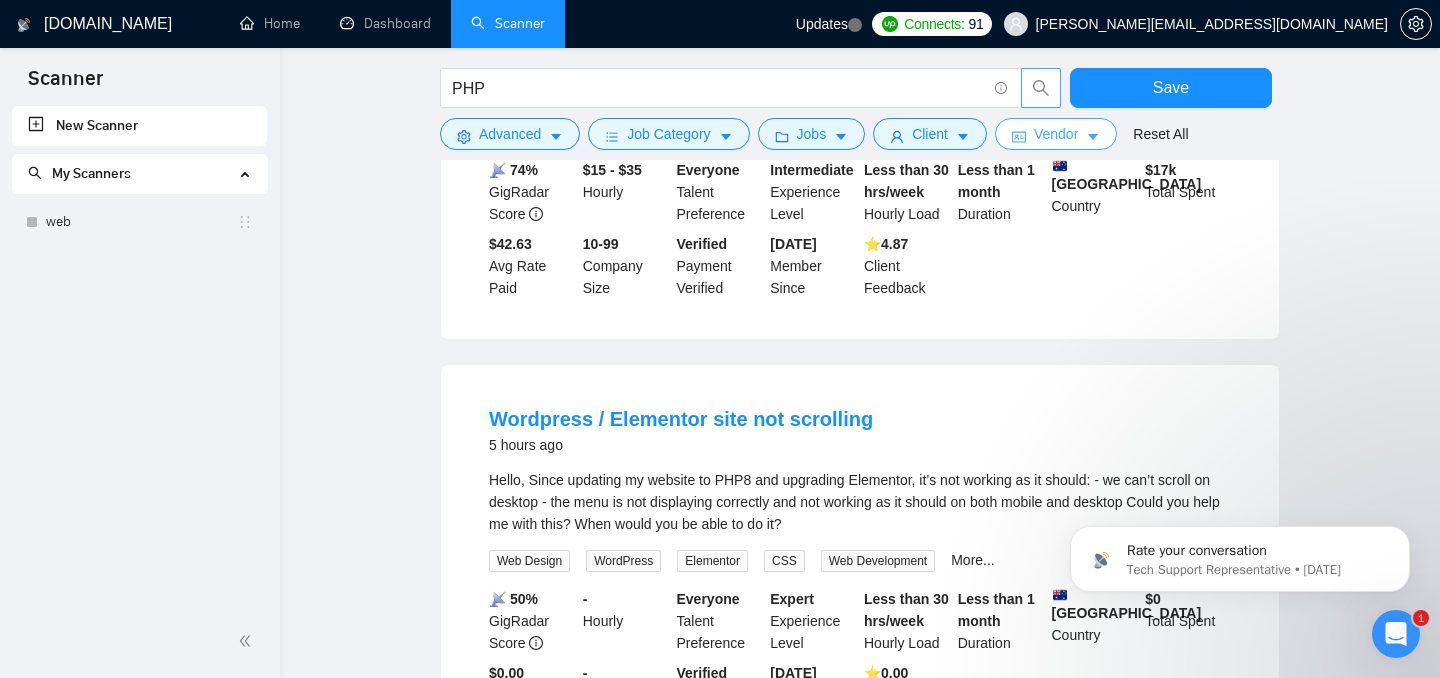 click on "Vendor" at bounding box center [1056, 134] 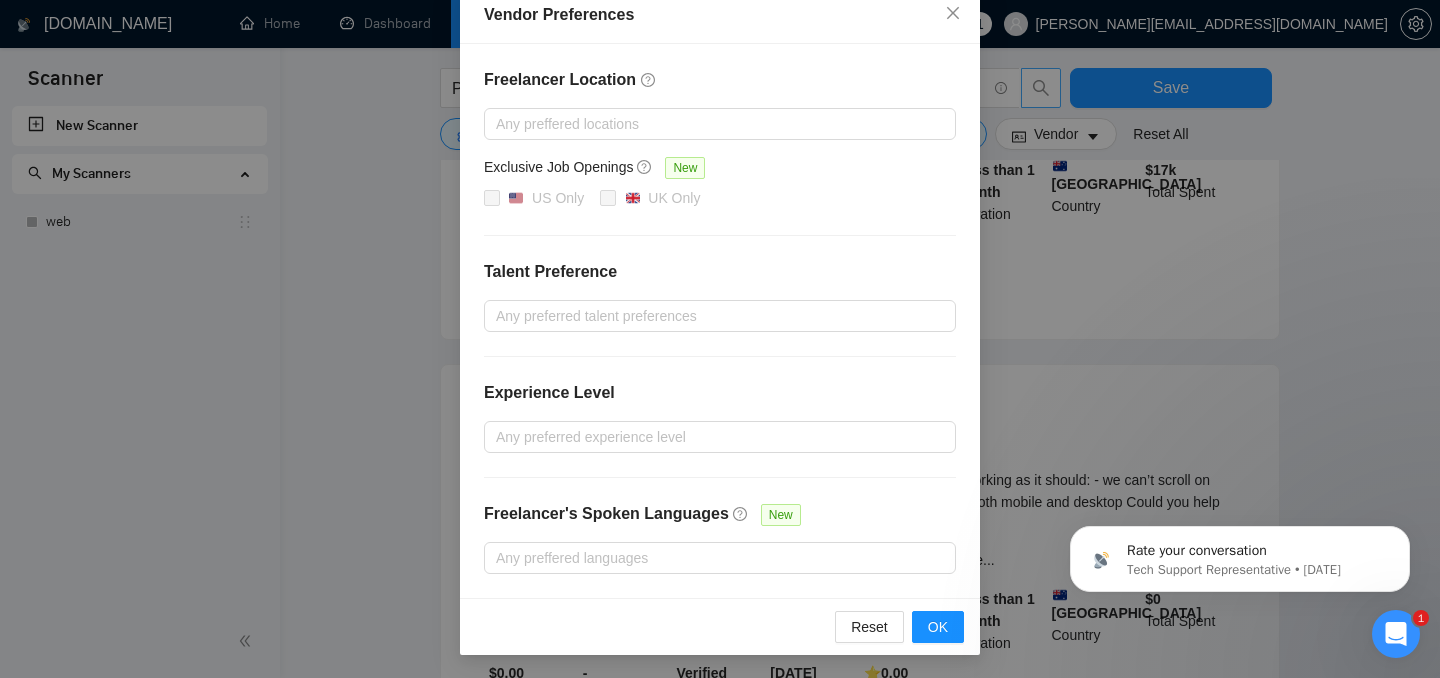 scroll, scrollTop: 0, scrollLeft: 0, axis: both 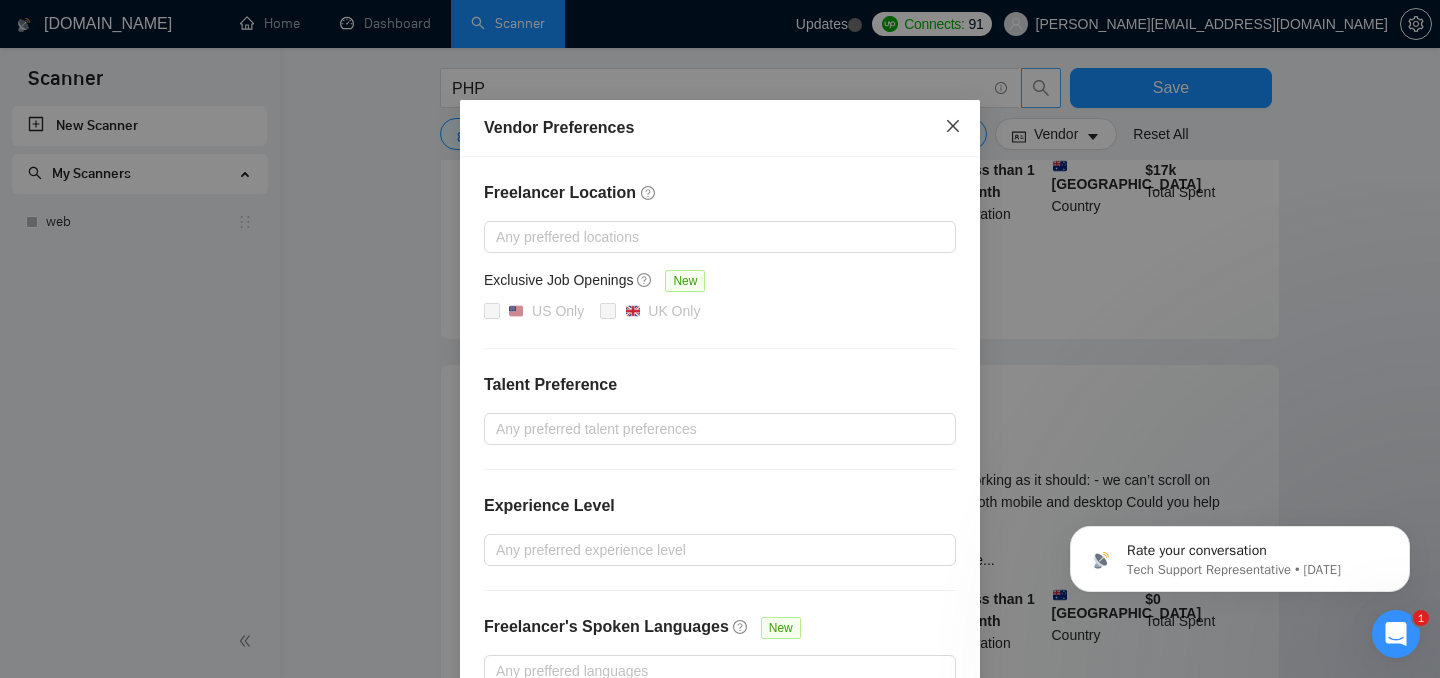 click 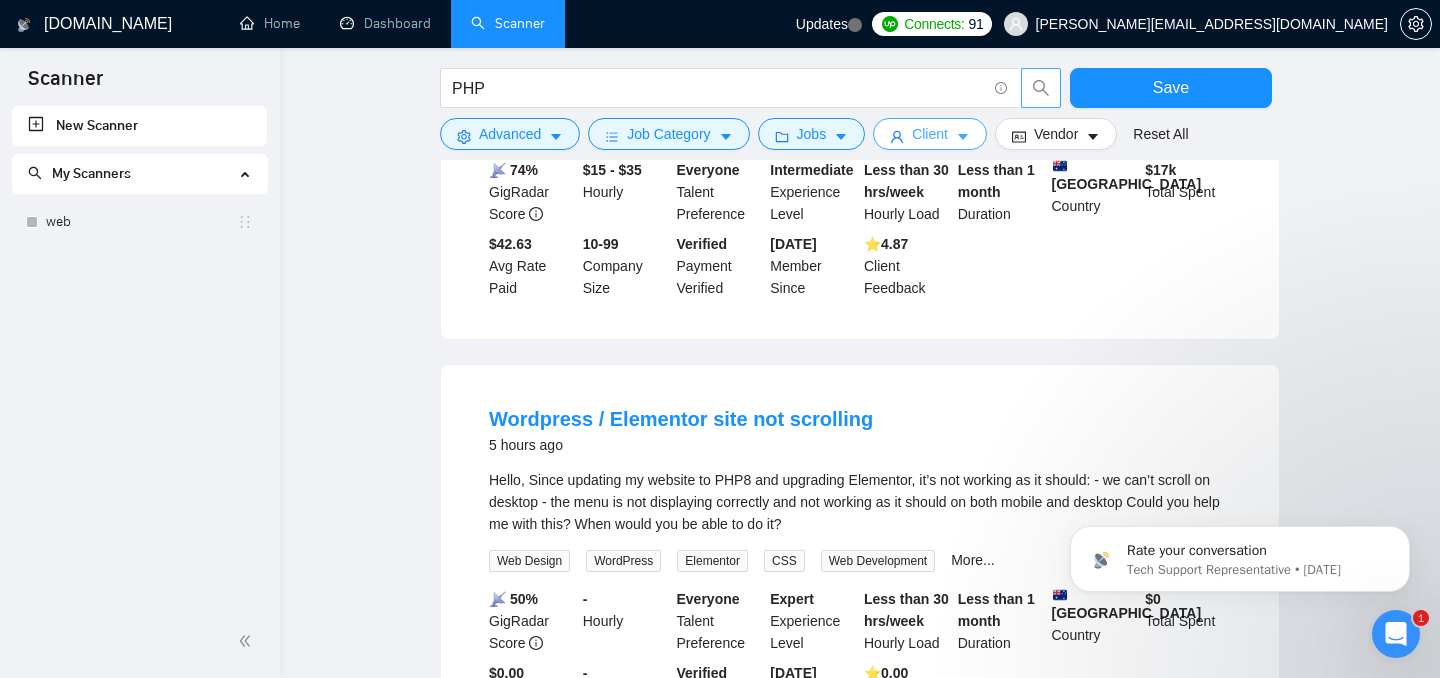 click on "Client" at bounding box center [930, 134] 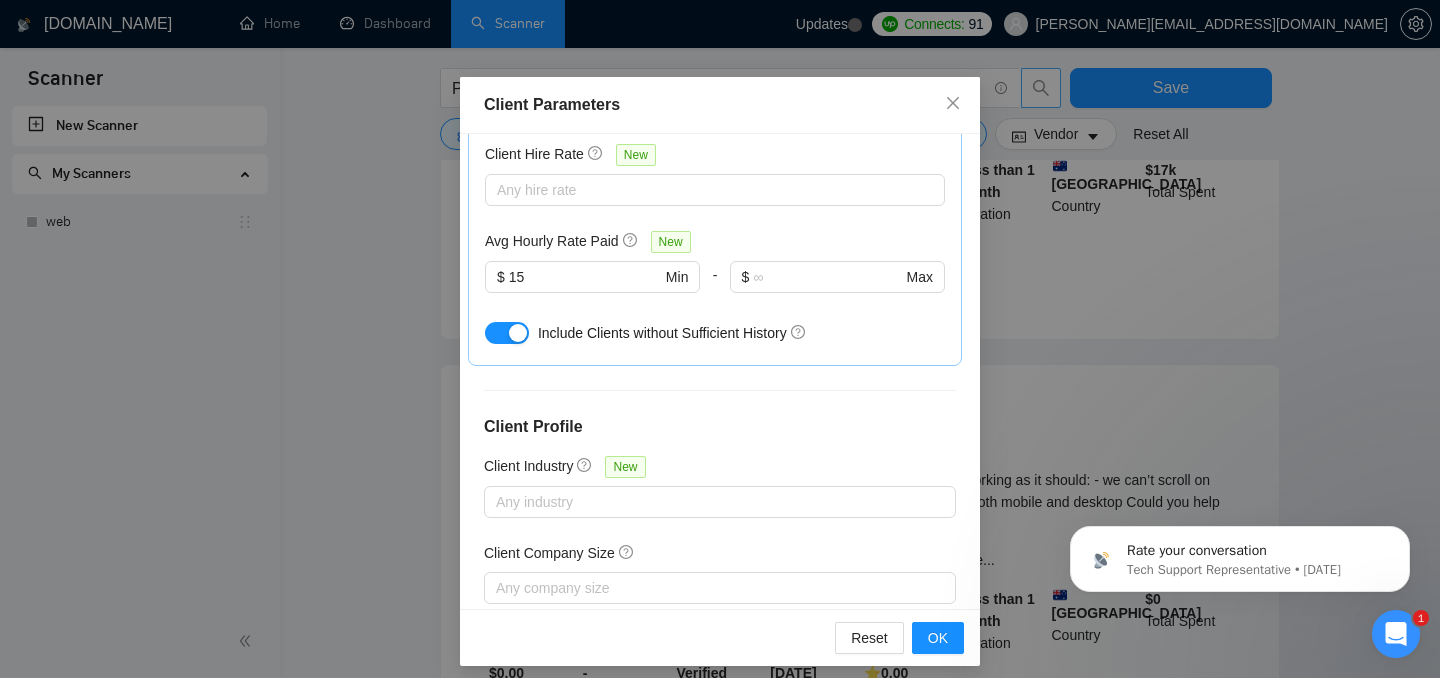 scroll, scrollTop: 716, scrollLeft: 0, axis: vertical 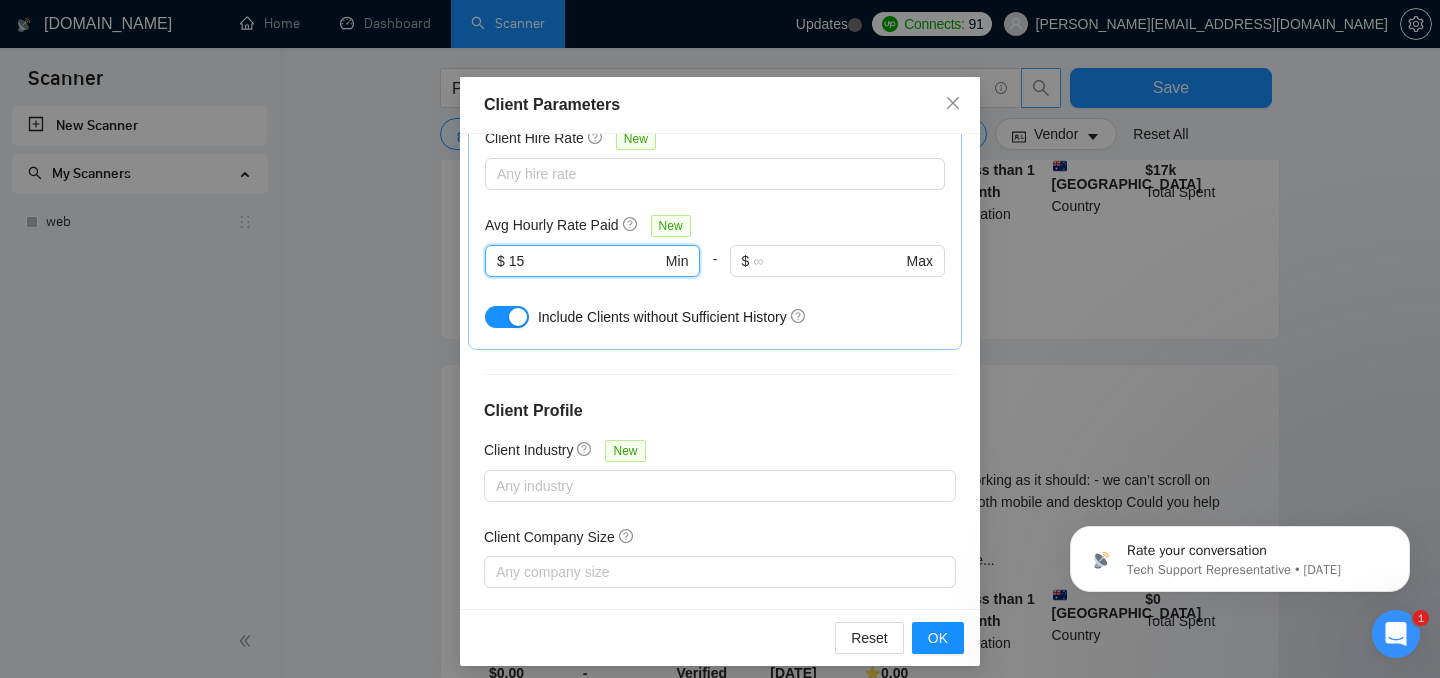 drag, startPoint x: 582, startPoint y: 236, endPoint x: 461, endPoint y: 236, distance: 121 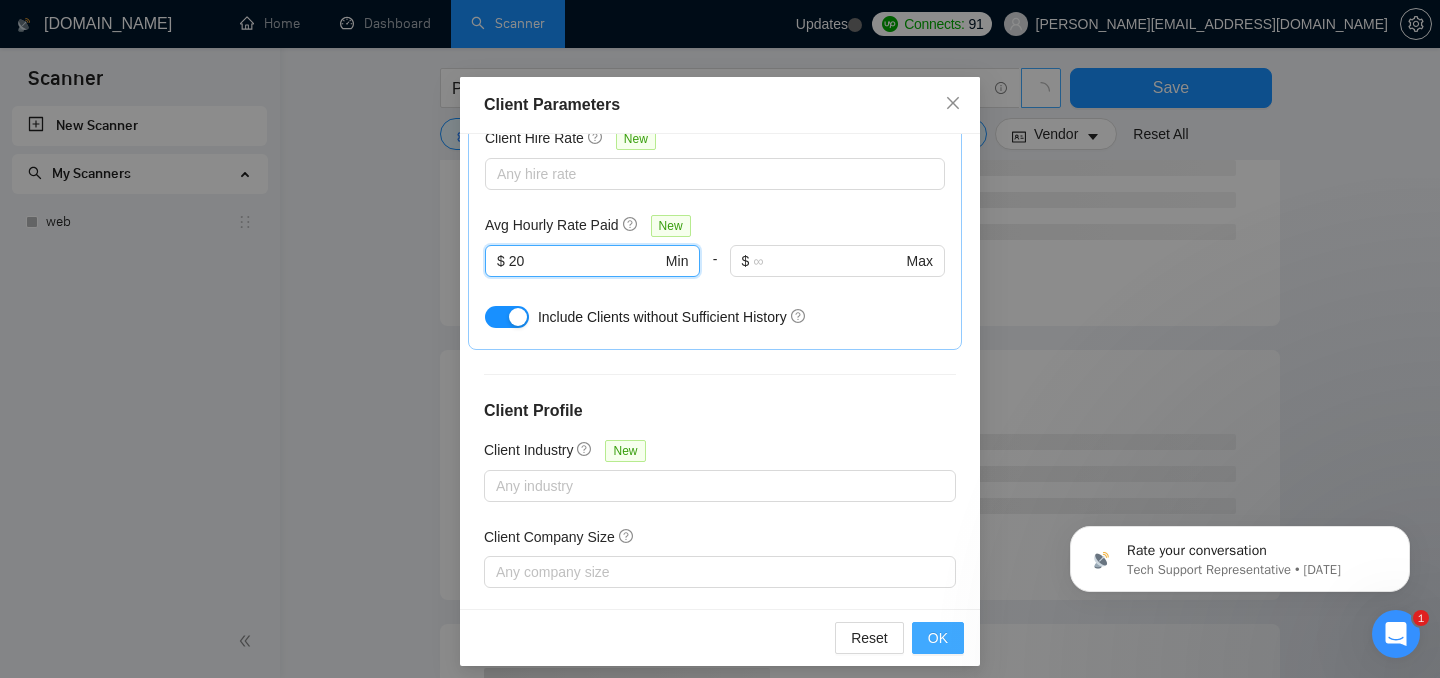 type on "20" 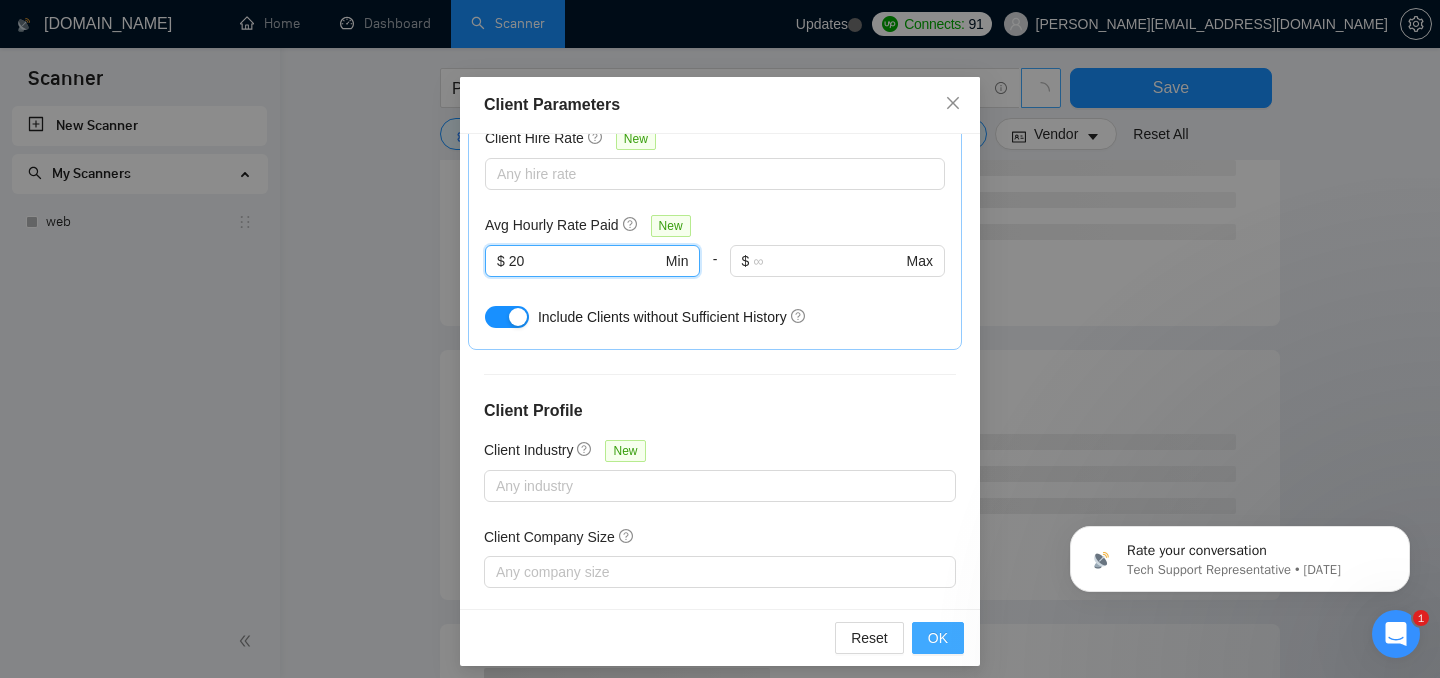 click on "OK" at bounding box center (938, 638) 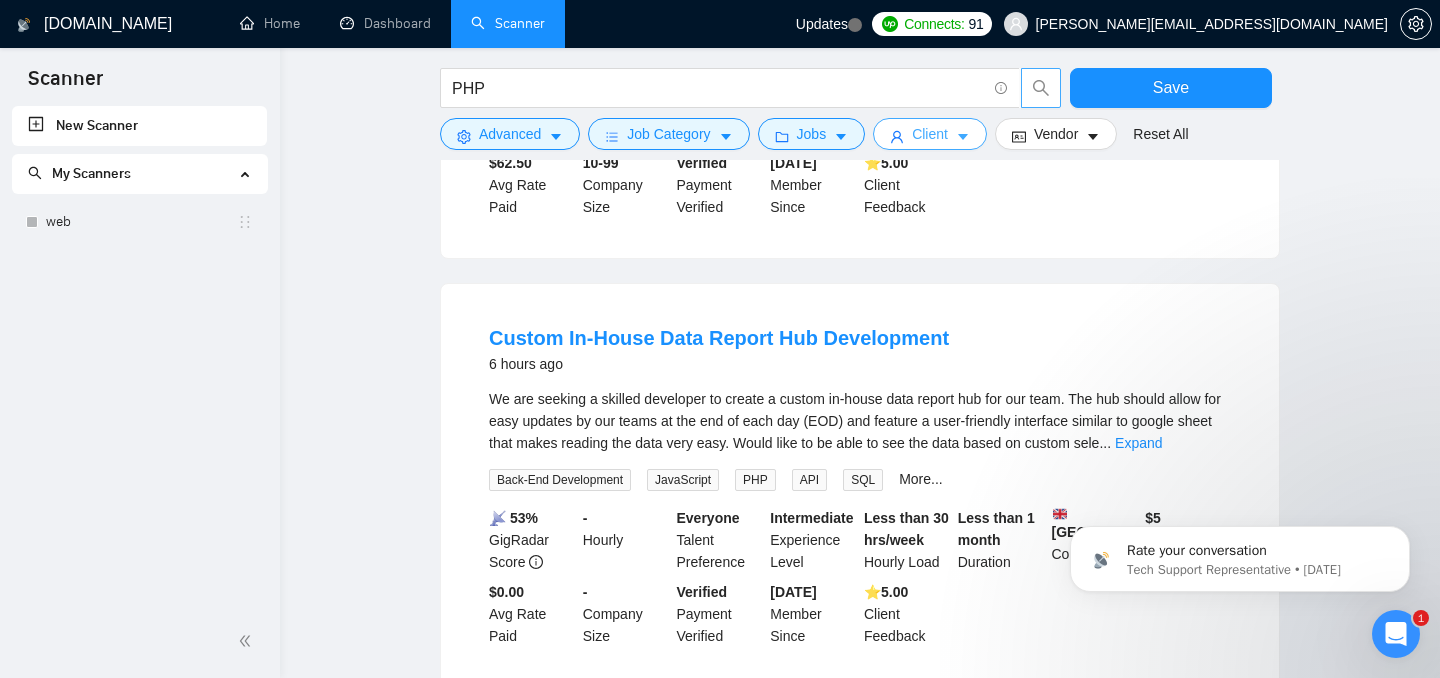 scroll, scrollTop: 1775, scrollLeft: 0, axis: vertical 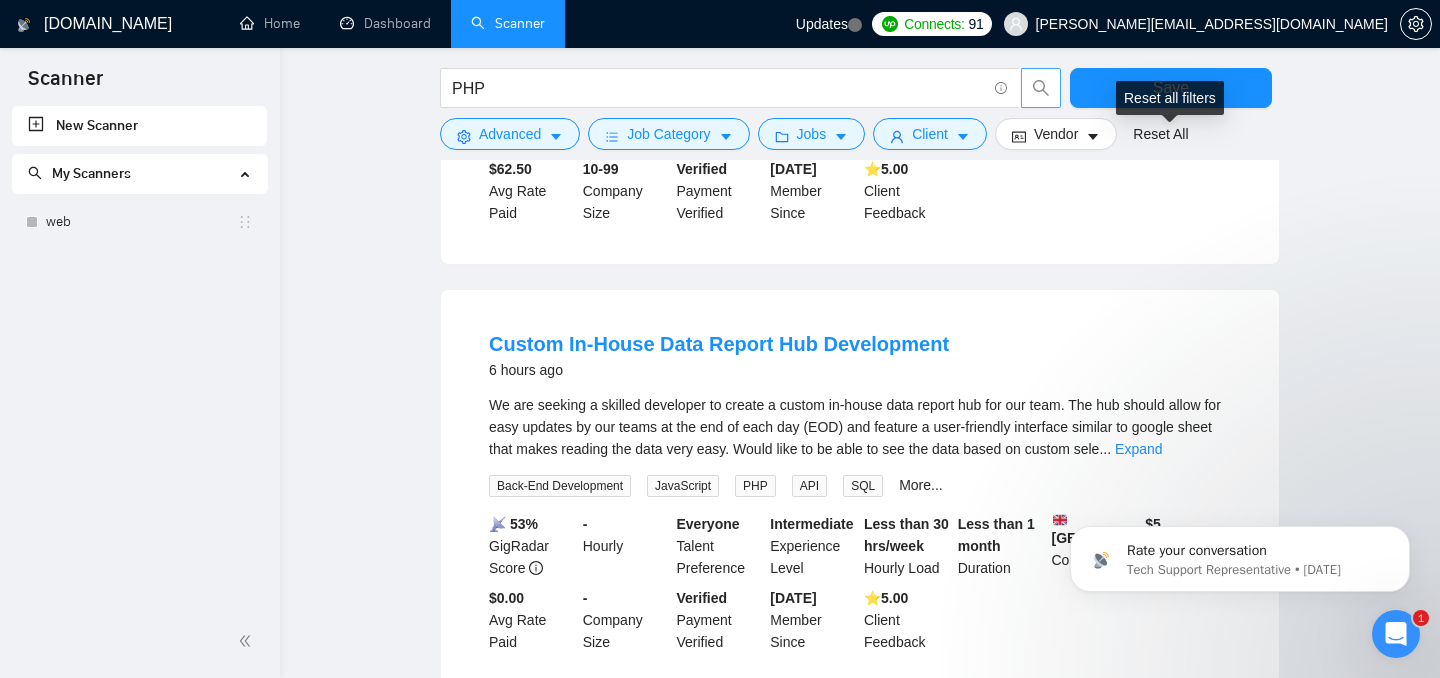 click on "Reset all filters" at bounding box center (1170, 98) 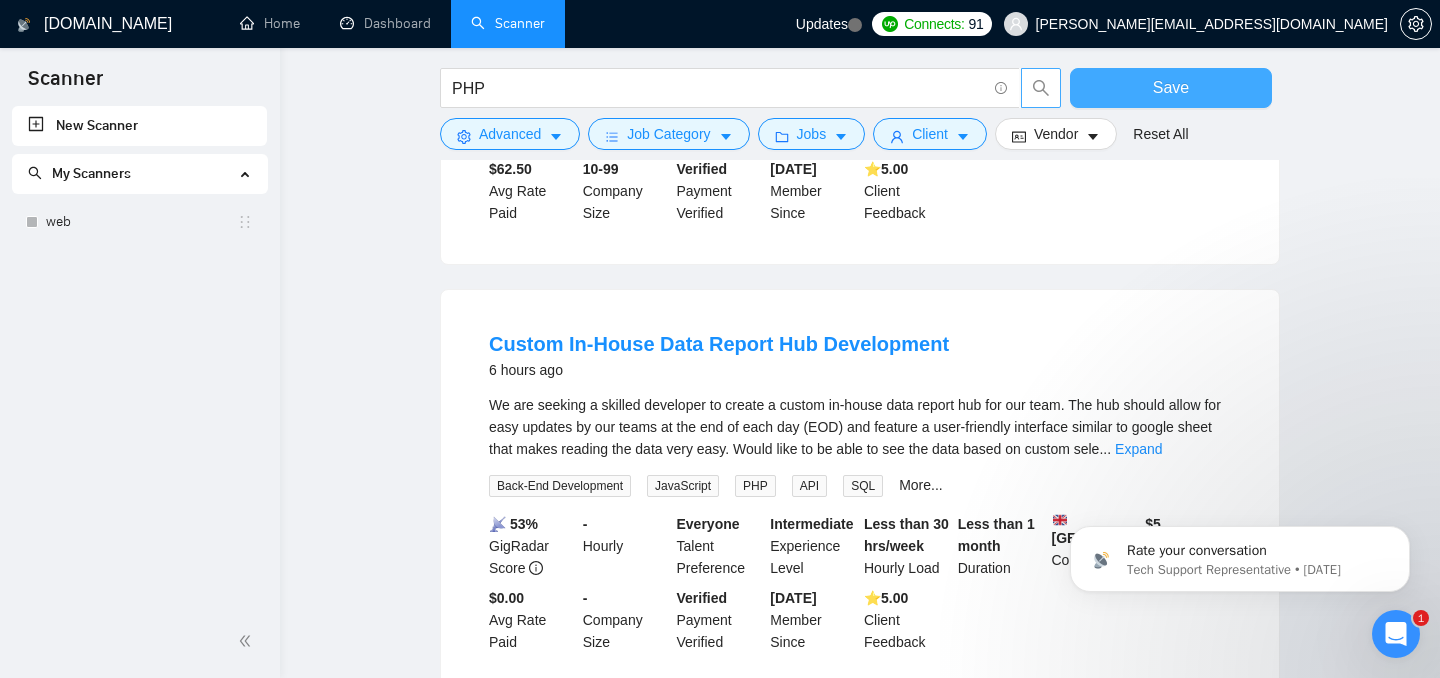 click on "Save" at bounding box center [1171, 88] 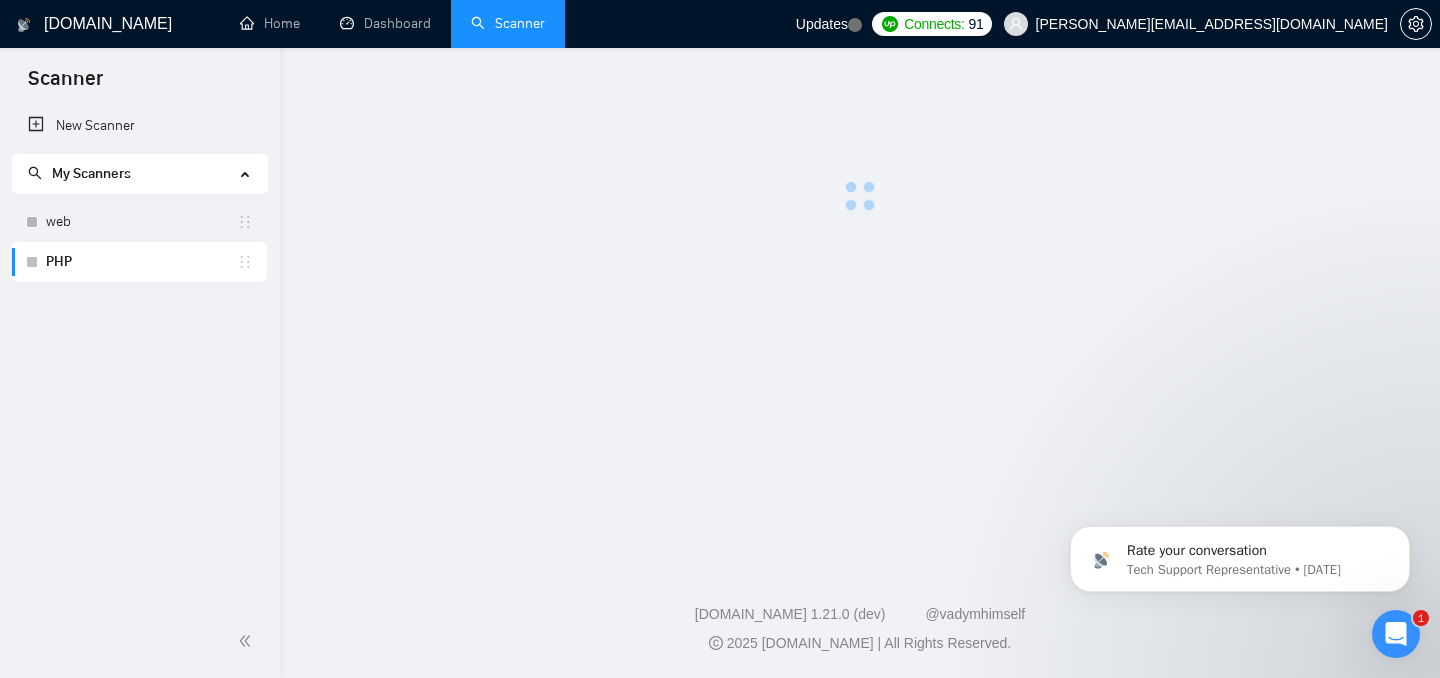scroll, scrollTop: 0, scrollLeft: 0, axis: both 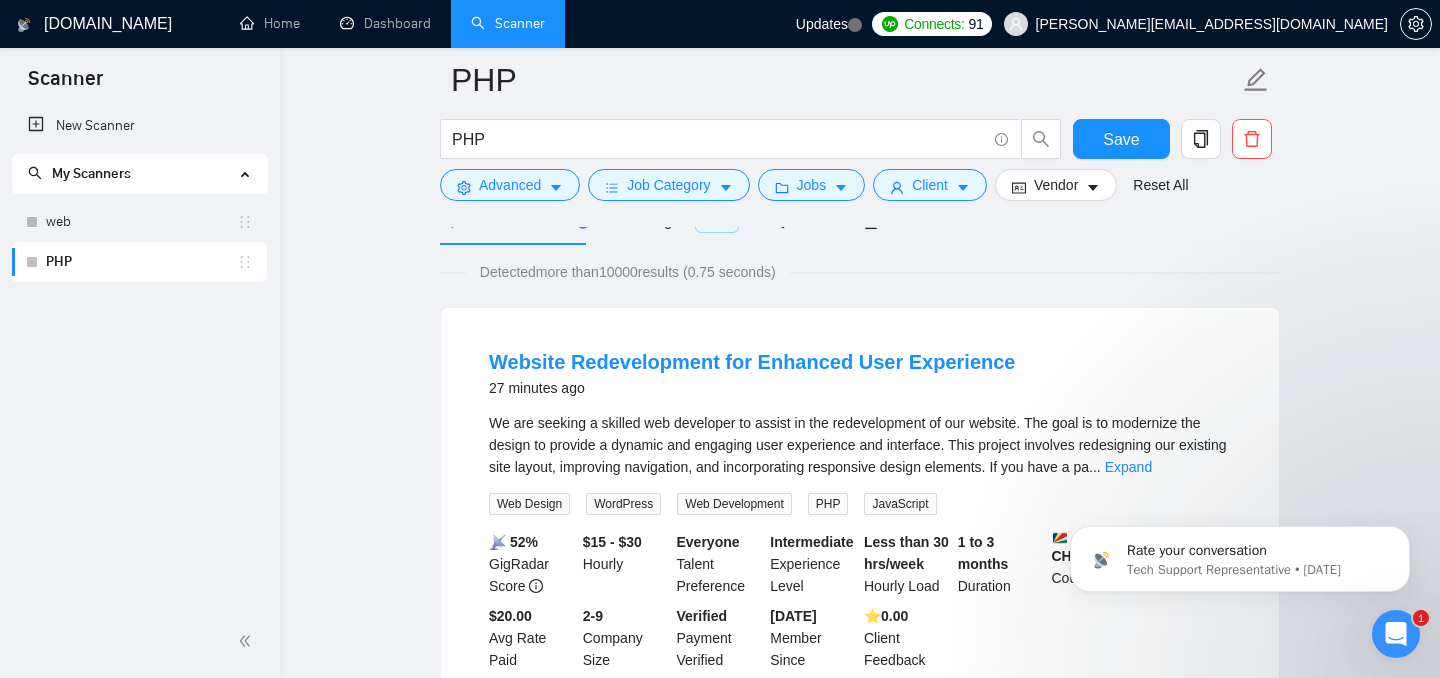 click on "We are seeking a skilled web developer to assist in the redevelopment of our website. The goal is to modernize the design to provide a dynamic and engaging user experience and interface. This project involves redesigning our existing site layout, improving navigation, and incorporating responsive design elements. If you have a pa" at bounding box center [858, 445] 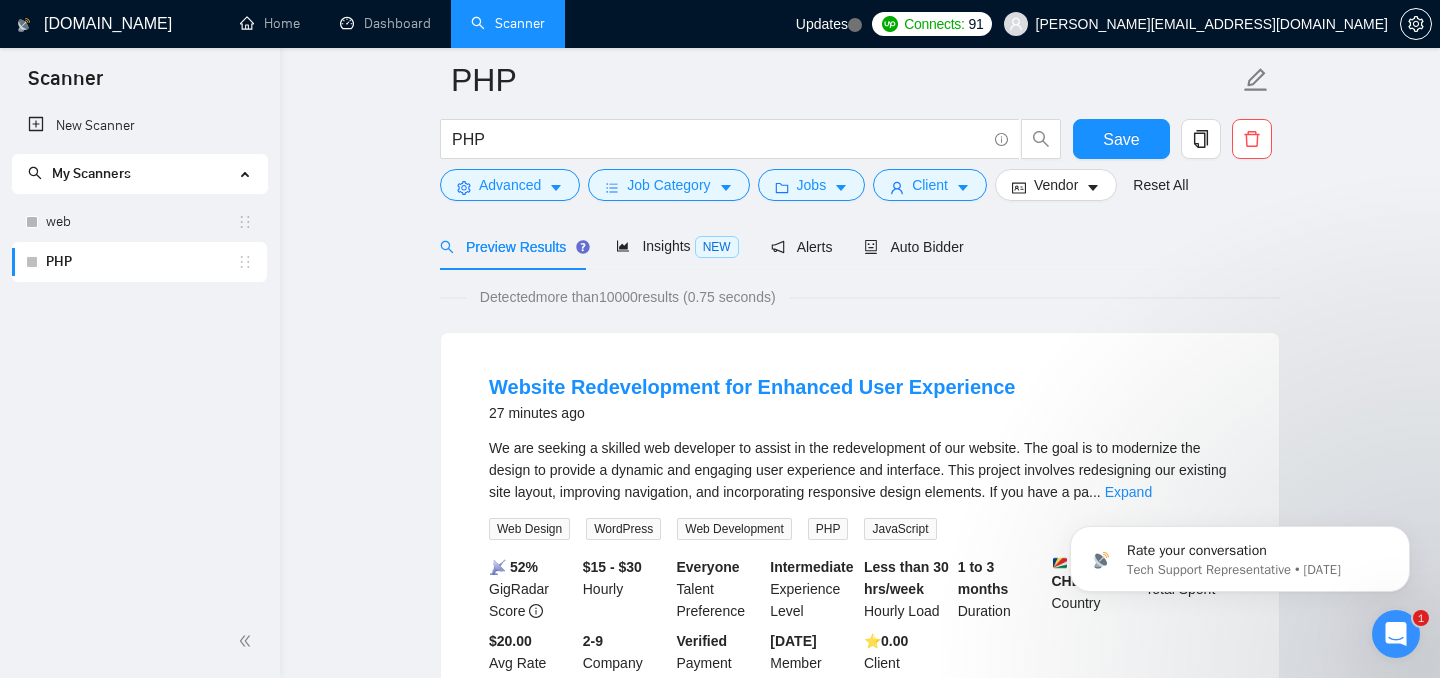 scroll, scrollTop: 0, scrollLeft: 0, axis: both 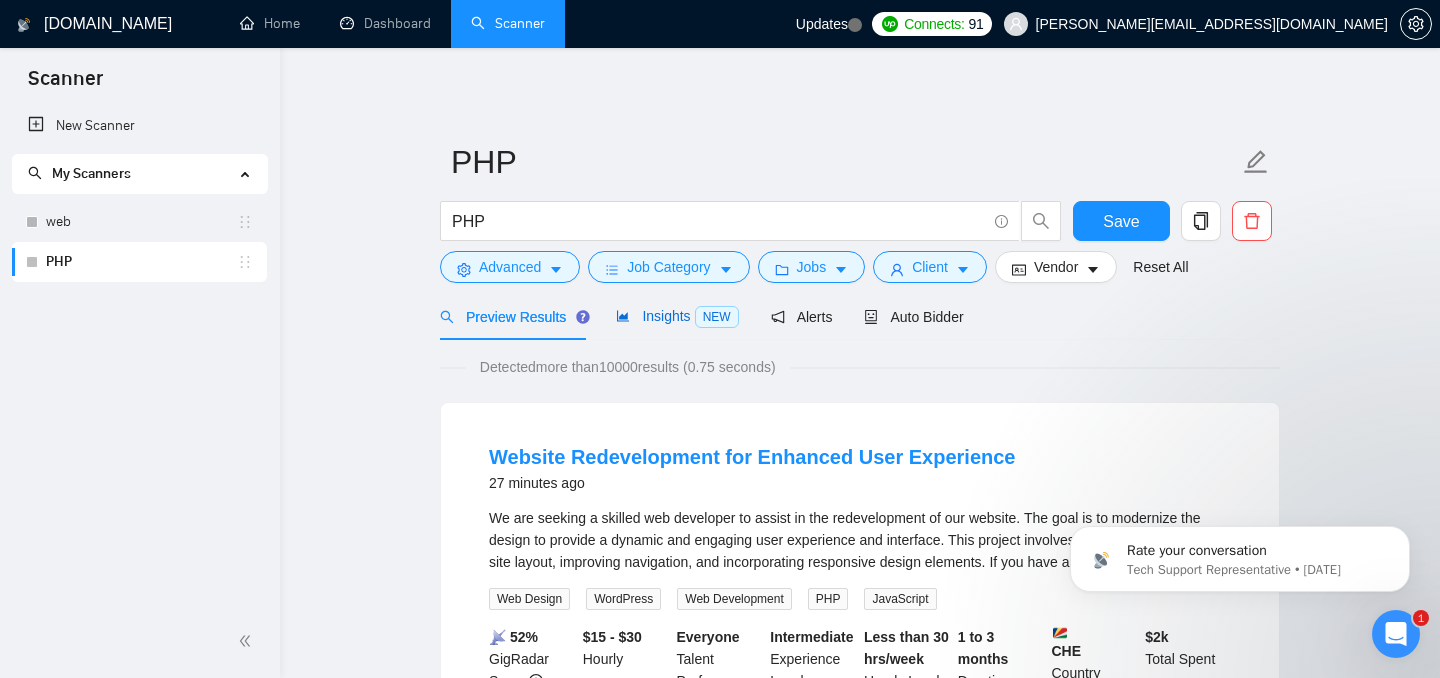 click on "Insights NEW" at bounding box center [677, 316] 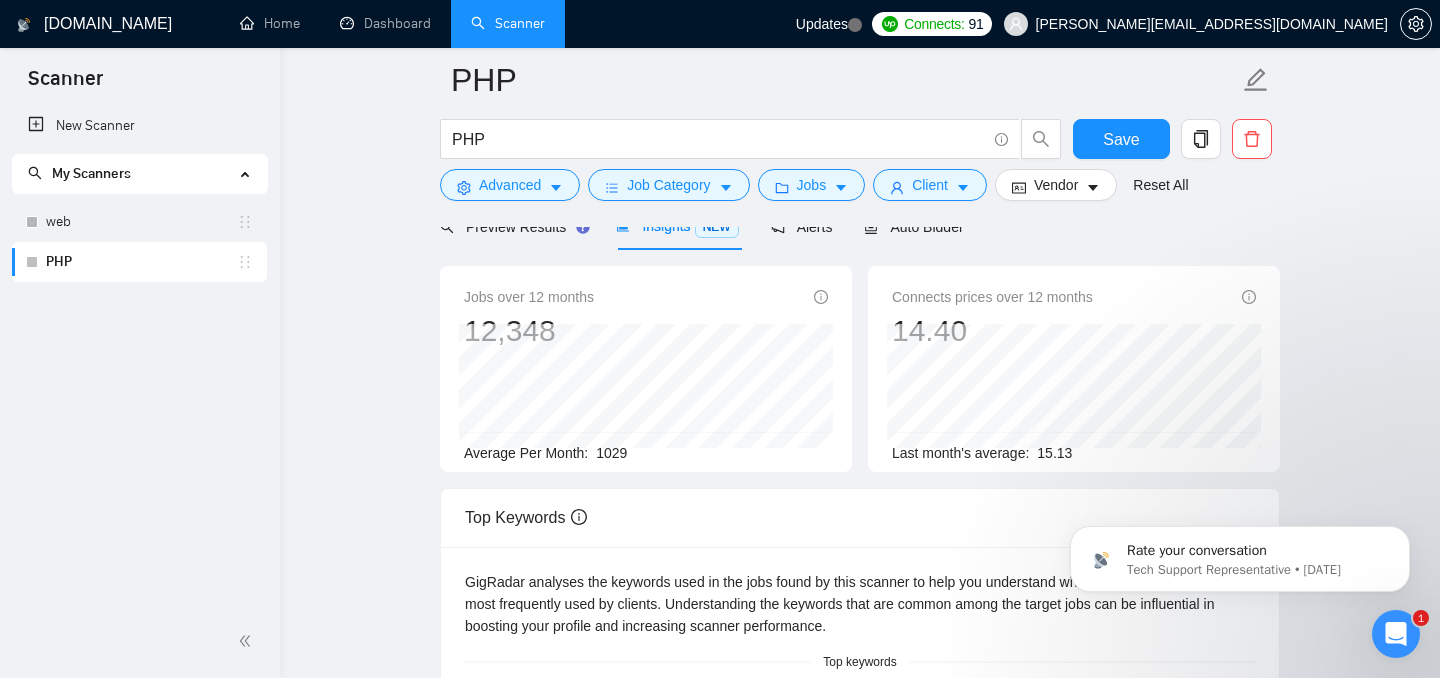 scroll, scrollTop: 0, scrollLeft: 0, axis: both 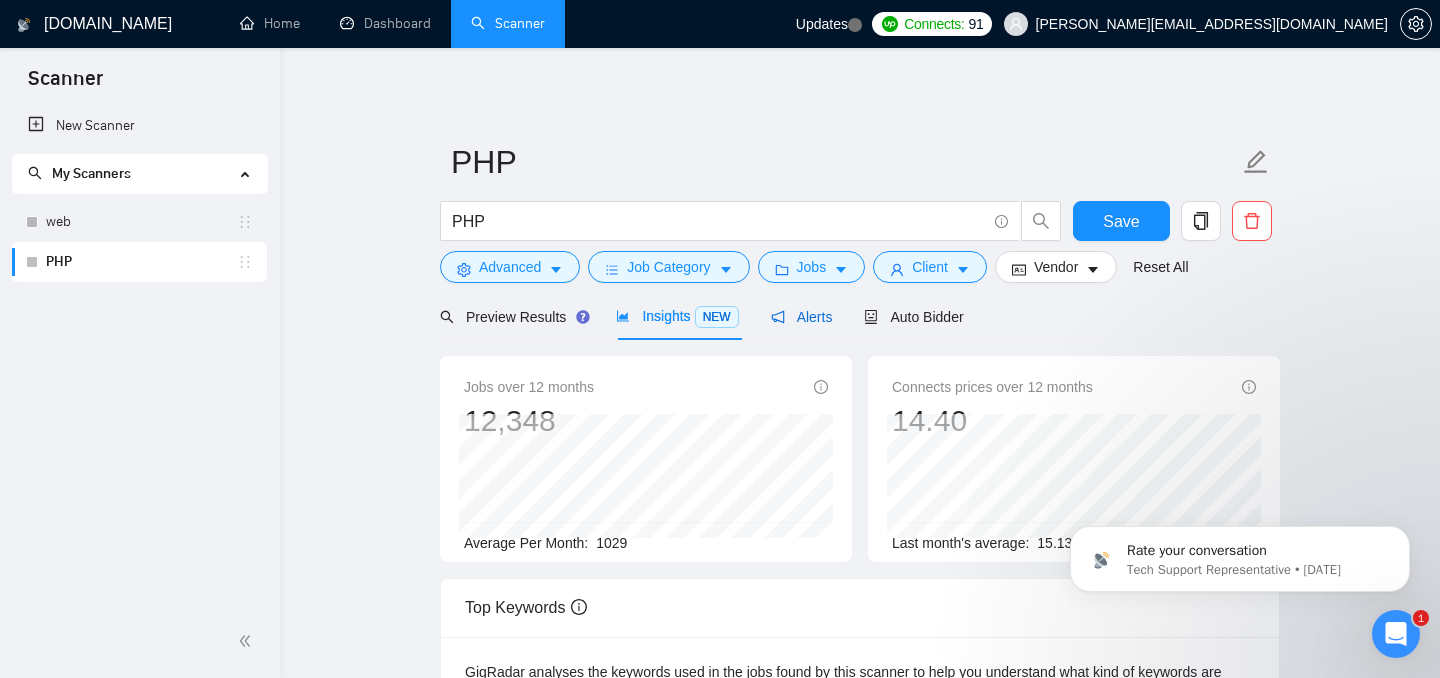 click on "Alerts" at bounding box center [802, 317] 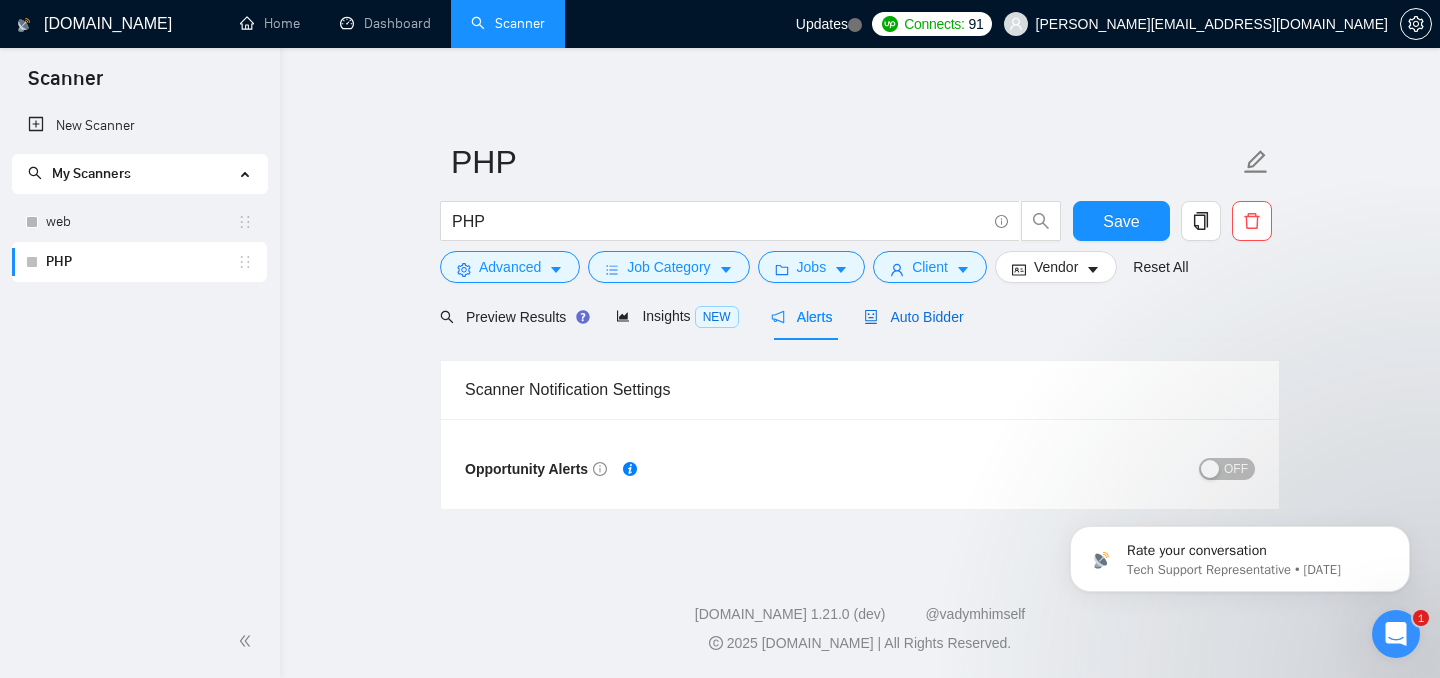 click on "Auto Bidder" at bounding box center (913, 317) 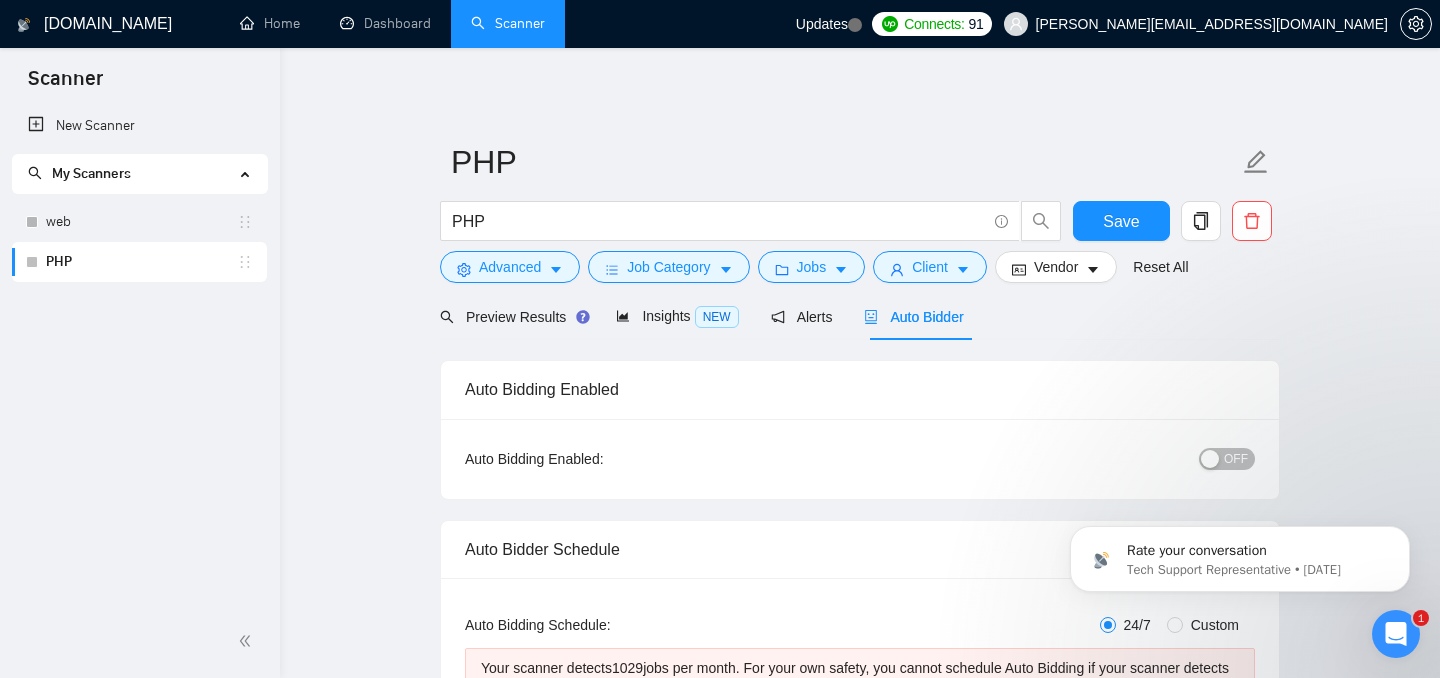 type 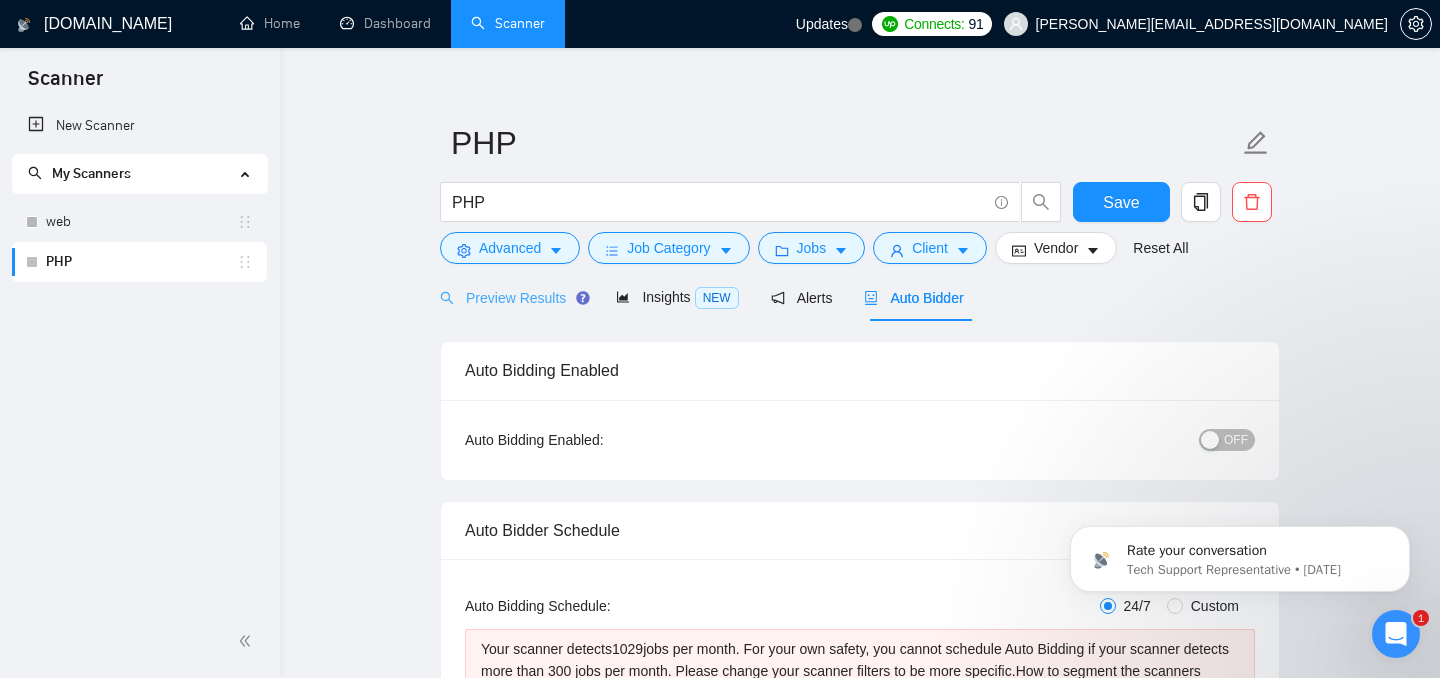 scroll, scrollTop: 0, scrollLeft: 0, axis: both 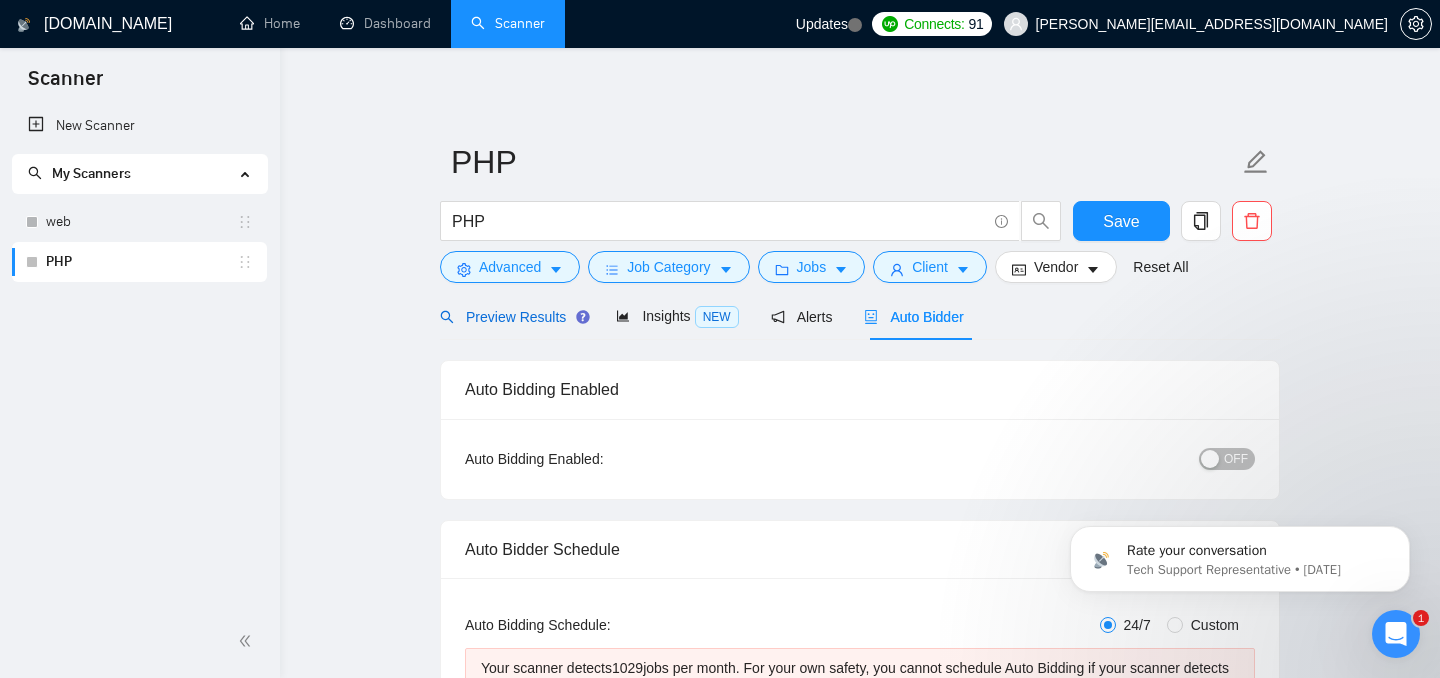 click on "Preview Results" at bounding box center [512, 317] 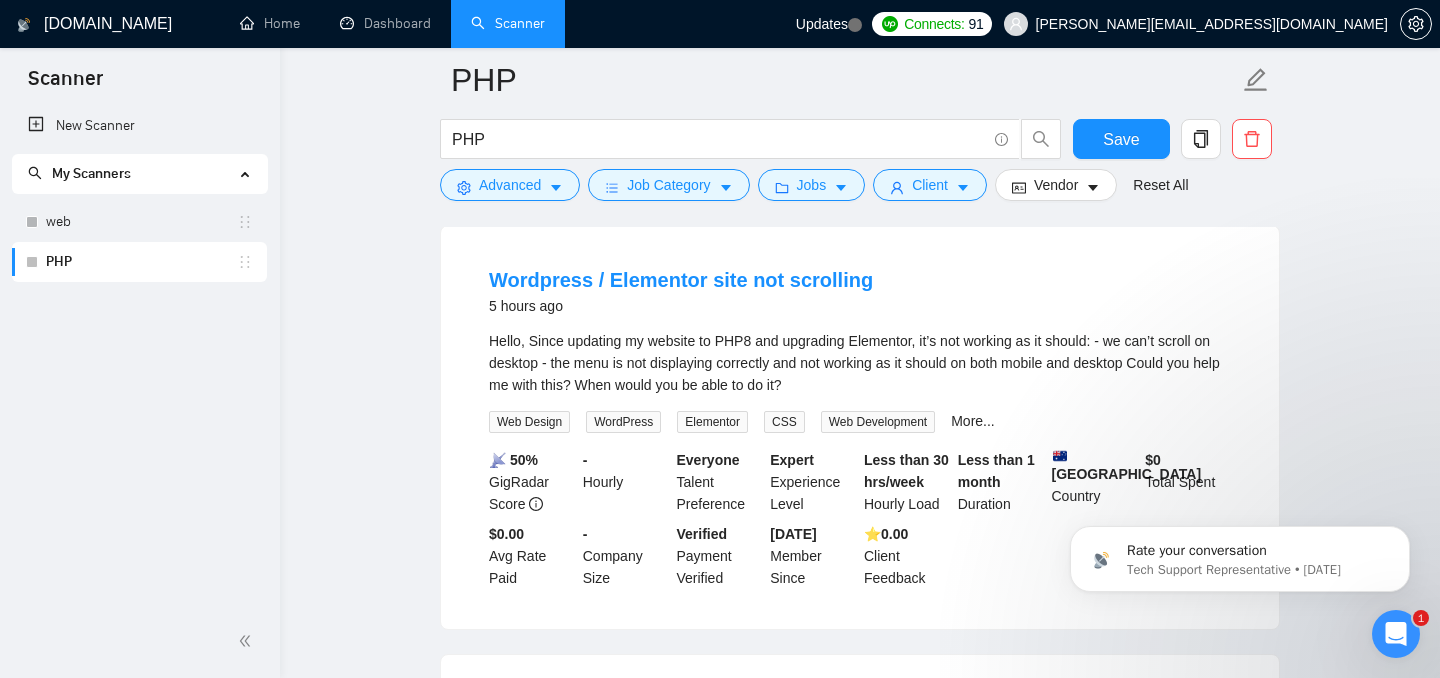 scroll, scrollTop: 1034, scrollLeft: 0, axis: vertical 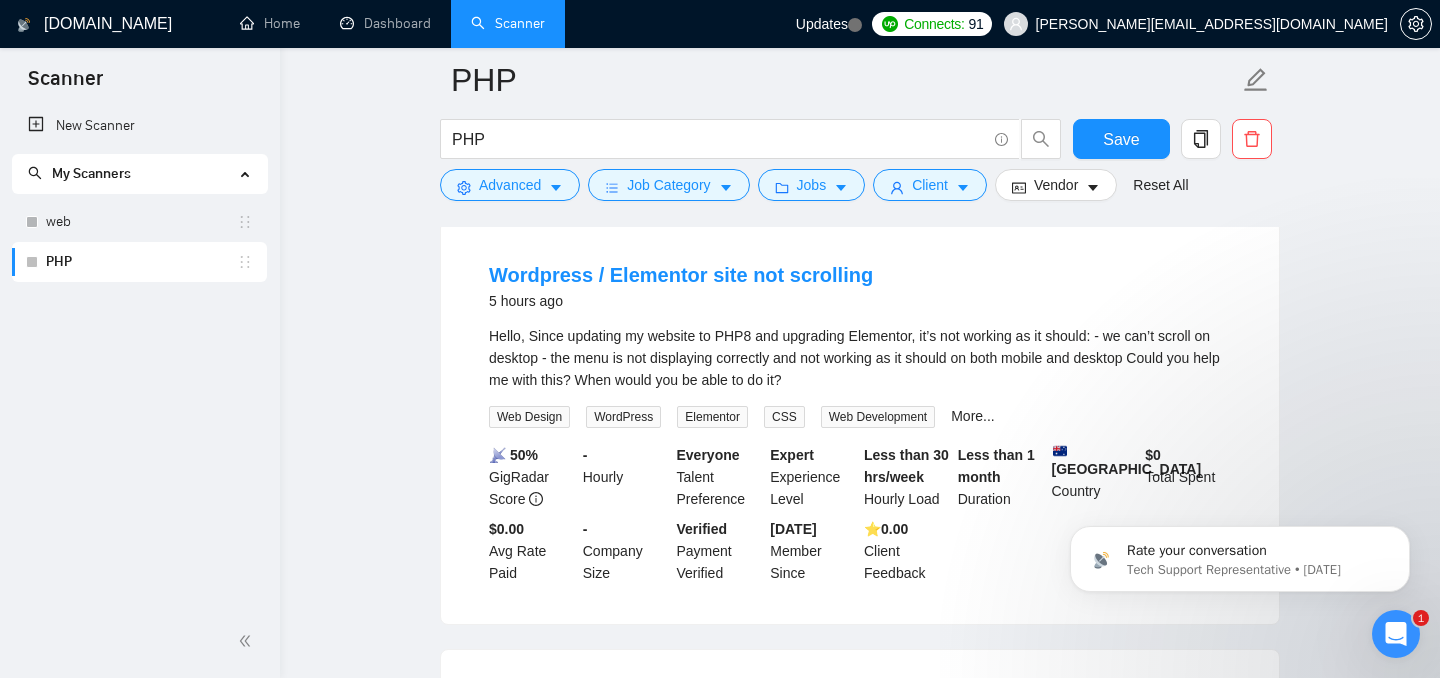 click on "Hello,
Since updating my website to PHP8 and upgrading Elementor, it’s not working as it should:
- we can’t scroll on desktop
- the menu is not displaying correctly and not working as it should on both mobile and desktop
Could you help me with this?
When would you be able to do it?" at bounding box center (860, 358) 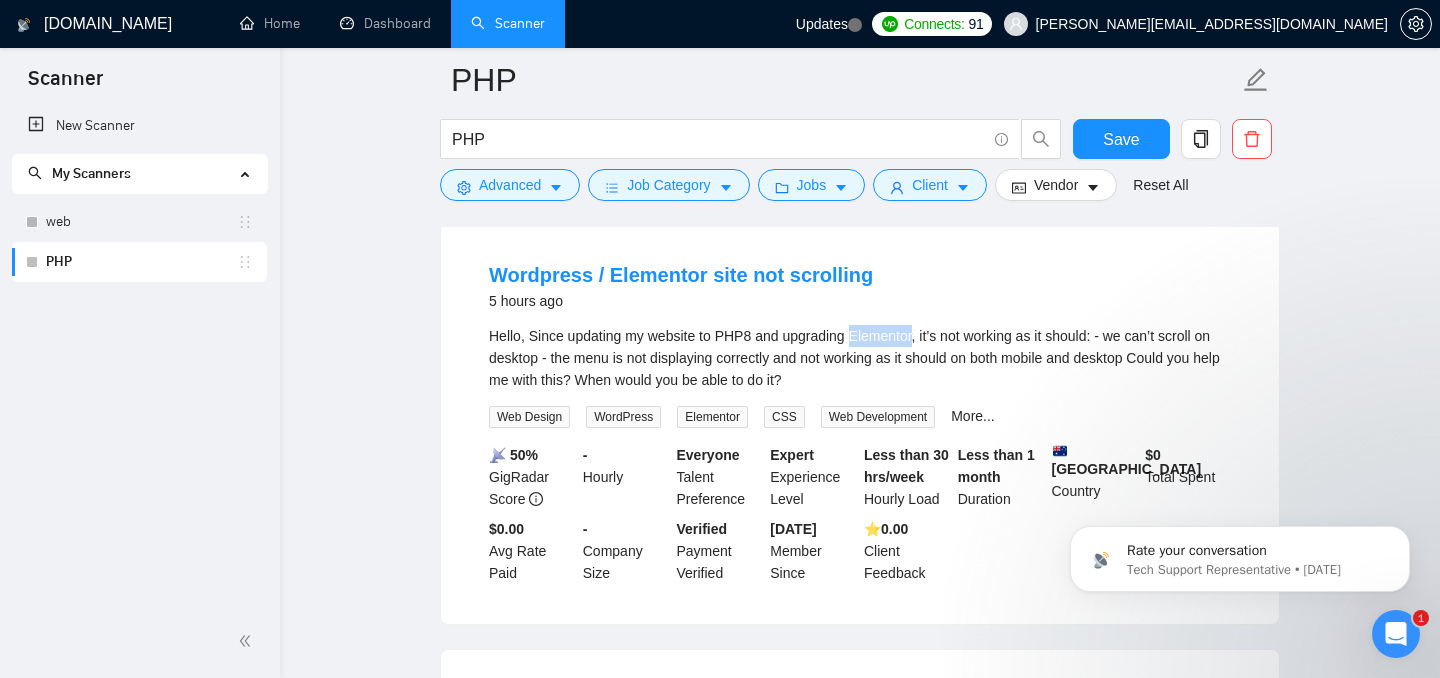 click on "Hello,
Since updating my website to PHP8 and upgrading Elementor, it’s not working as it should:
- we can’t scroll on desktop
- the menu is not displaying correctly and not working as it should on both mobile and desktop
Could you help me with this?
When would you be able to do it?" at bounding box center [860, 358] 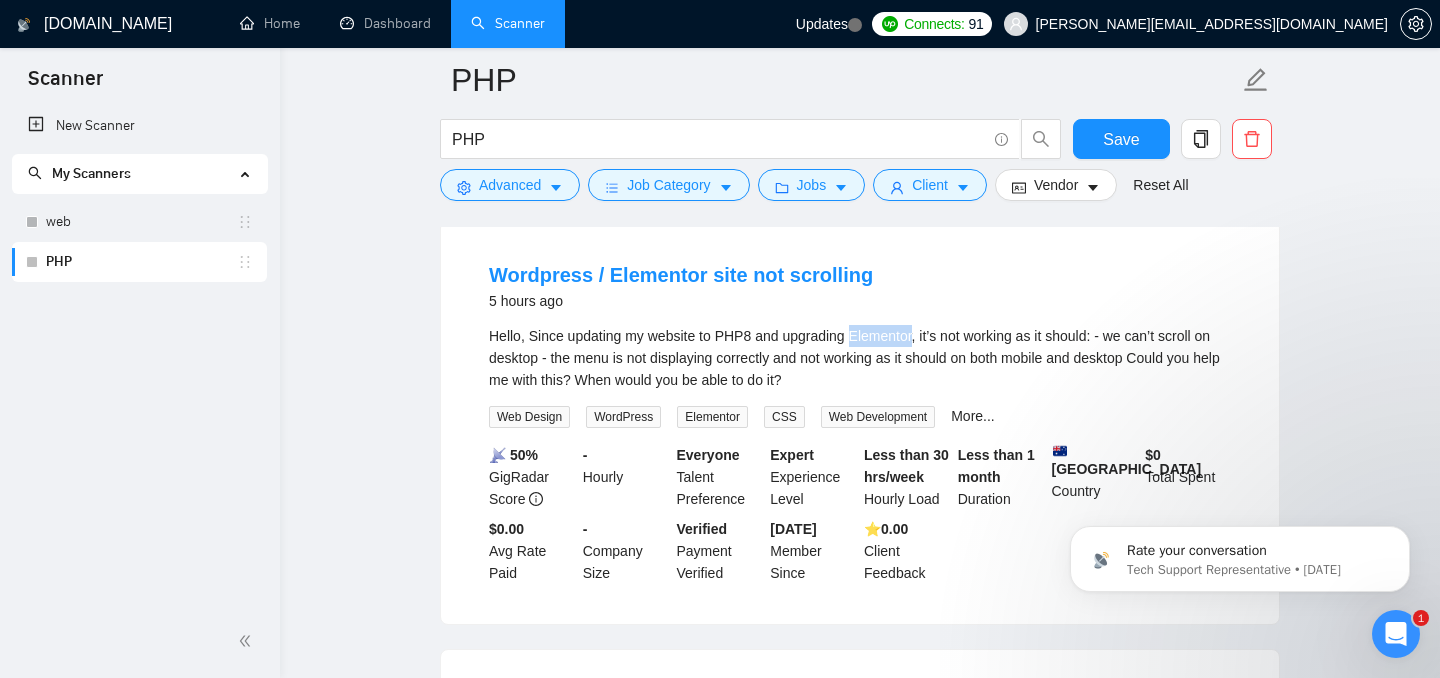 copy on "Elementor" 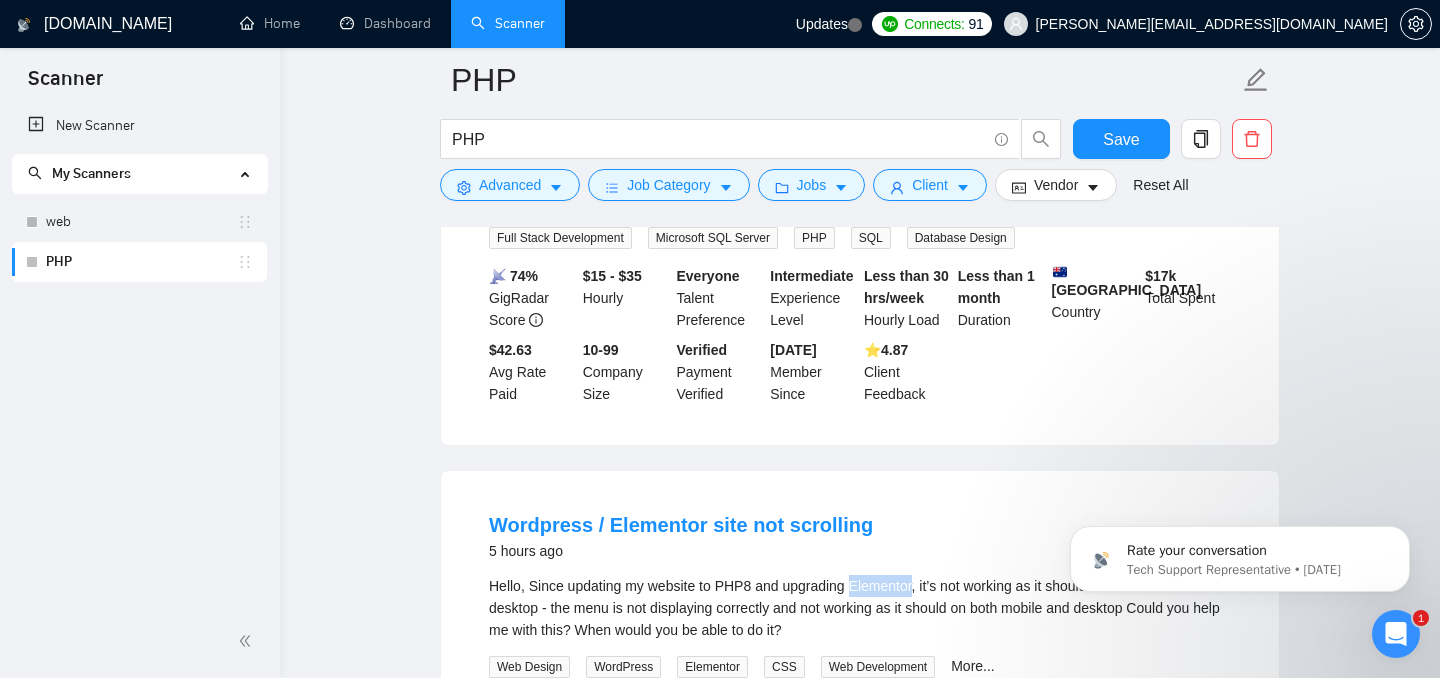 scroll, scrollTop: 596, scrollLeft: 0, axis: vertical 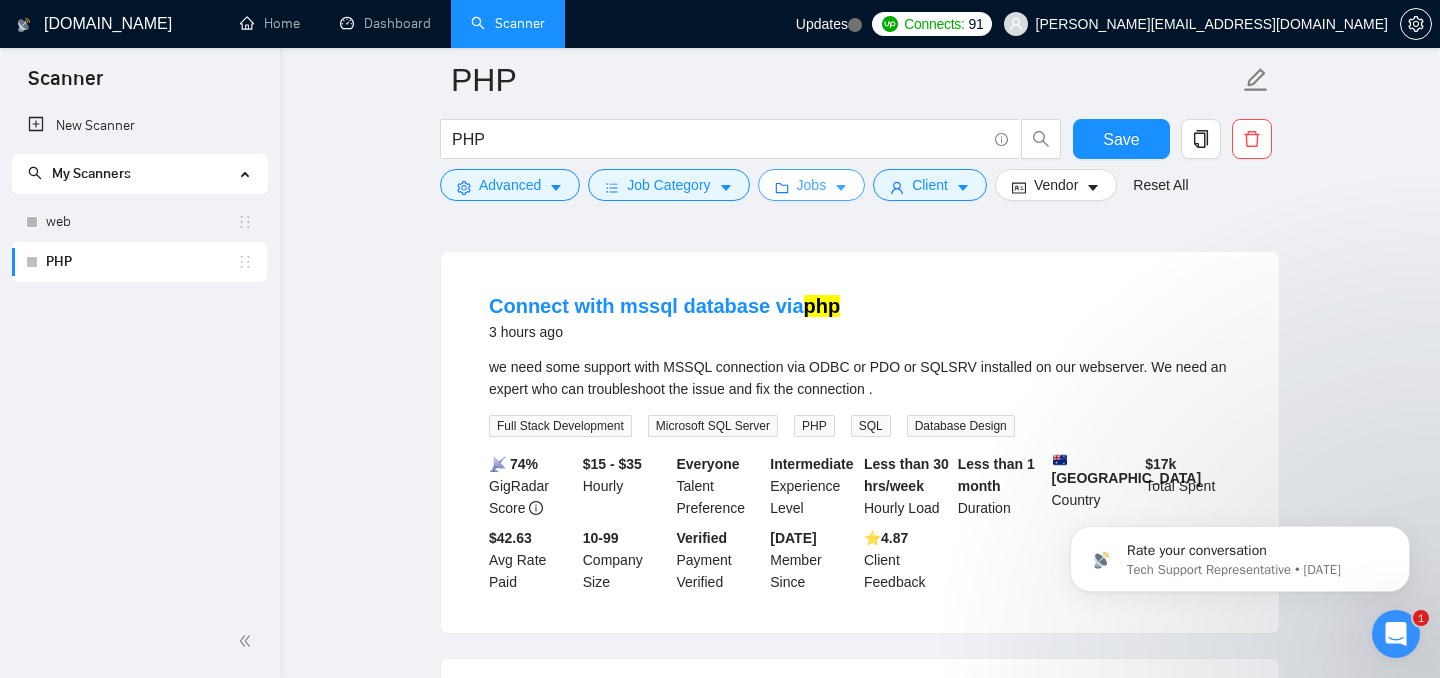 click on "Jobs" at bounding box center [812, 185] 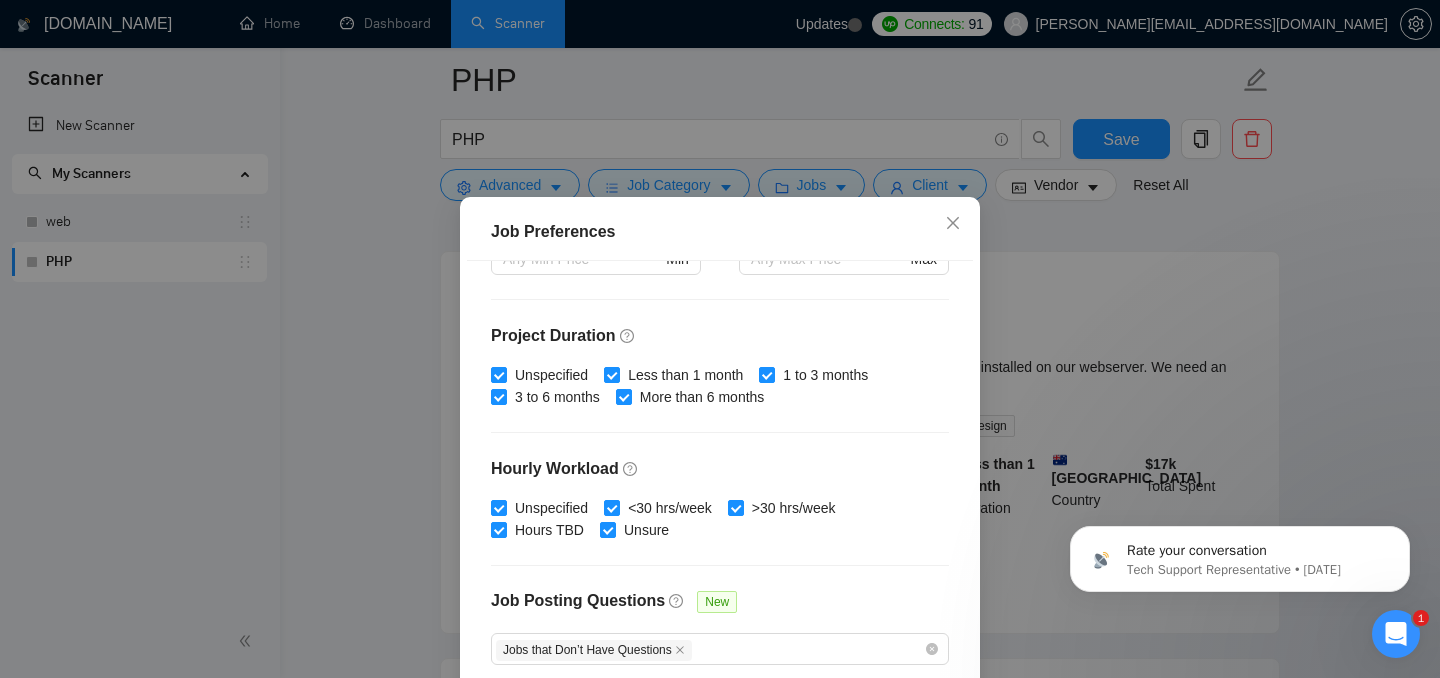 scroll, scrollTop: 652, scrollLeft: 0, axis: vertical 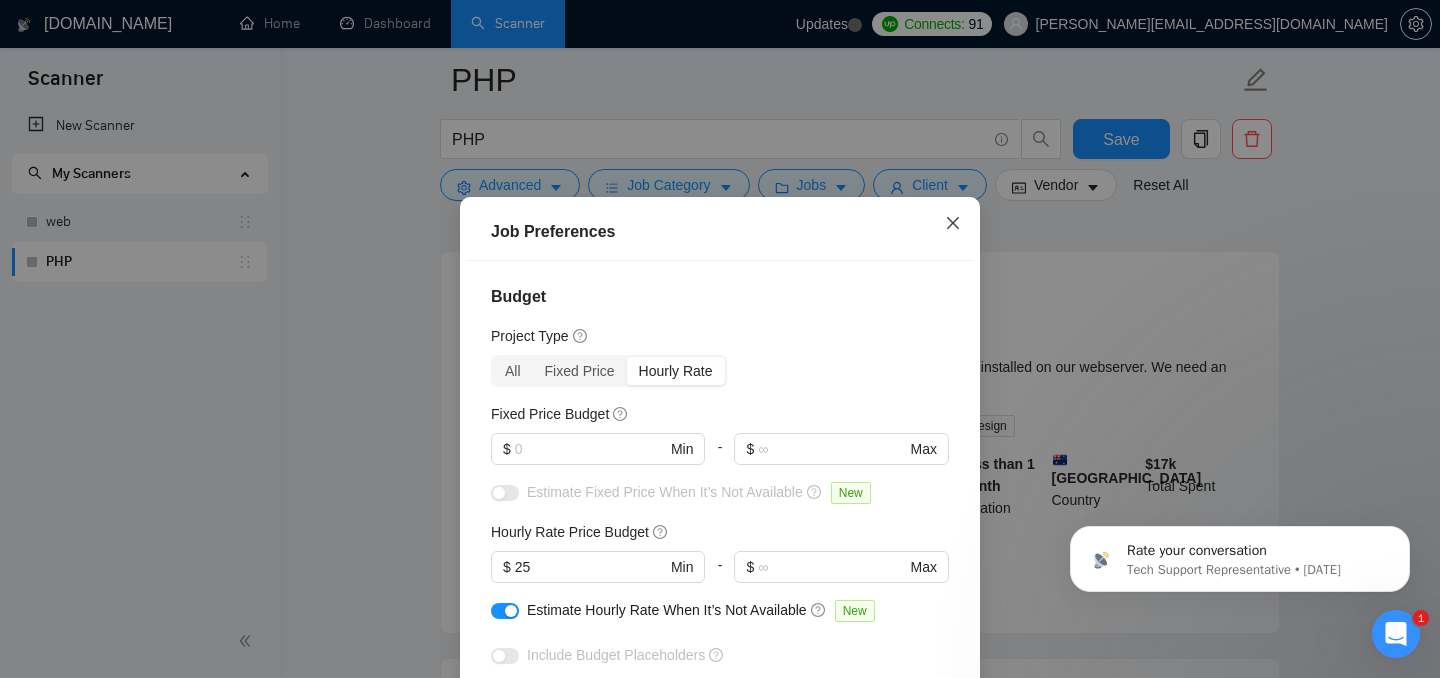 click 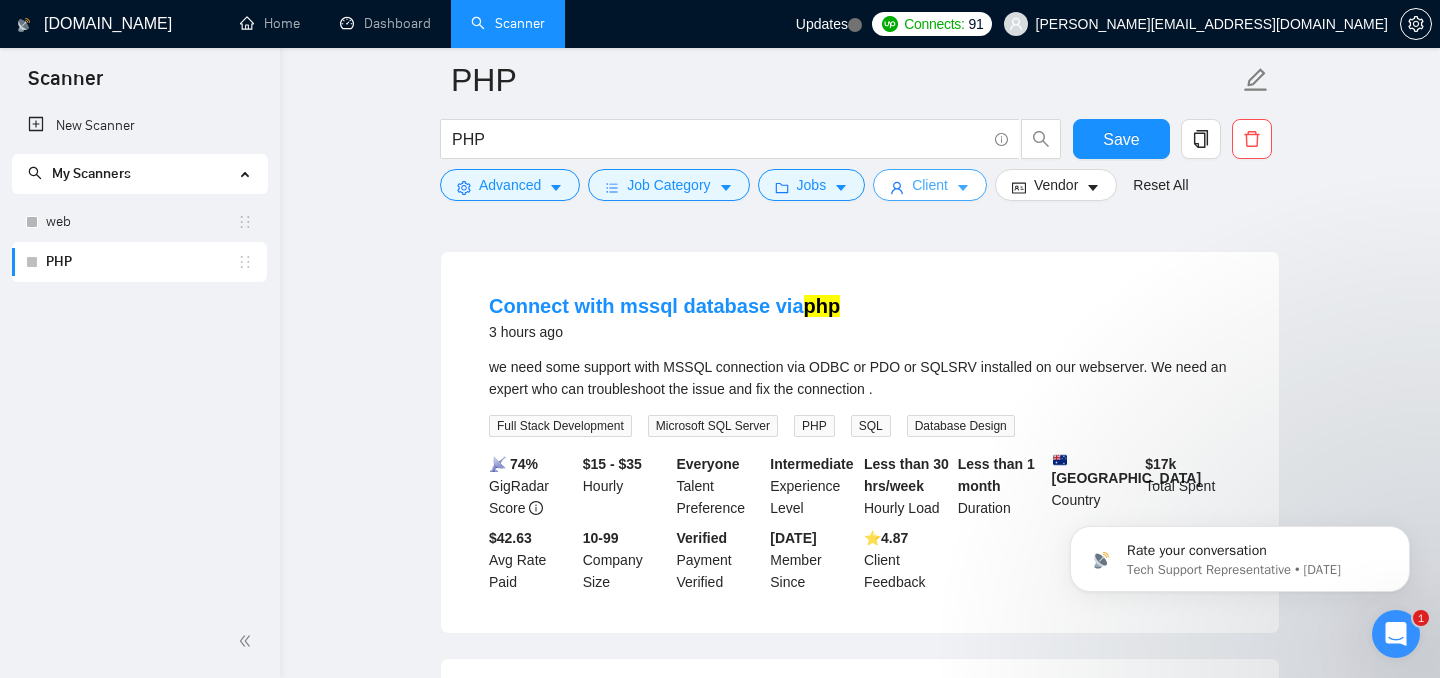 click on "Client" at bounding box center [930, 185] 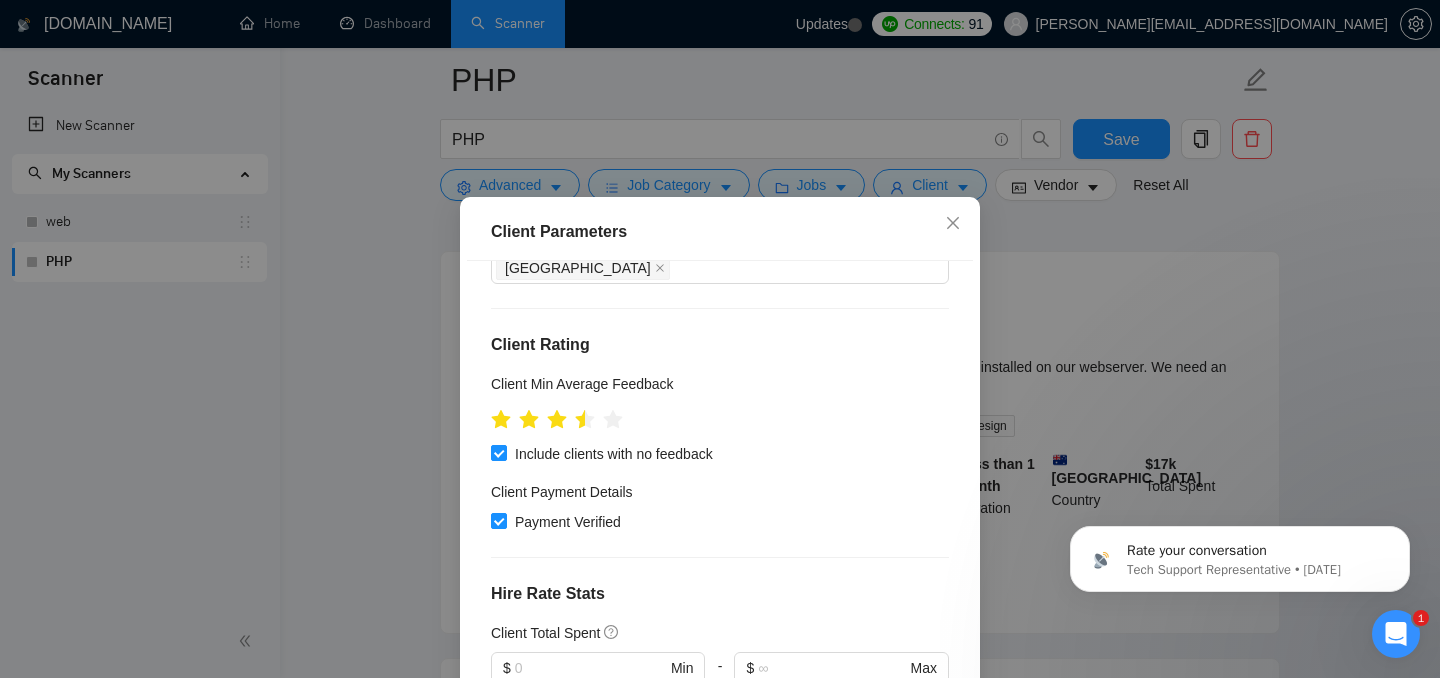 scroll, scrollTop: 230, scrollLeft: 0, axis: vertical 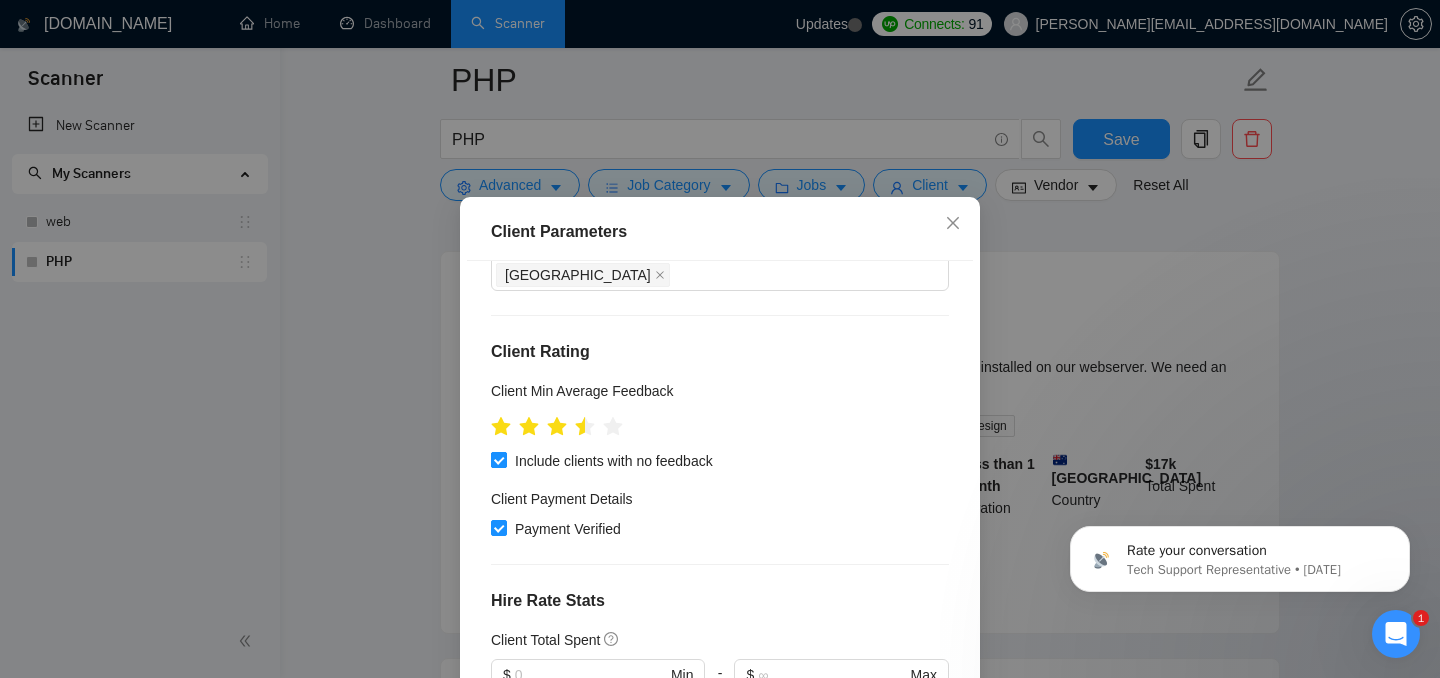 click on "Include clients with no feedback" at bounding box center [498, 459] 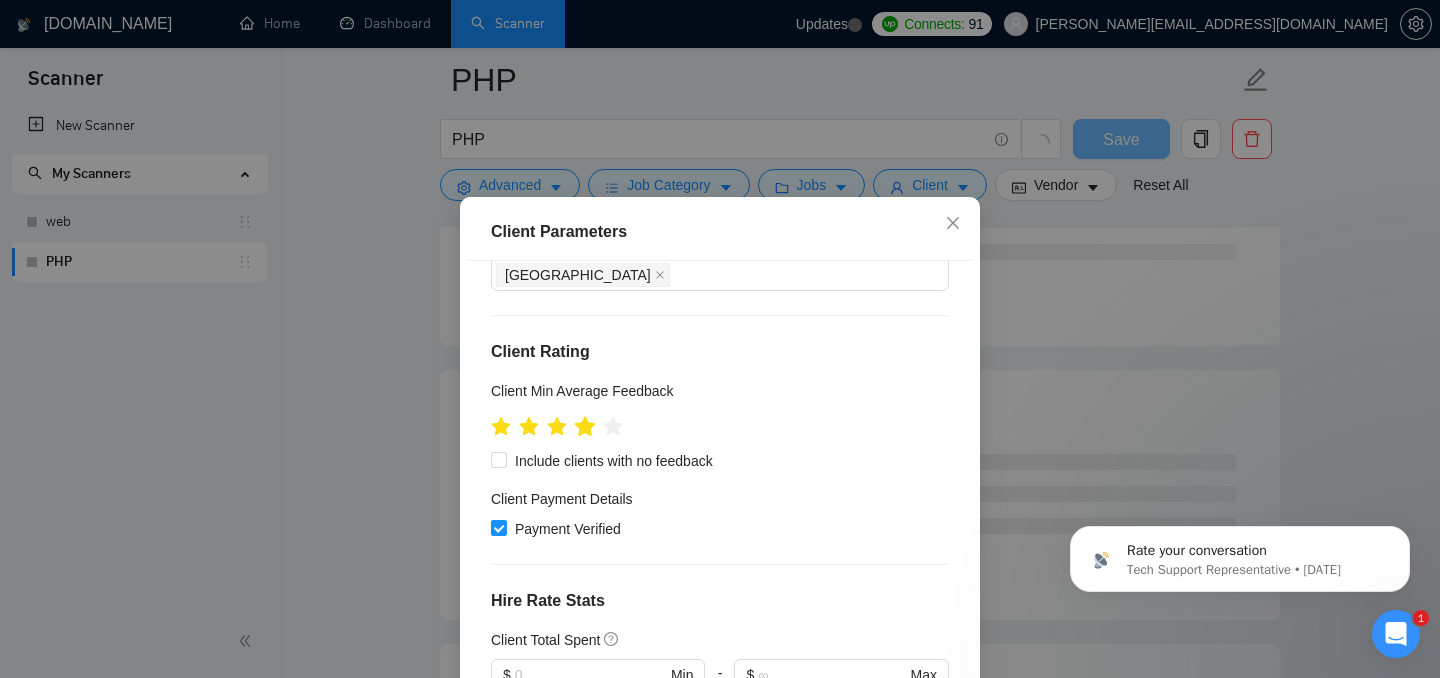 click 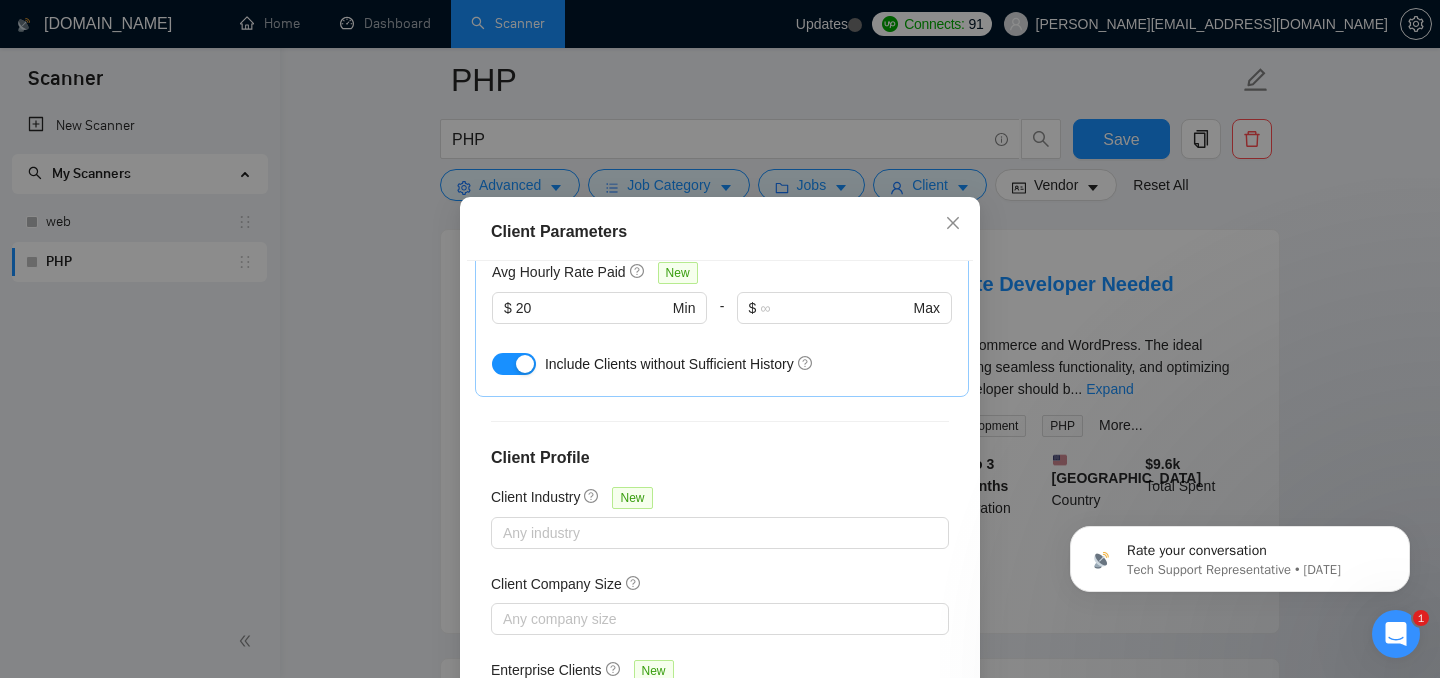 scroll, scrollTop: 799, scrollLeft: 0, axis: vertical 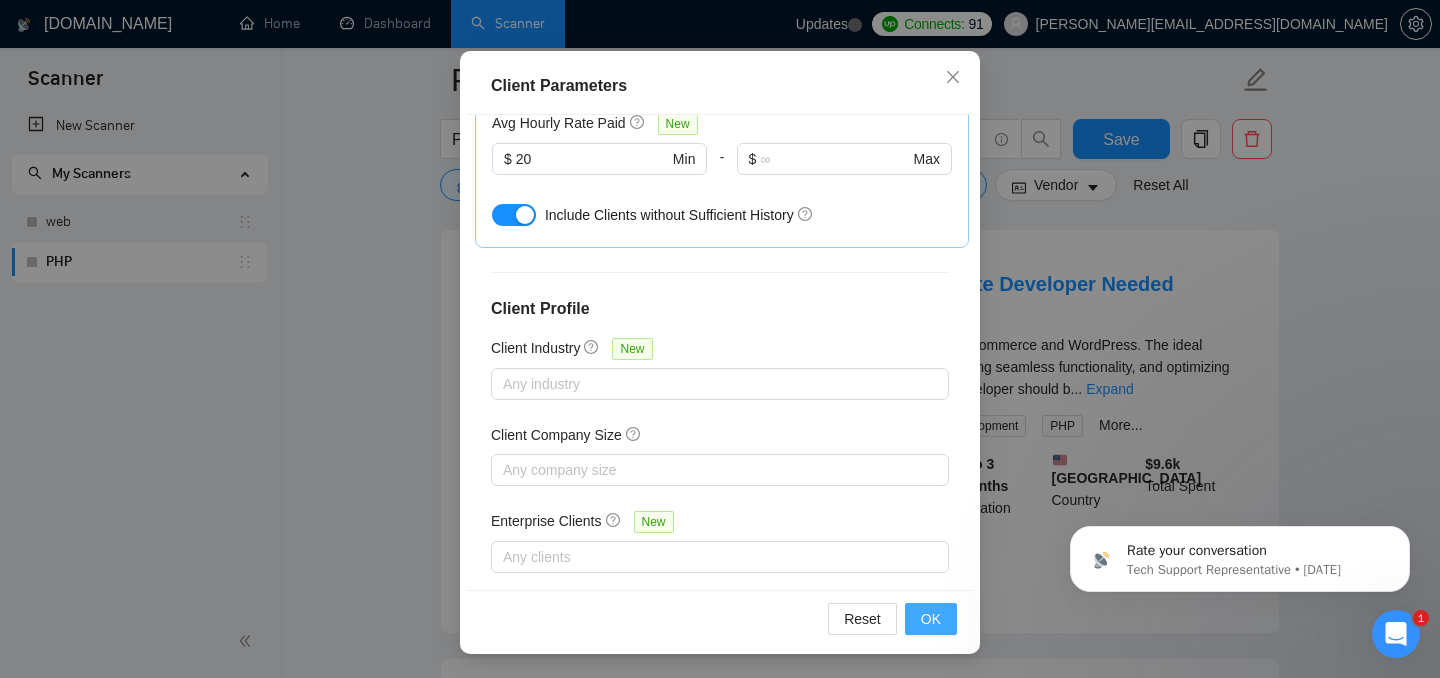 click on "OK" at bounding box center [931, 619] 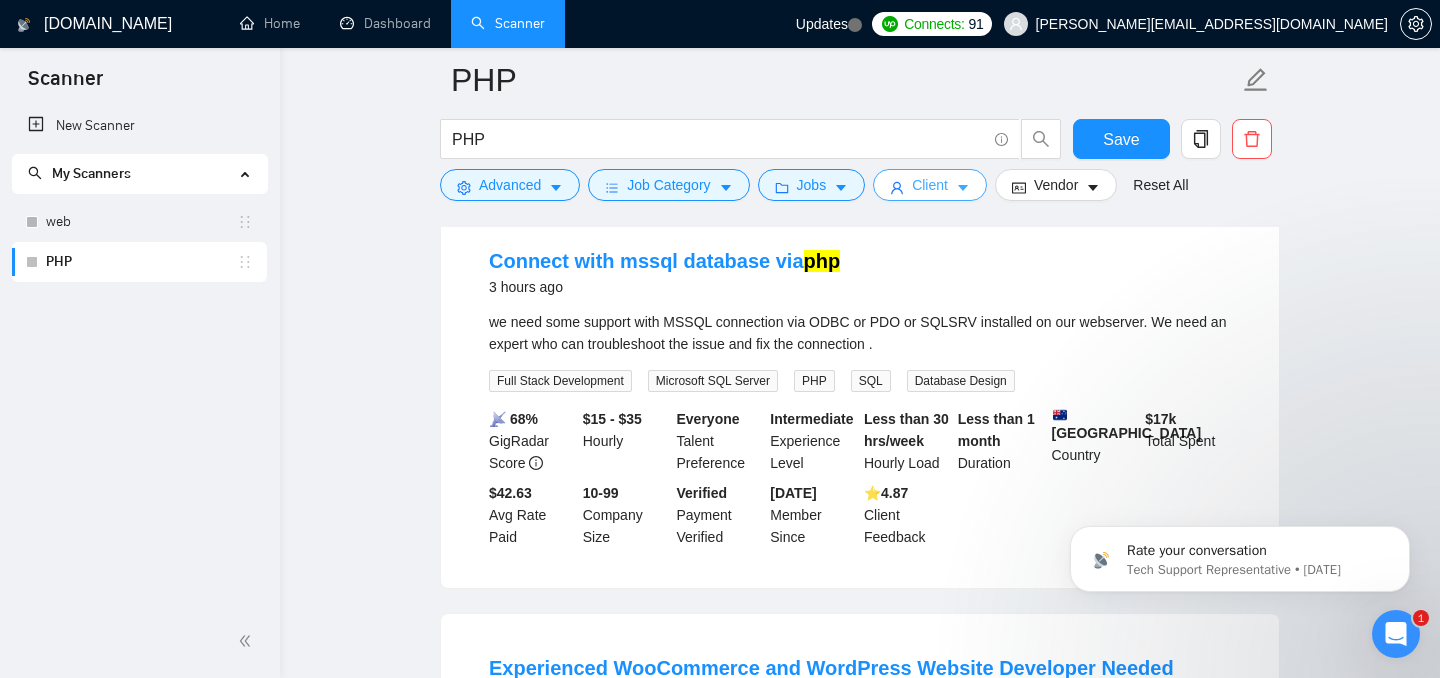 scroll, scrollTop: 0, scrollLeft: 0, axis: both 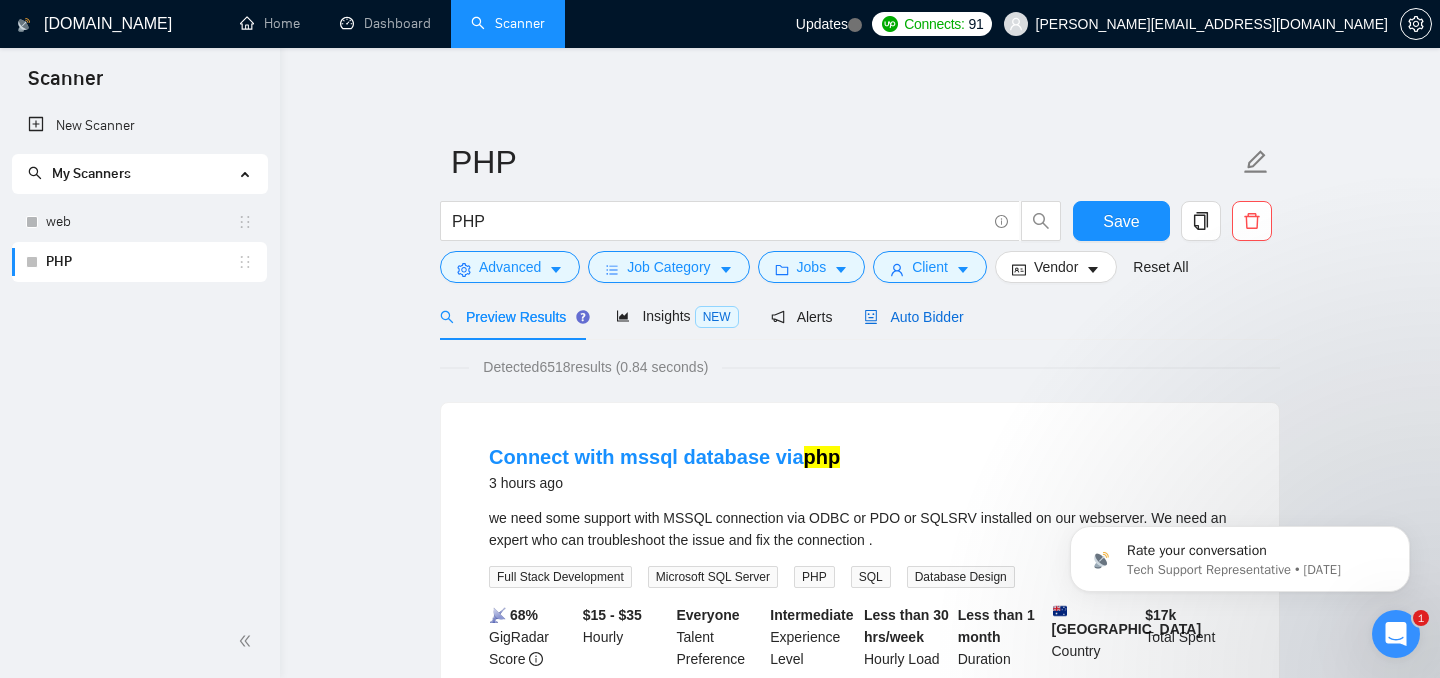 click on "Auto Bidder" at bounding box center (913, 317) 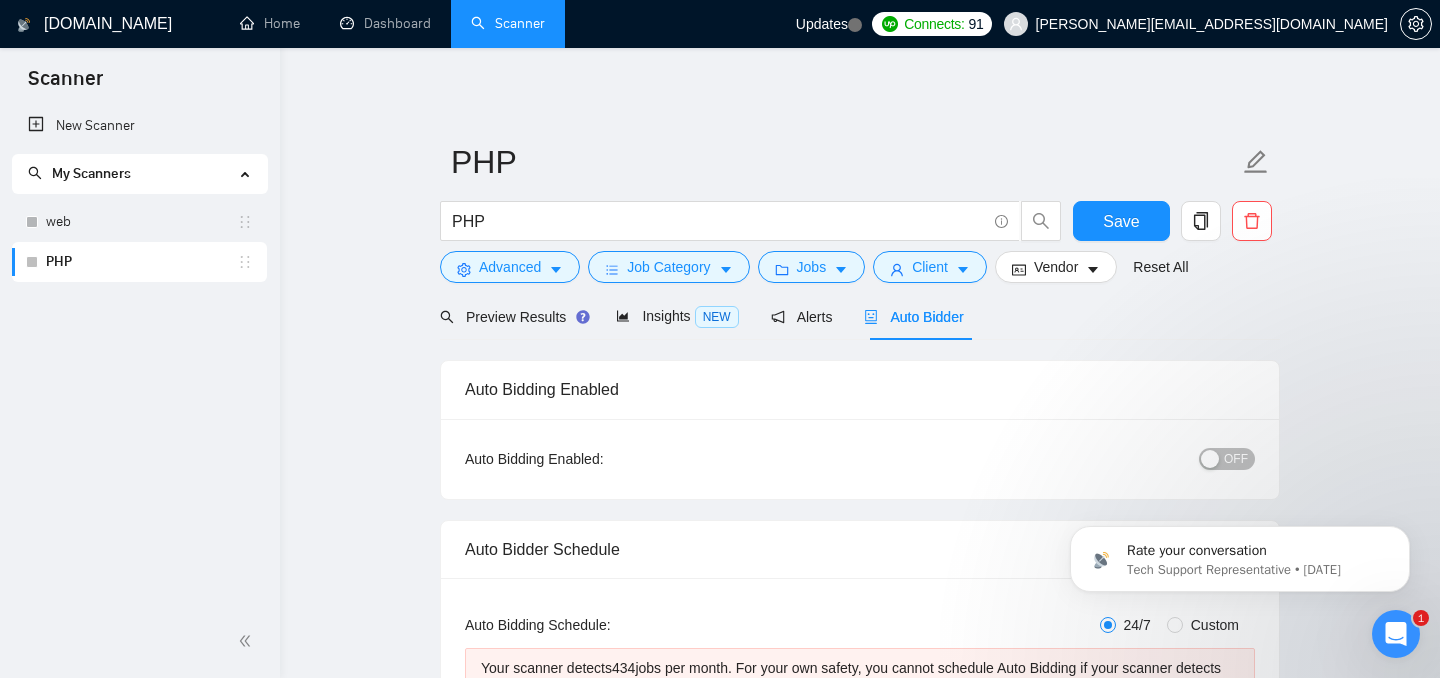 type 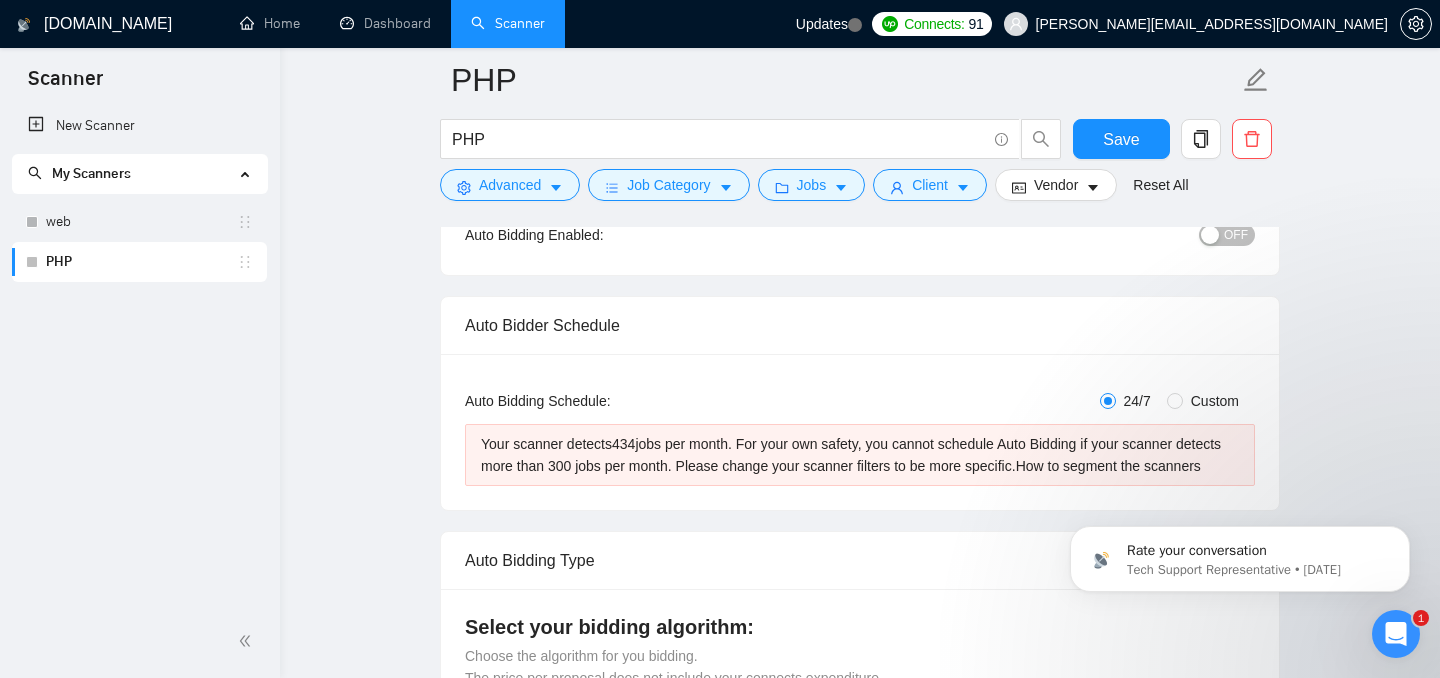 scroll, scrollTop: 0, scrollLeft: 0, axis: both 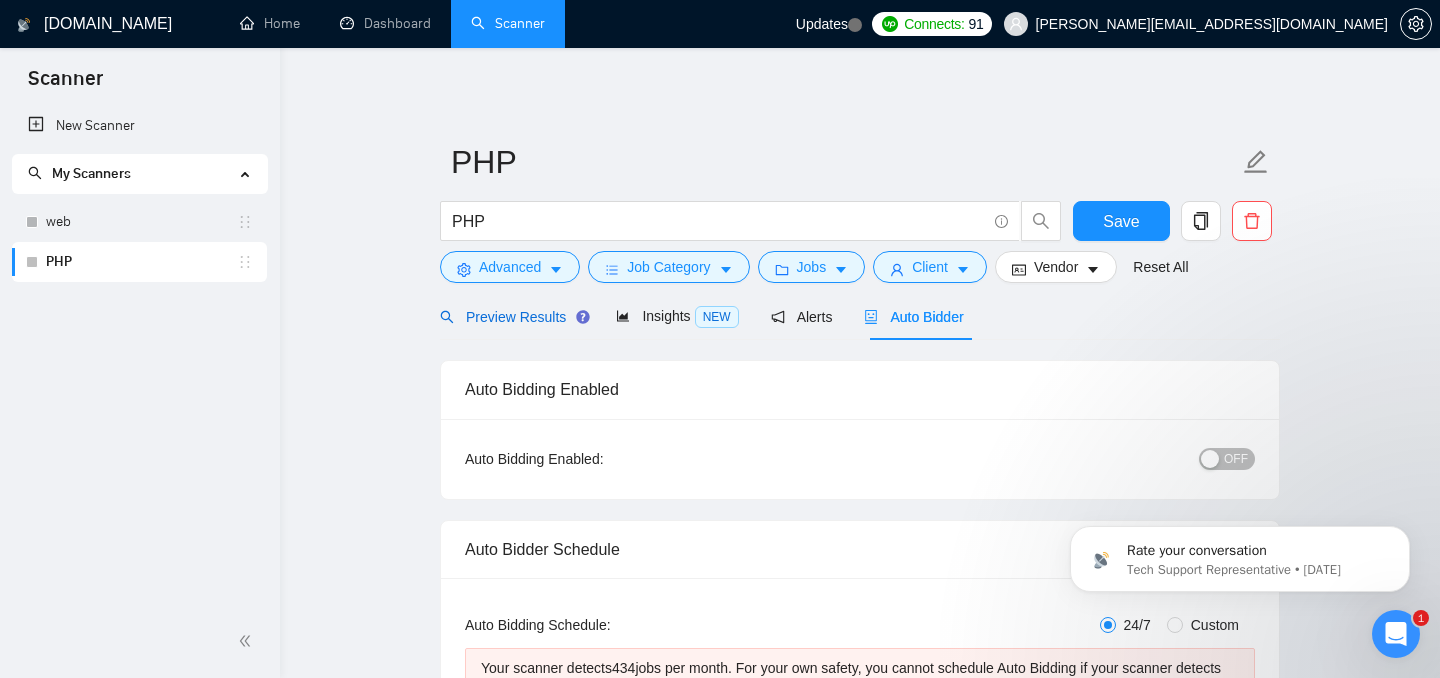 click on "Preview Results" at bounding box center (512, 317) 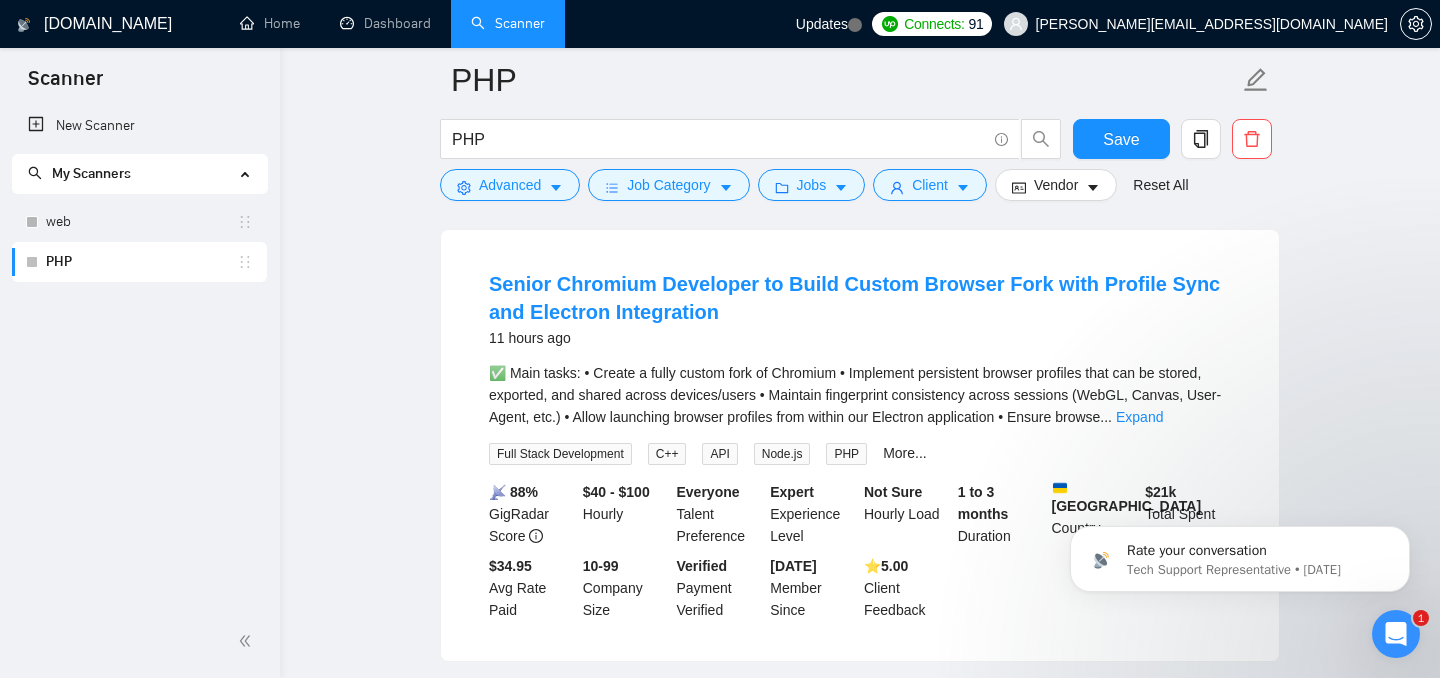 scroll, scrollTop: 2363, scrollLeft: 0, axis: vertical 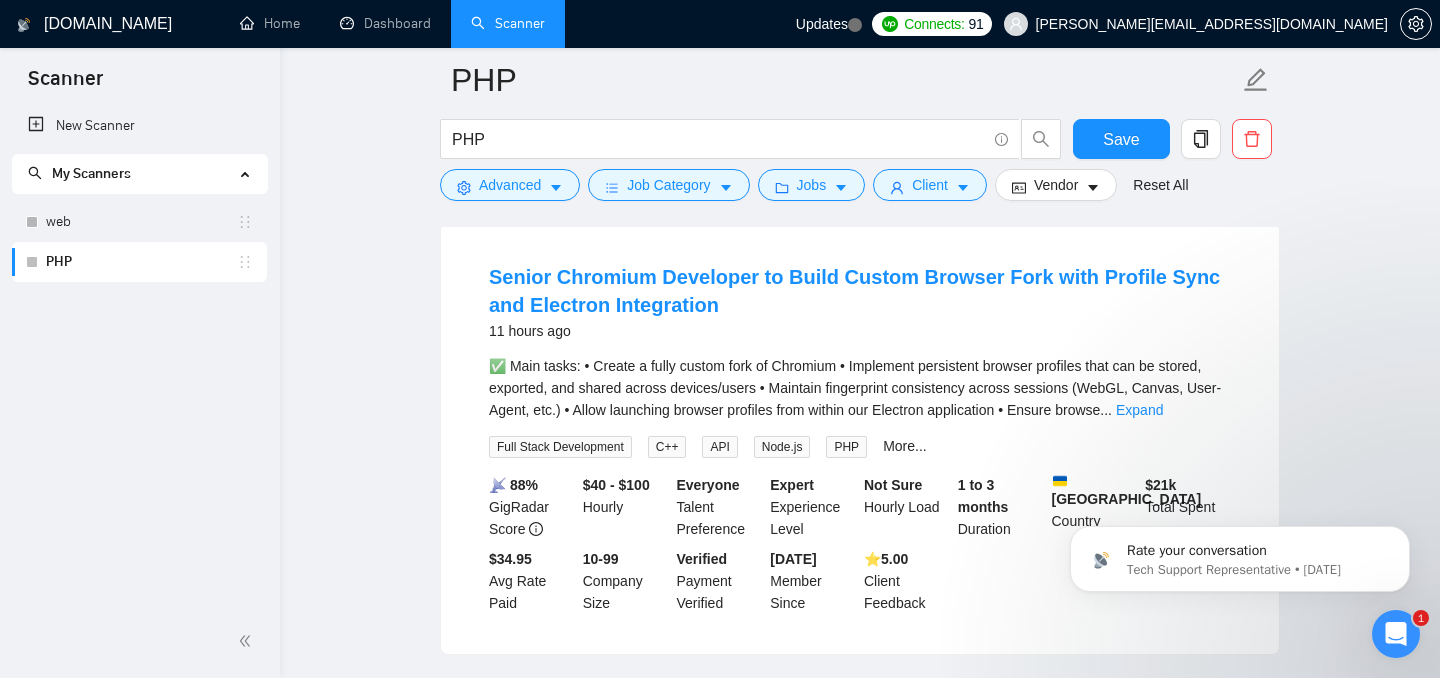 click on "✅ Main tasks:
•	Create a fully custom fork of Chromium
•	Implement persistent browser profiles that can be stored, exported, and shared across devices/users
•	Maintain fingerprint consistency across sessions (WebGL, Canvas, User-Agent, etc.)
•	Allow launching browser profiles from within our Electron application
•	Ensure browse" at bounding box center [855, 388] 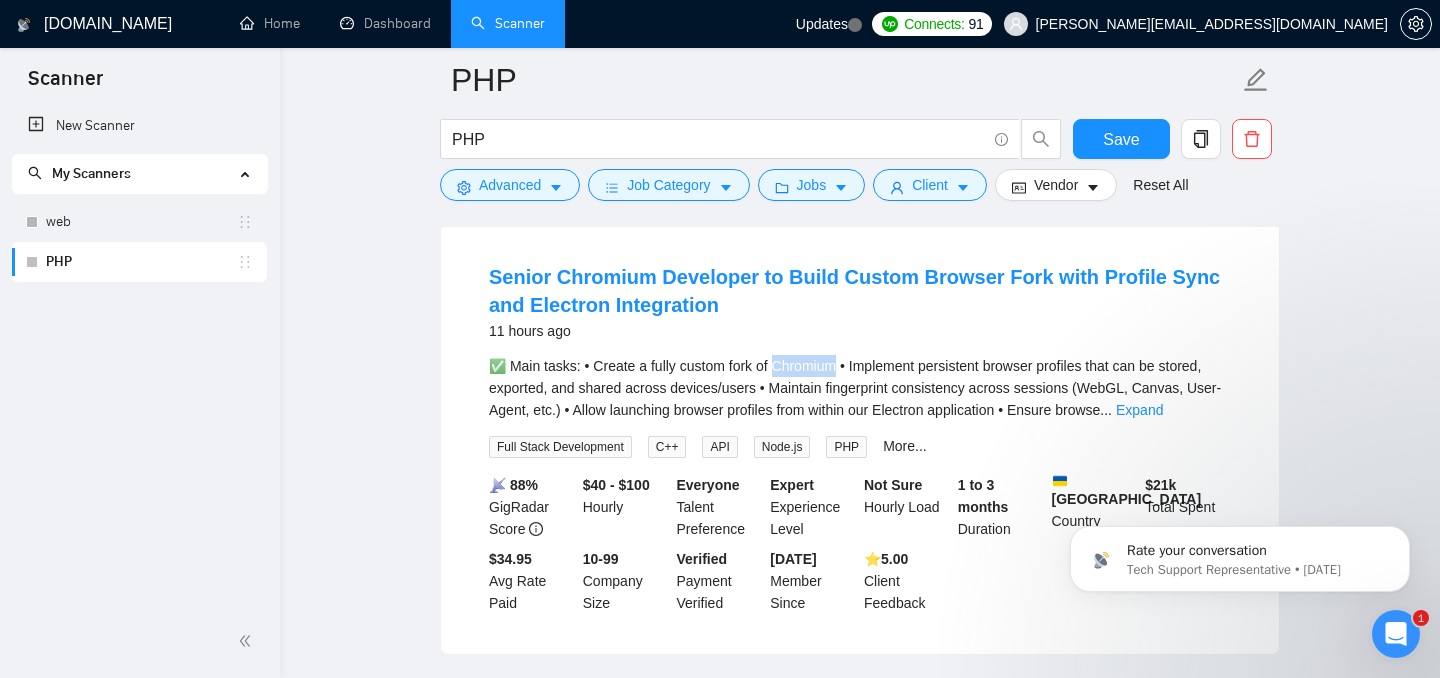 click on "✅ Main tasks:
•	Create a fully custom fork of Chromium
•	Implement persistent browser profiles that can be stored, exported, and shared across devices/users
•	Maintain fingerprint consistency across sessions (WebGL, Canvas, User-Agent, etc.)
•	Allow launching browser profiles from within our Electron application
•	Ensure browse" at bounding box center (855, 388) 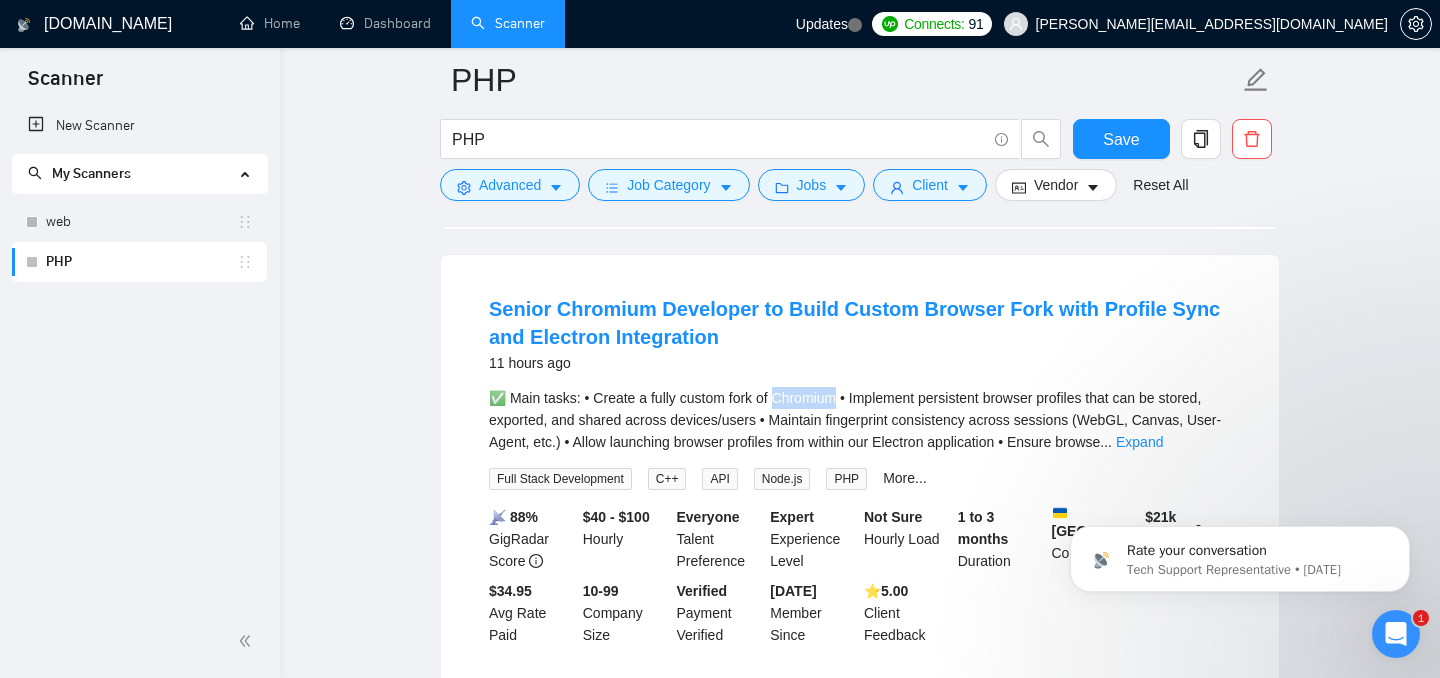 scroll, scrollTop: 2308, scrollLeft: 0, axis: vertical 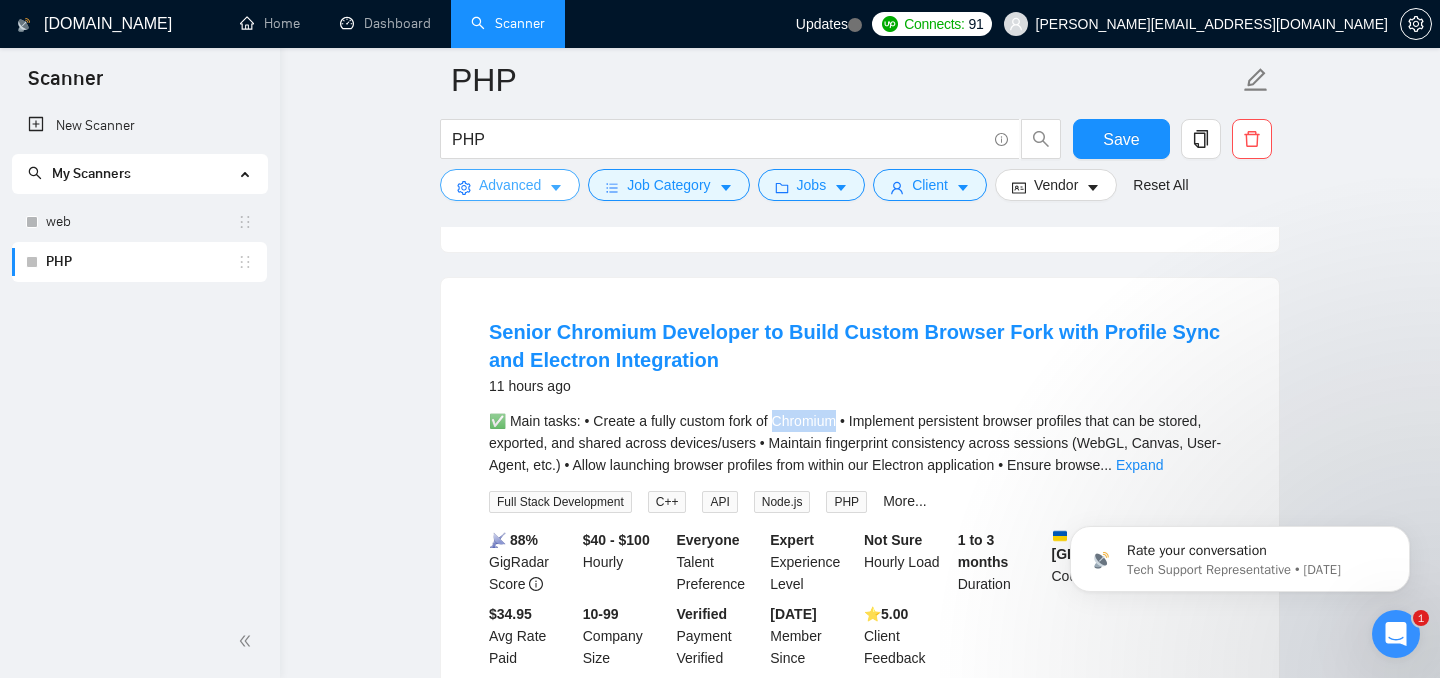 click on "Advanced" at bounding box center (510, 185) 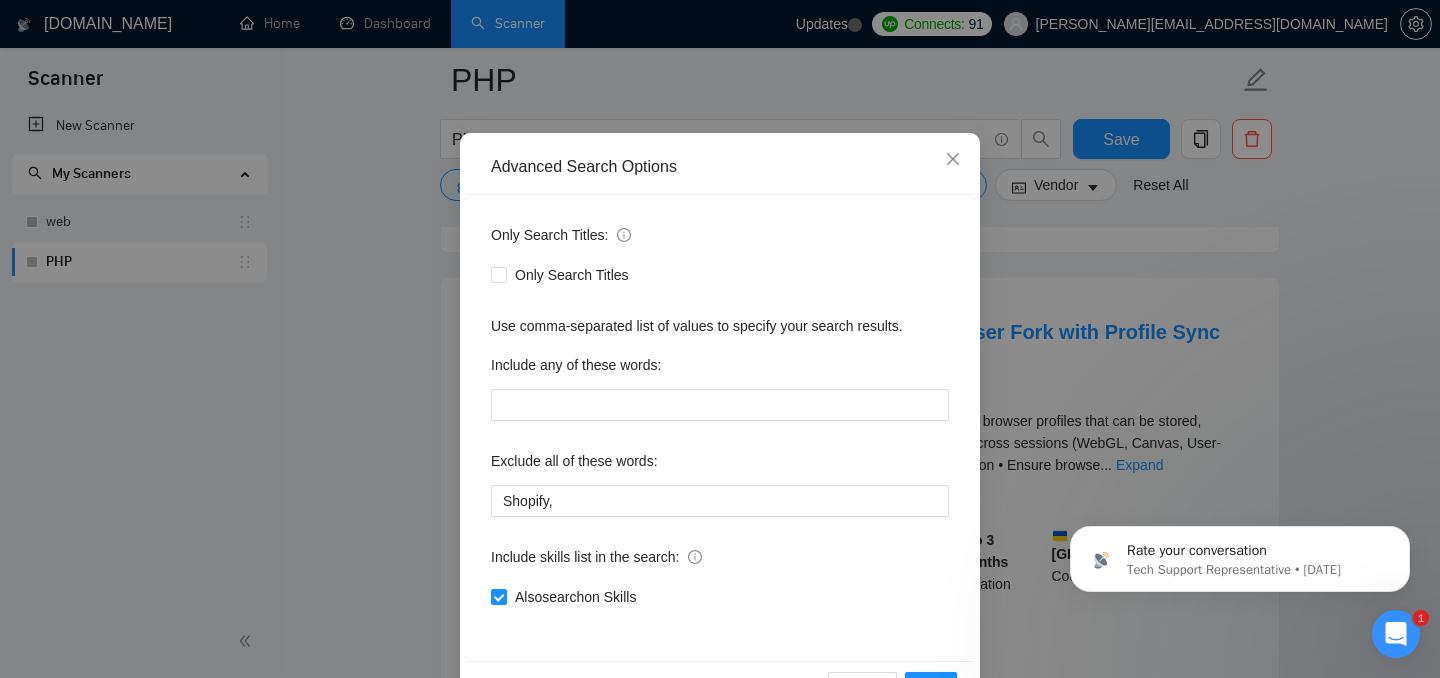 scroll, scrollTop: 130, scrollLeft: 0, axis: vertical 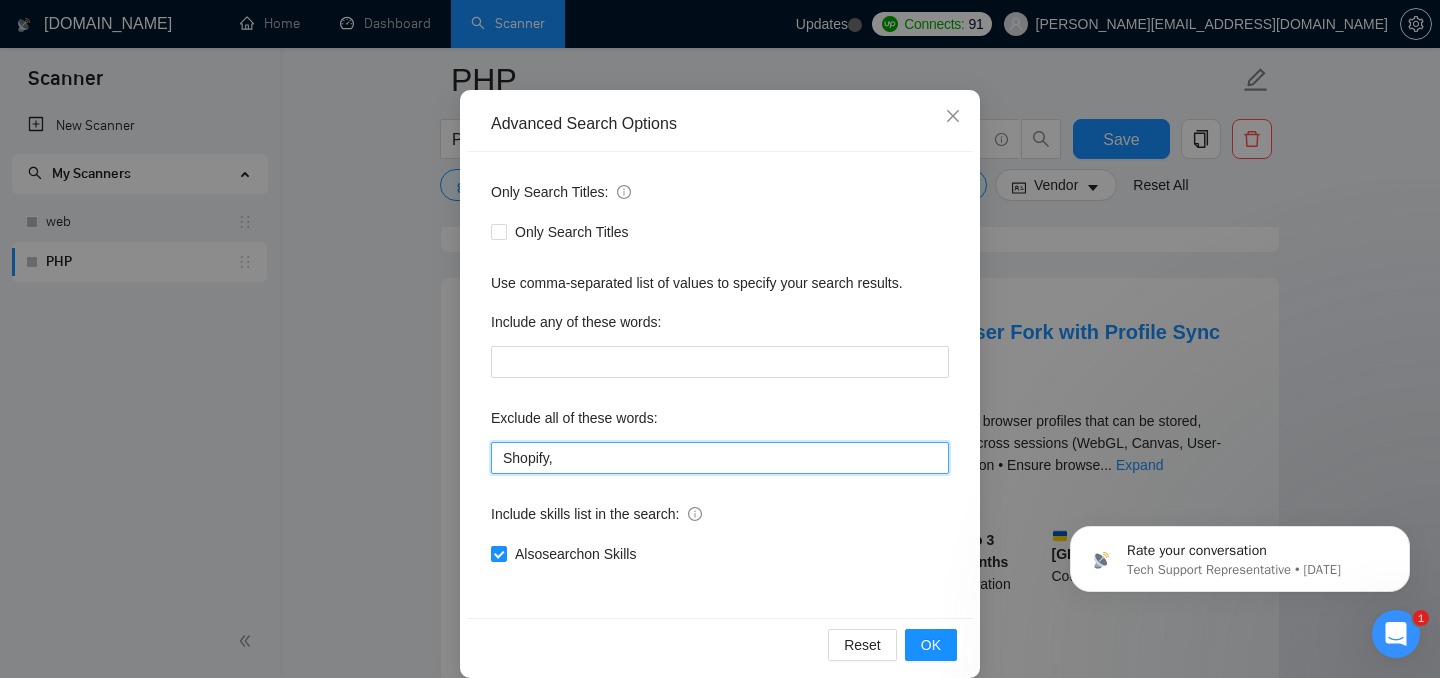 click on "Shopify," at bounding box center [720, 458] 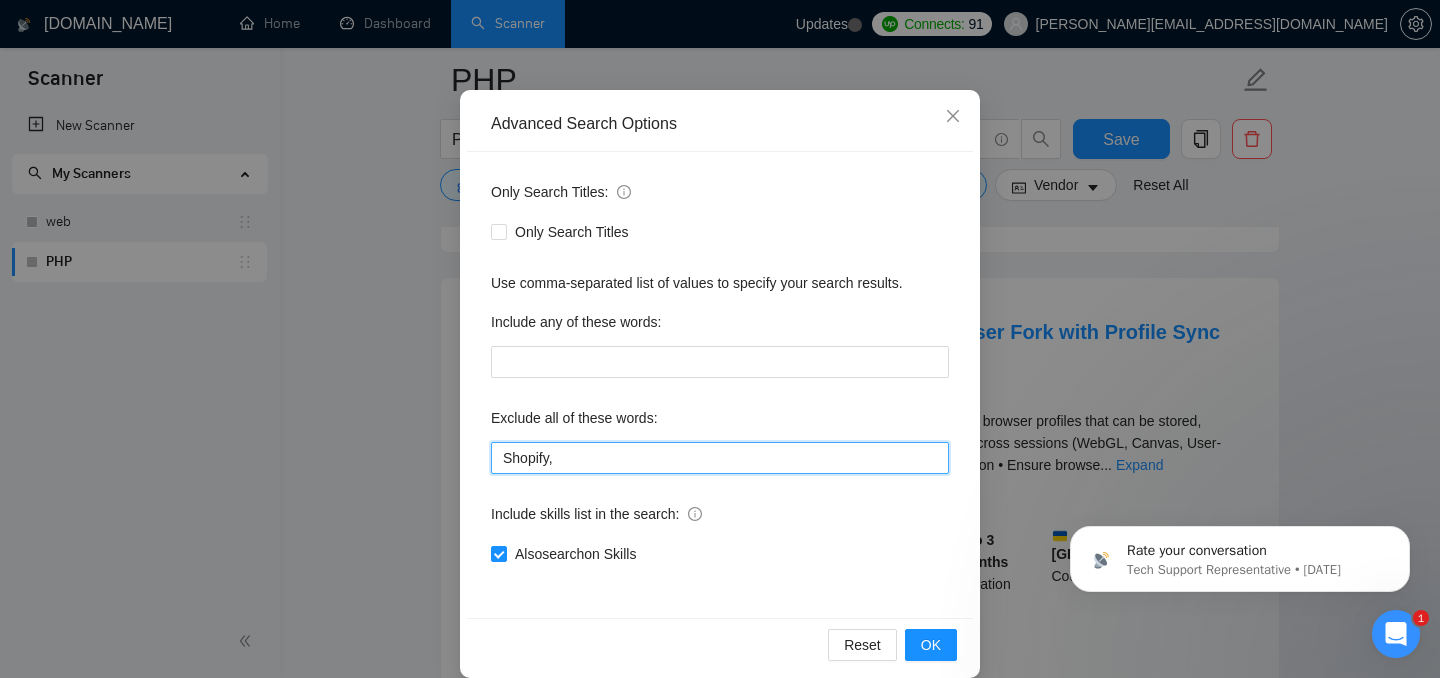 paste on "Chromium" 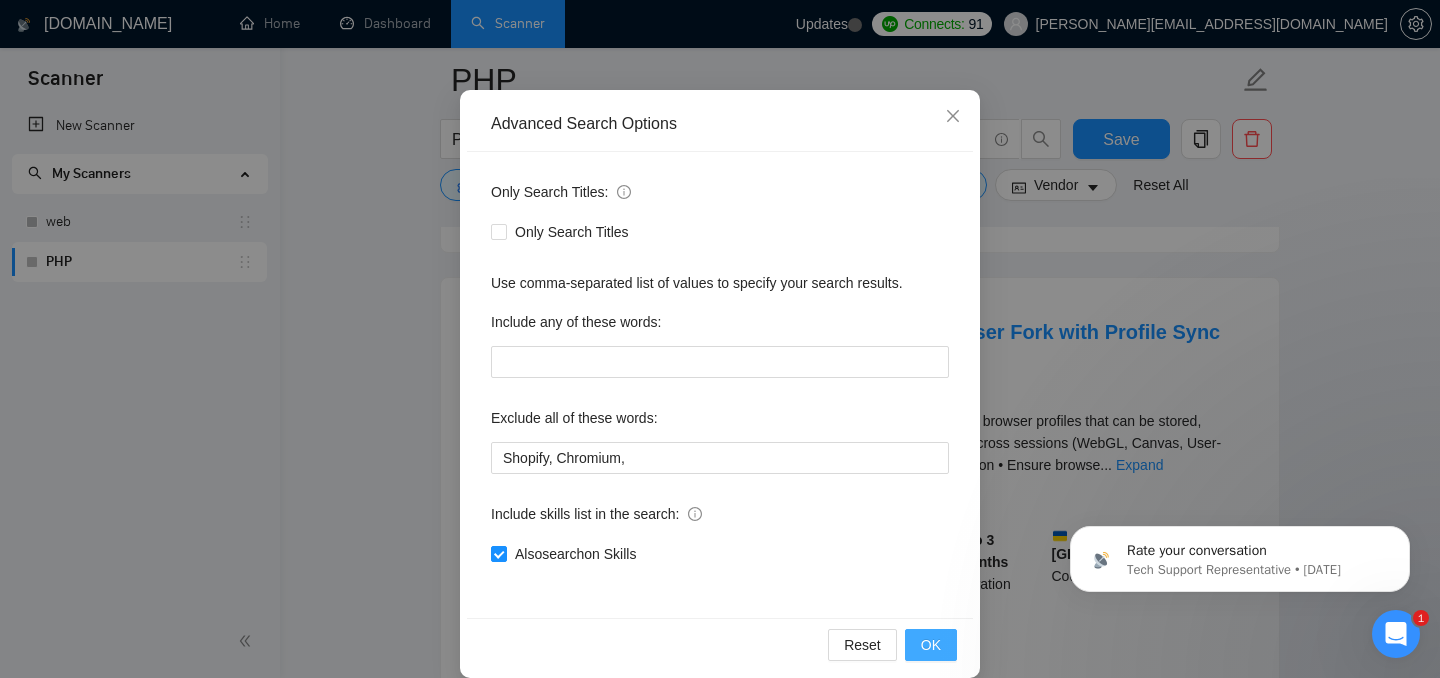 click on "OK" at bounding box center (931, 645) 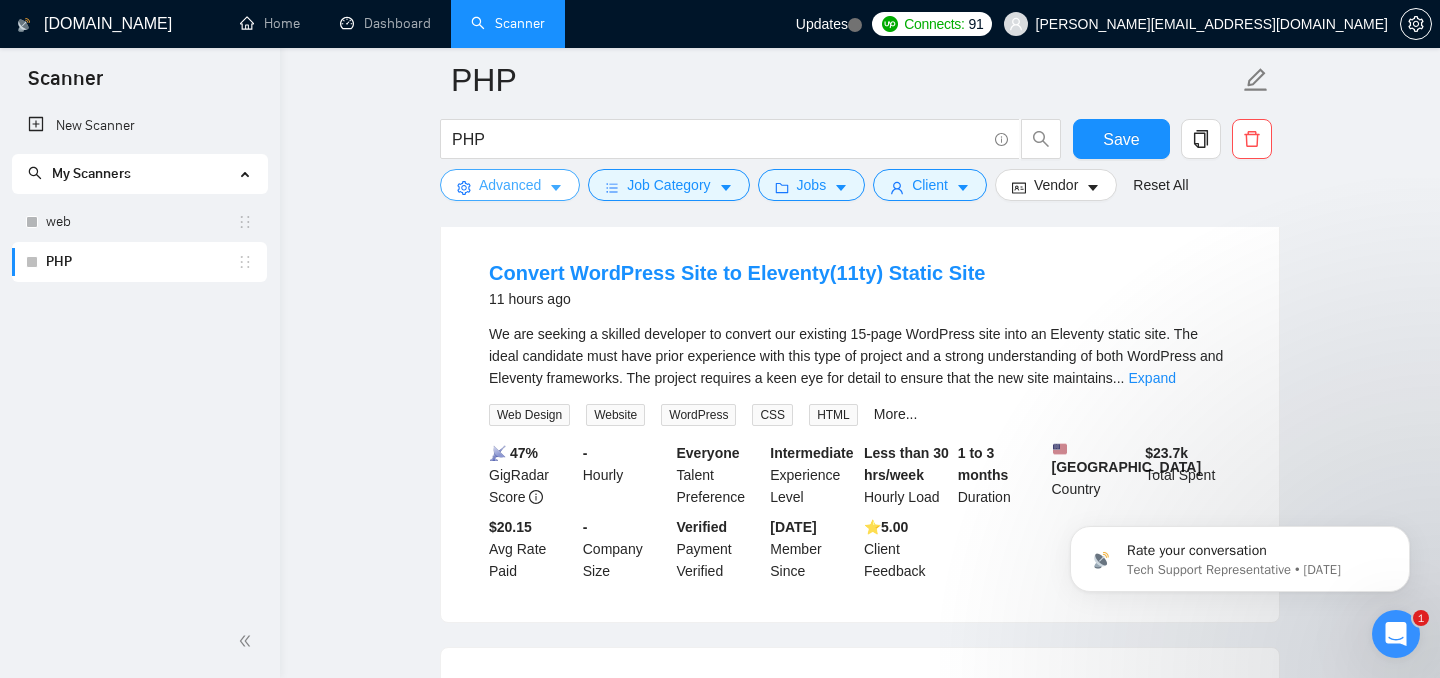scroll, scrollTop: 2348, scrollLeft: 0, axis: vertical 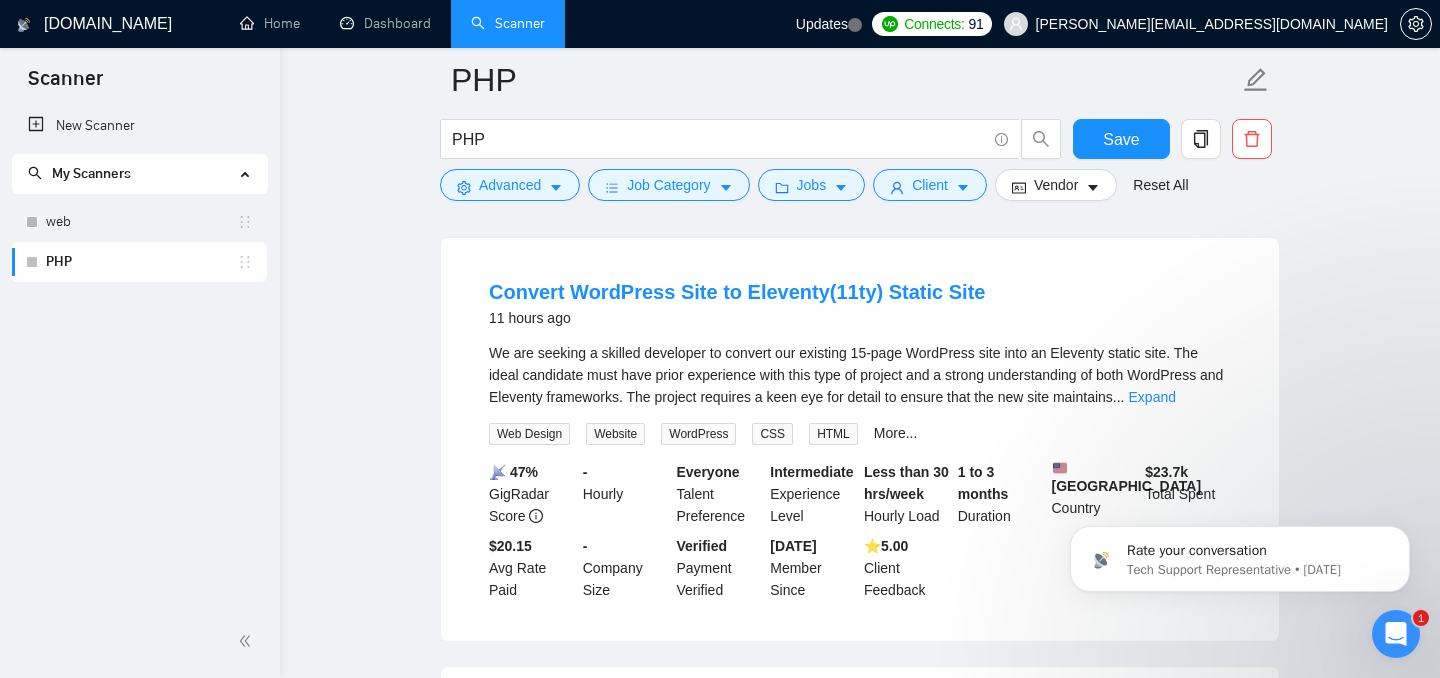 click on "We are seeking a skilled developer to convert our existing 15-page WordPress site into an Eleventy static site. The ideal candidate must have prior experience with this type of project and a strong understanding of both WordPress and Eleventy frameworks. The project requires a keen eye for detail to ensure that the new site maintains" at bounding box center (856, 375) 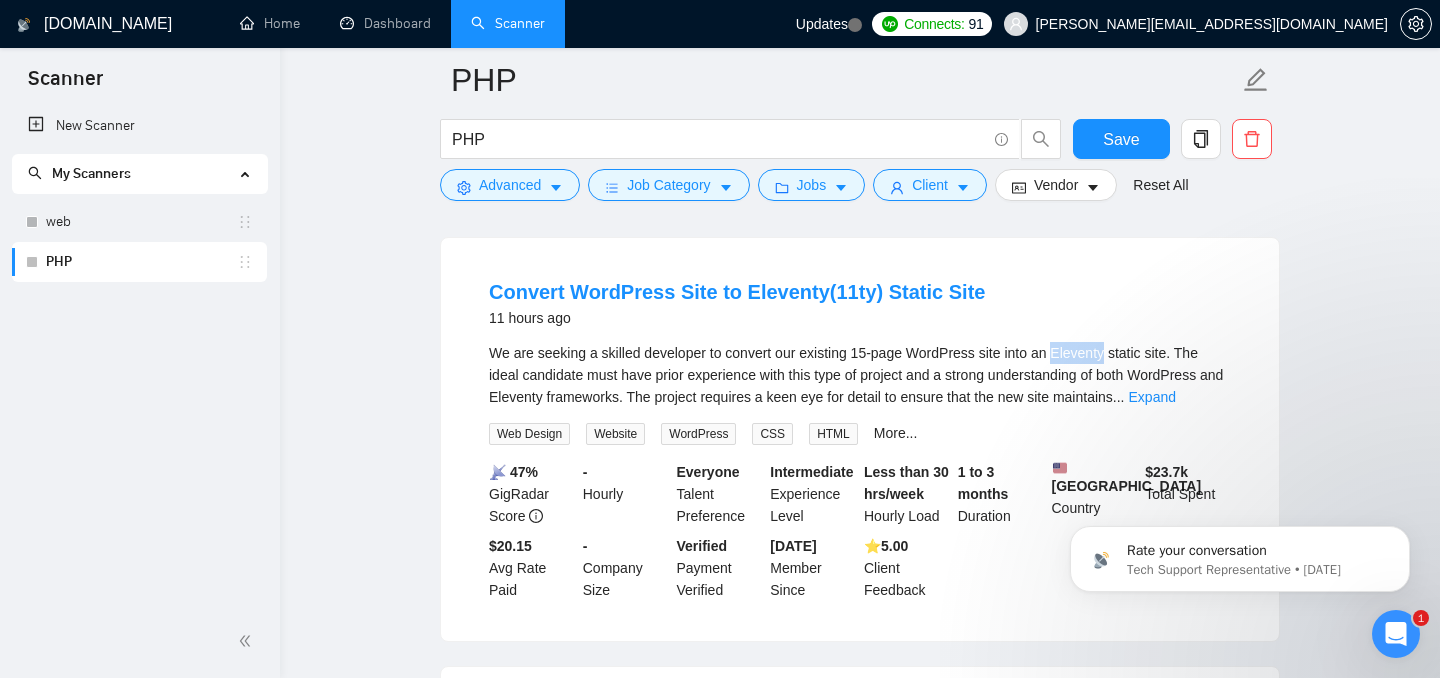 click on "We are seeking a skilled developer to convert our existing 15-page WordPress site into an Eleventy static site. The ideal candidate must have prior experience with this type of project and a strong understanding of both WordPress and Eleventy frameworks. The project requires a keen eye for detail to ensure that the new site maintains" at bounding box center (856, 375) 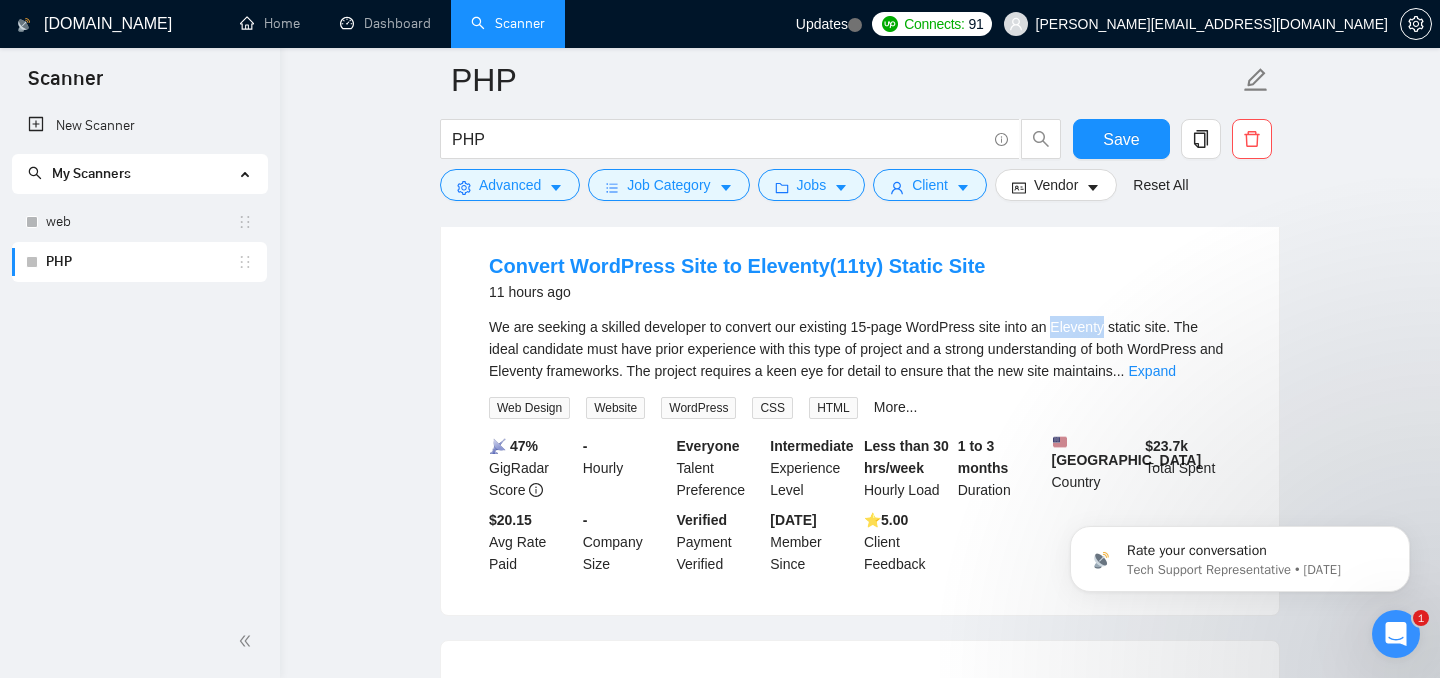 scroll, scrollTop: 2379, scrollLeft: 0, axis: vertical 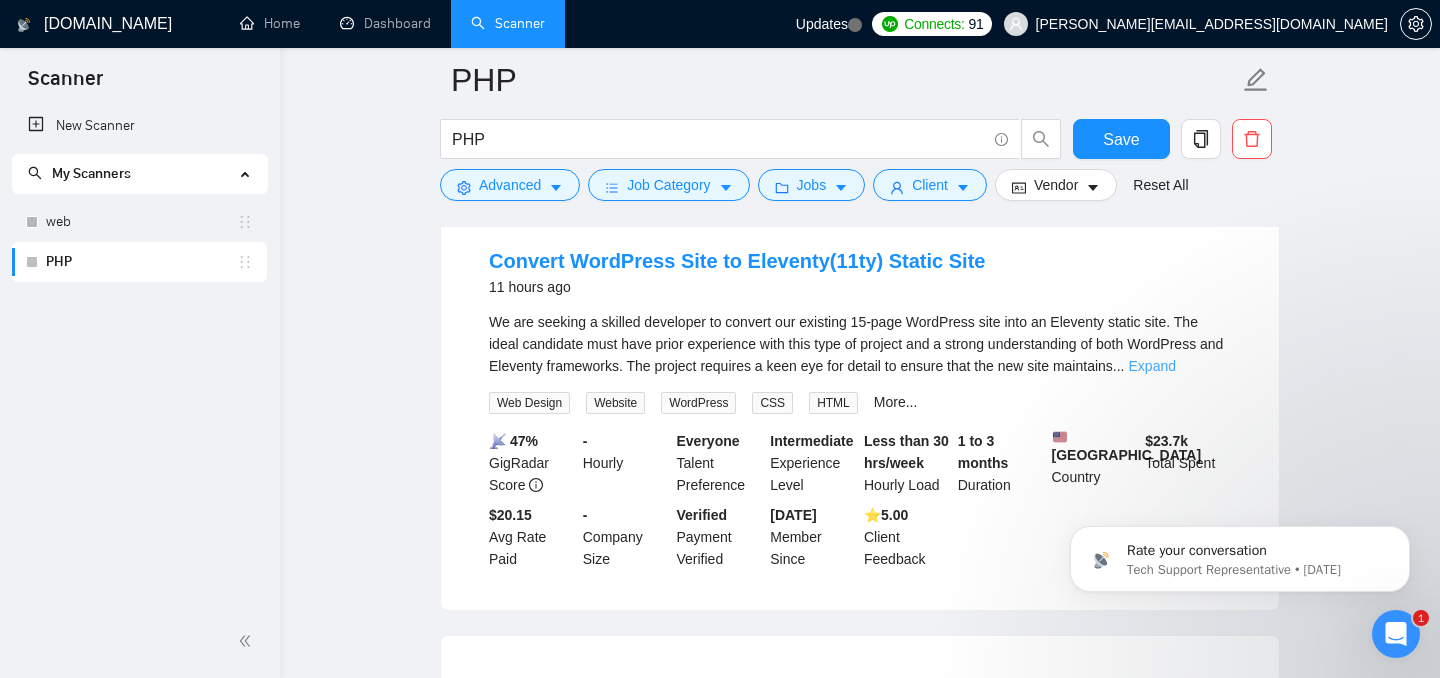 click on "Expand" at bounding box center [1152, 366] 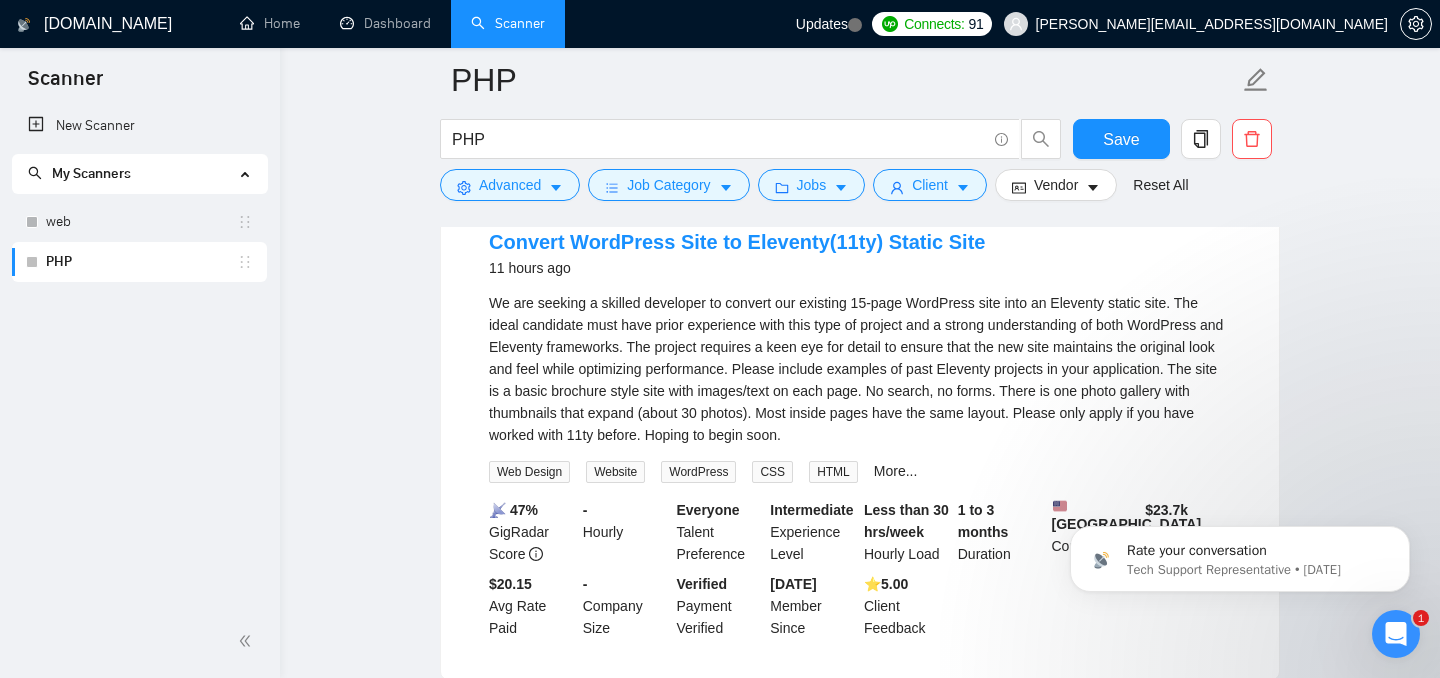 scroll, scrollTop: 2402, scrollLeft: 0, axis: vertical 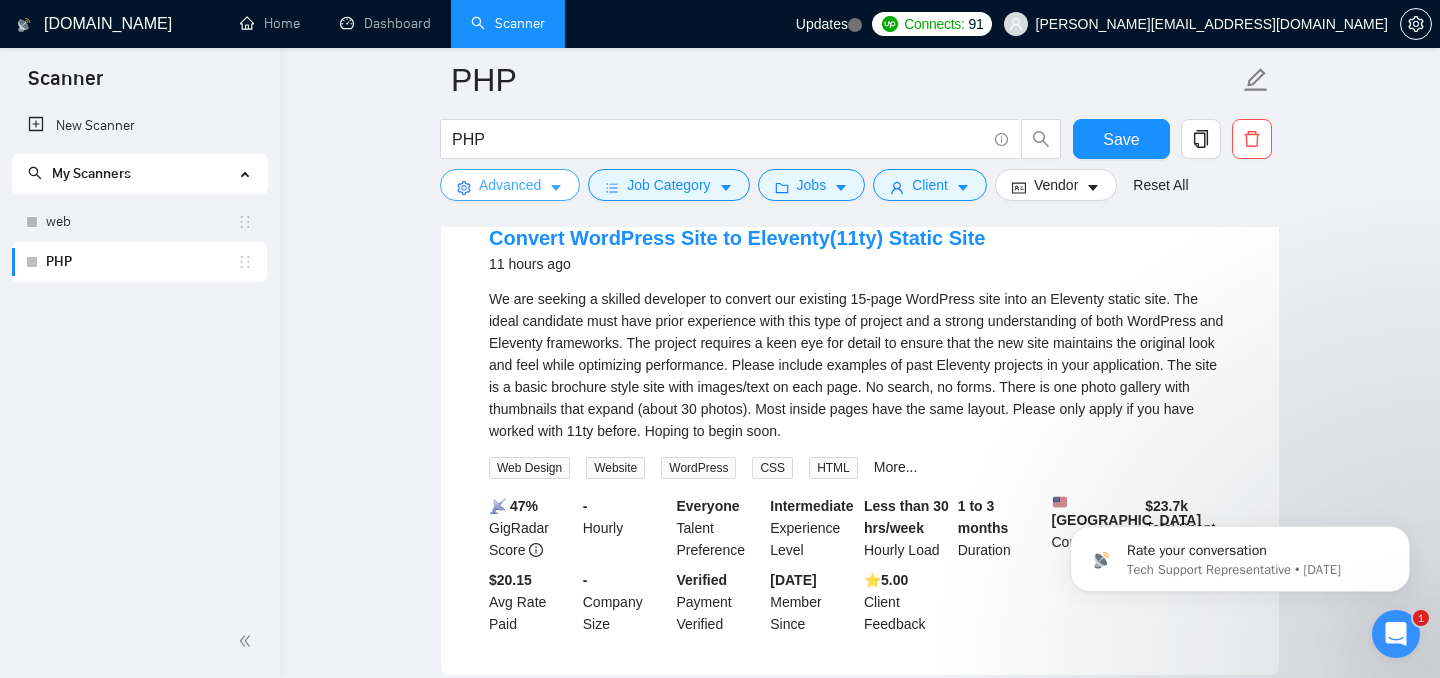 click on "Advanced" at bounding box center [510, 185] 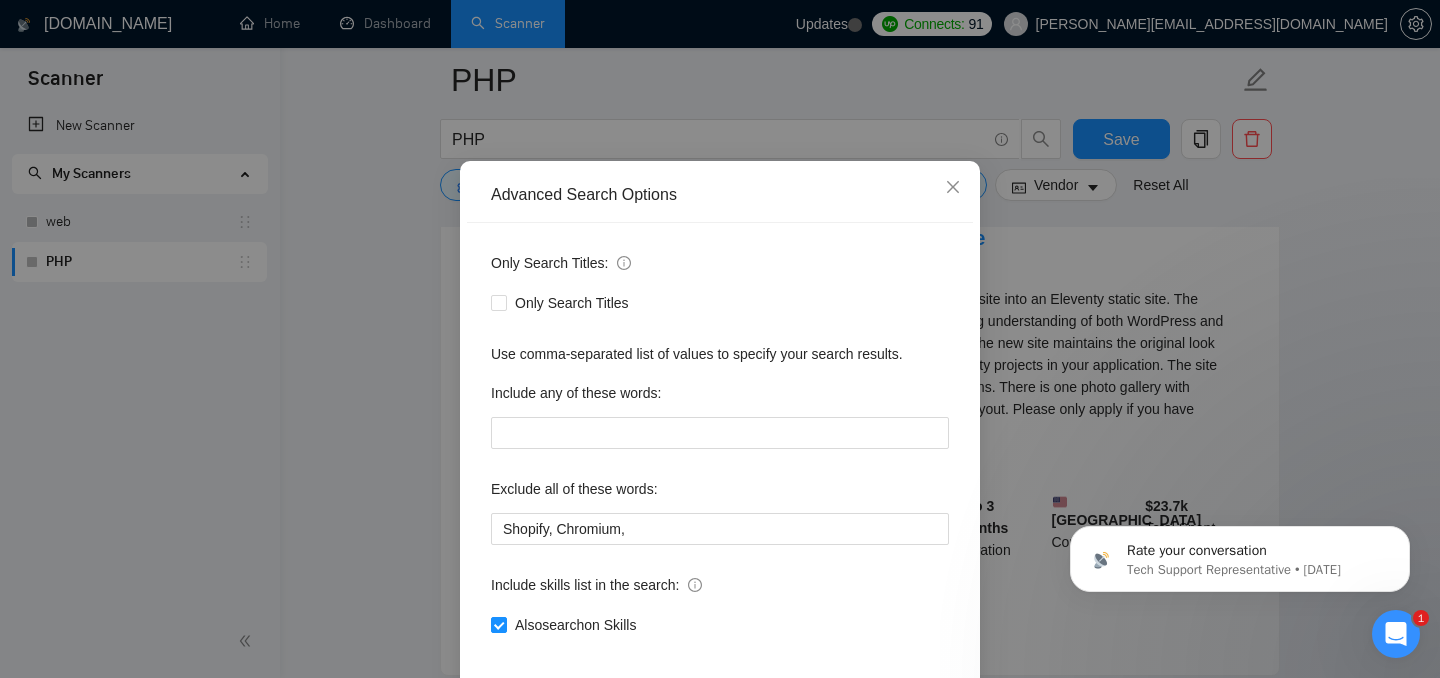 scroll, scrollTop: 70, scrollLeft: 0, axis: vertical 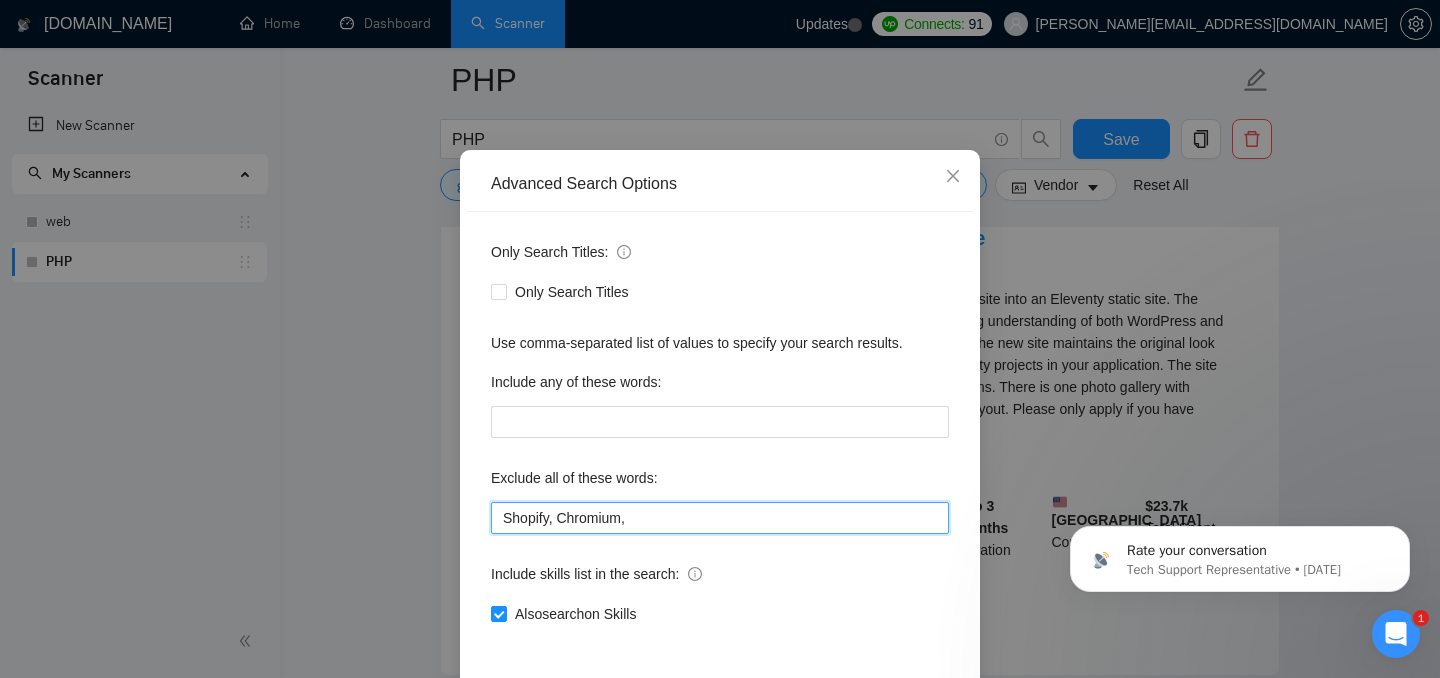 click on "Shopify, Chromium," at bounding box center [720, 518] 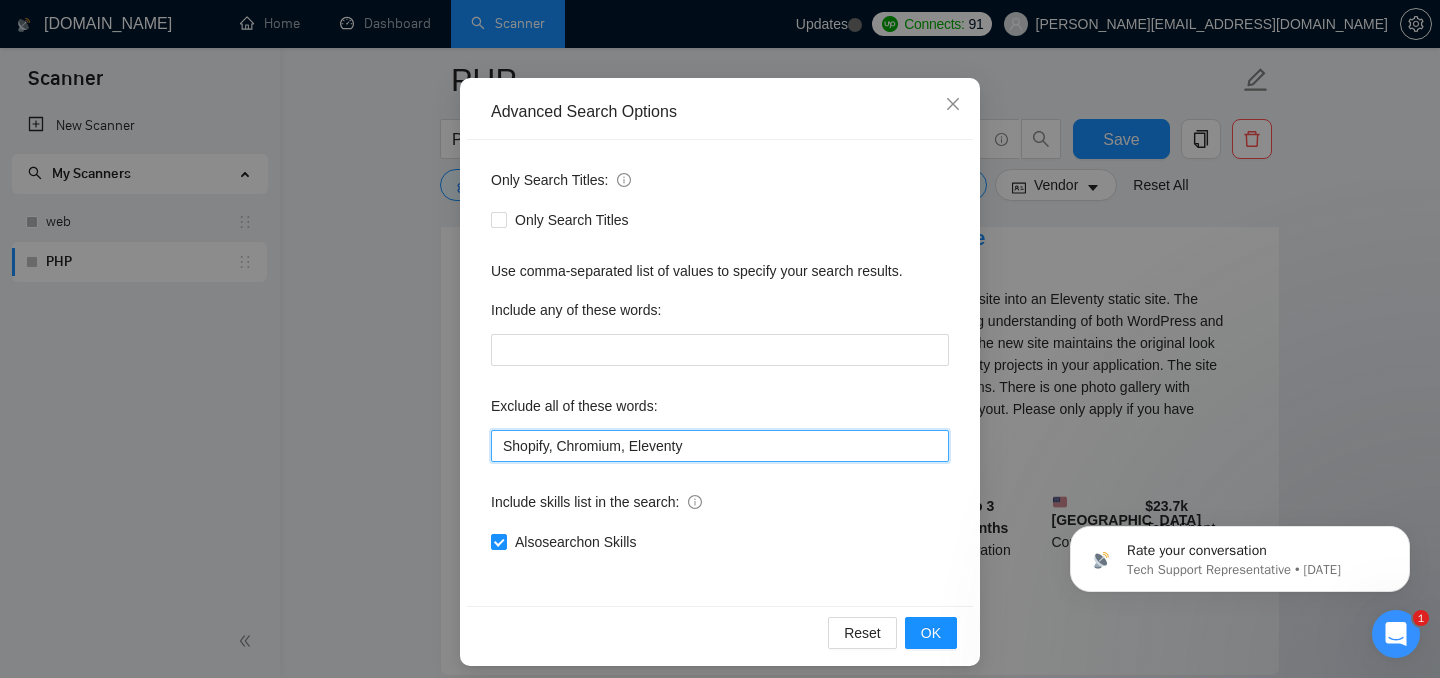 scroll, scrollTop: 154, scrollLeft: 0, axis: vertical 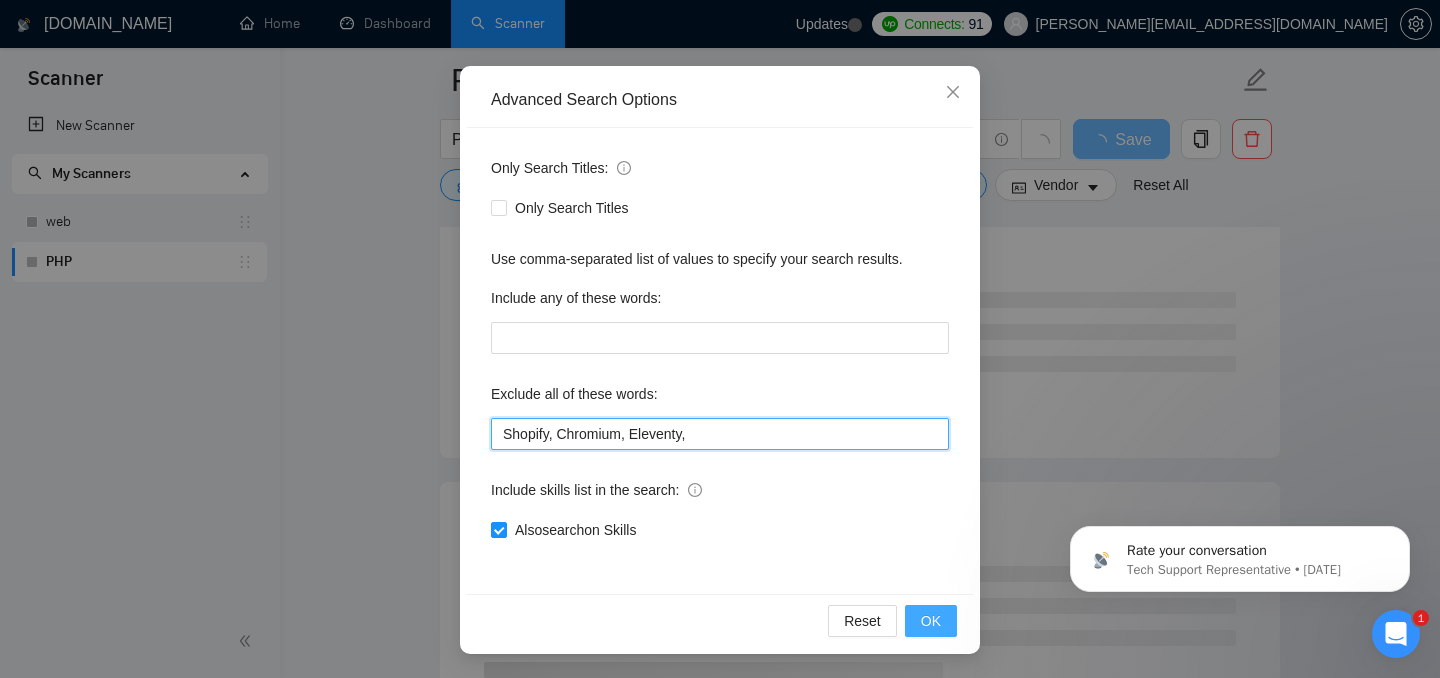 type on "Shopify, Chromium, Eleventy," 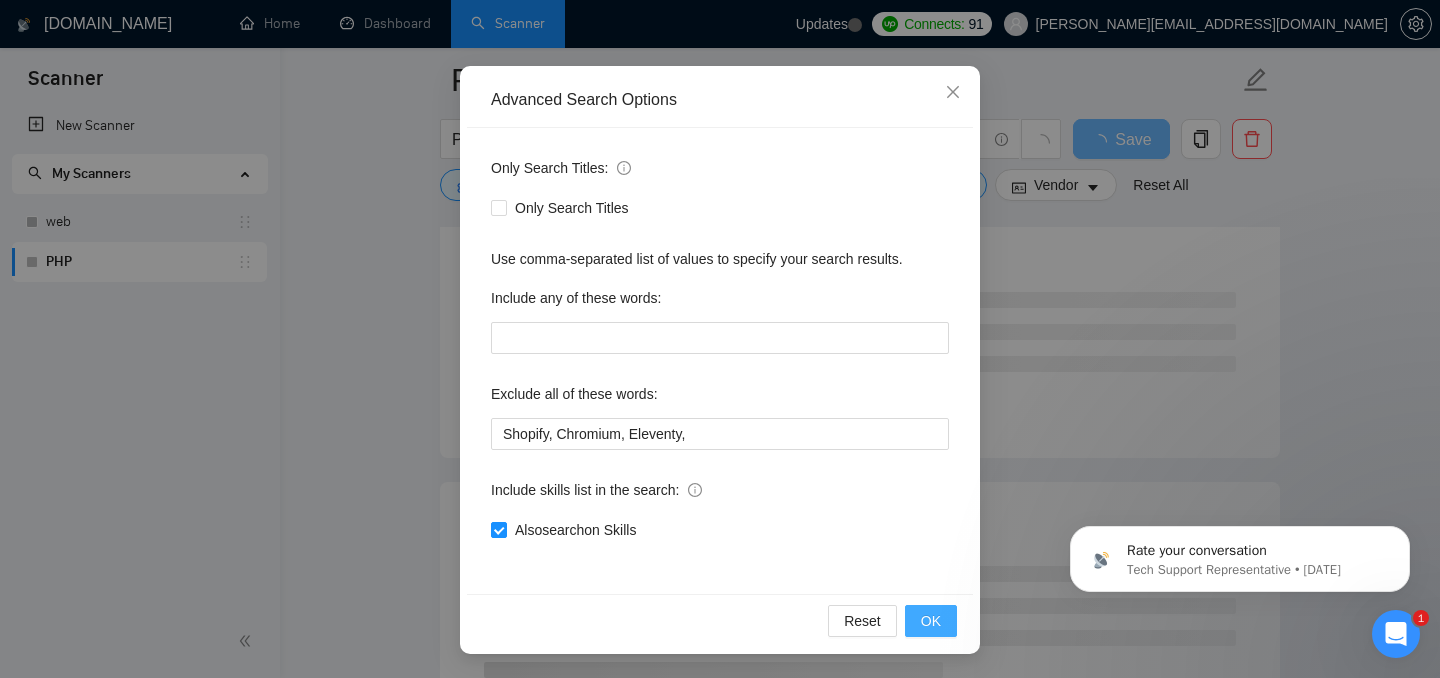 click on "OK" at bounding box center (931, 621) 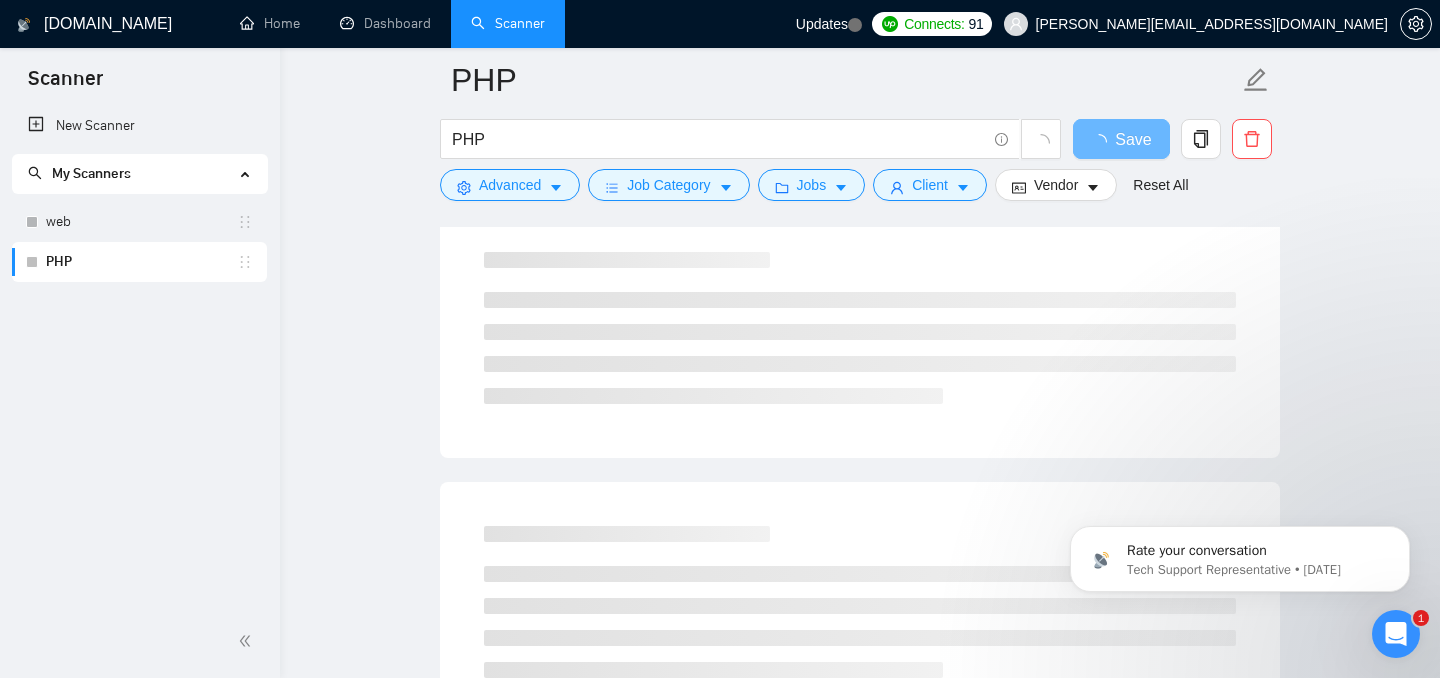 scroll, scrollTop: 54, scrollLeft: 0, axis: vertical 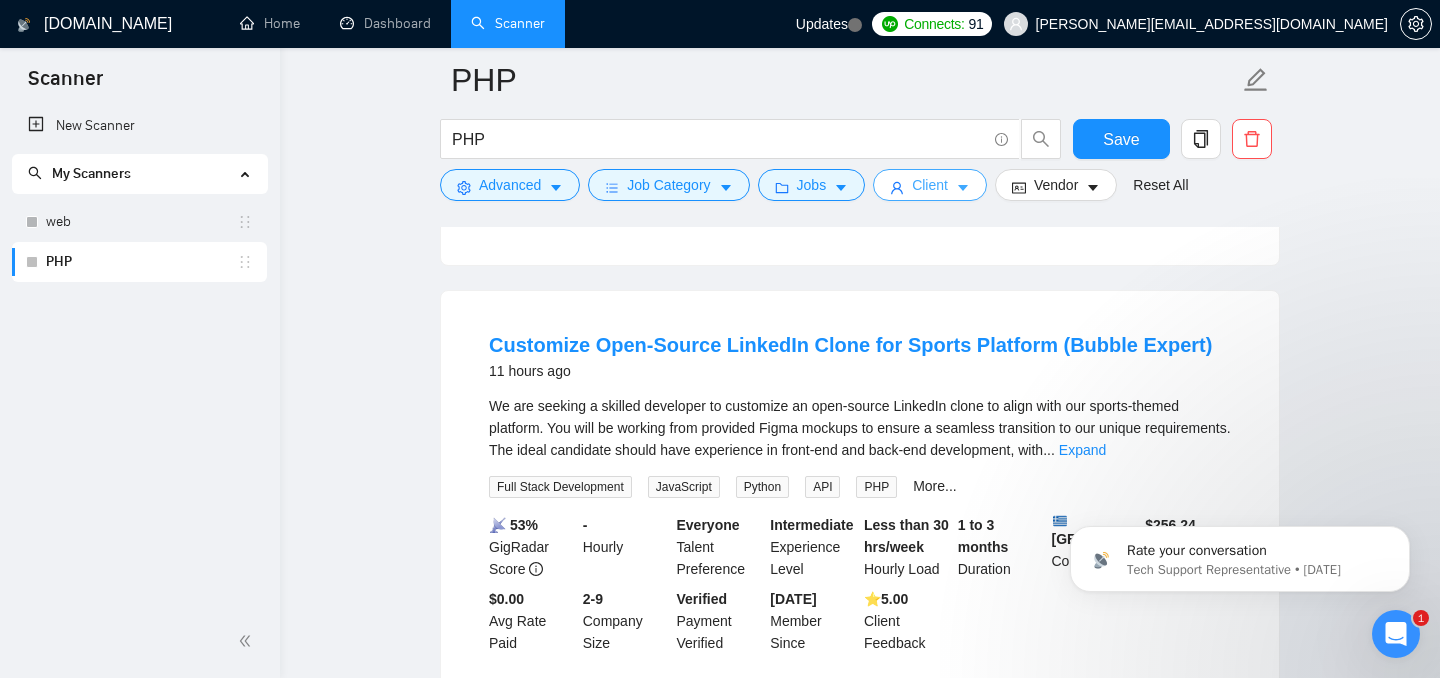 click on "Client" at bounding box center (930, 185) 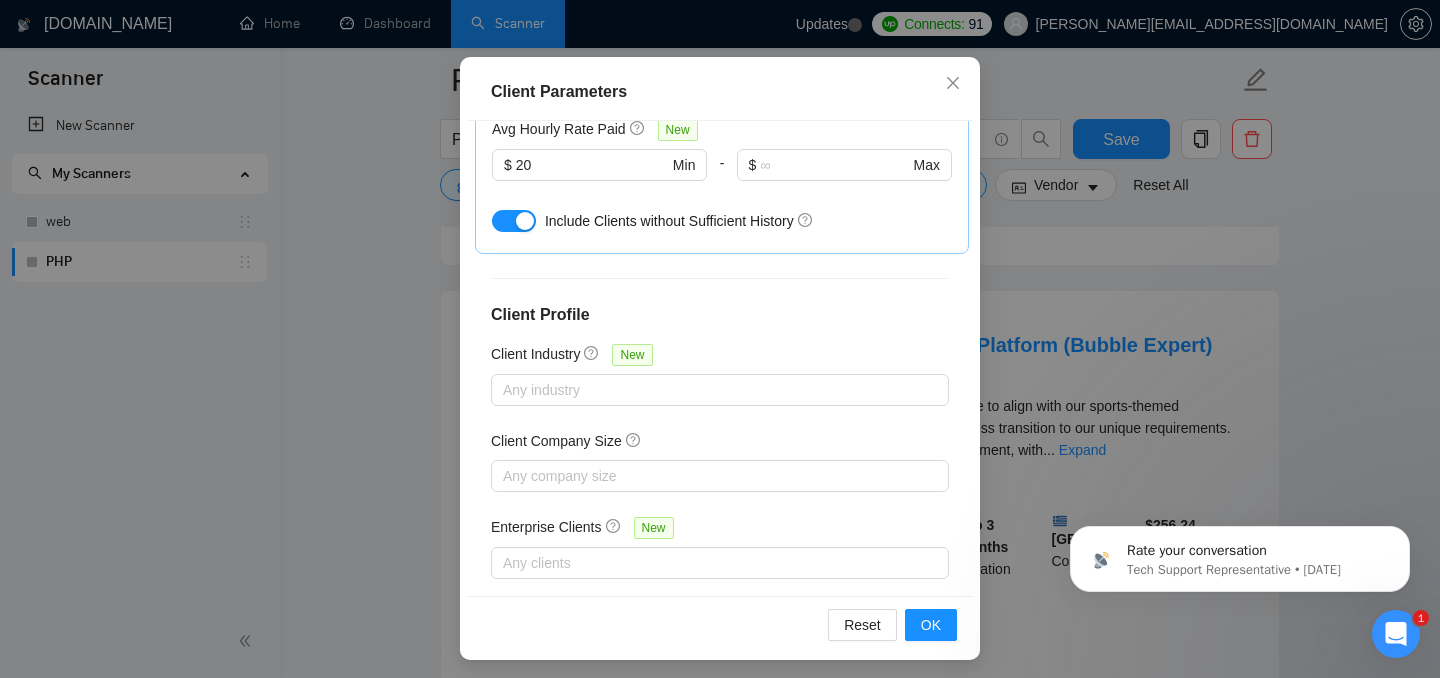 scroll, scrollTop: 146, scrollLeft: 0, axis: vertical 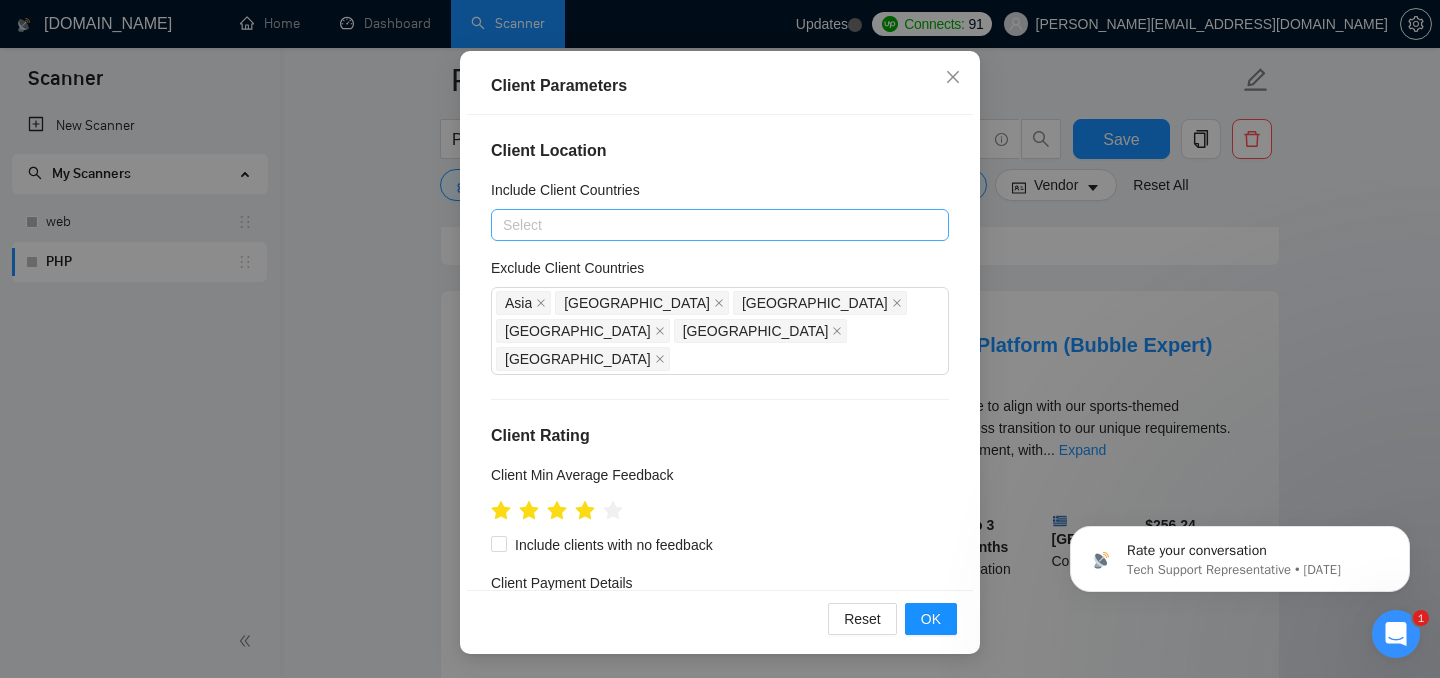 click at bounding box center (710, 225) 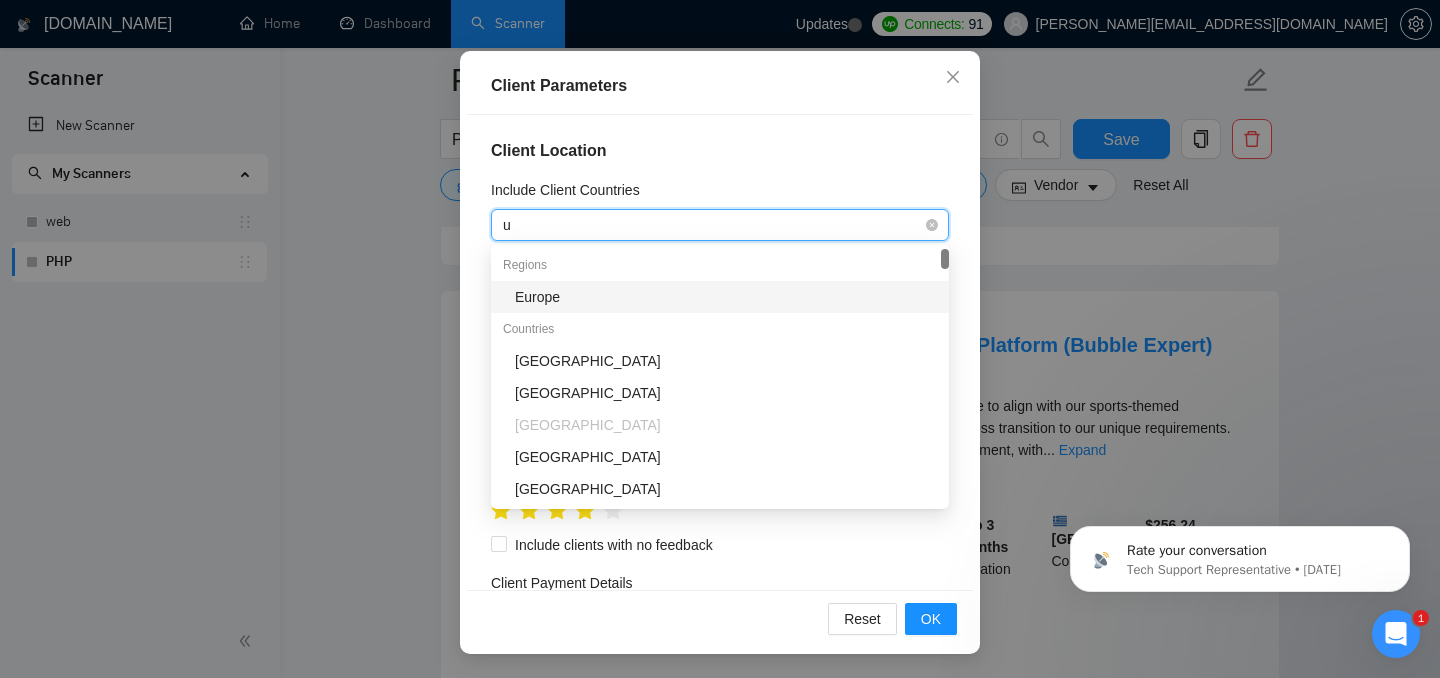 type on "un" 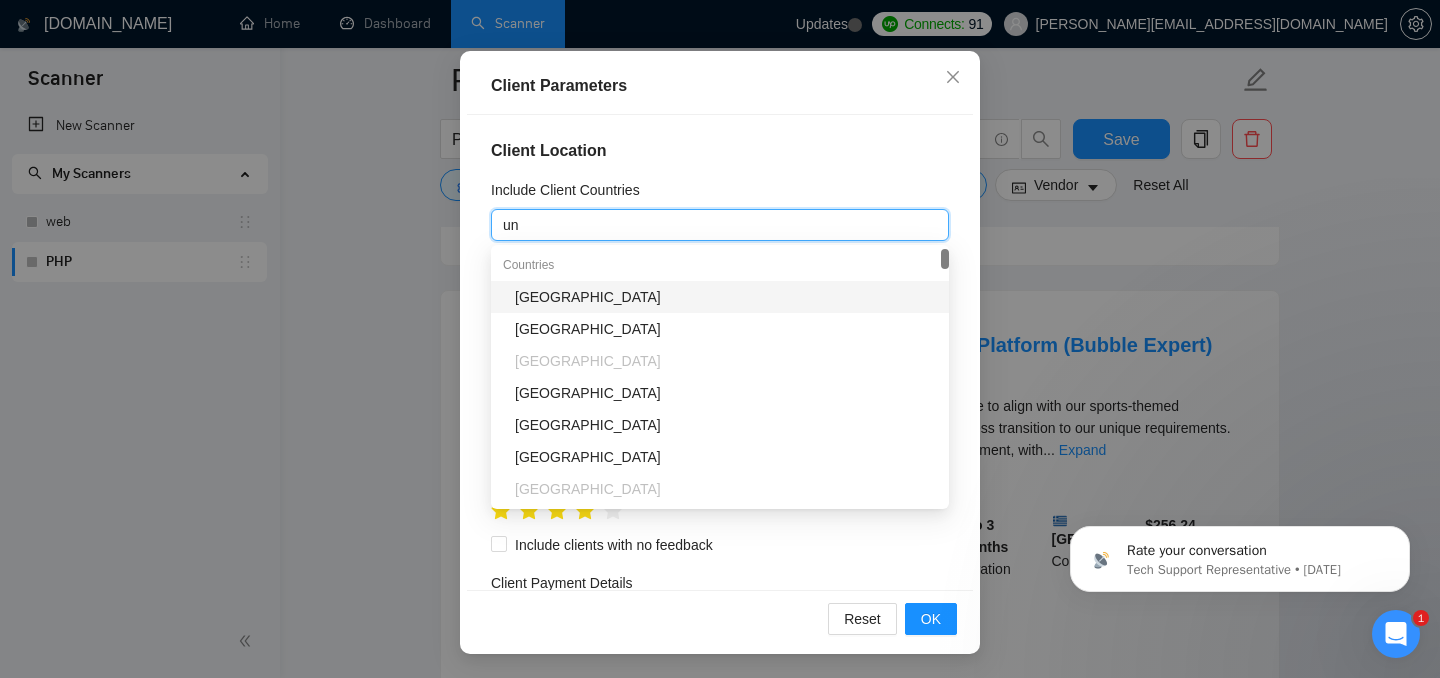 click on "[GEOGRAPHIC_DATA]" at bounding box center (726, 297) 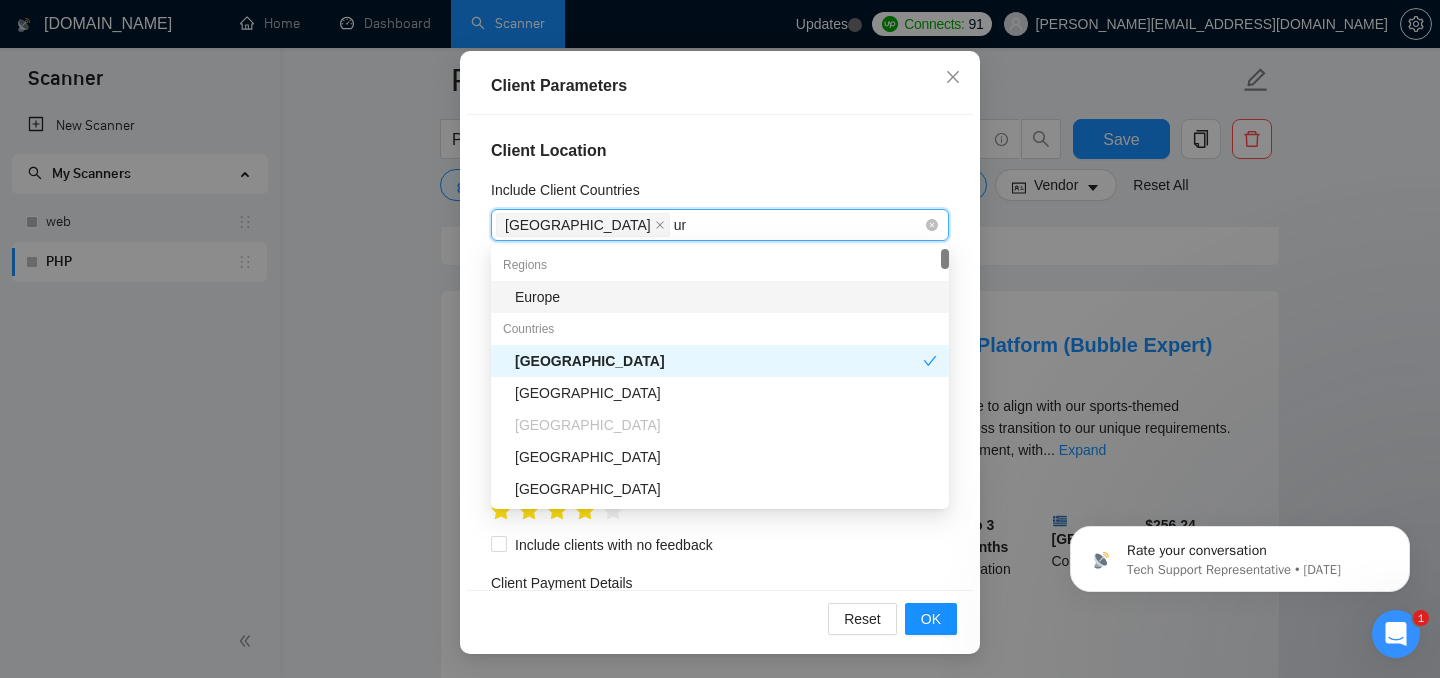 type on "uni" 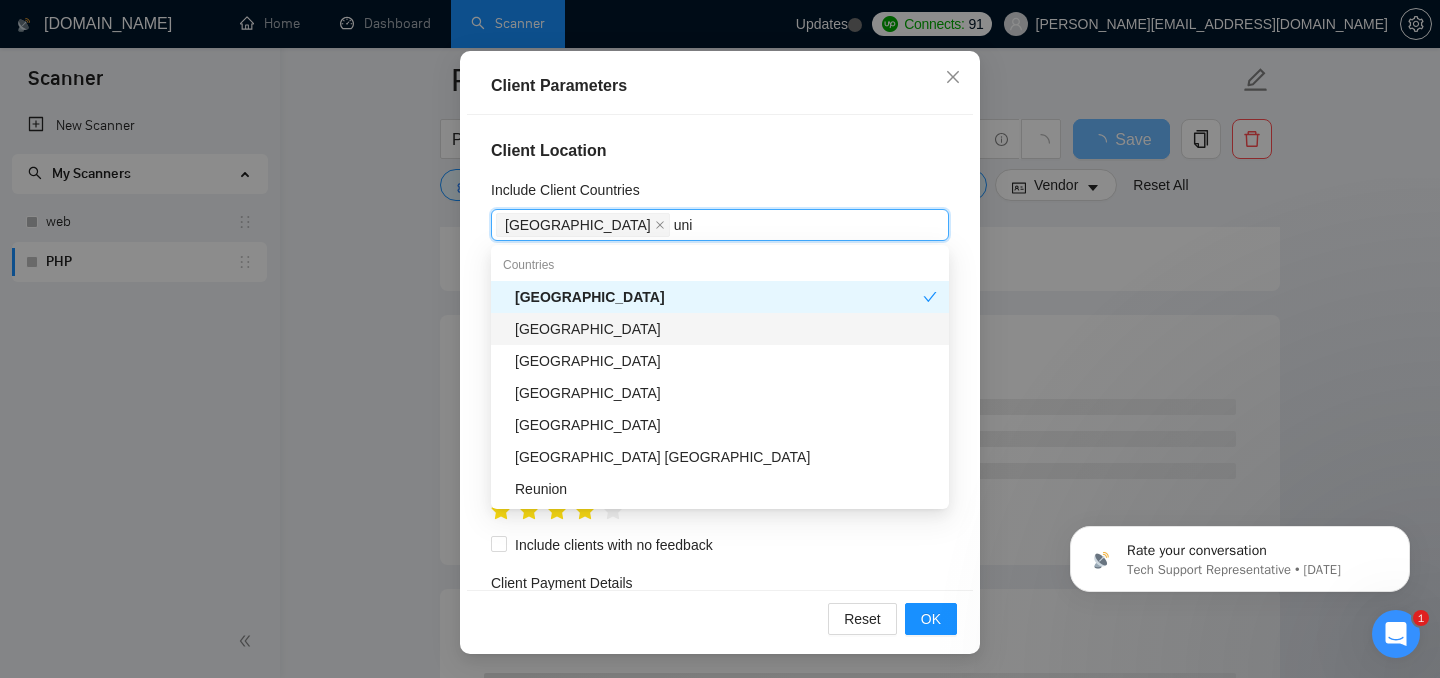 click on "[GEOGRAPHIC_DATA]" at bounding box center [726, 329] 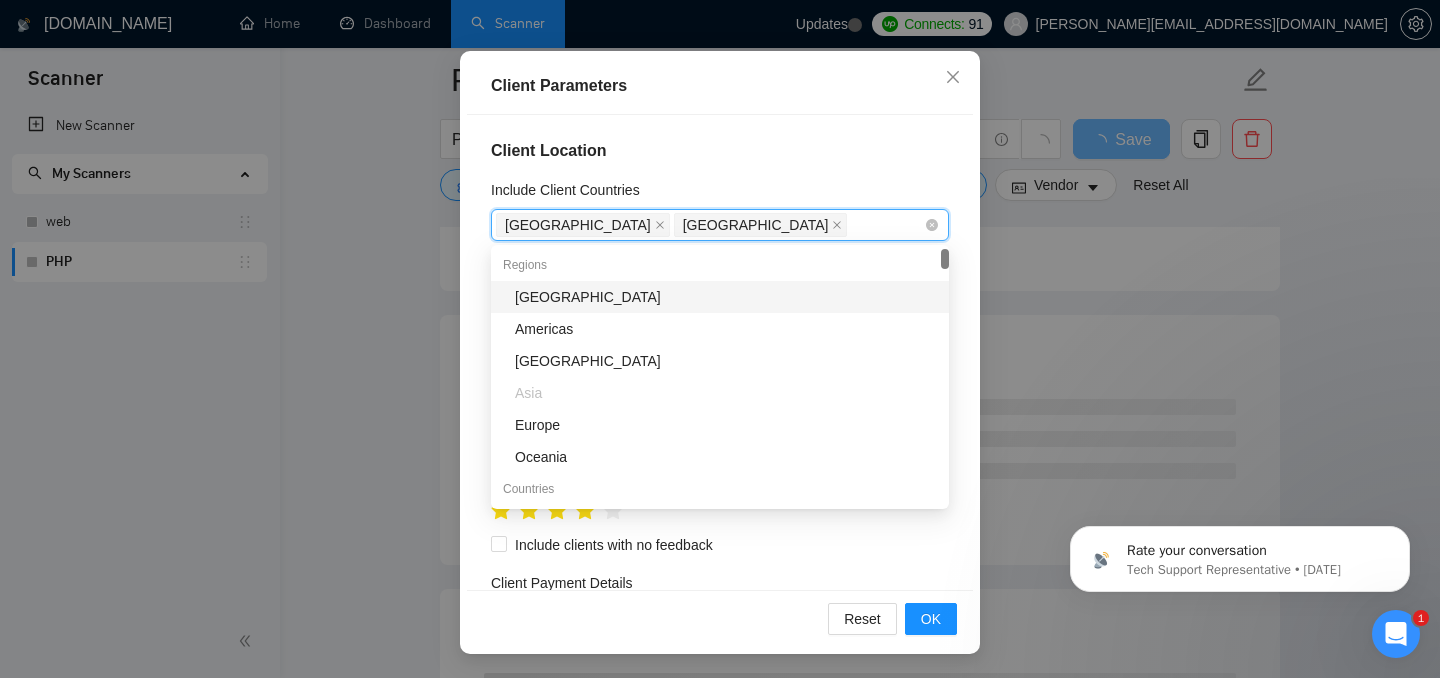 click on "[GEOGRAPHIC_DATA] [GEOGRAPHIC_DATA]" at bounding box center [710, 225] 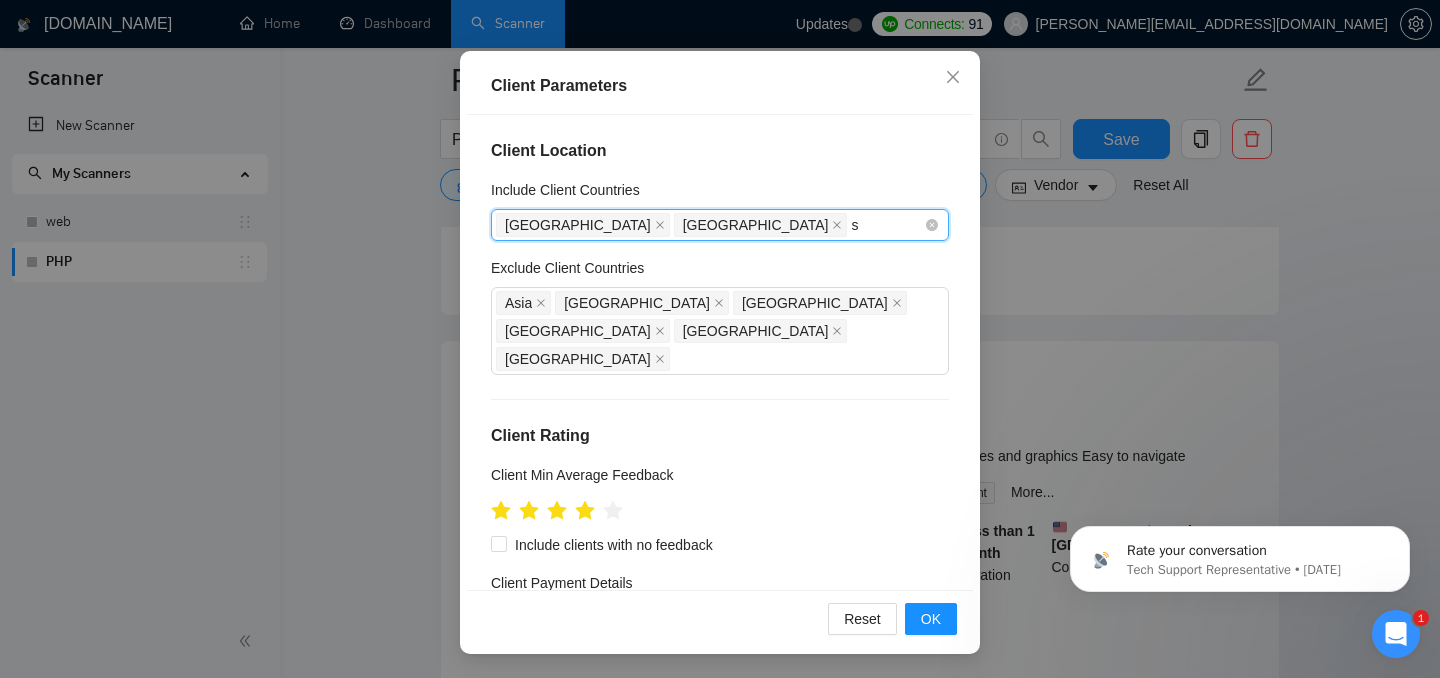 type on "sw" 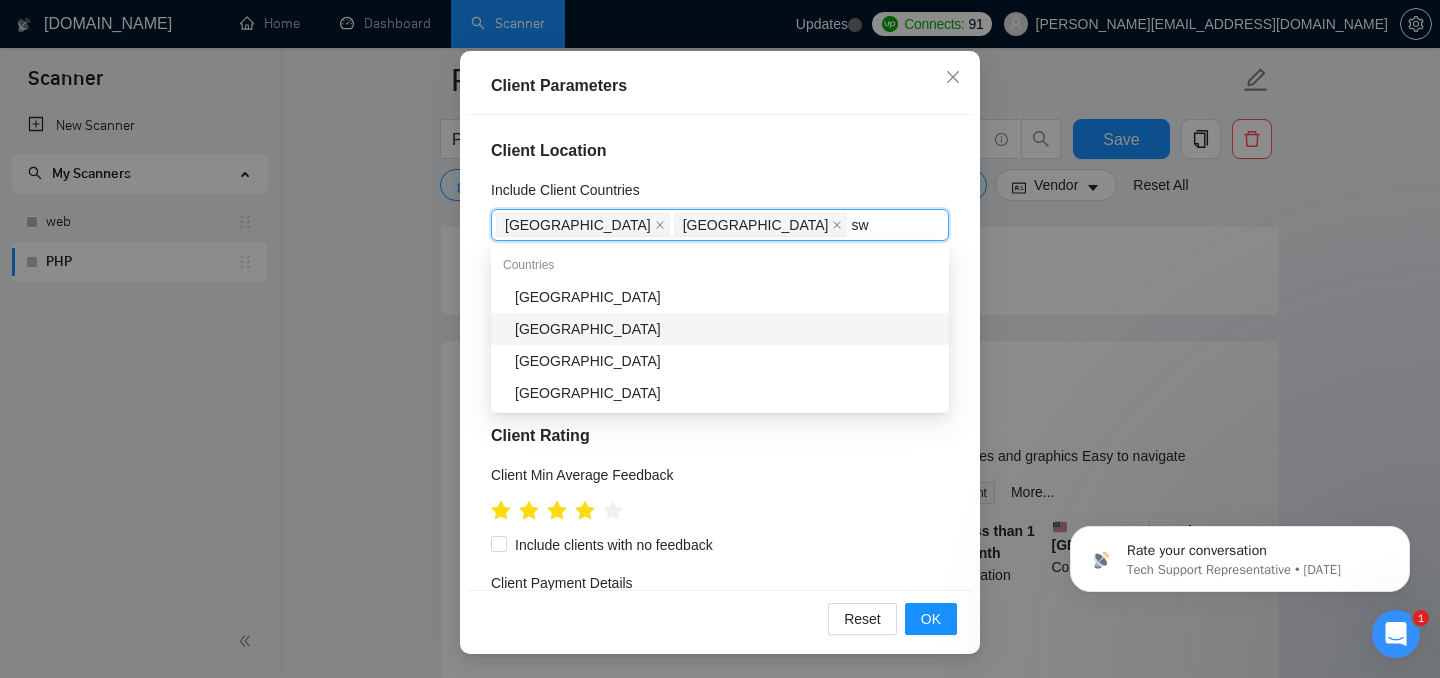 click on "[GEOGRAPHIC_DATA]" at bounding box center (726, 329) 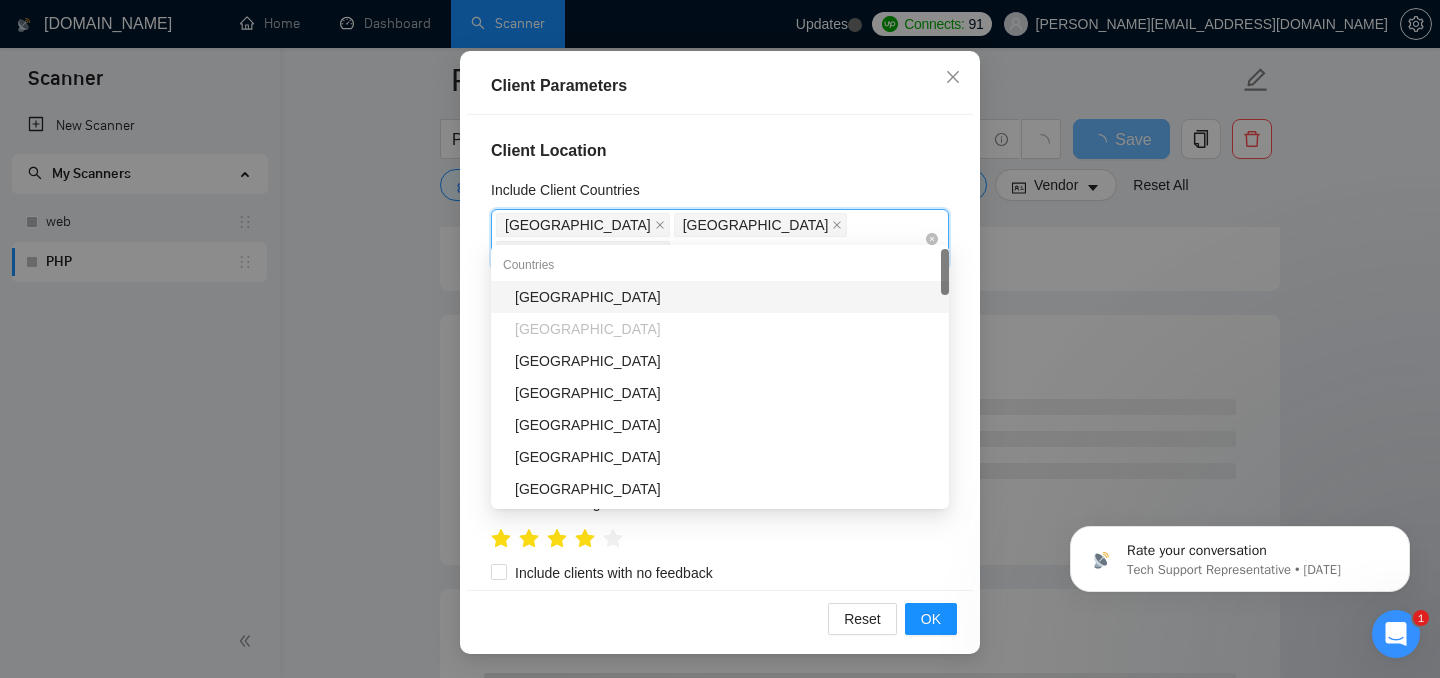 type on "net" 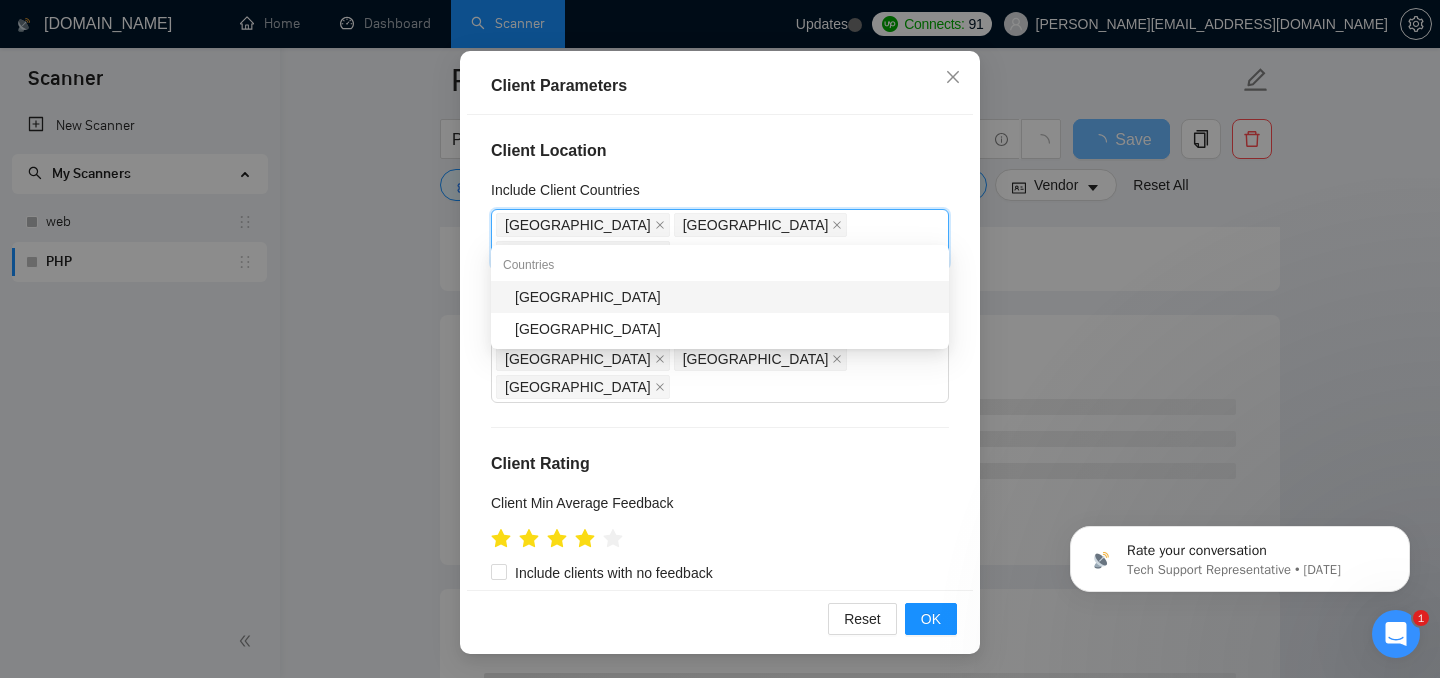 click on "[GEOGRAPHIC_DATA]" at bounding box center [726, 297] 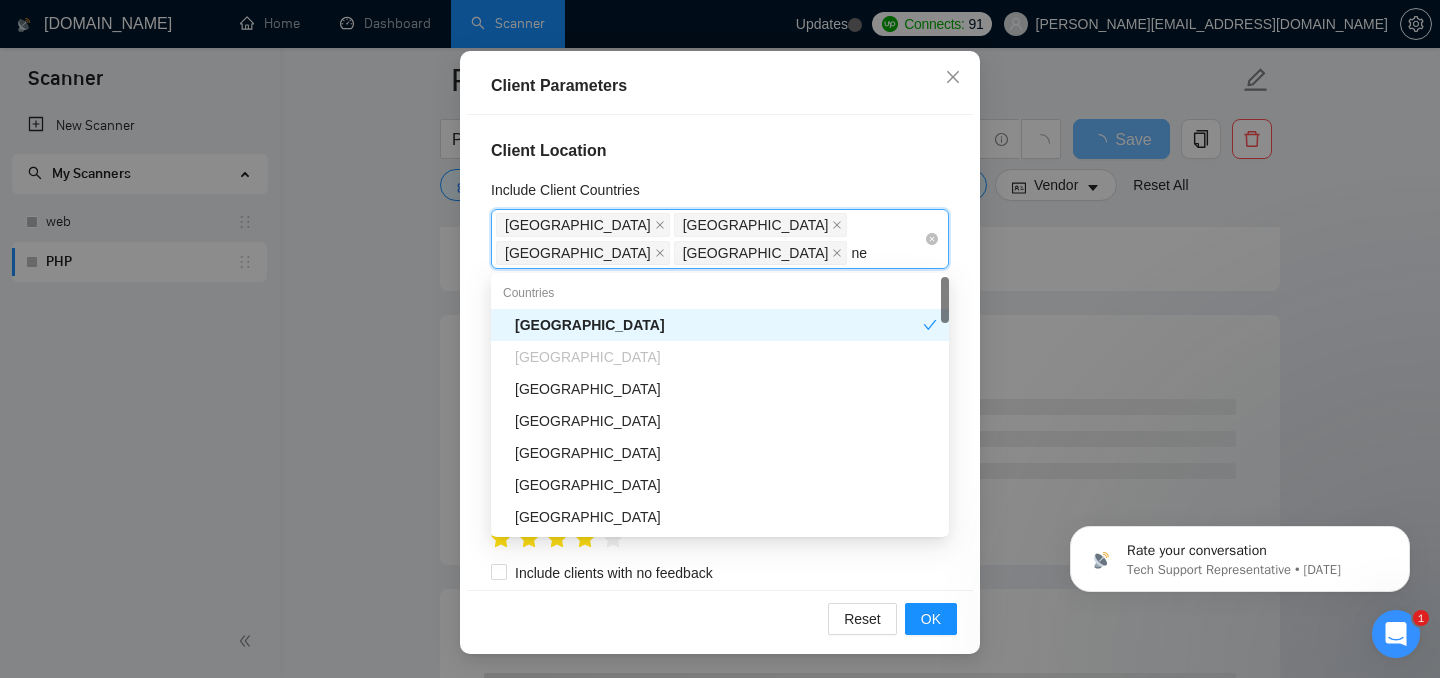 type on "net" 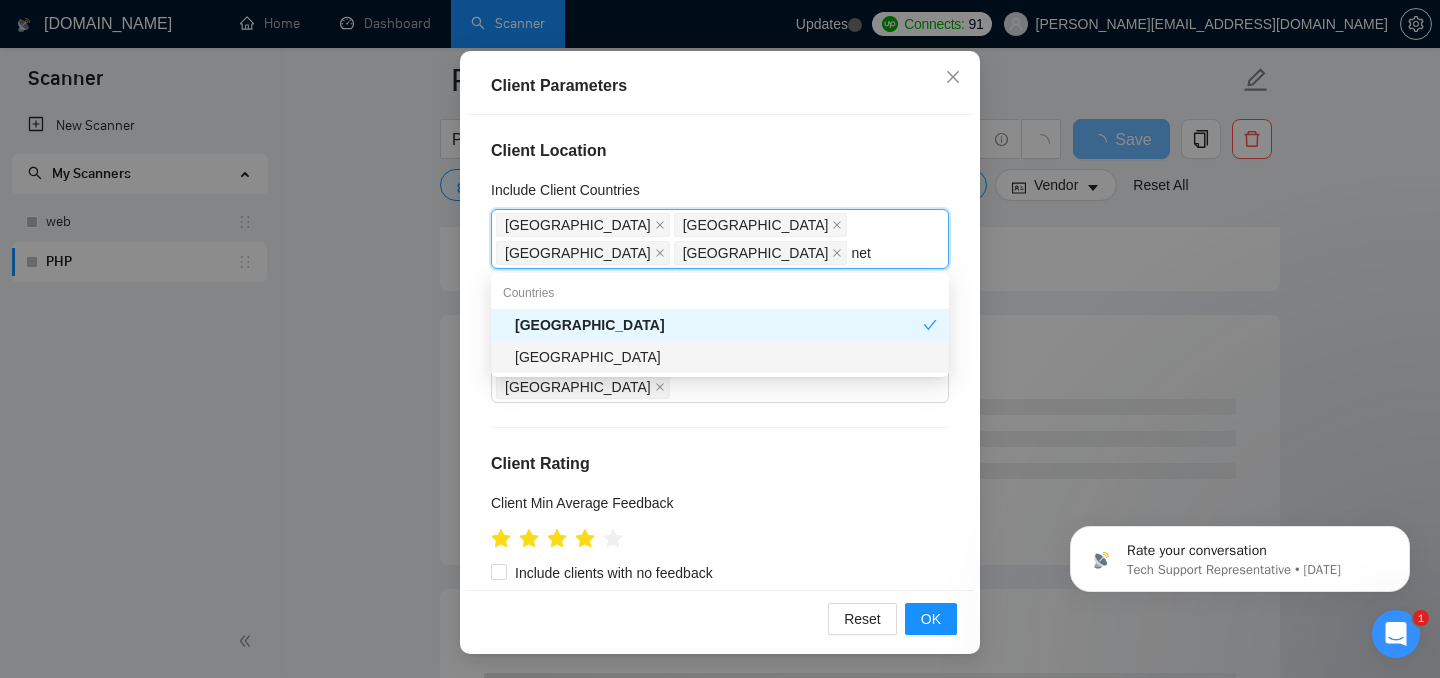 click on "[GEOGRAPHIC_DATA]" at bounding box center (726, 357) 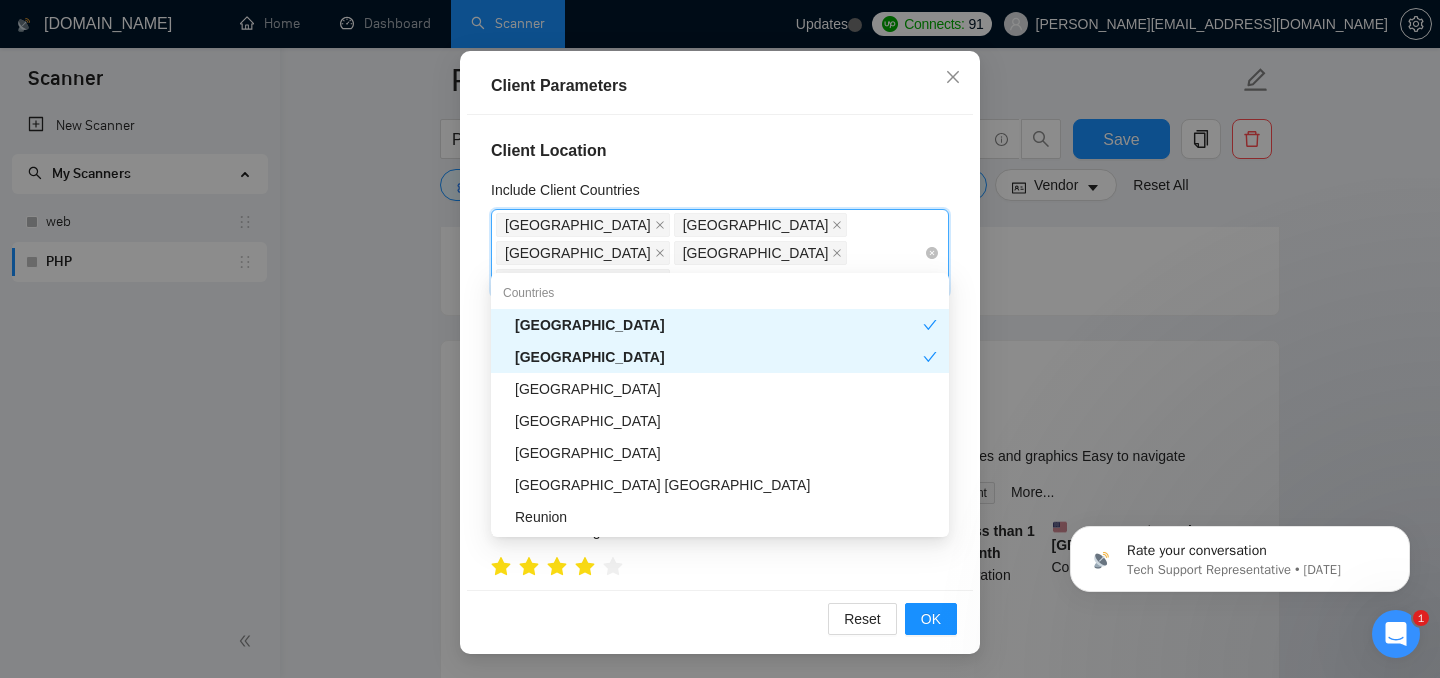 type on "unit" 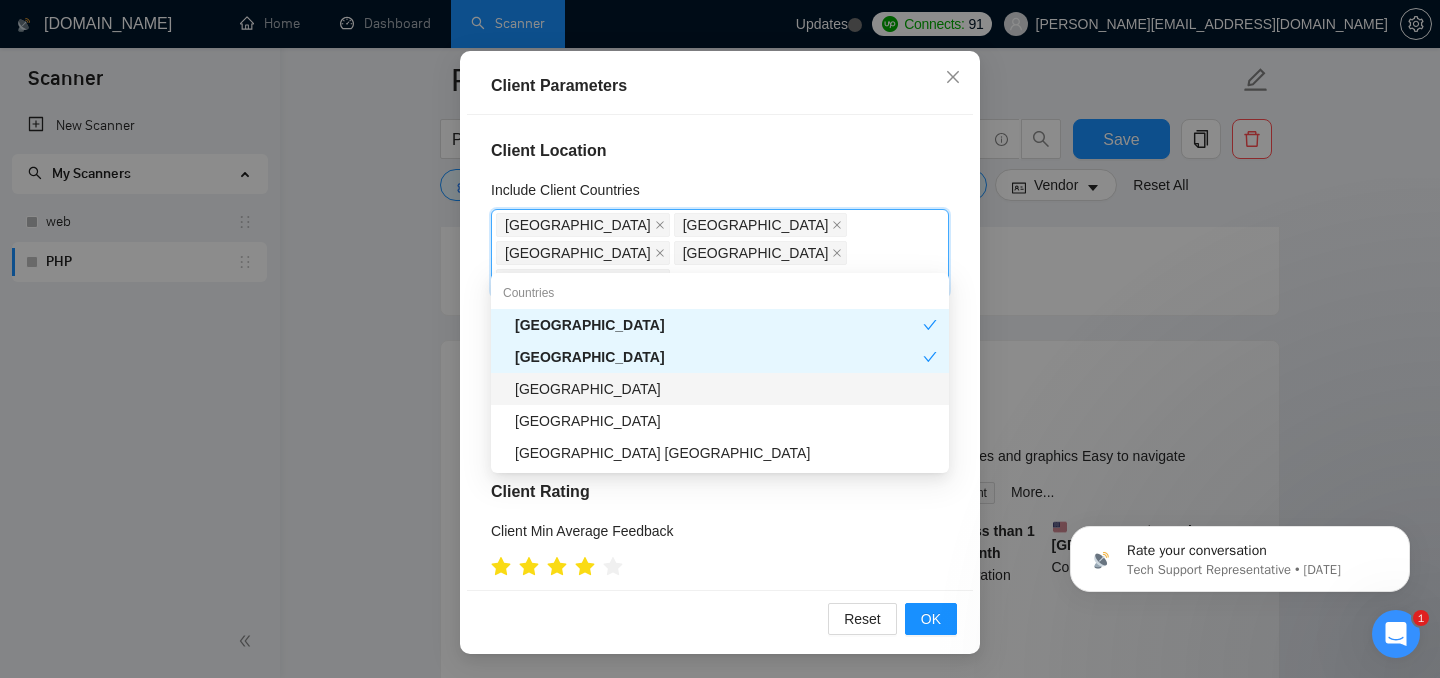 click on "[GEOGRAPHIC_DATA]" at bounding box center [726, 389] 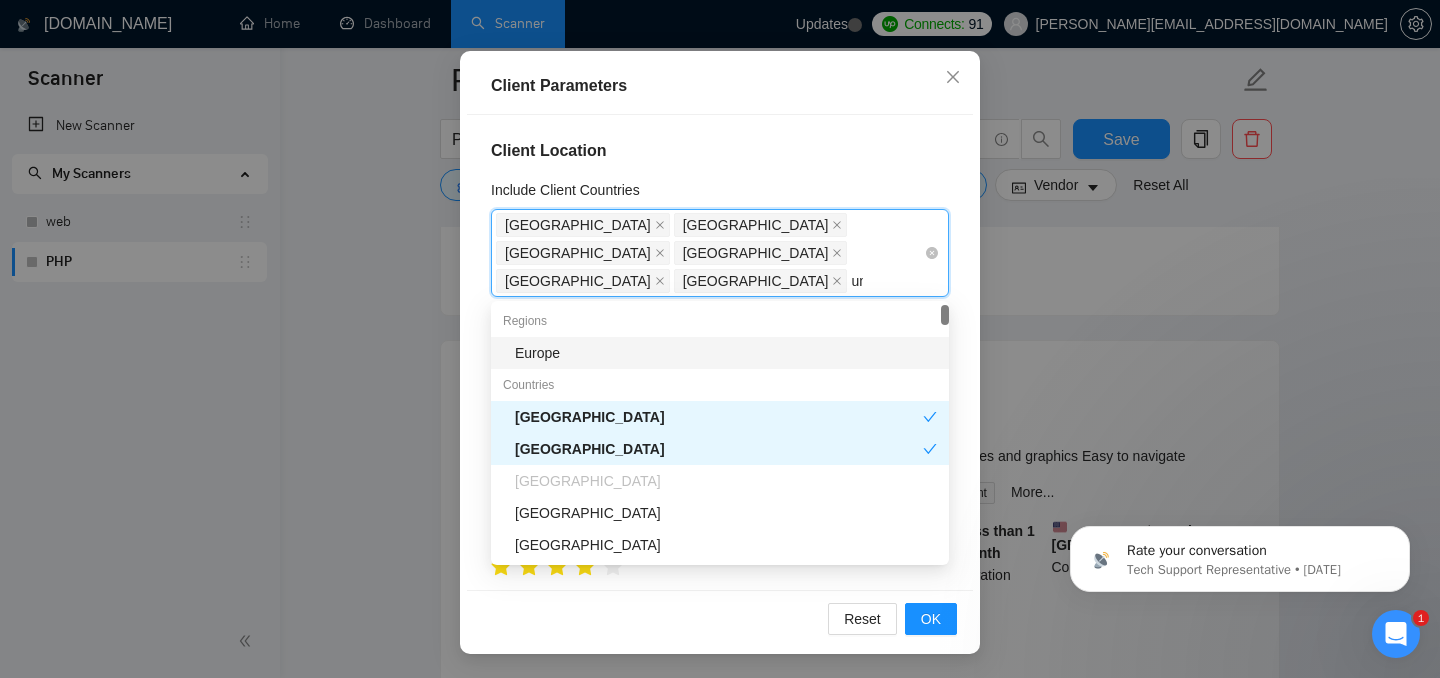 type on "uni" 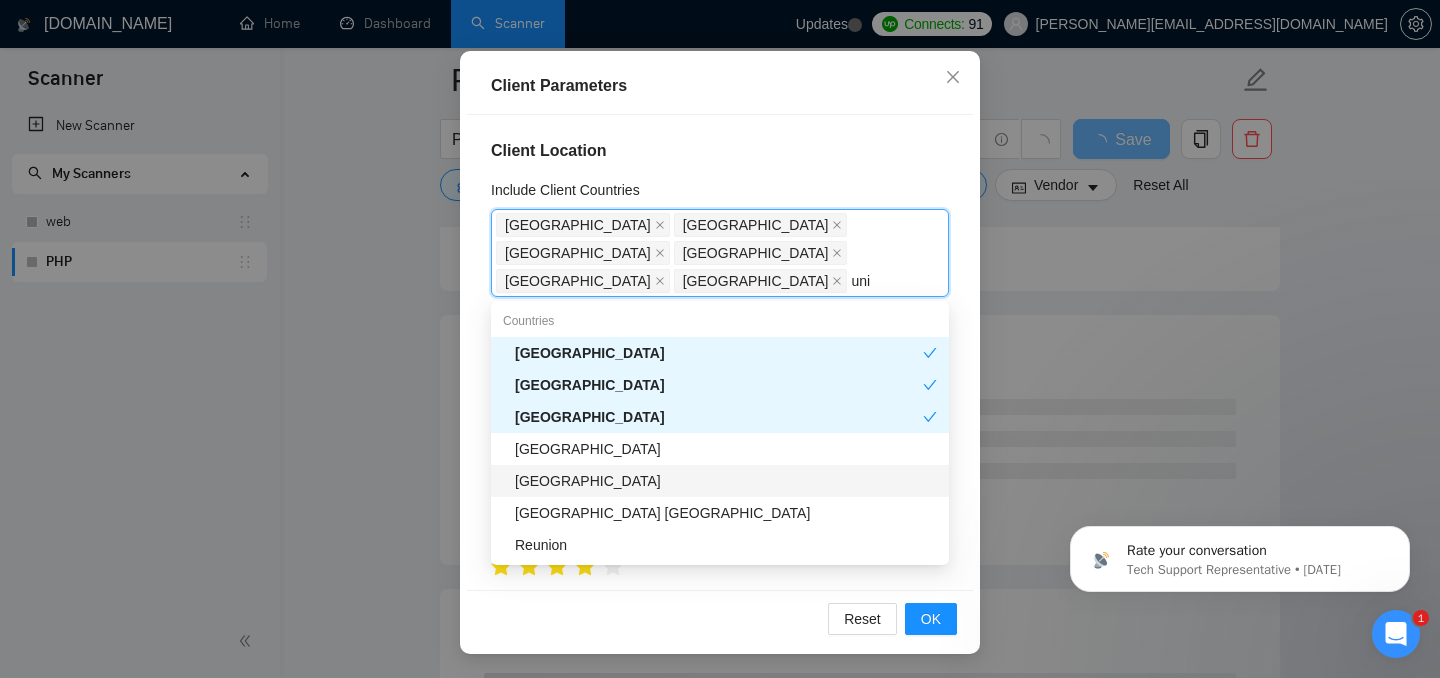 click on "[GEOGRAPHIC_DATA]" at bounding box center (726, 481) 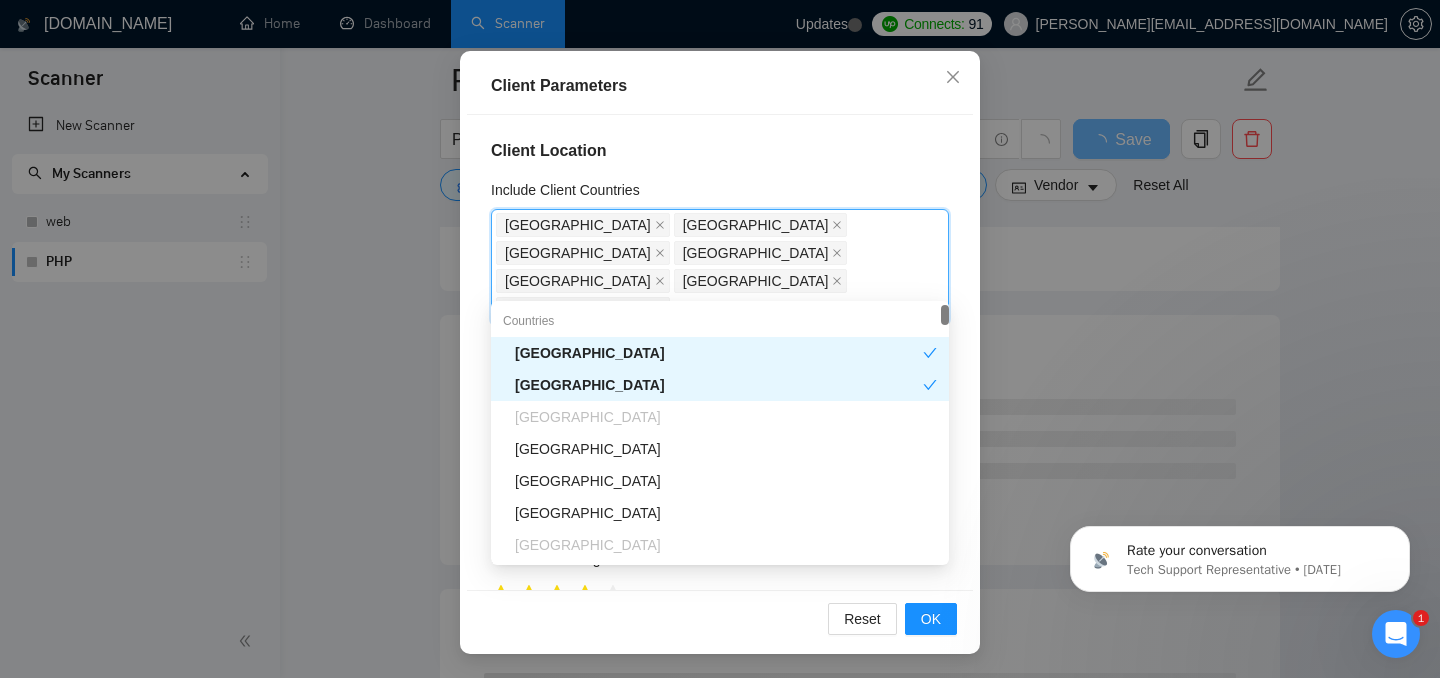 type on "uni" 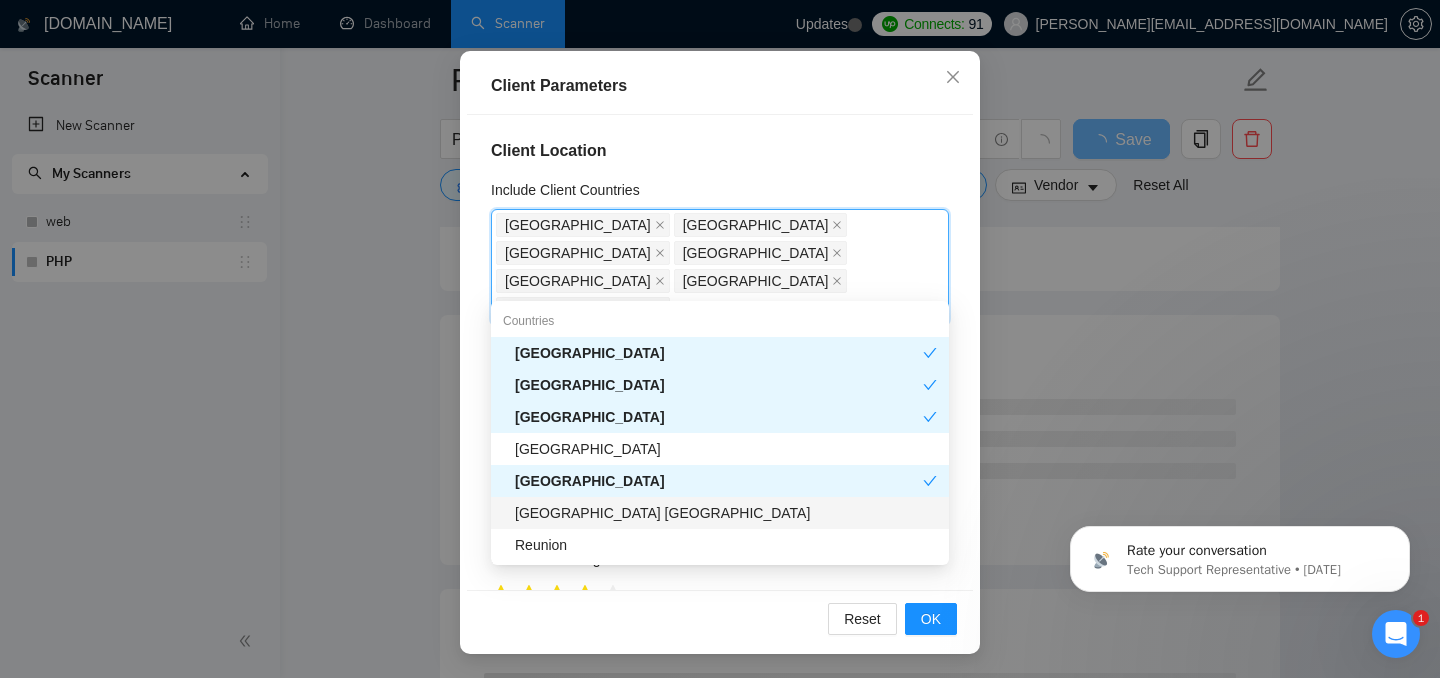 click on "[GEOGRAPHIC_DATA] [GEOGRAPHIC_DATA]" at bounding box center (726, 513) 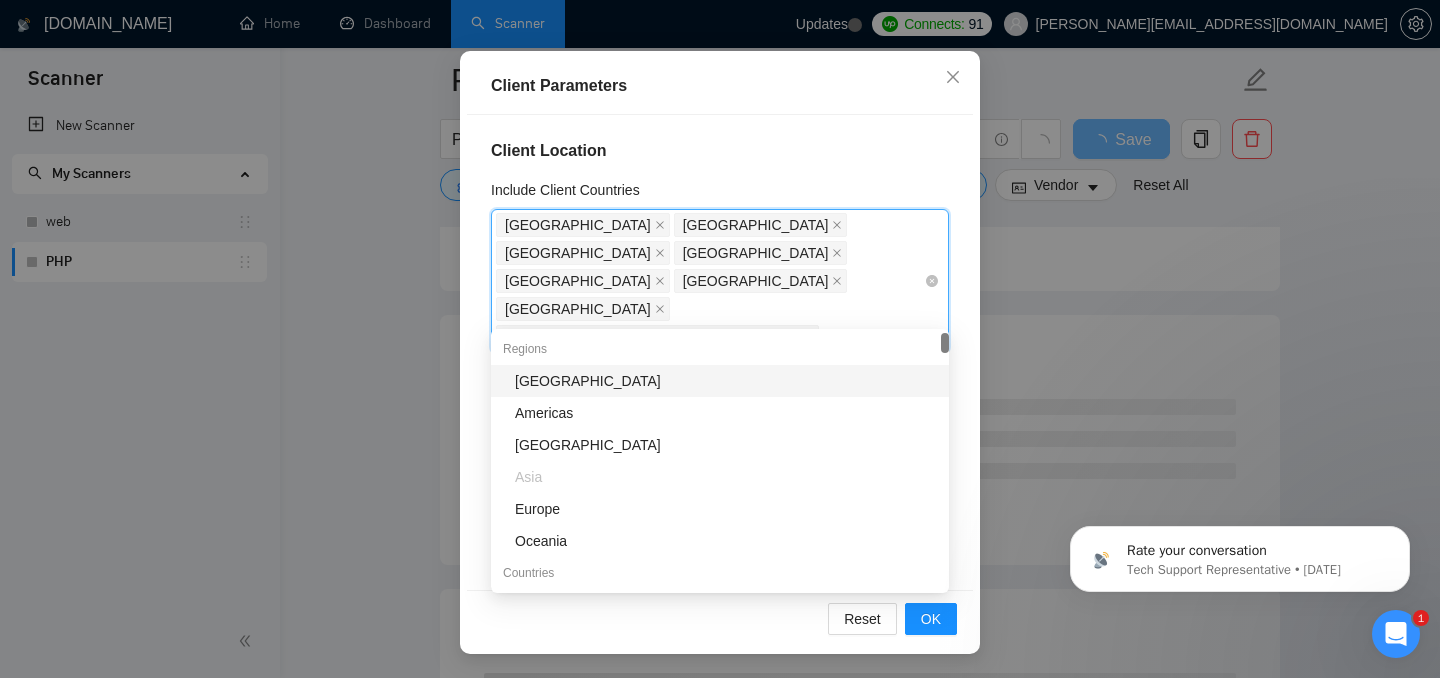 click on "[GEOGRAPHIC_DATA] [GEOGRAPHIC_DATA] [GEOGRAPHIC_DATA] [GEOGRAPHIC_DATA] [GEOGRAPHIC_DATA] [GEOGRAPHIC_DATA] [GEOGRAPHIC_DATA] [GEOGRAPHIC_DATA] [GEOGRAPHIC_DATA] [GEOGRAPHIC_DATA] [GEOGRAPHIC_DATA]" at bounding box center [710, 281] 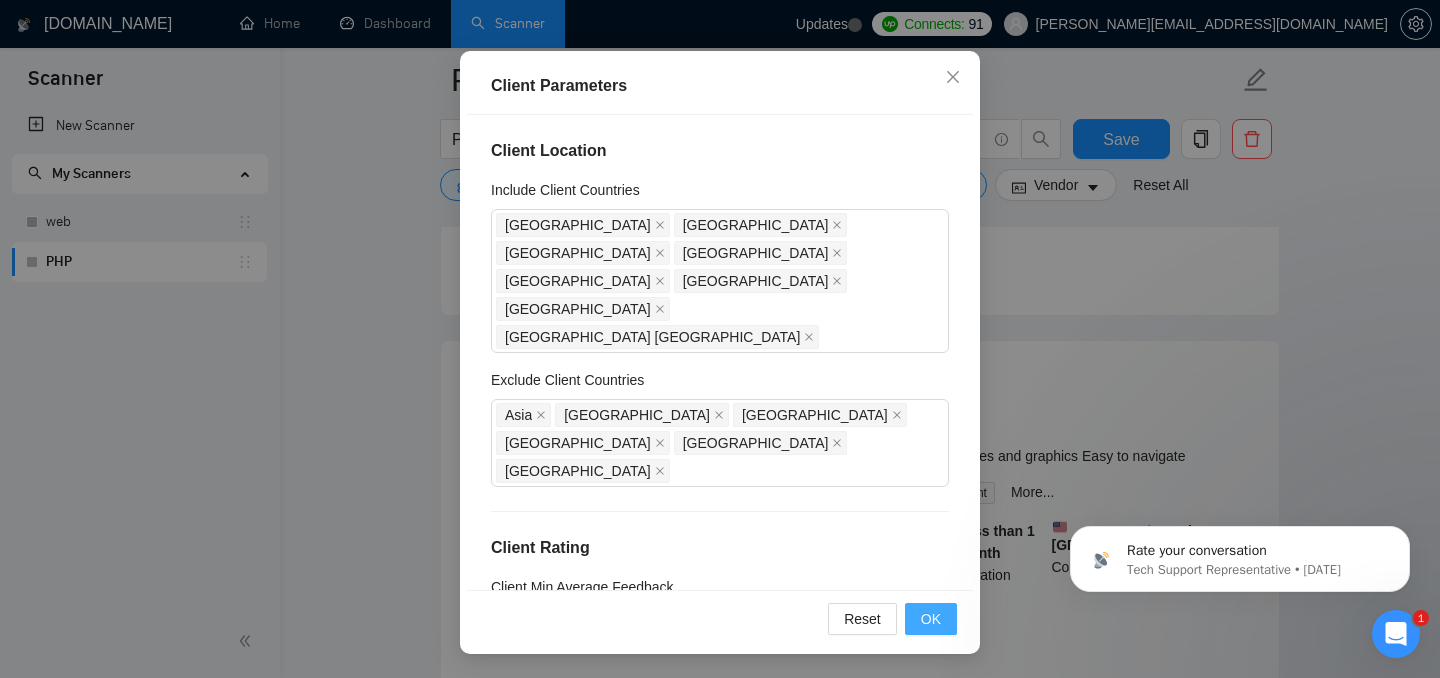 click on "OK" at bounding box center [931, 619] 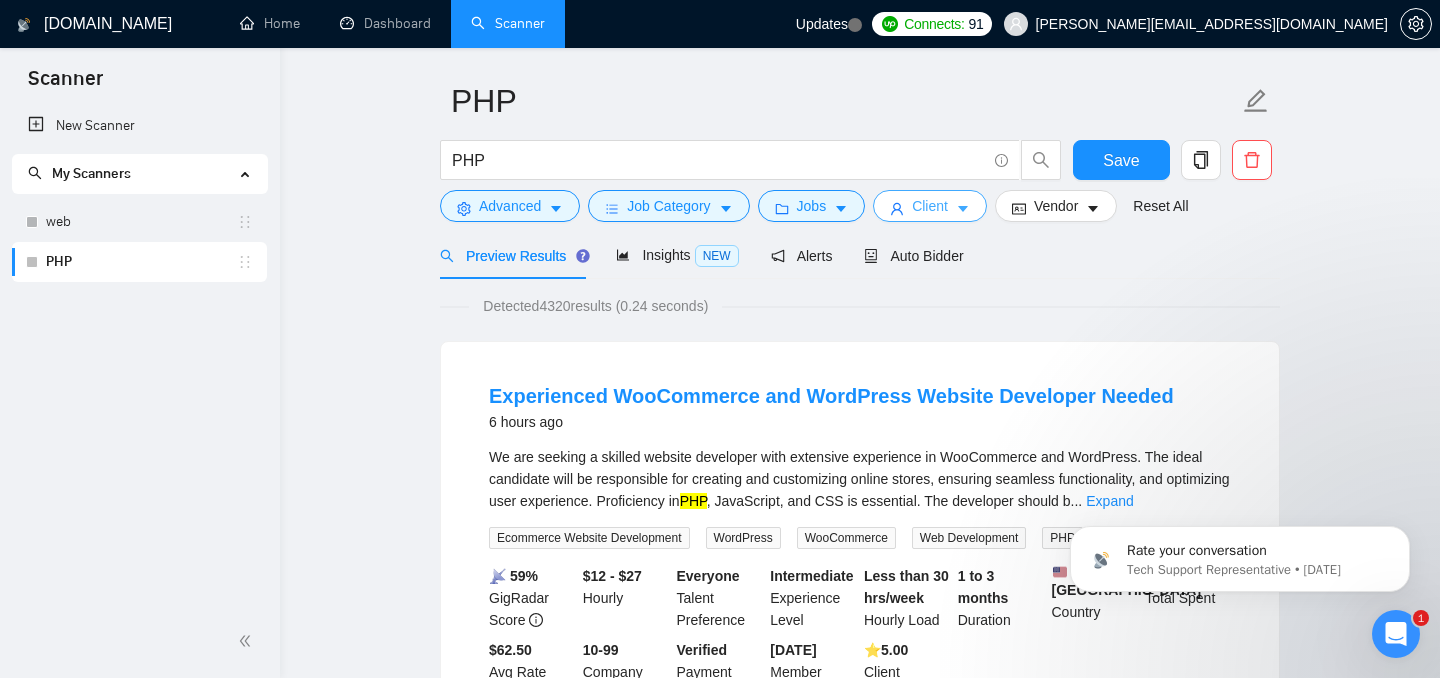 scroll, scrollTop: 0, scrollLeft: 0, axis: both 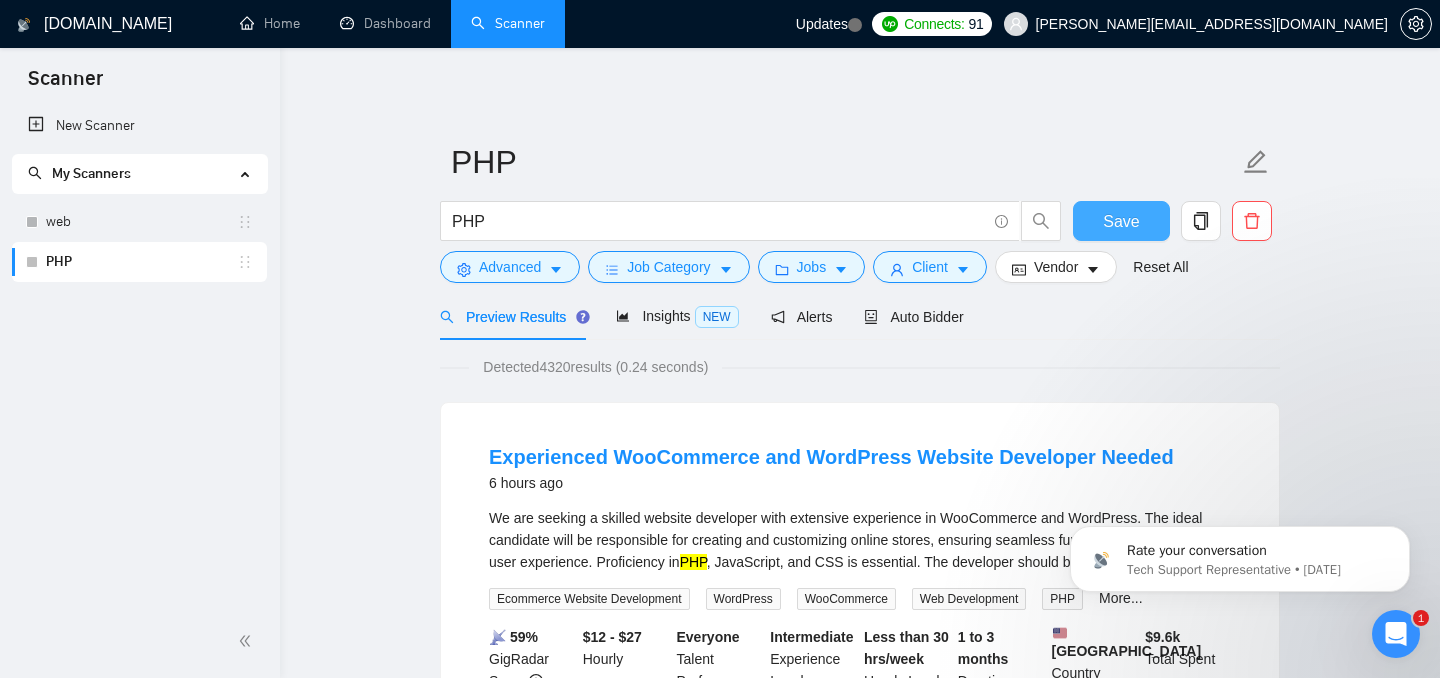 click on "Save" at bounding box center (1121, 221) 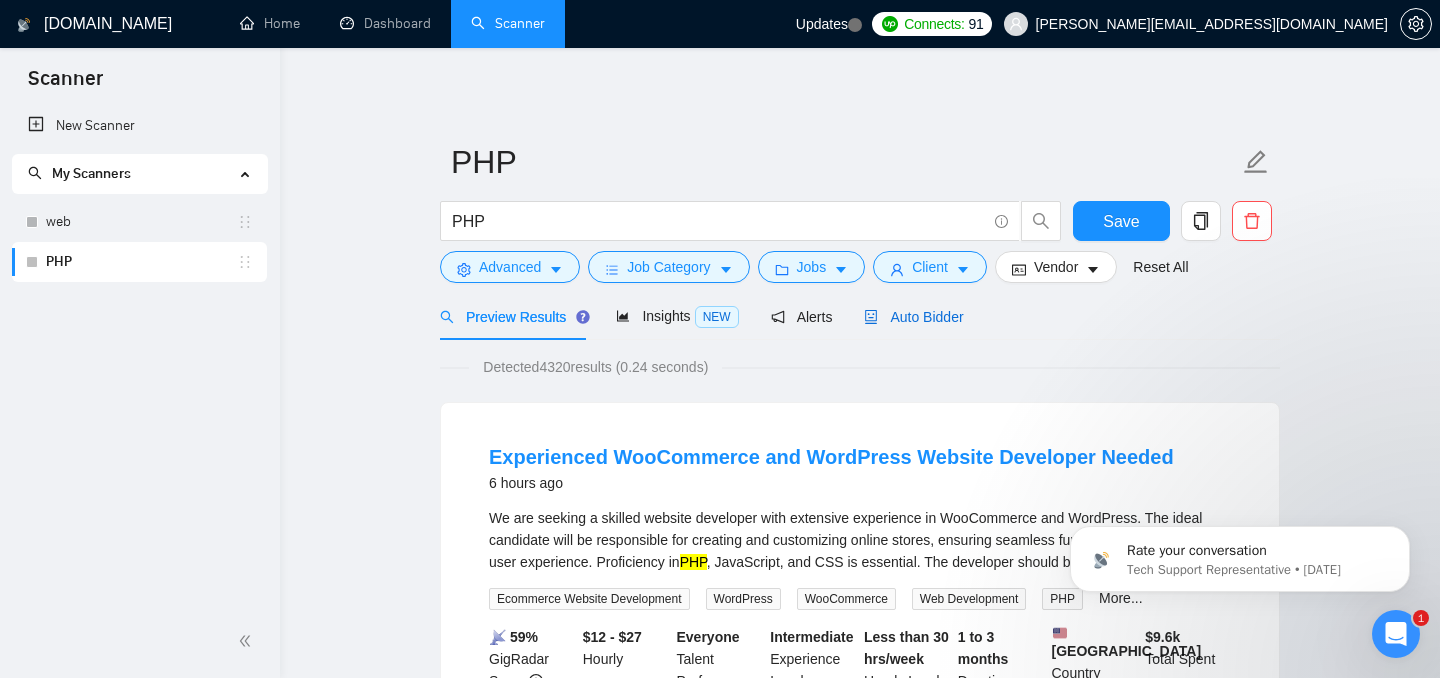 click on "Auto Bidder" at bounding box center (913, 317) 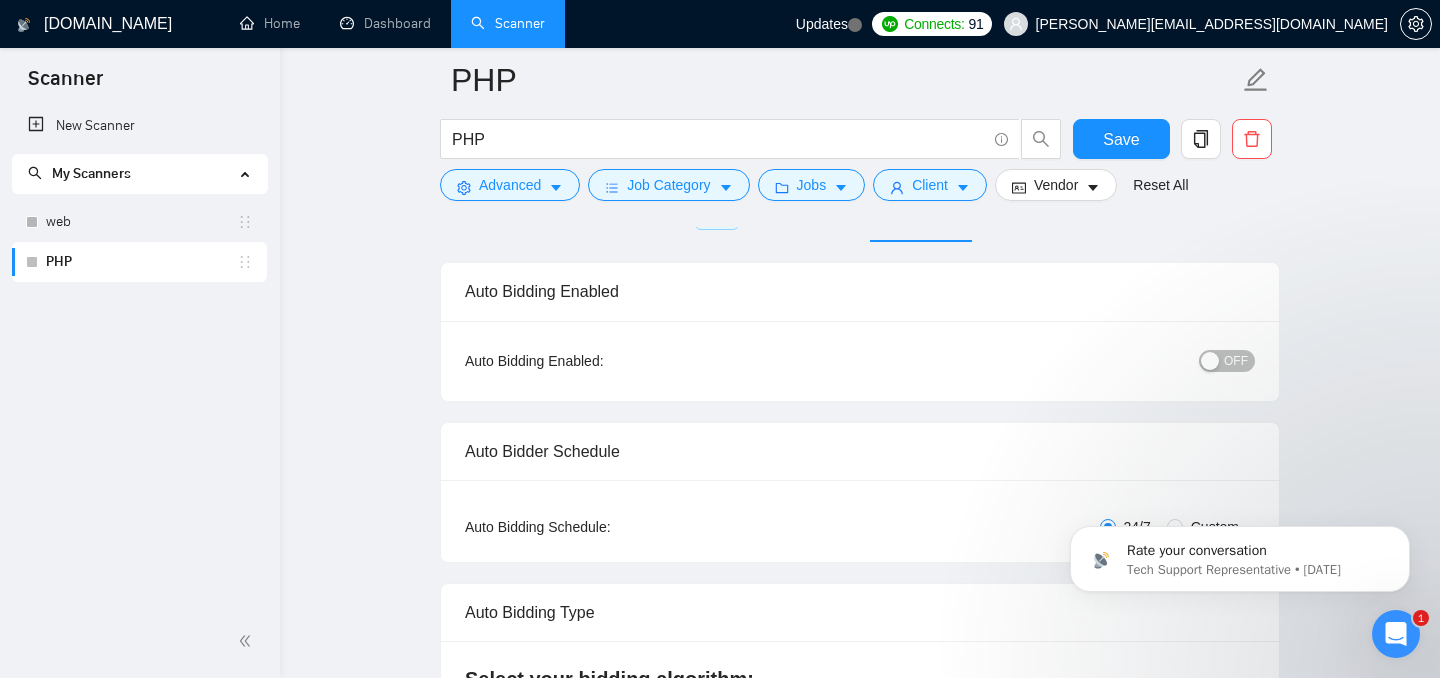 scroll, scrollTop: 0, scrollLeft: 0, axis: both 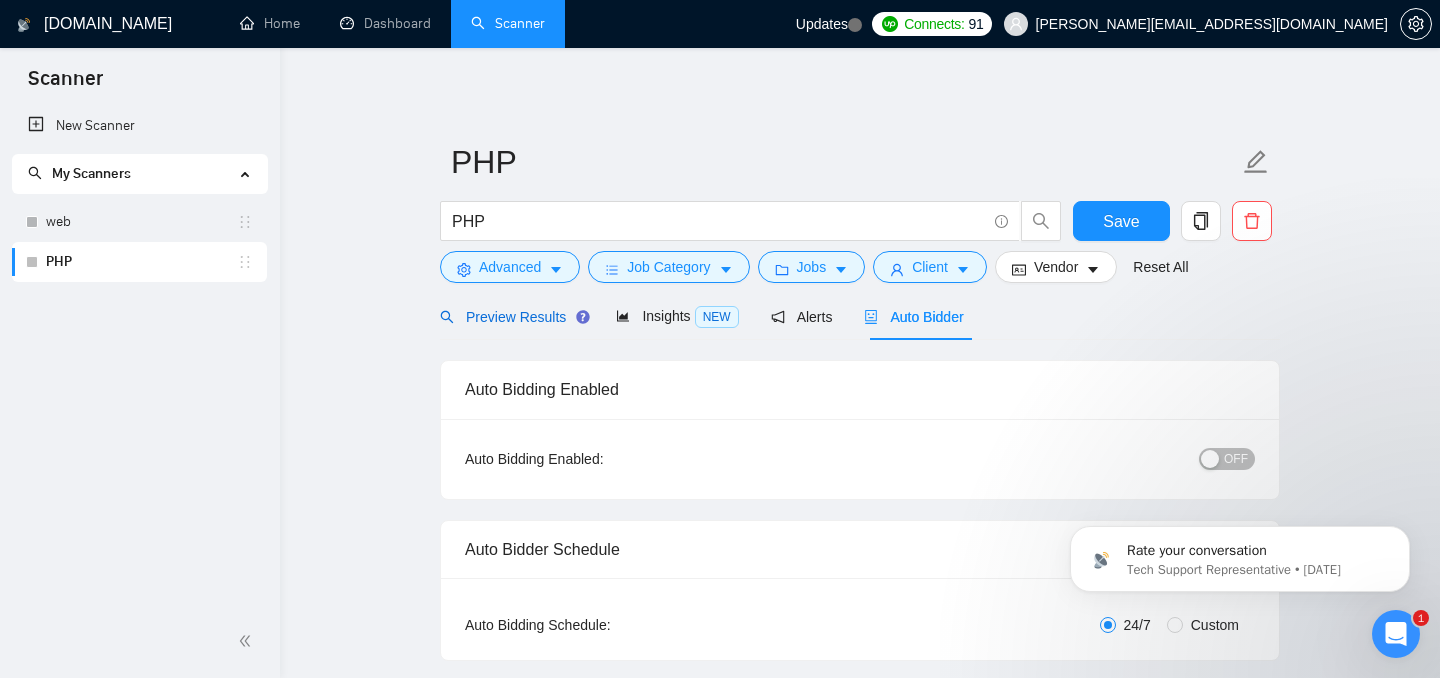 click on "Preview Results" at bounding box center [512, 317] 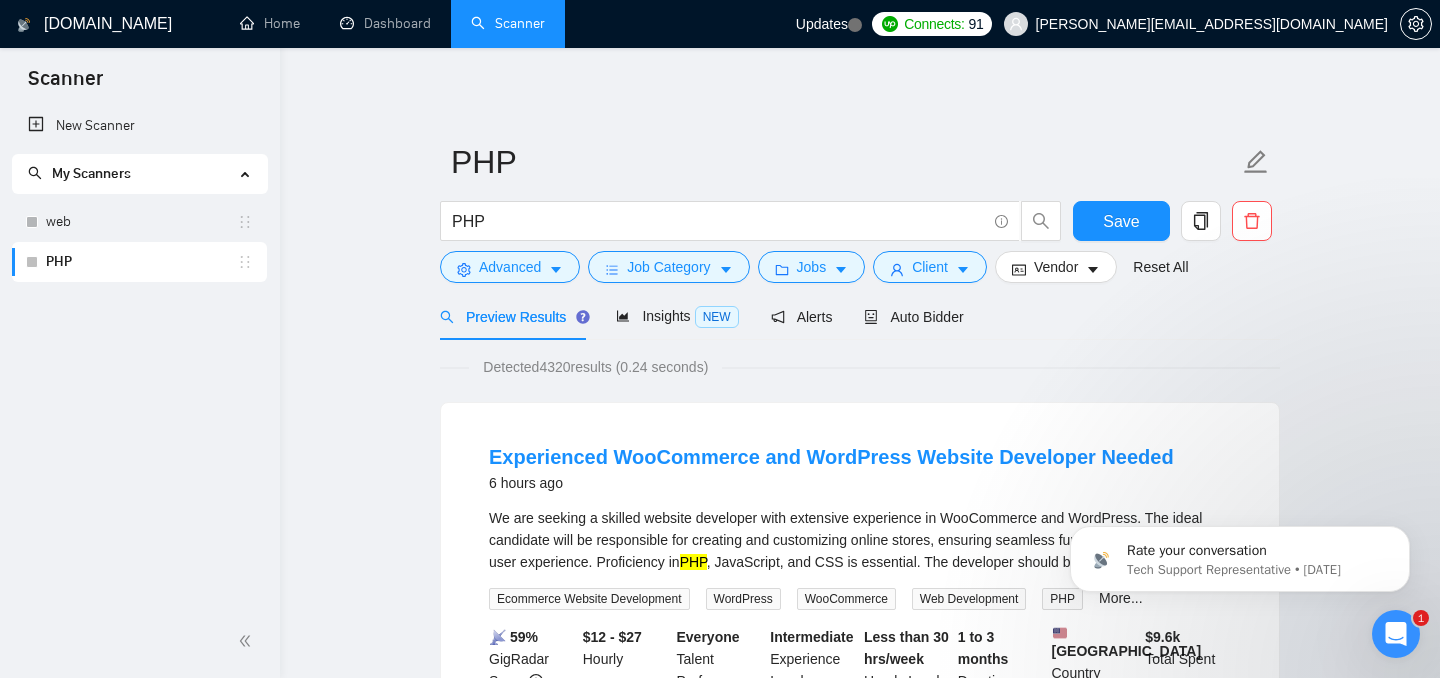scroll, scrollTop: 14, scrollLeft: 0, axis: vertical 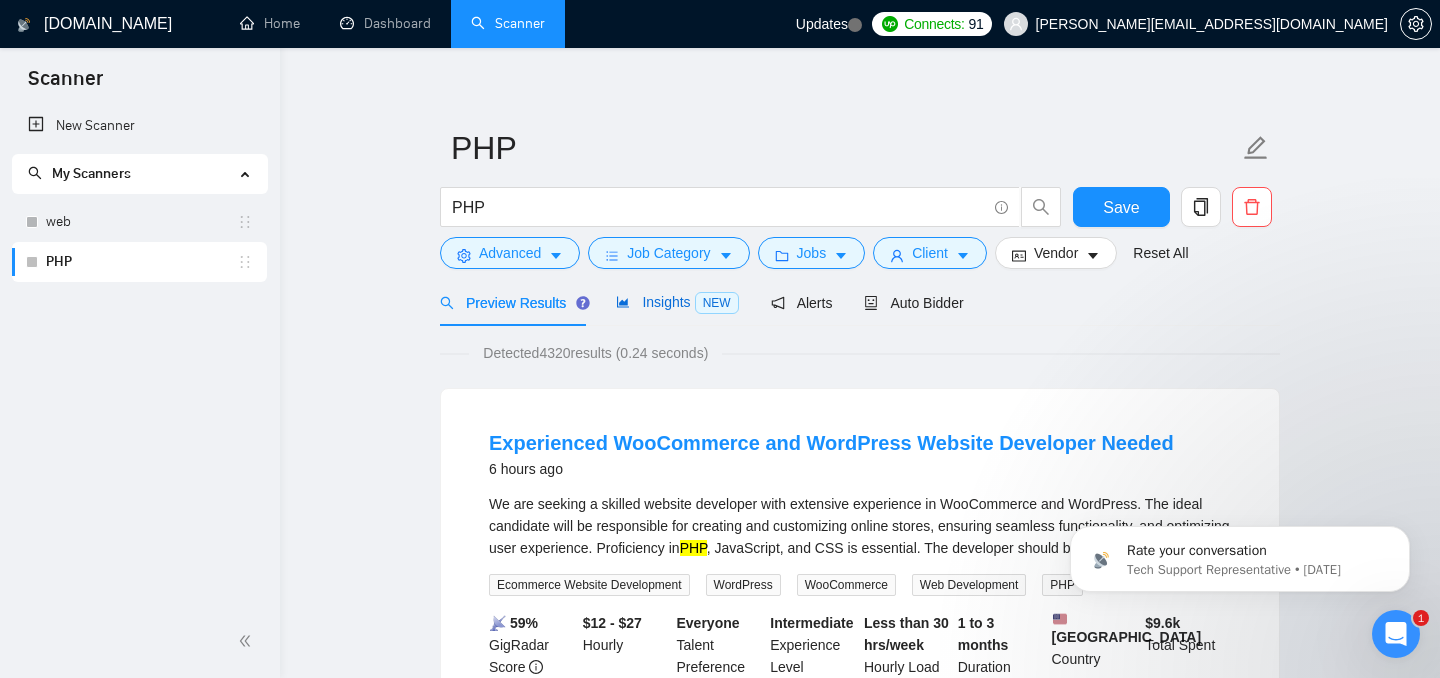 click on "Insights NEW" at bounding box center (677, 302) 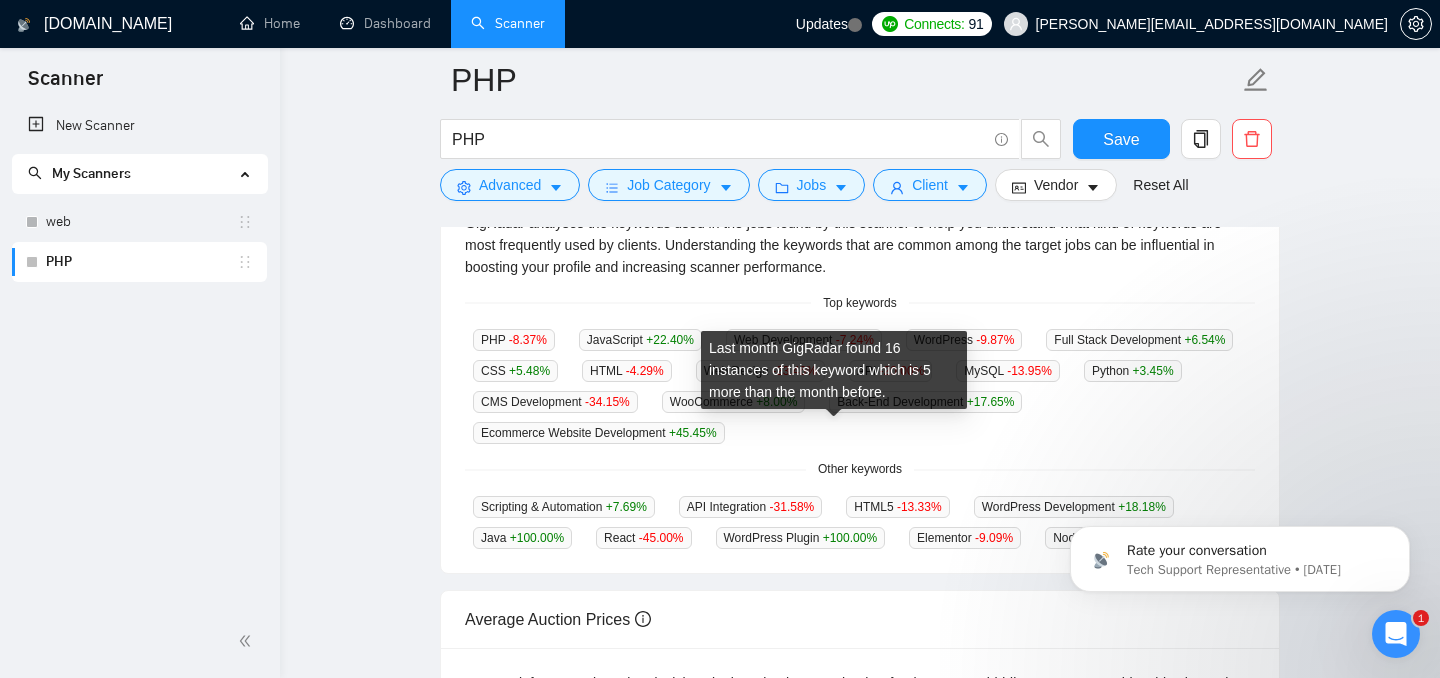 scroll, scrollTop: 471, scrollLeft: 0, axis: vertical 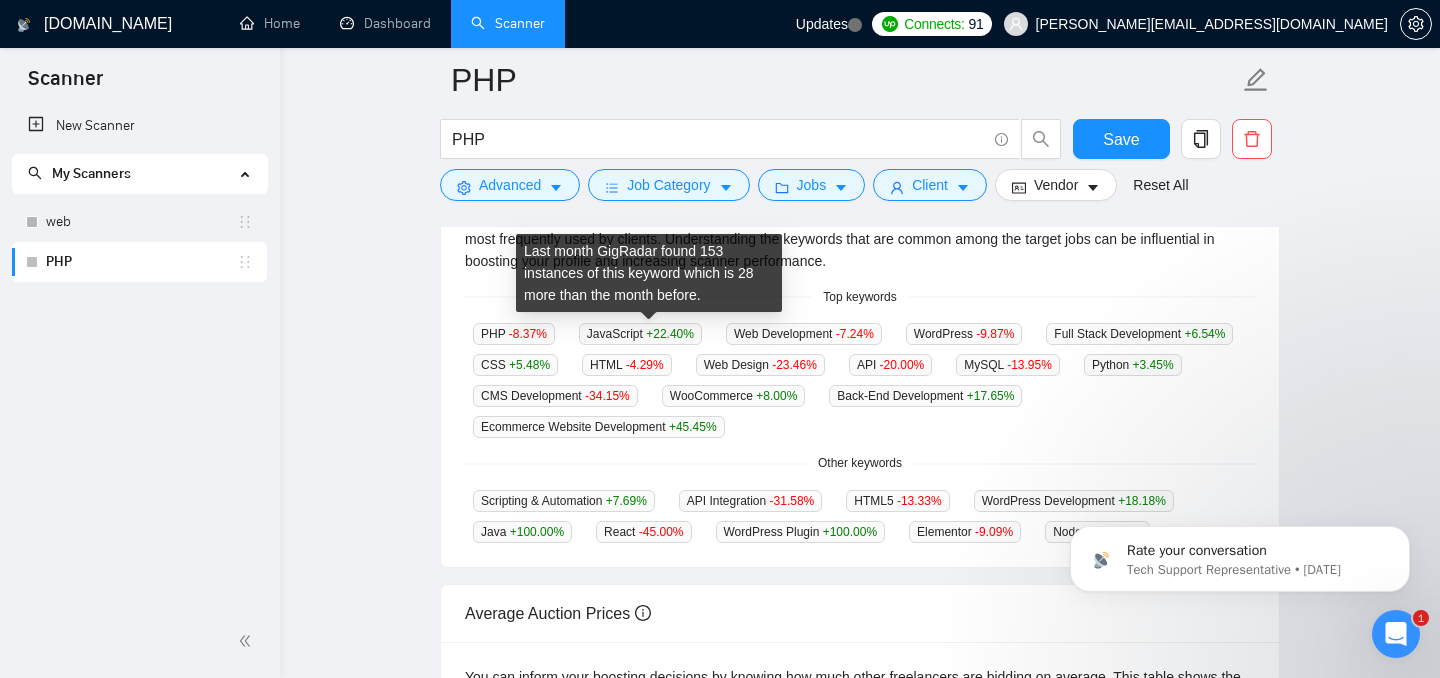 click on "JavaScript   +22.40 %" at bounding box center [640, 334] 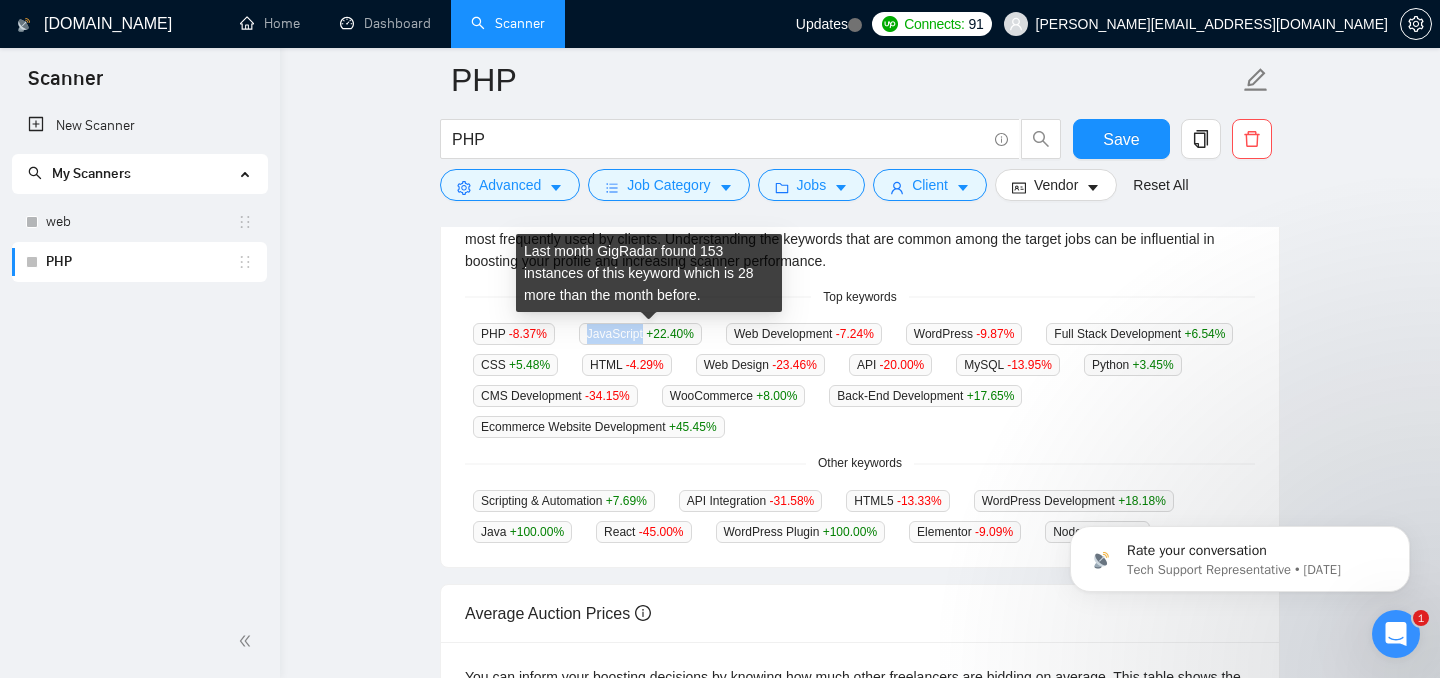 click on "JavaScript   +22.40 %" at bounding box center [640, 334] 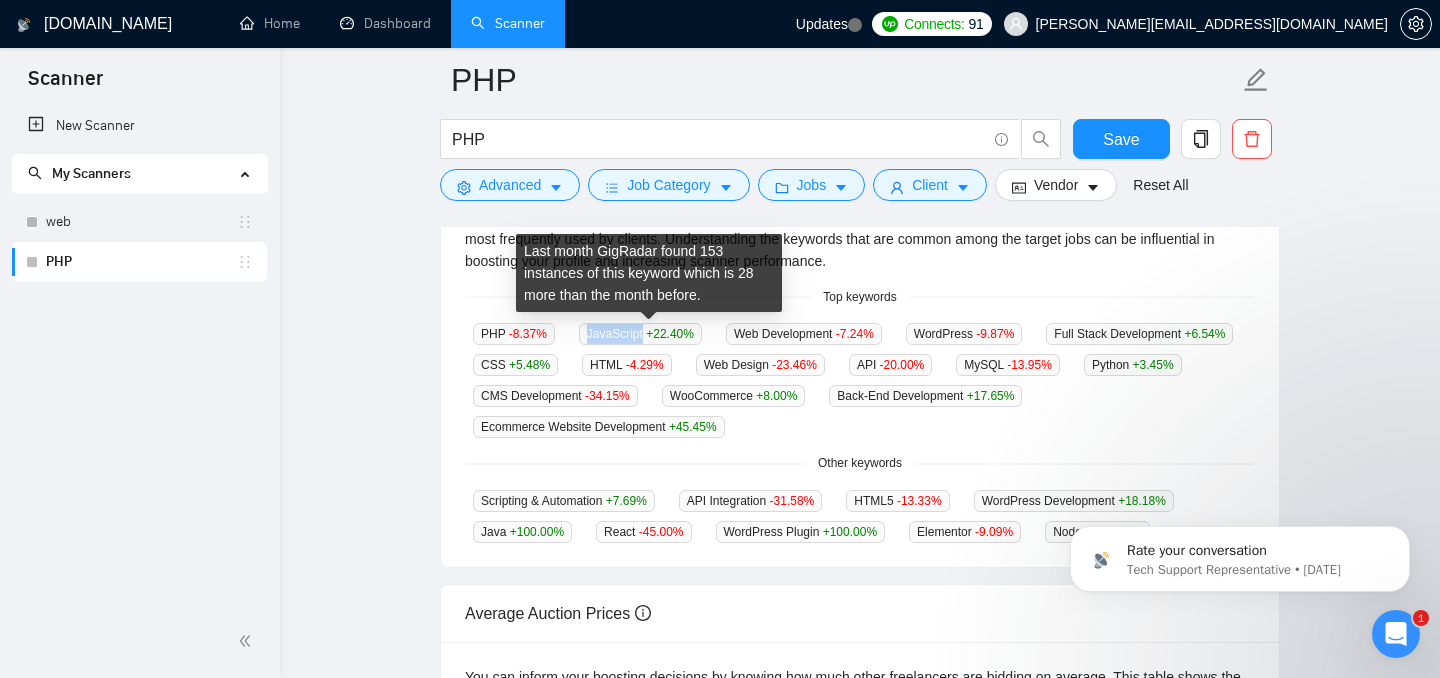 copy on "JavaScript" 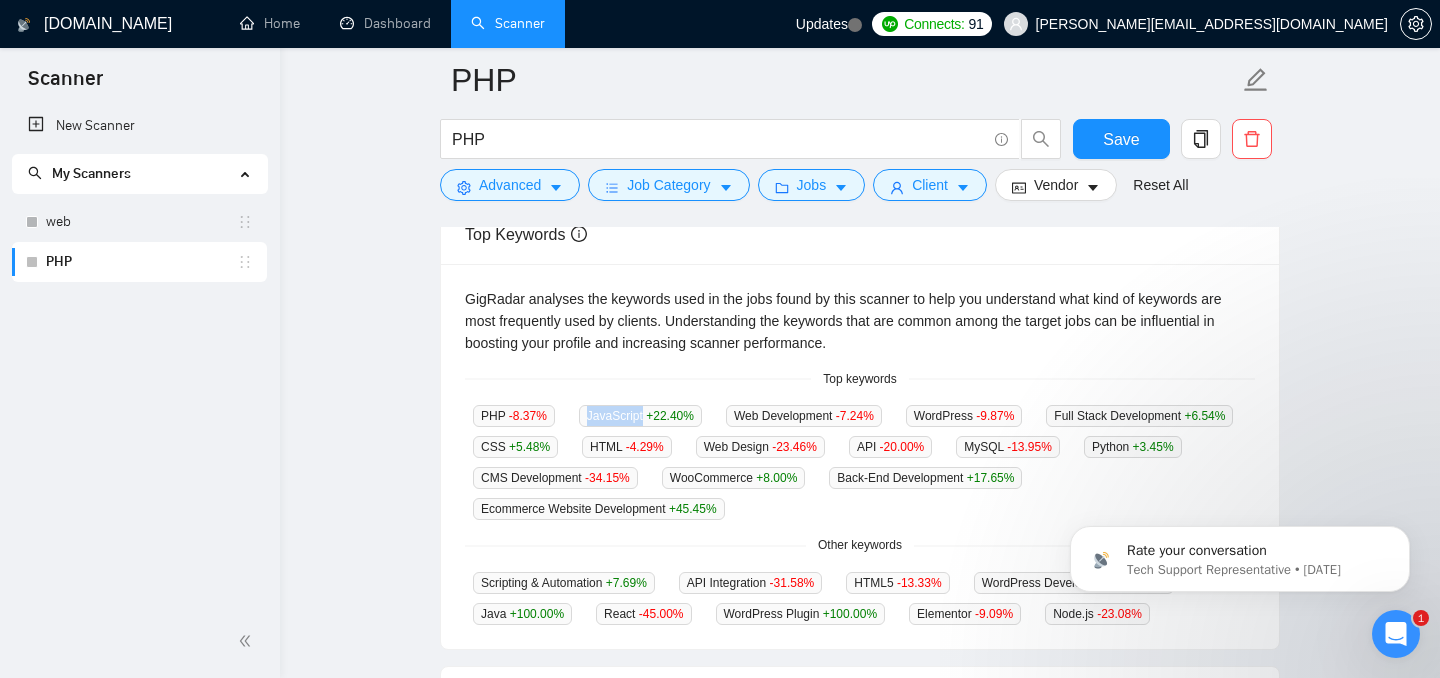 scroll, scrollTop: 390, scrollLeft: 0, axis: vertical 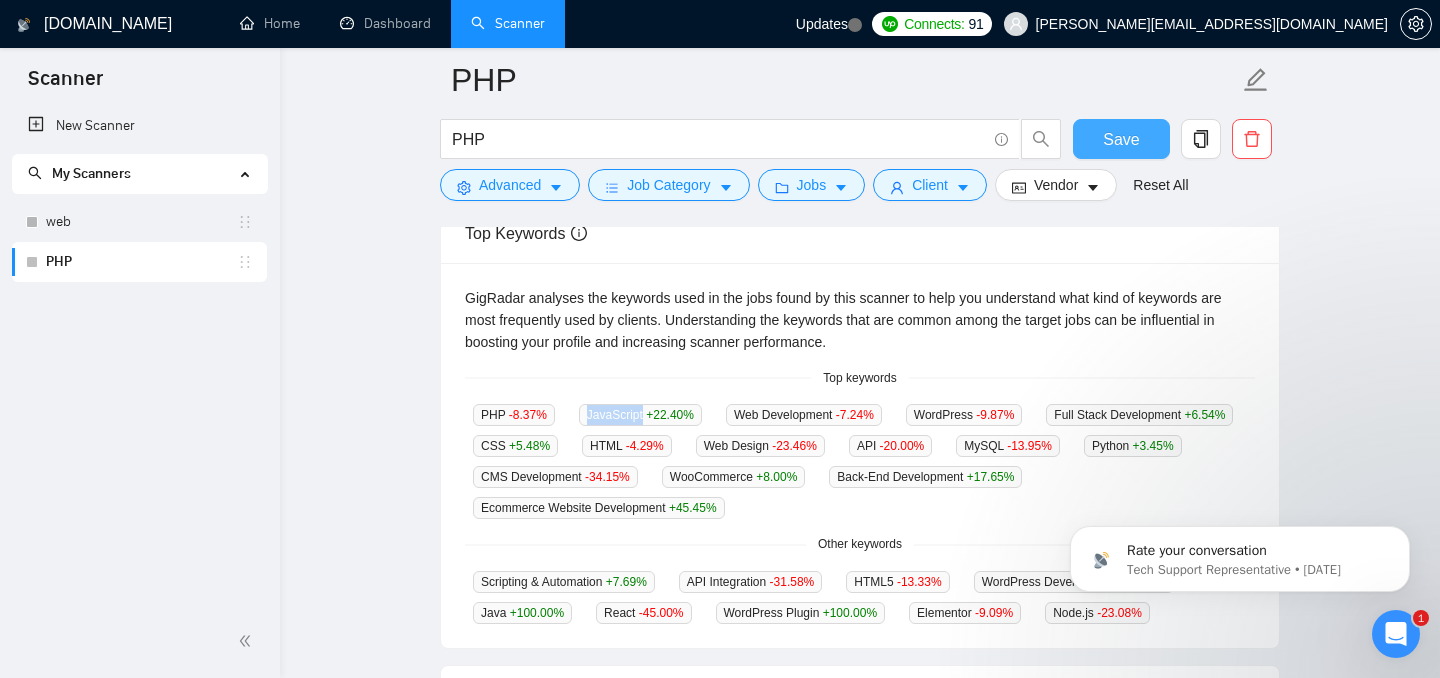 click on "Save" at bounding box center [1121, 139] 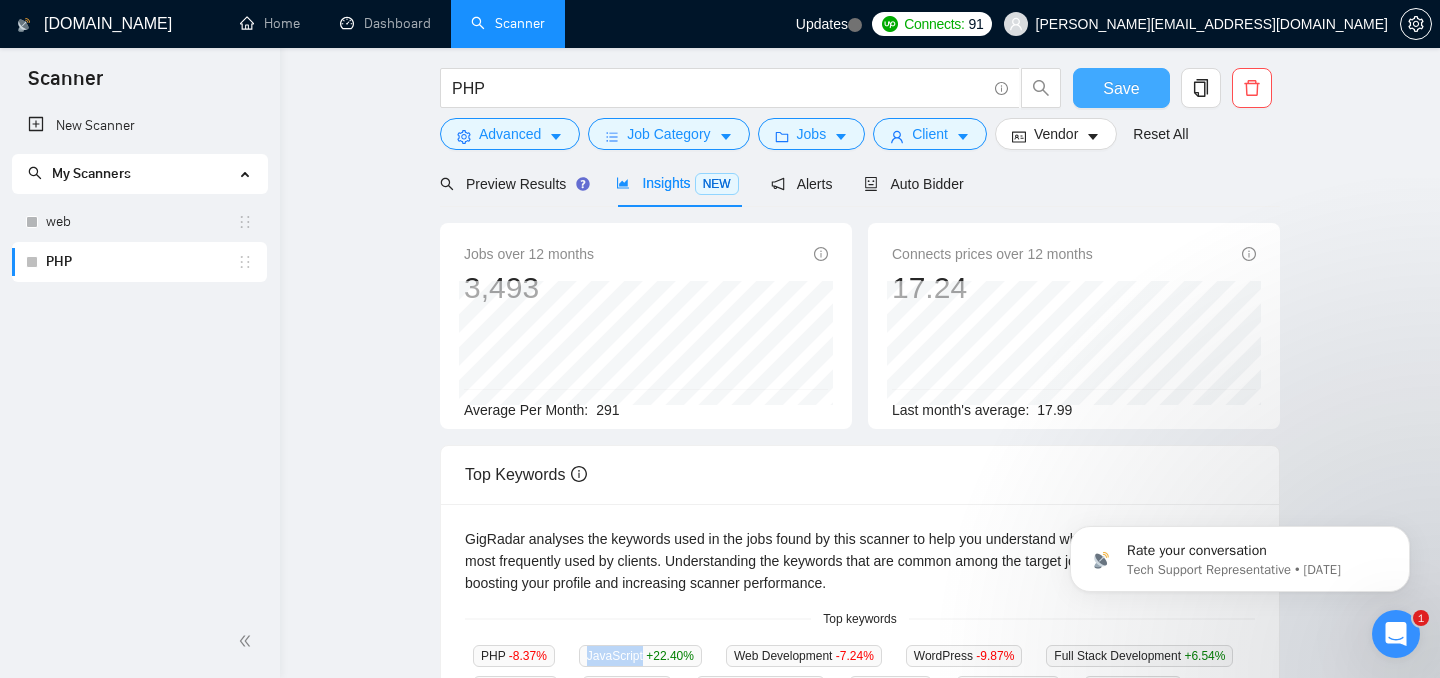 scroll, scrollTop: 0, scrollLeft: 0, axis: both 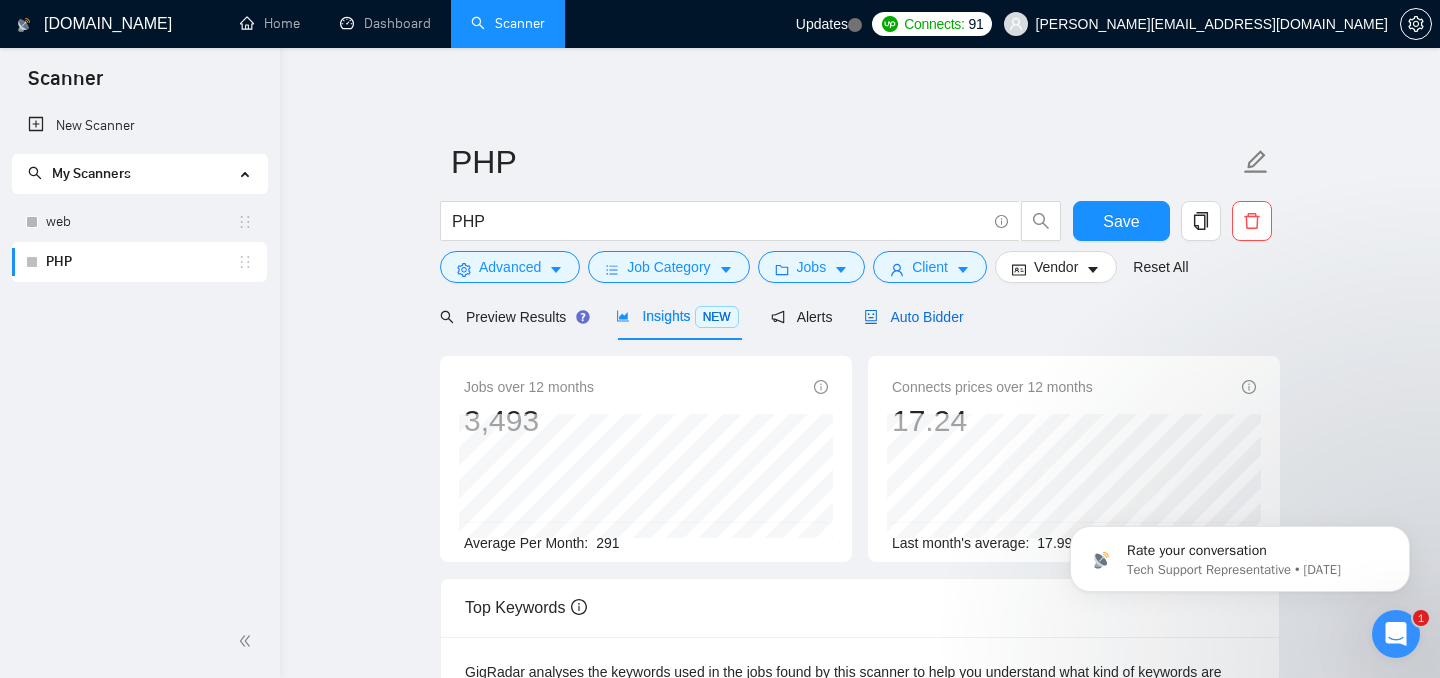 click on "Auto Bidder" at bounding box center [913, 317] 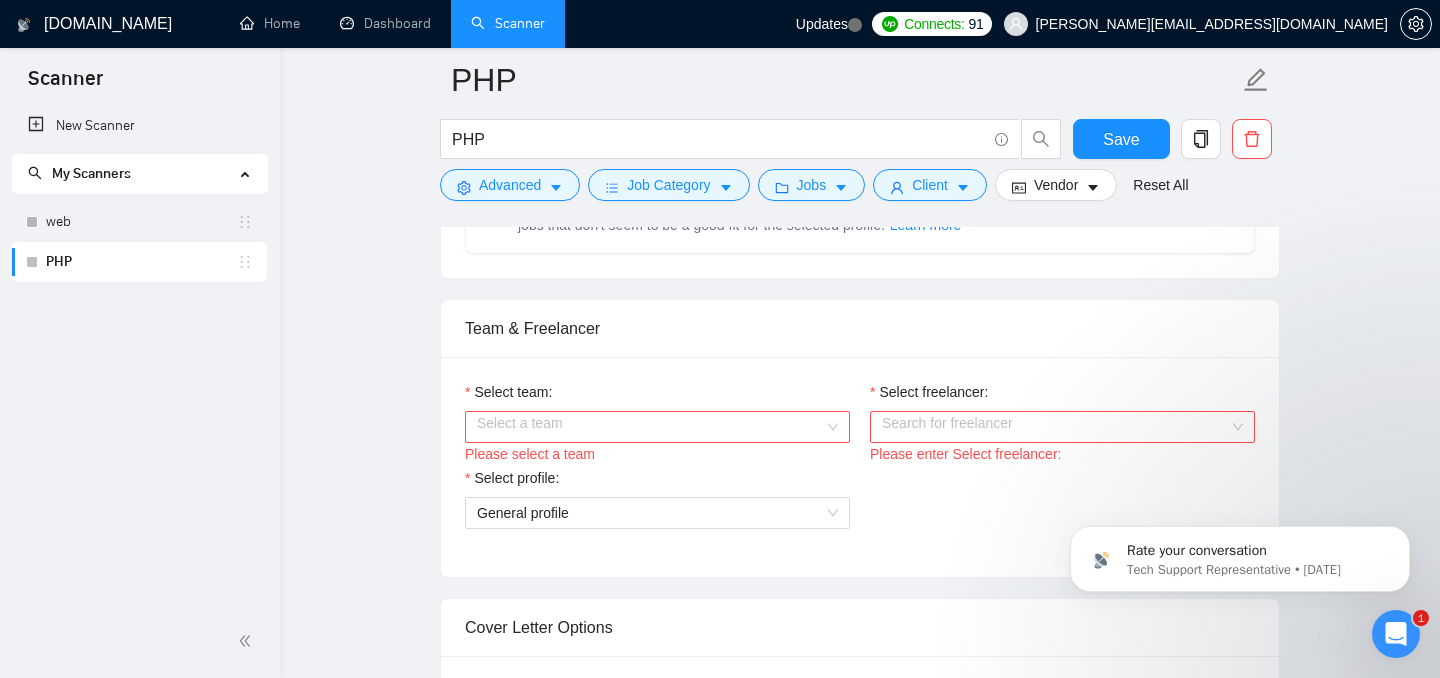 scroll, scrollTop: 938, scrollLeft: 0, axis: vertical 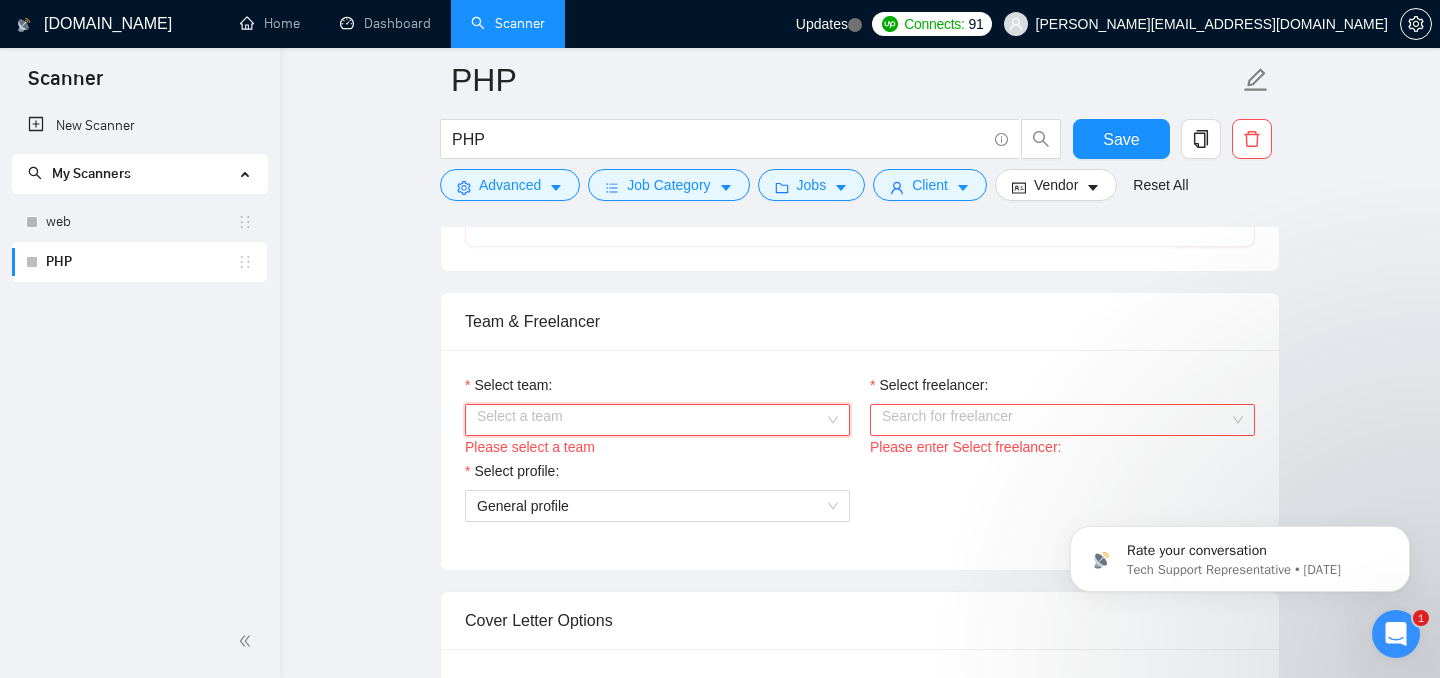 click on "Select team:" at bounding box center [650, 420] 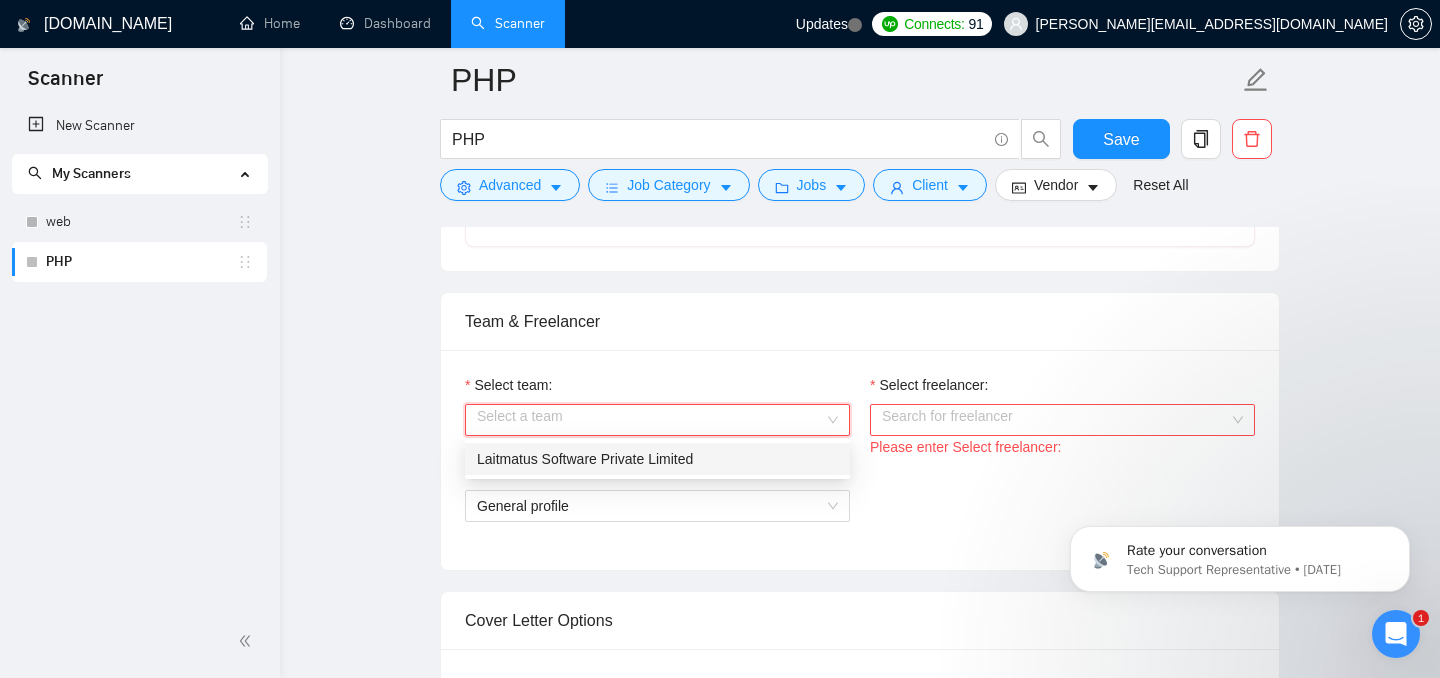 click on "Laitmatus Software Private Limited" at bounding box center (657, 459) 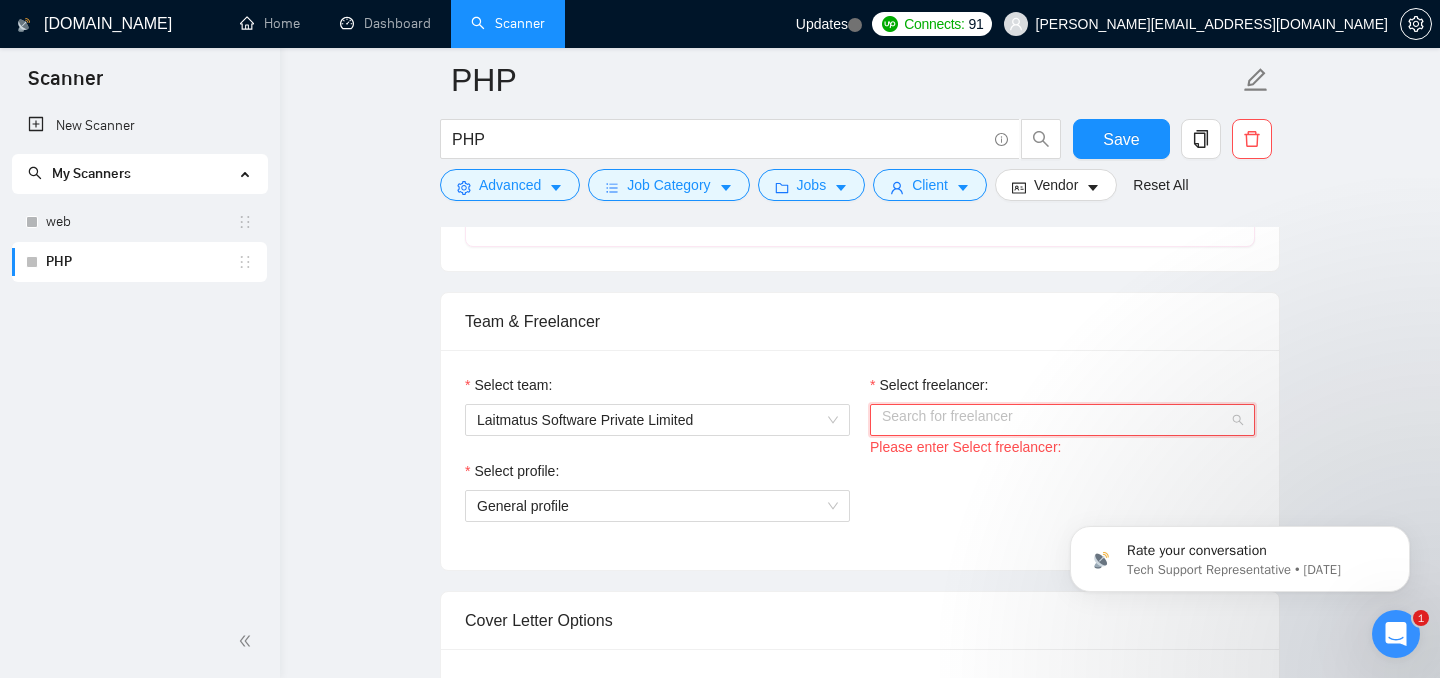 click on "Select freelancer:" at bounding box center (1055, 420) 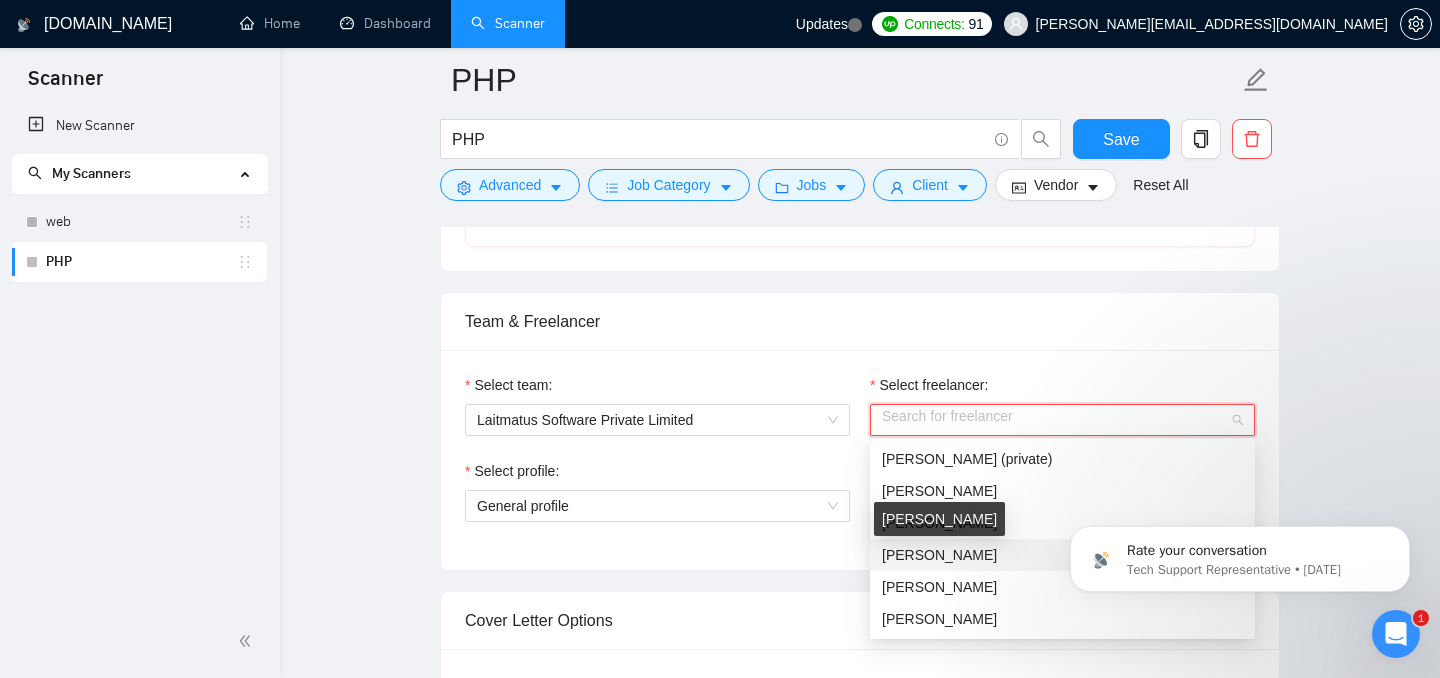 click on "[PERSON_NAME]" at bounding box center (939, 555) 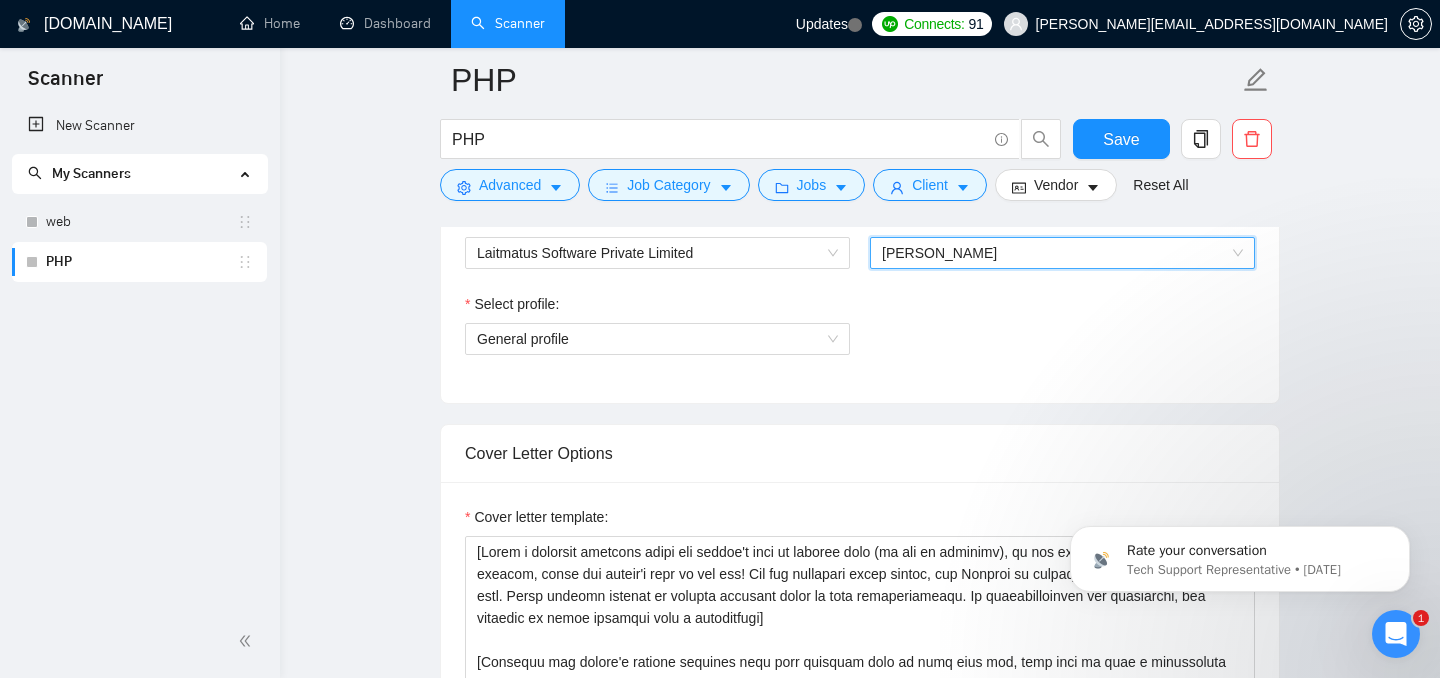 scroll, scrollTop: 1077, scrollLeft: 0, axis: vertical 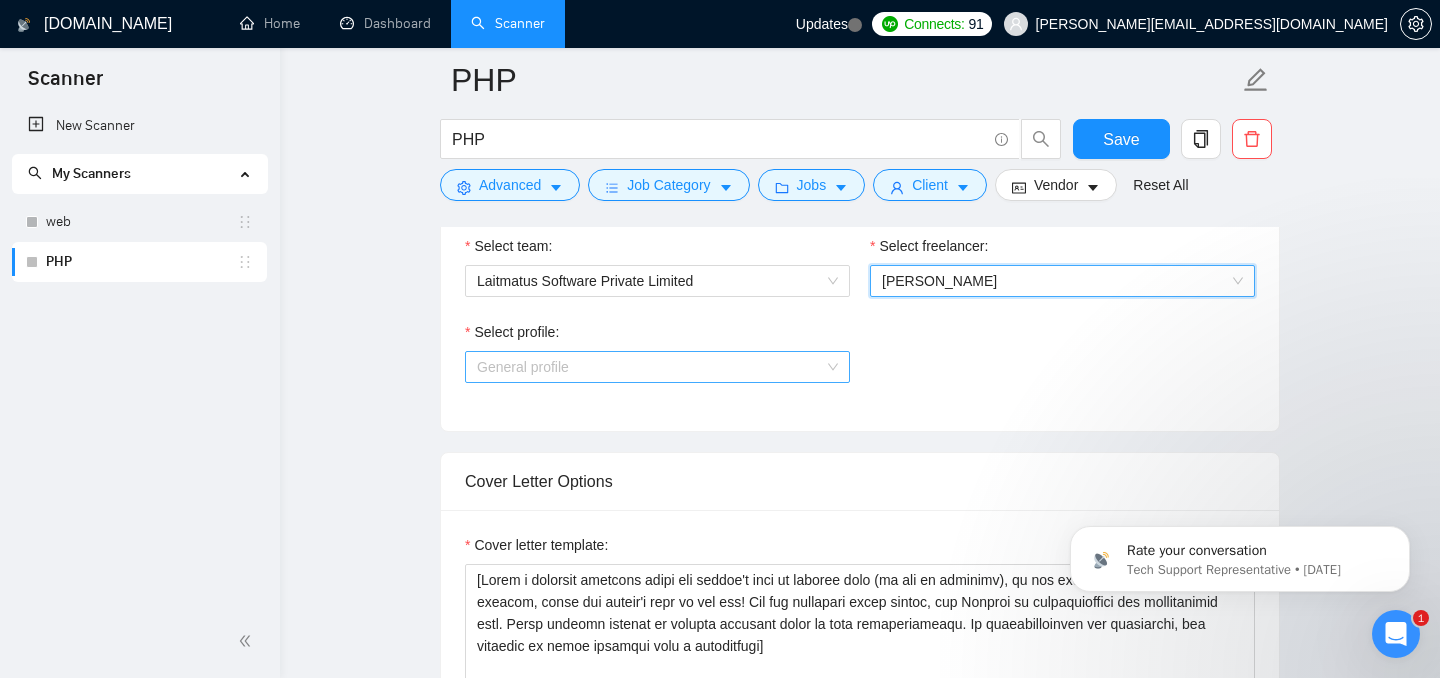 click on "General profile" at bounding box center [657, 367] 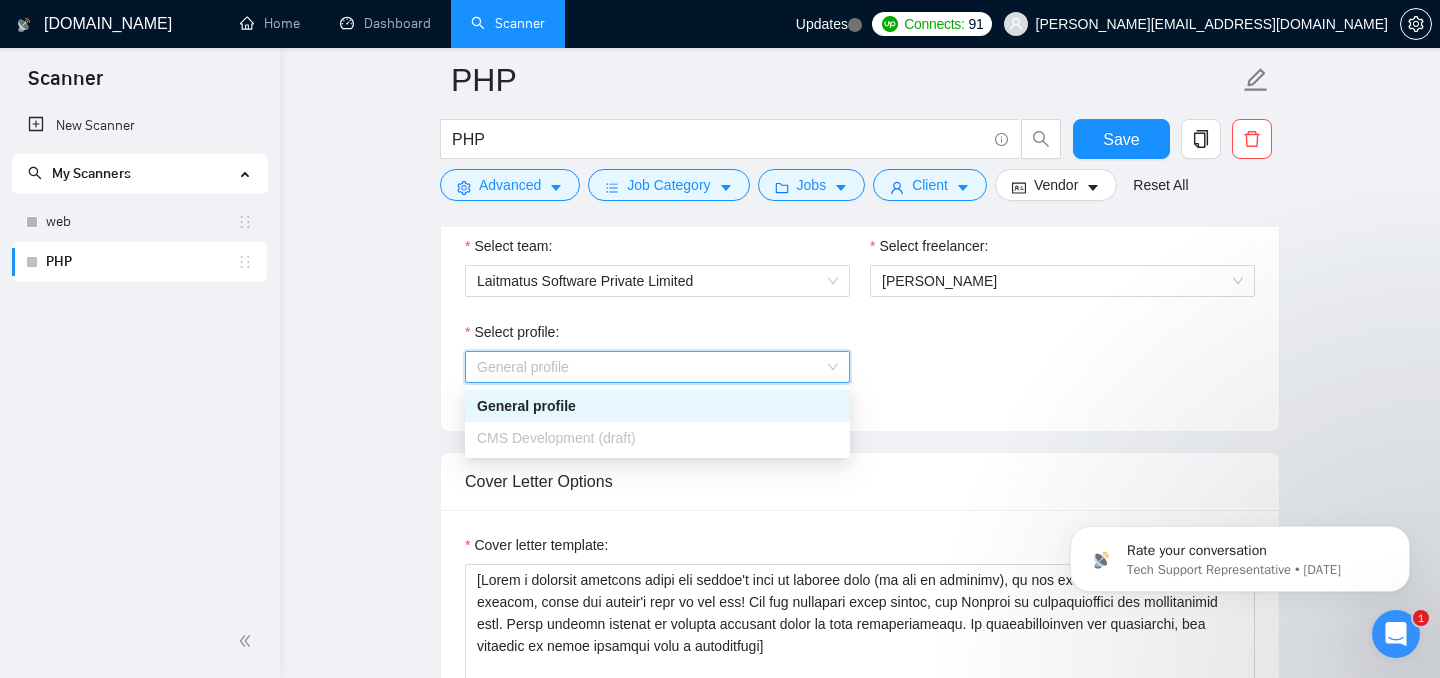 click on "General profile" at bounding box center (657, 406) 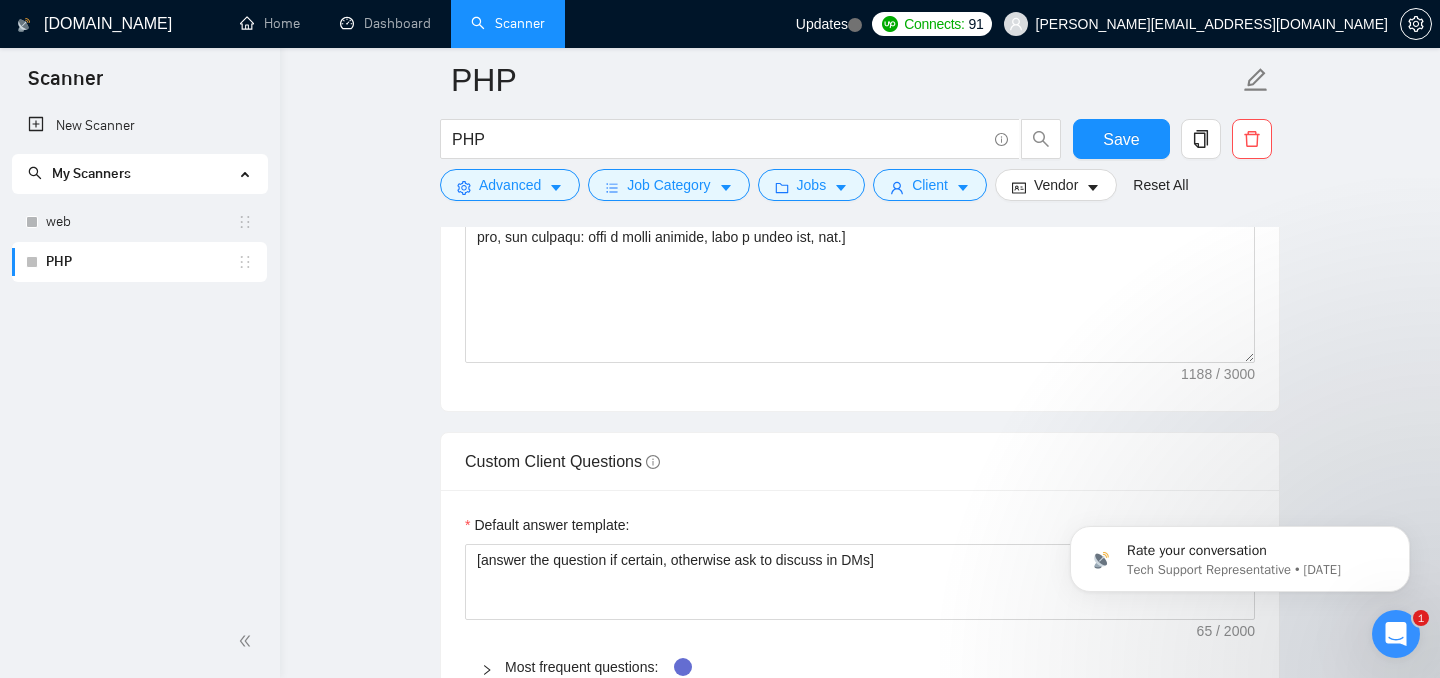 scroll, scrollTop: 1678, scrollLeft: 0, axis: vertical 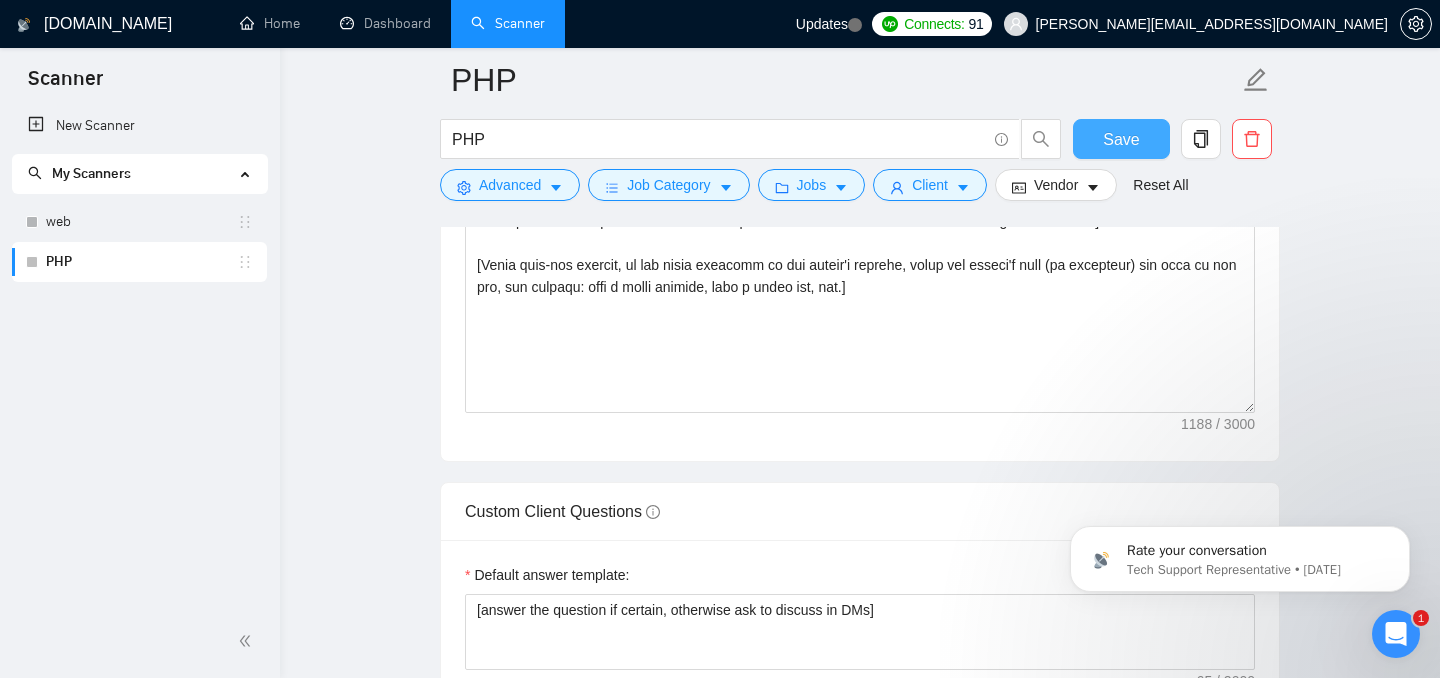 click on "Save" at bounding box center (1121, 139) 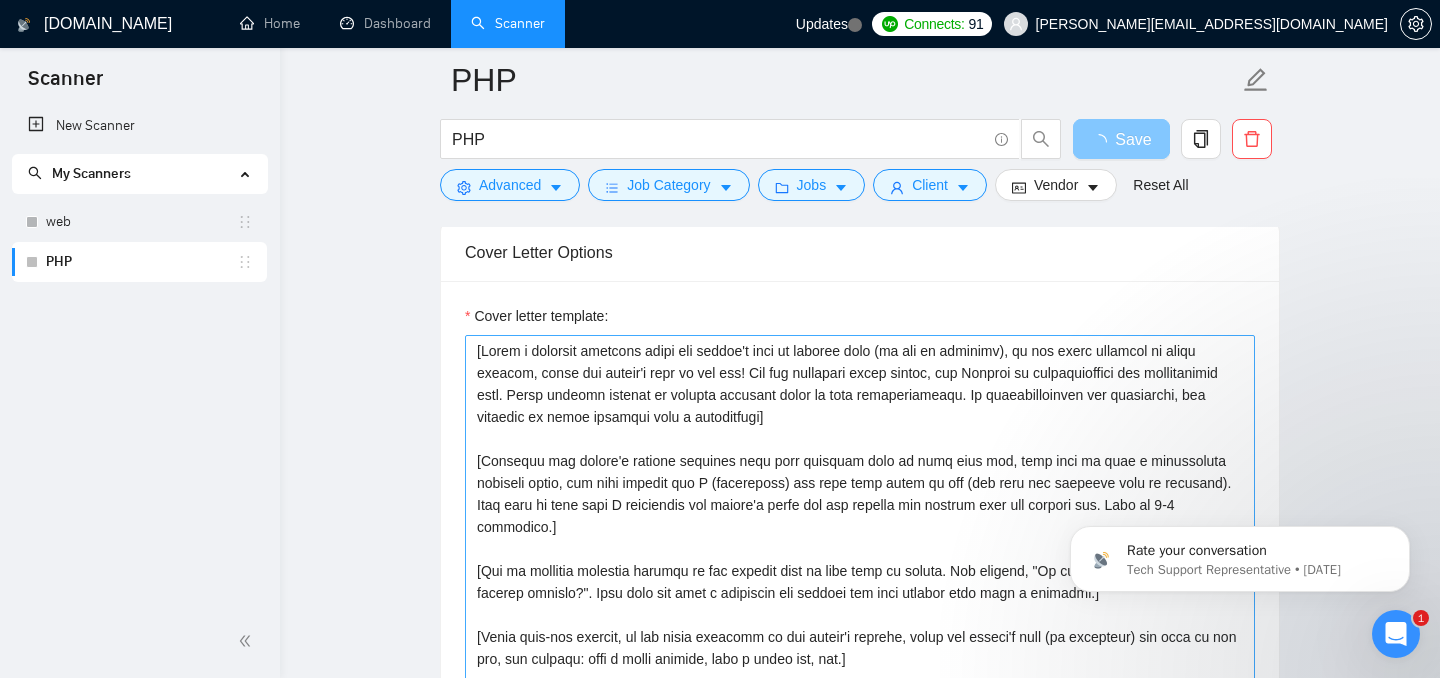 scroll, scrollTop: 1312, scrollLeft: 0, axis: vertical 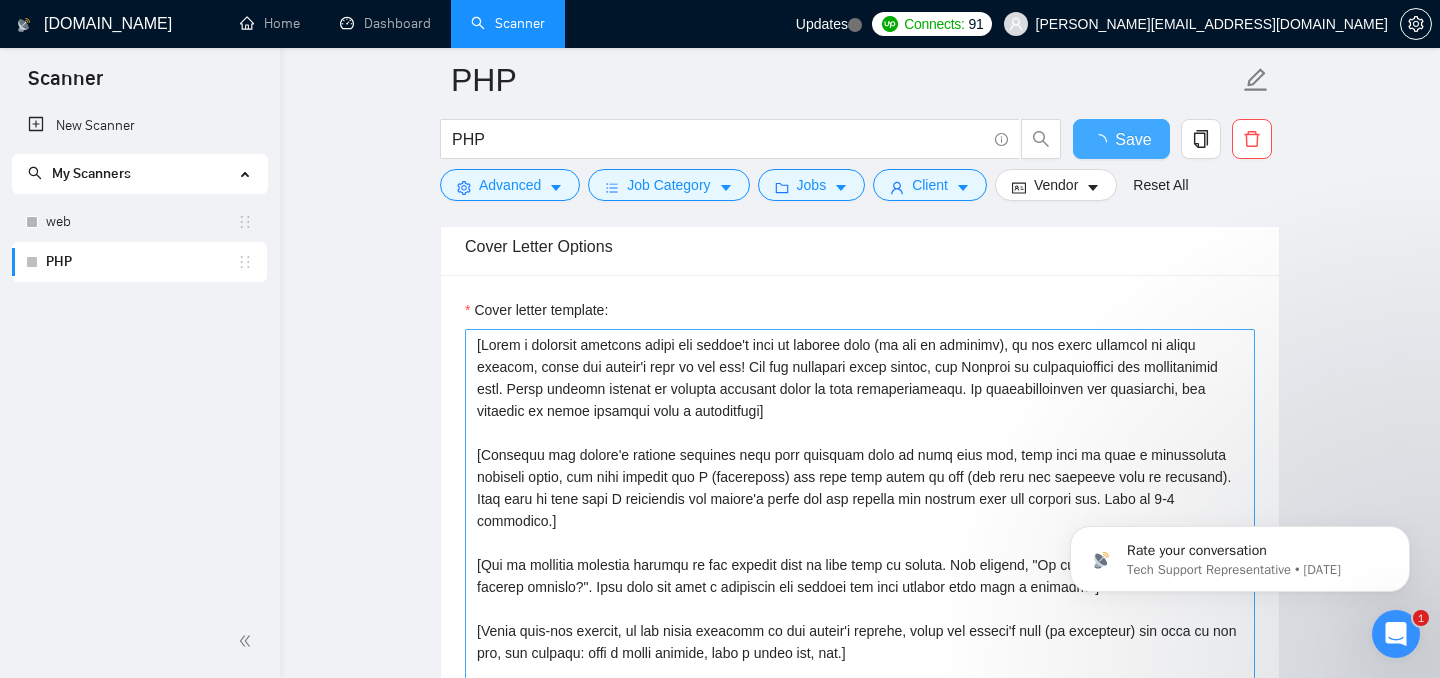 type 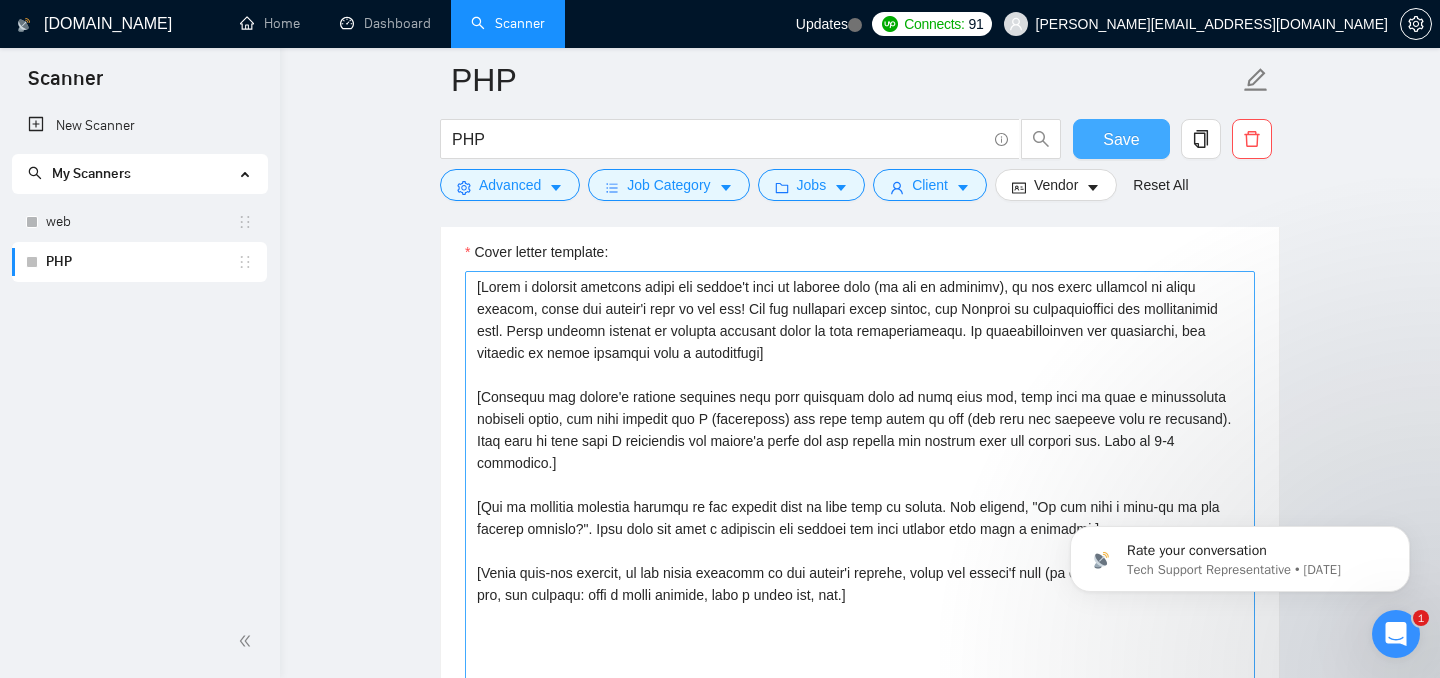 scroll, scrollTop: 1412, scrollLeft: 0, axis: vertical 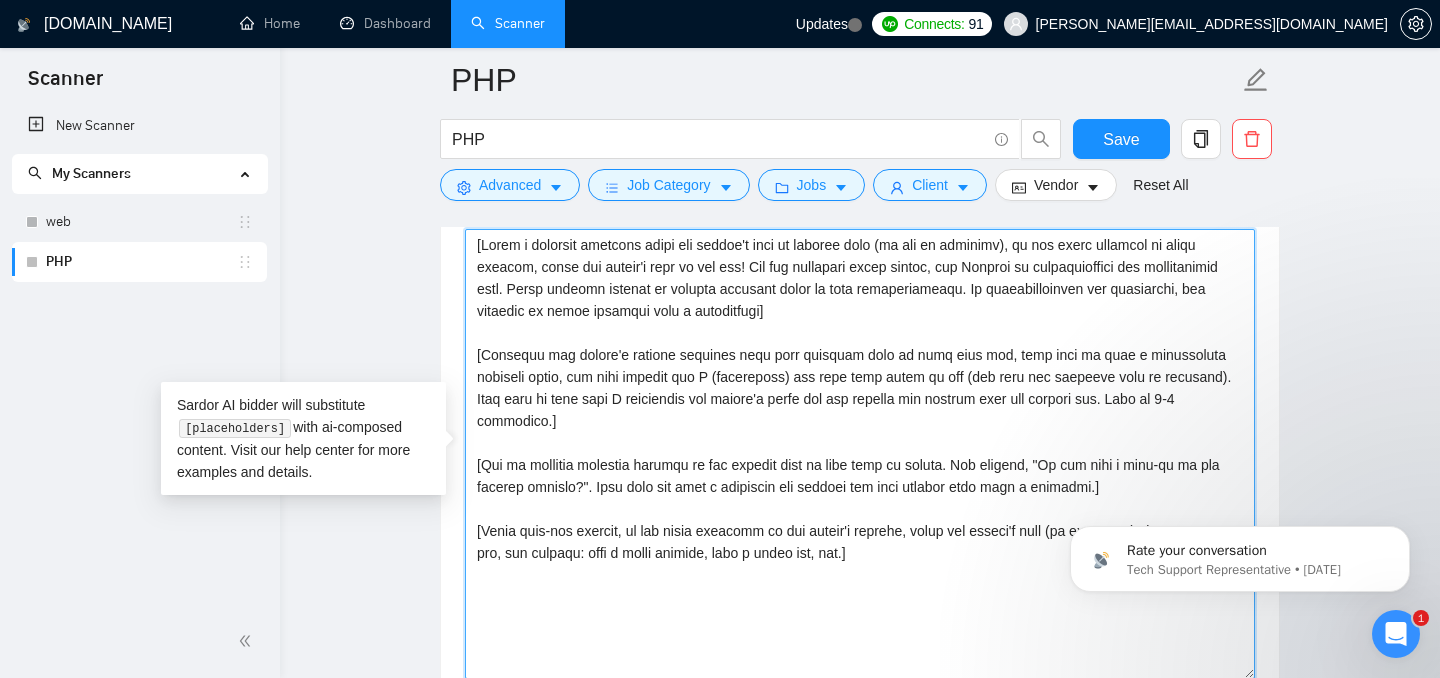 drag, startPoint x: 912, startPoint y: 533, endPoint x: 468, endPoint y: 231, distance: 536.973 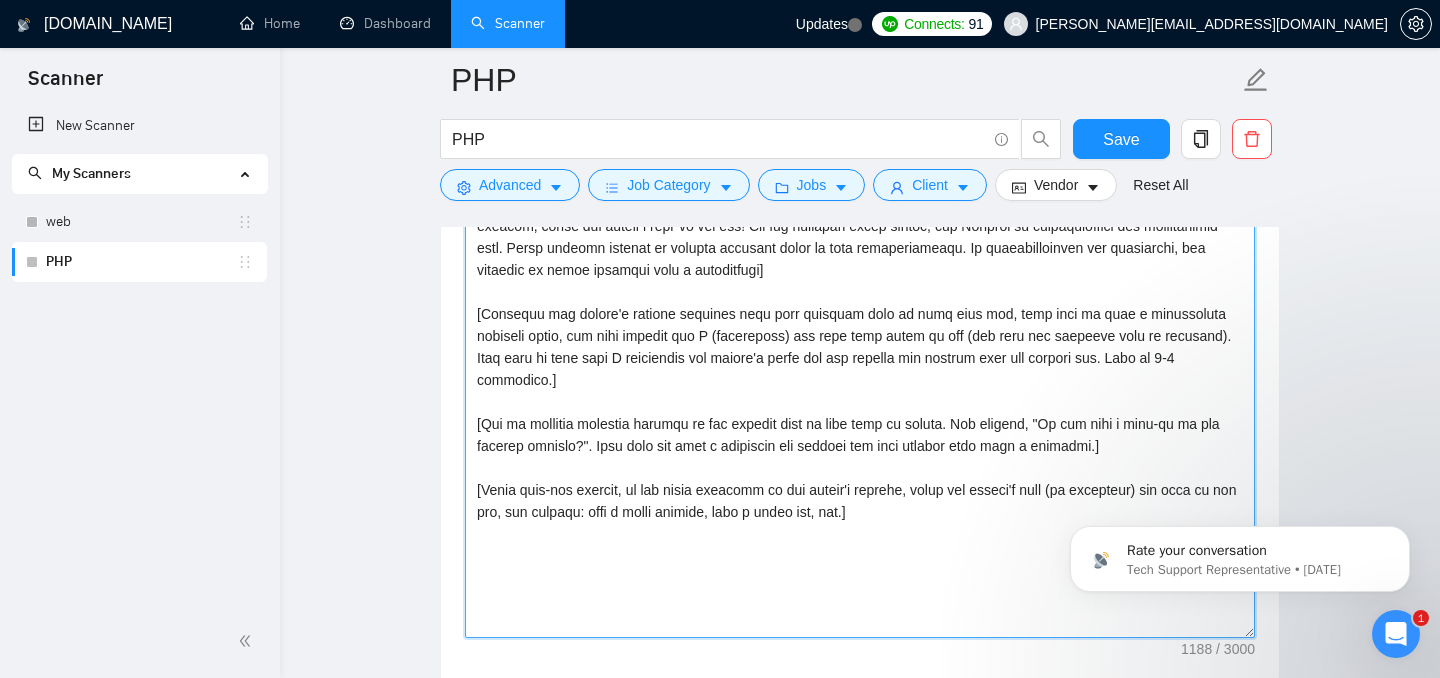 scroll, scrollTop: 1433, scrollLeft: 0, axis: vertical 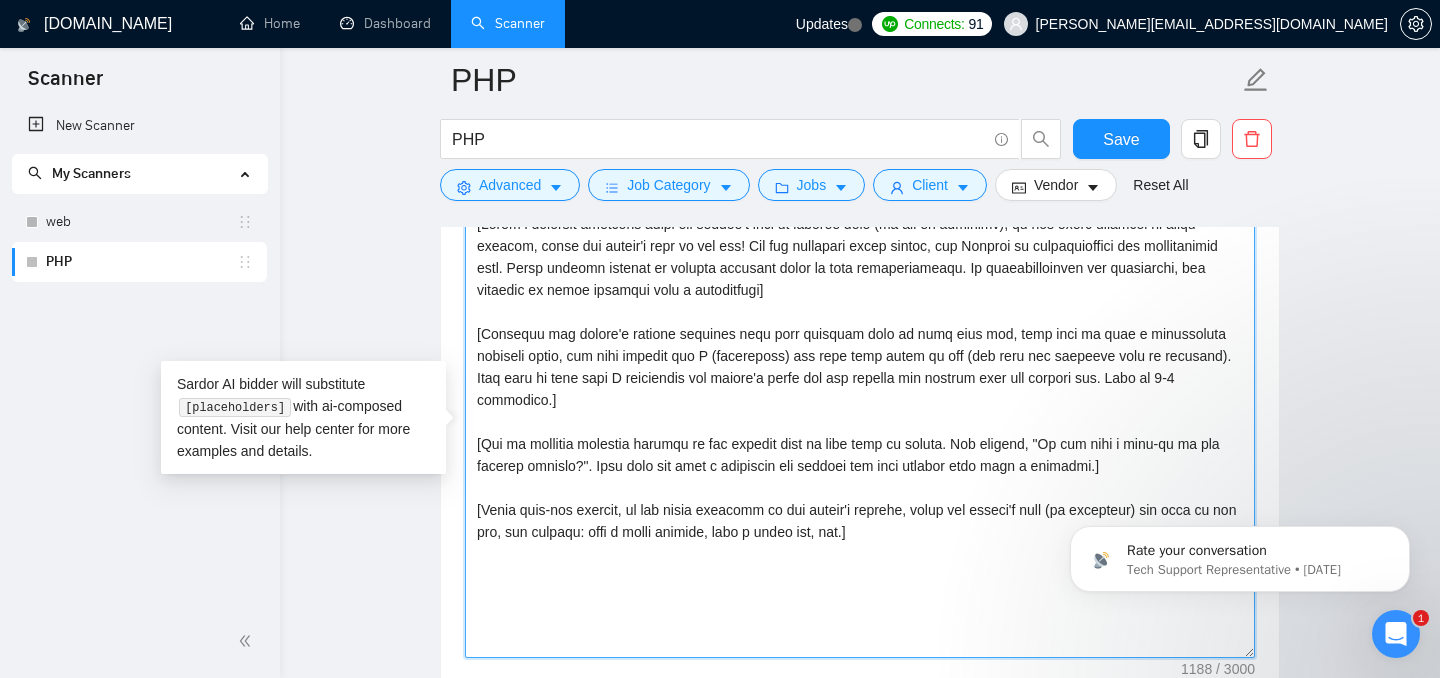 click on "Cover letter template:" at bounding box center (860, 433) 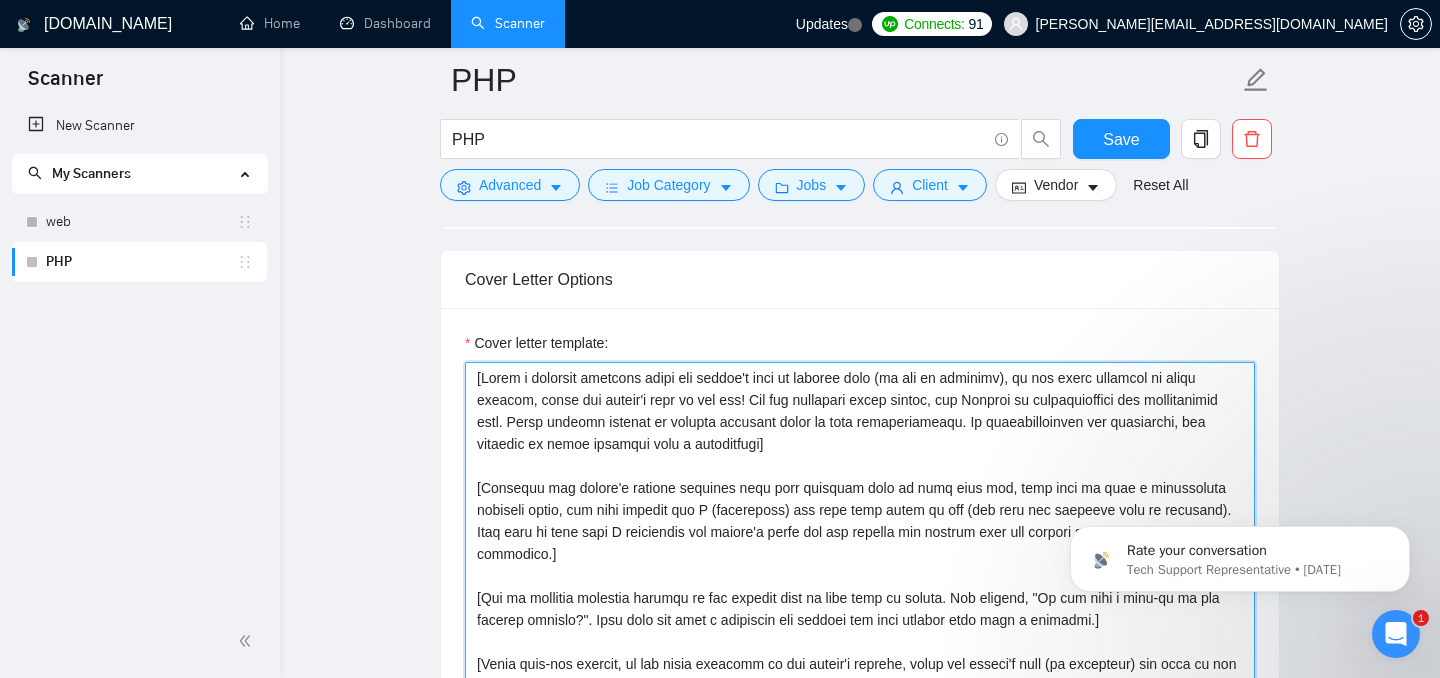 scroll, scrollTop: 1280, scrollLeft: 0, axis: vertical 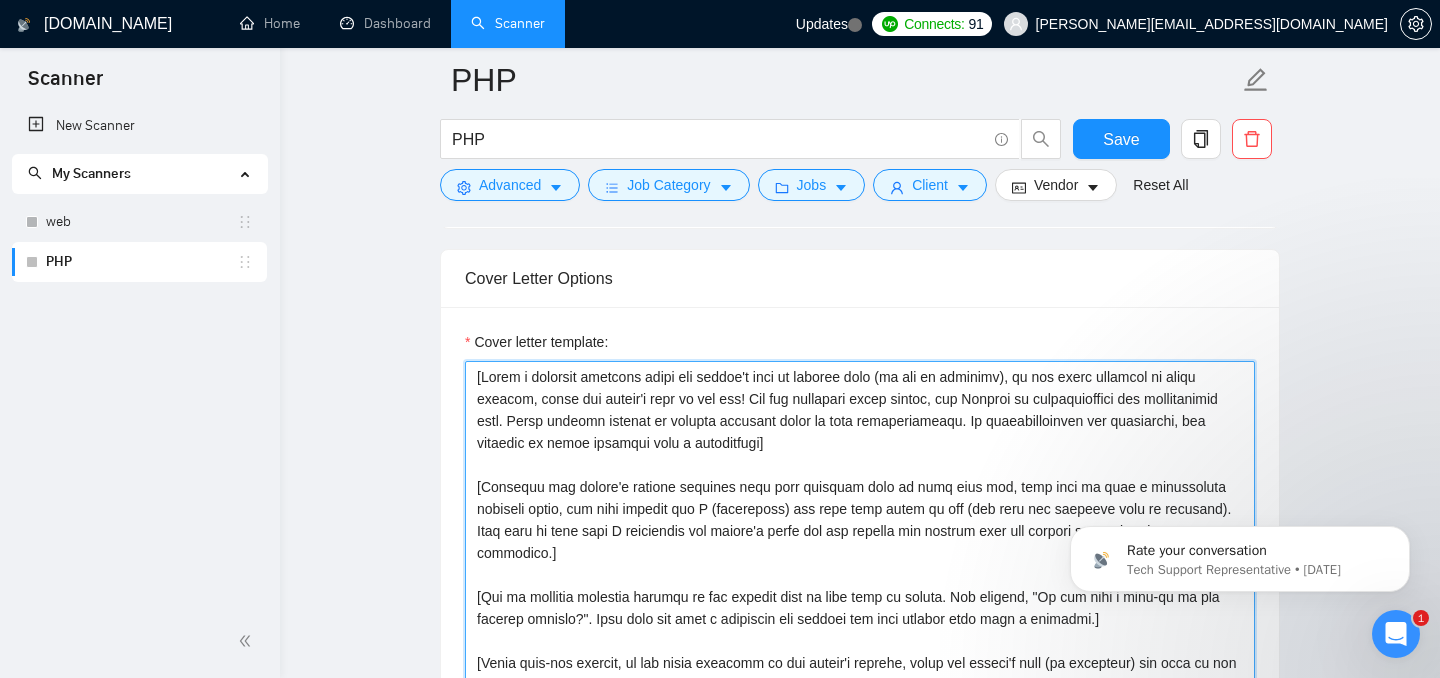 click on "Cover letter template:" at bounding box center (860, 586) 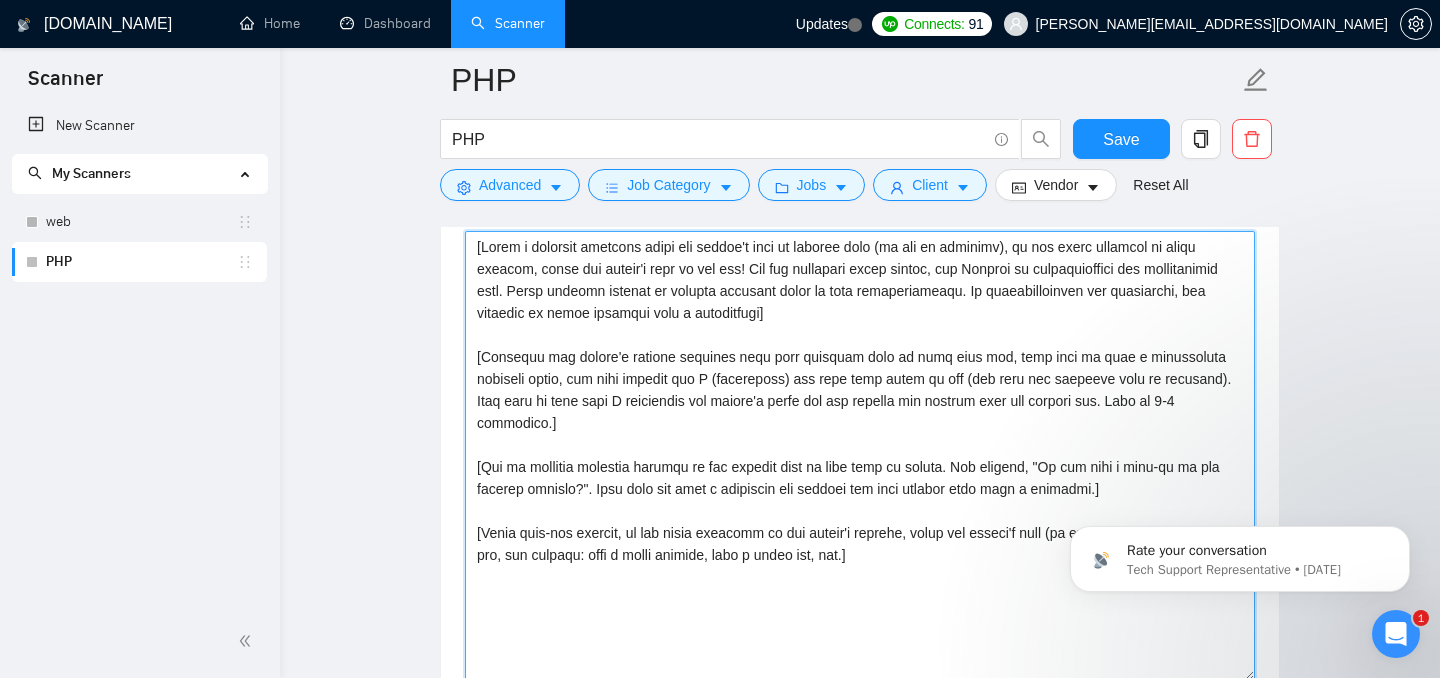 scroll, scrollTop: 1413, scrollLeft: 0, axis: vertical 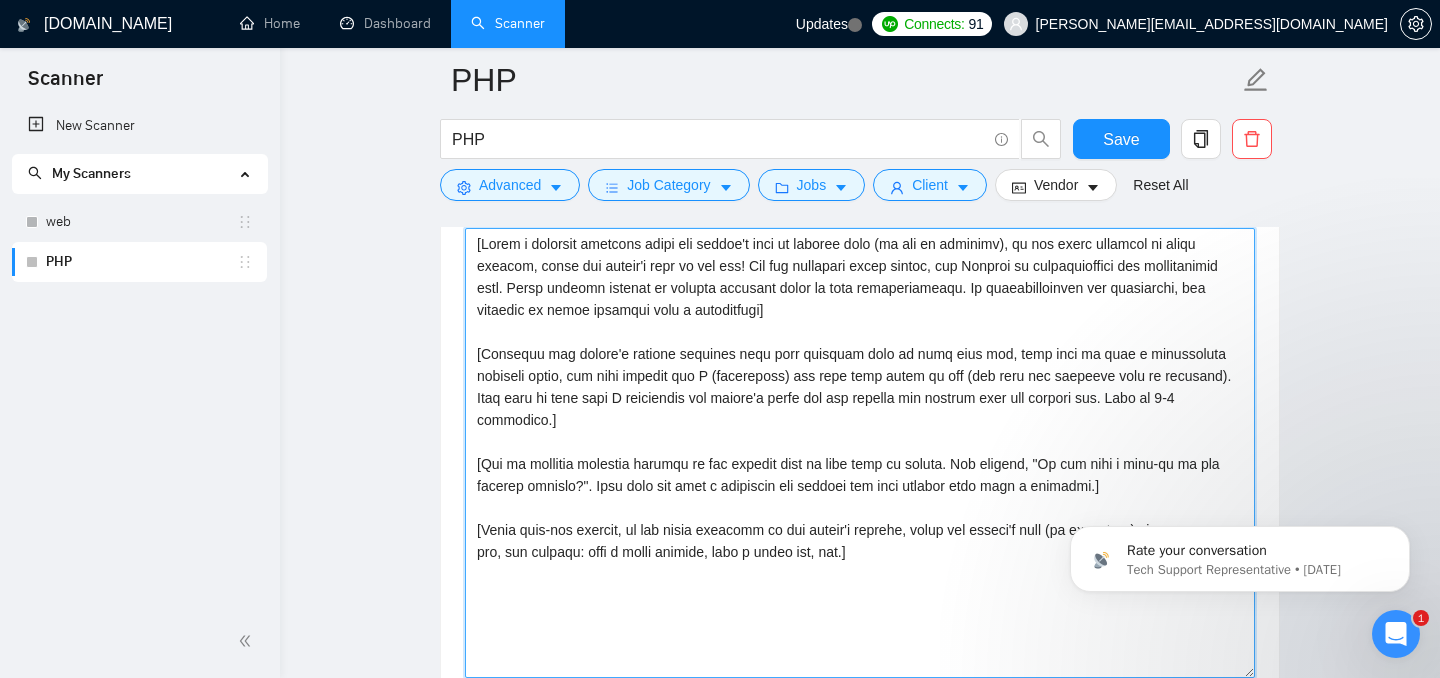 drag, startPoint x: 830, startPoint y: 310, endPoint x: 453, endPoint y: 242, distance: 383.08353 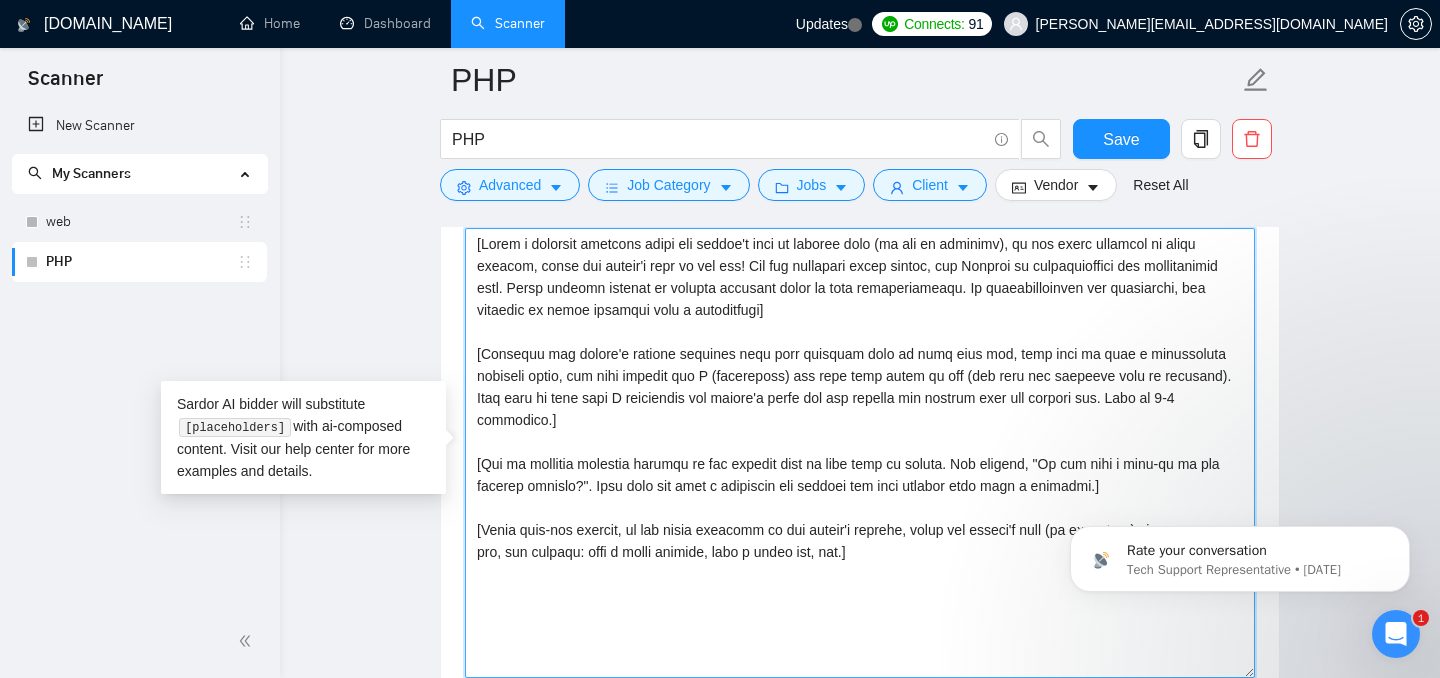 click on "Cover letter template:" at bounding box center (860, 453) 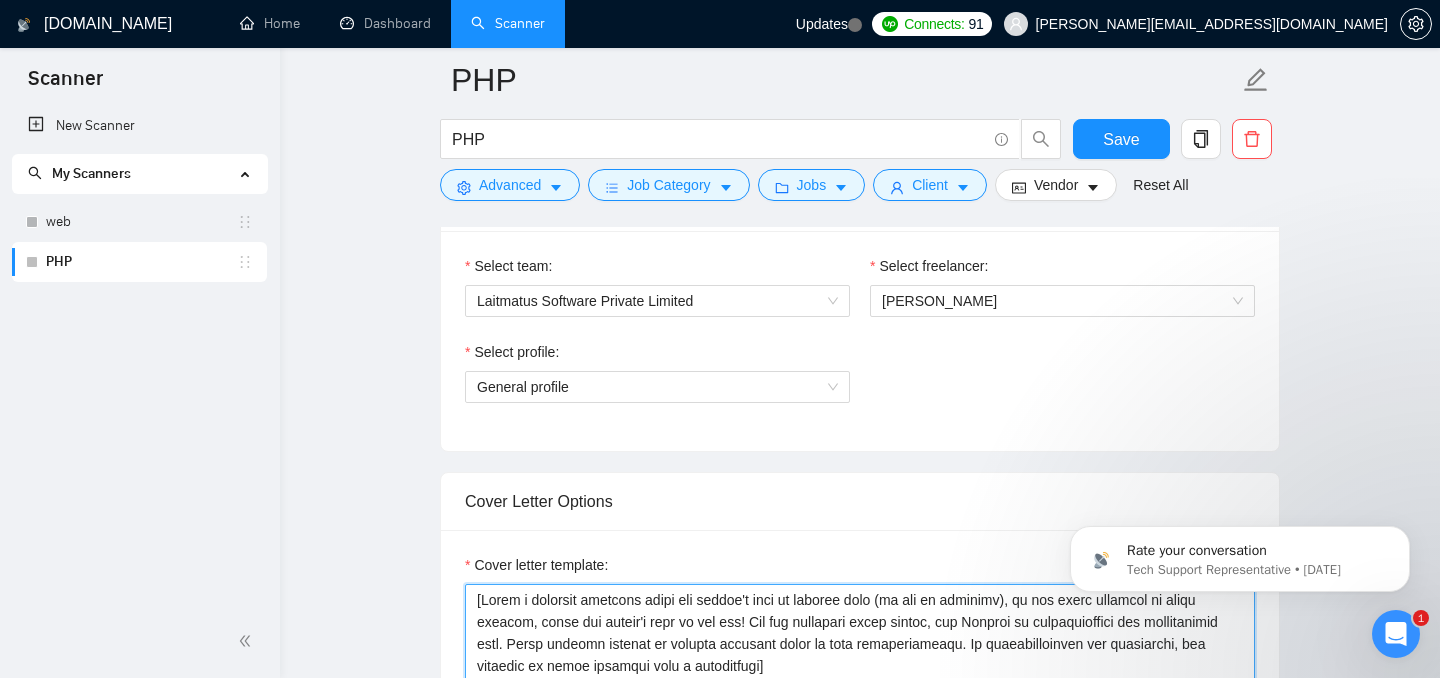 scroll, scrollTop: 1033, scrollLeft: 0, axis: vertical 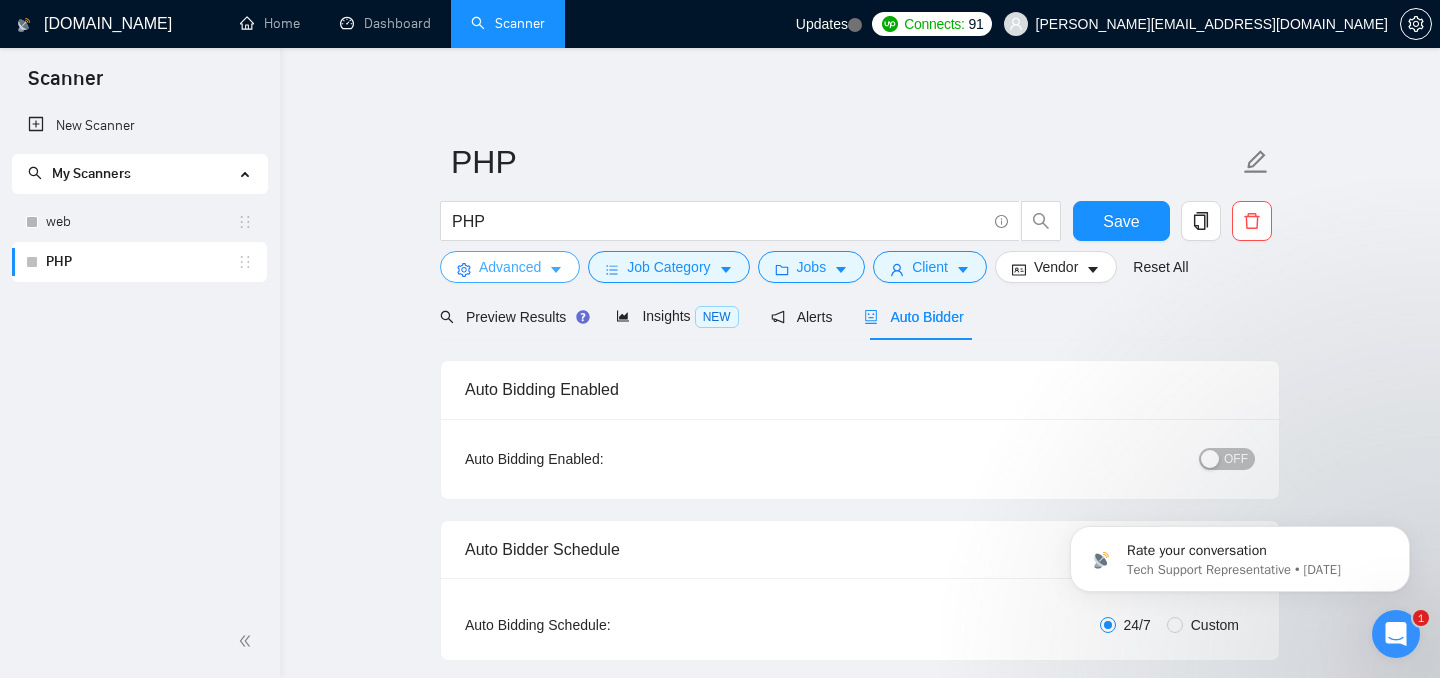 click on "Advanced" at bounding box center (510, 267) 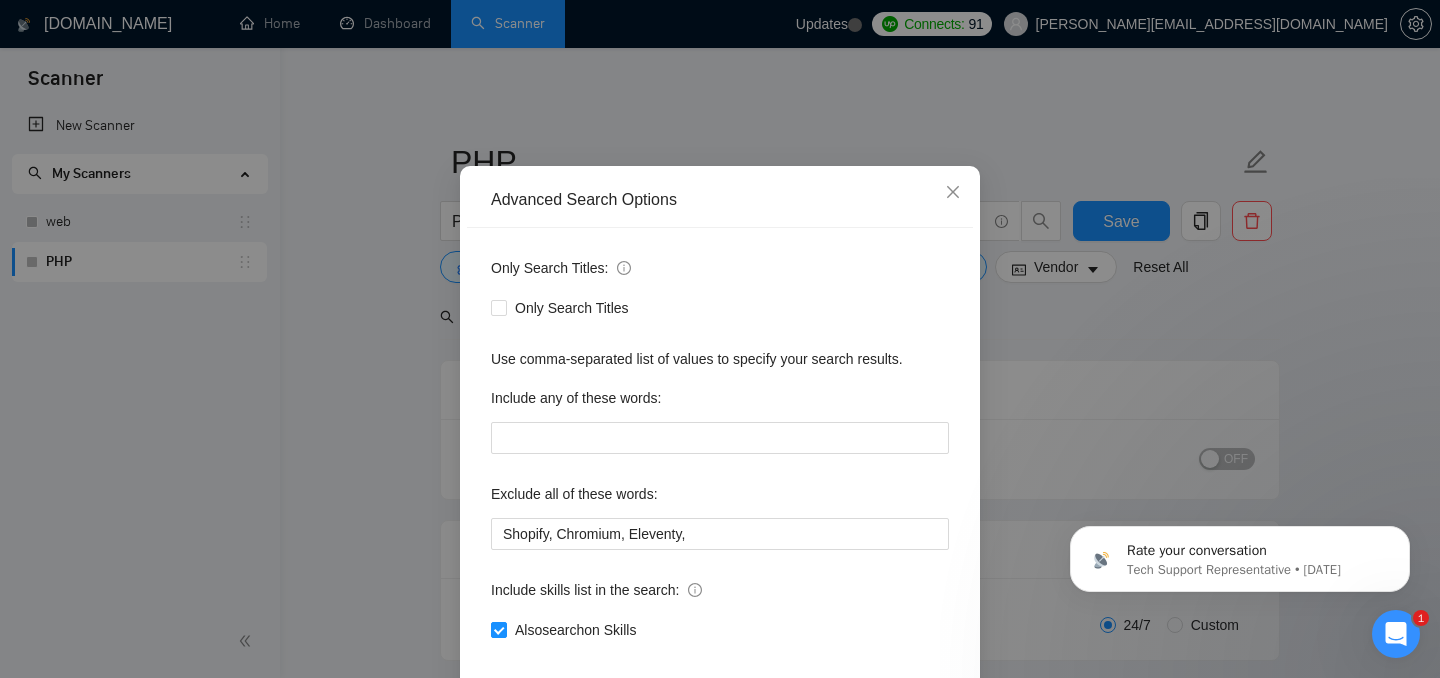 scroll, scrollTop: 154, scrollLeft: 0, axis: vertical 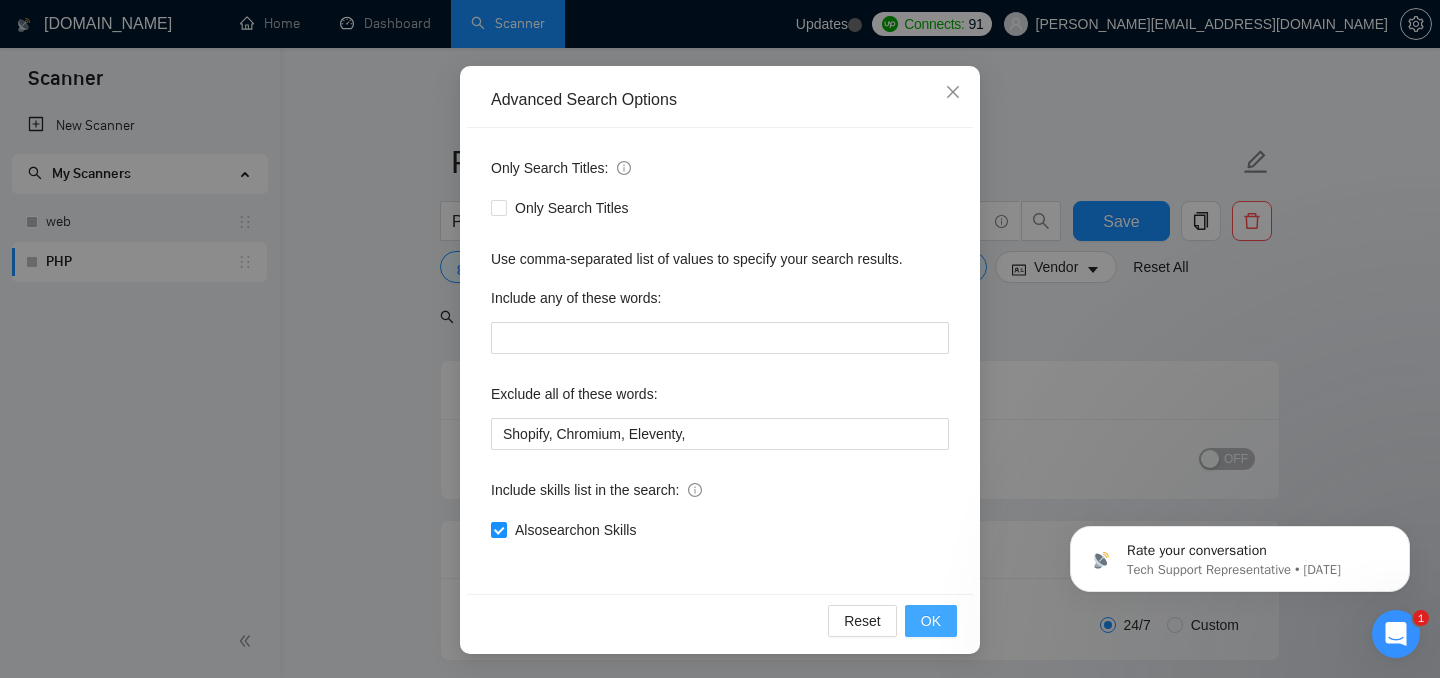click on "OK" at bounding box center [931, 621] 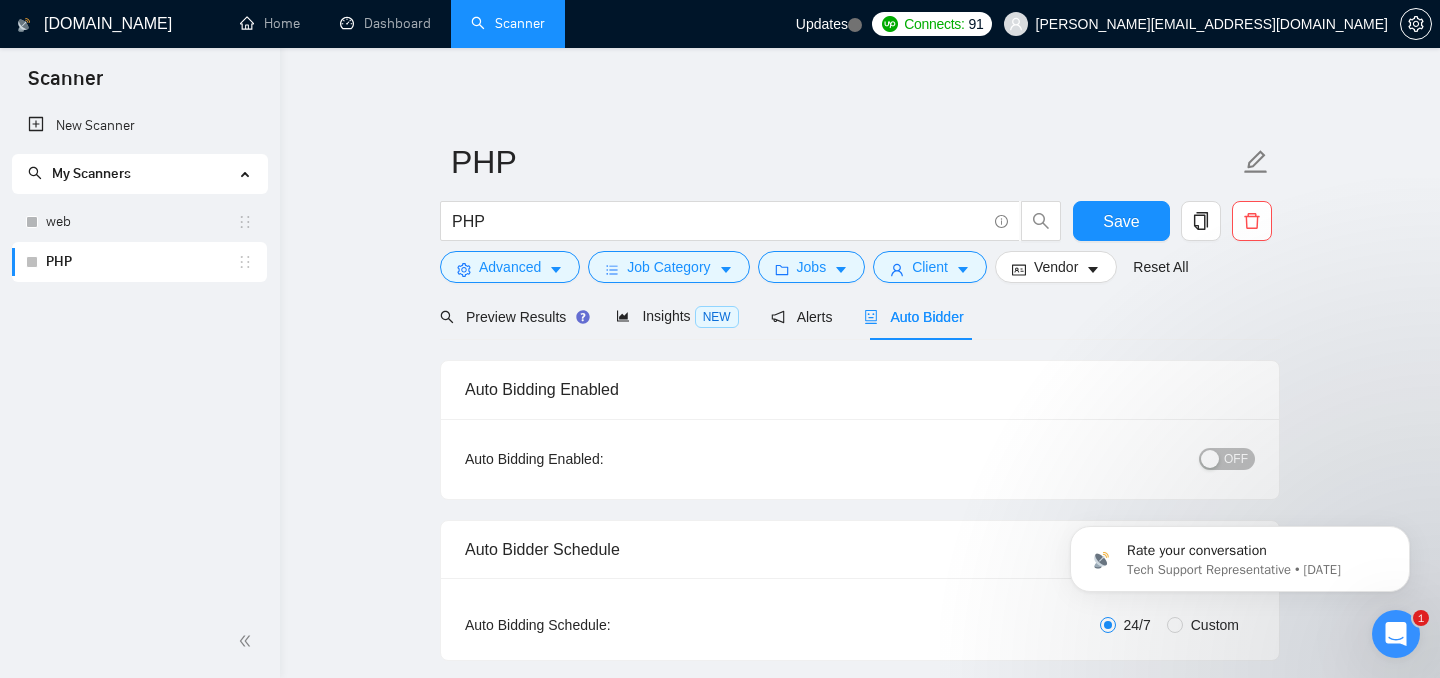 scroll, scrollTop: 54, scrollLeft: 0, axis: vertical 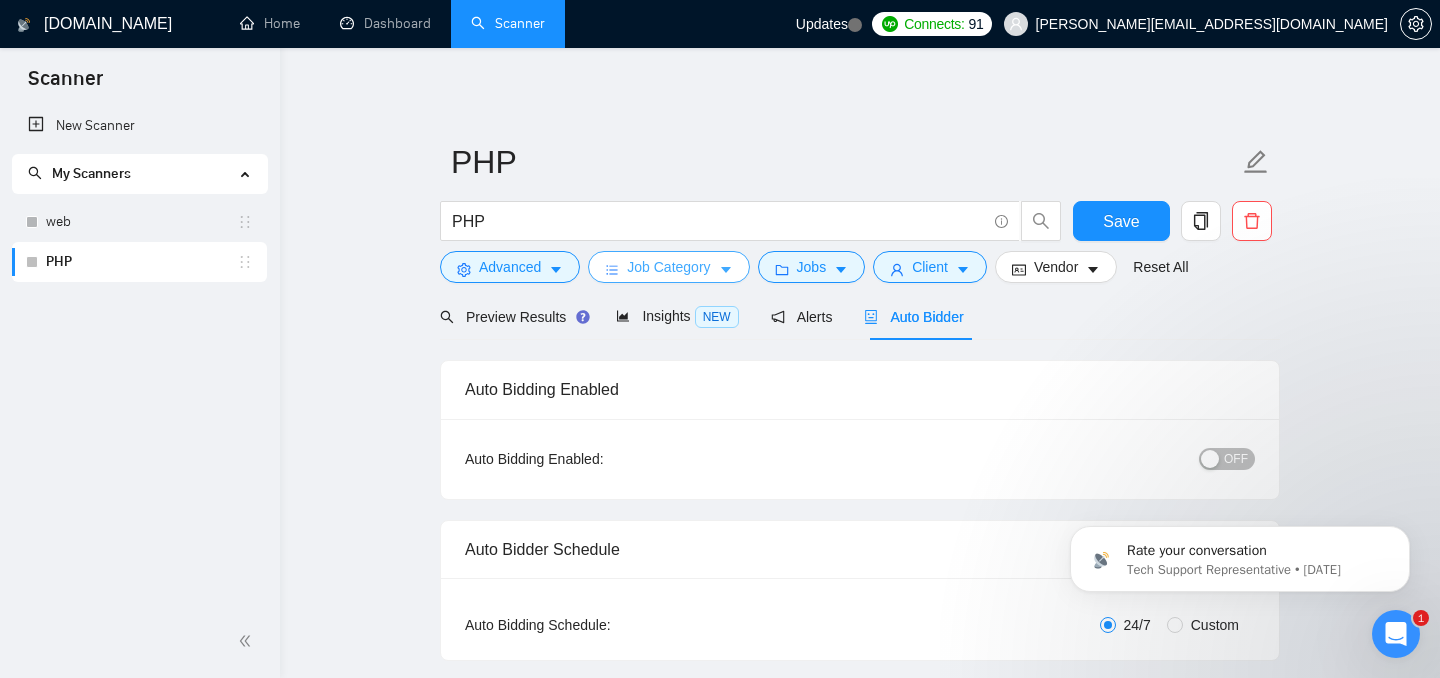 click on "Job Category" at bounding box center [668, 267] 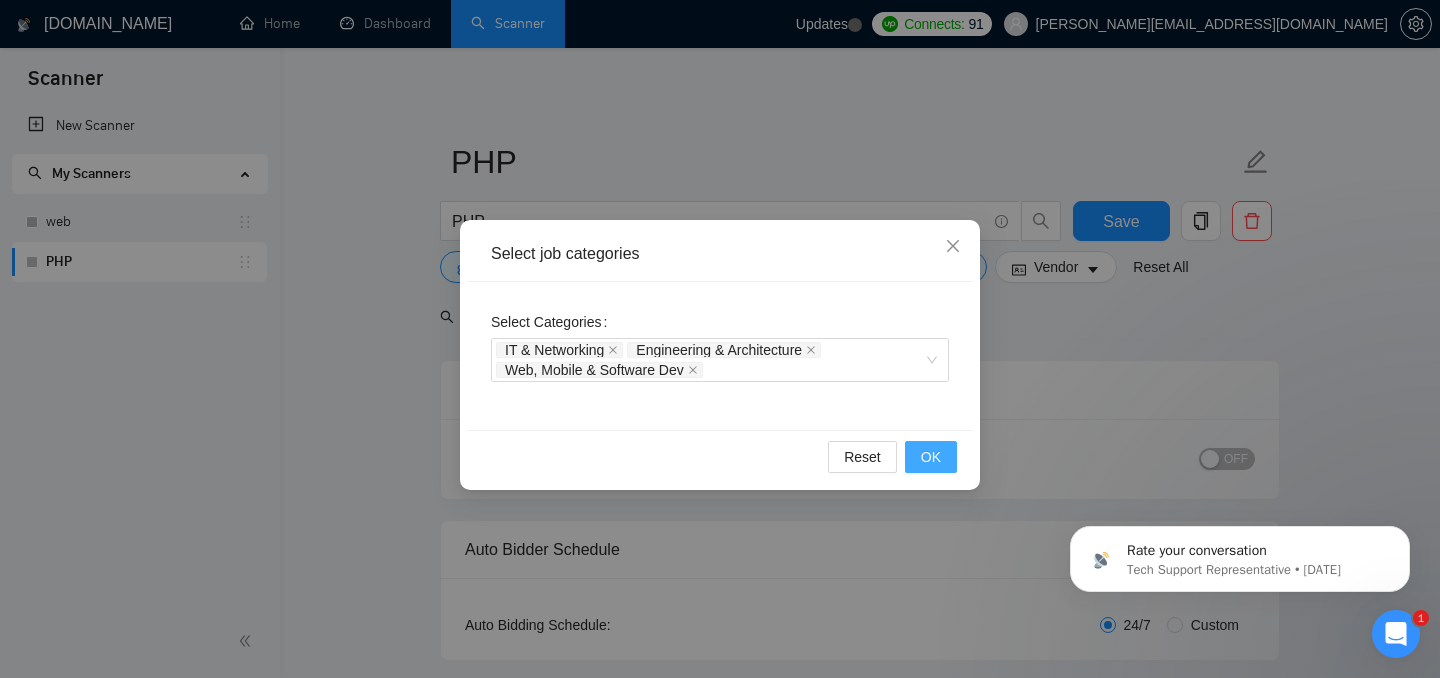 click on "OK" at bounding box center (931, 457) 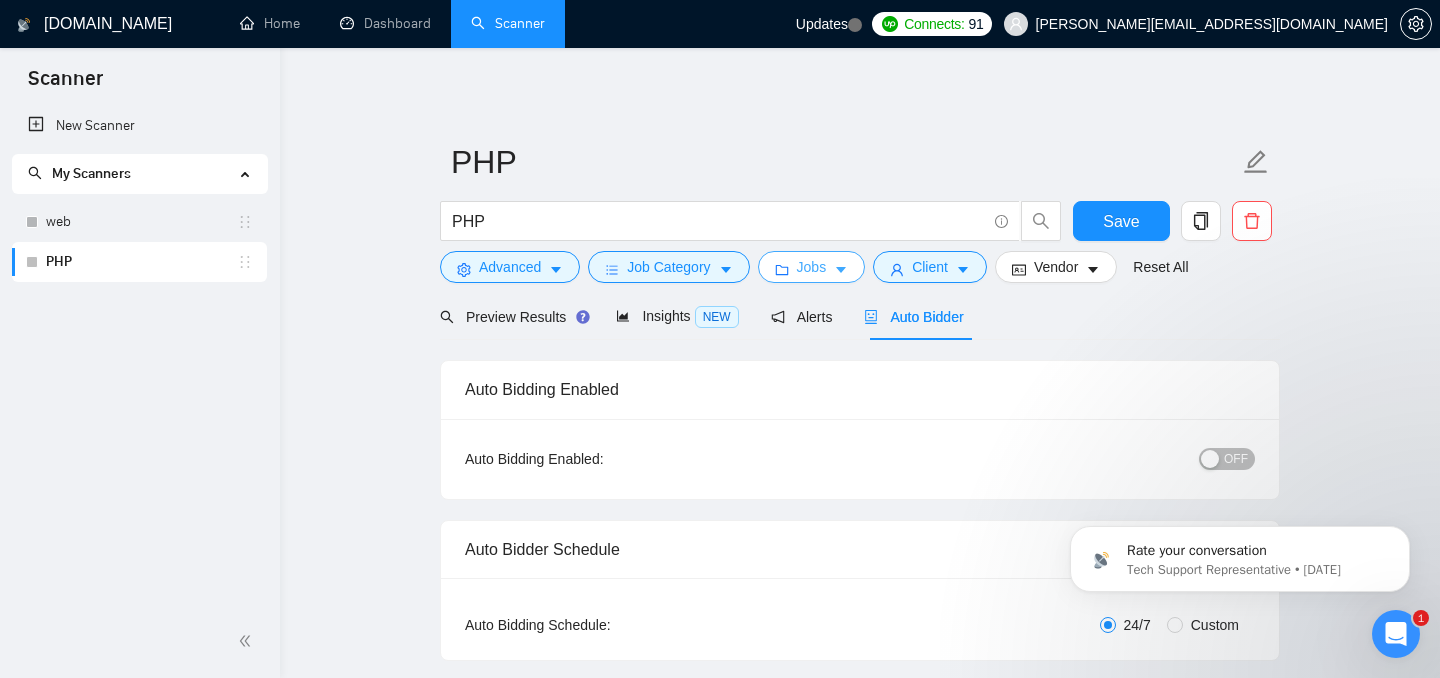 click on "Jobs" at bounding box center (812, 267) 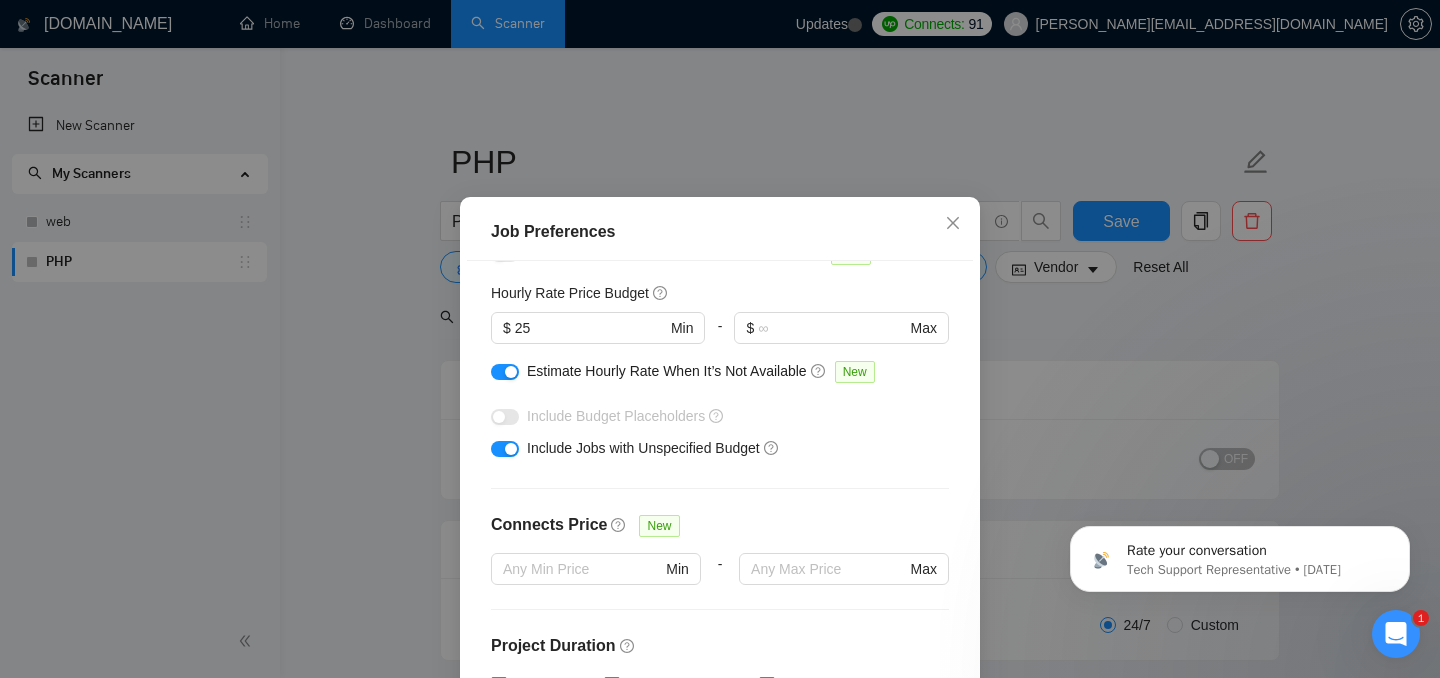 scroll, scrollTop: 237, scrollLeft: 0, axis: vertical 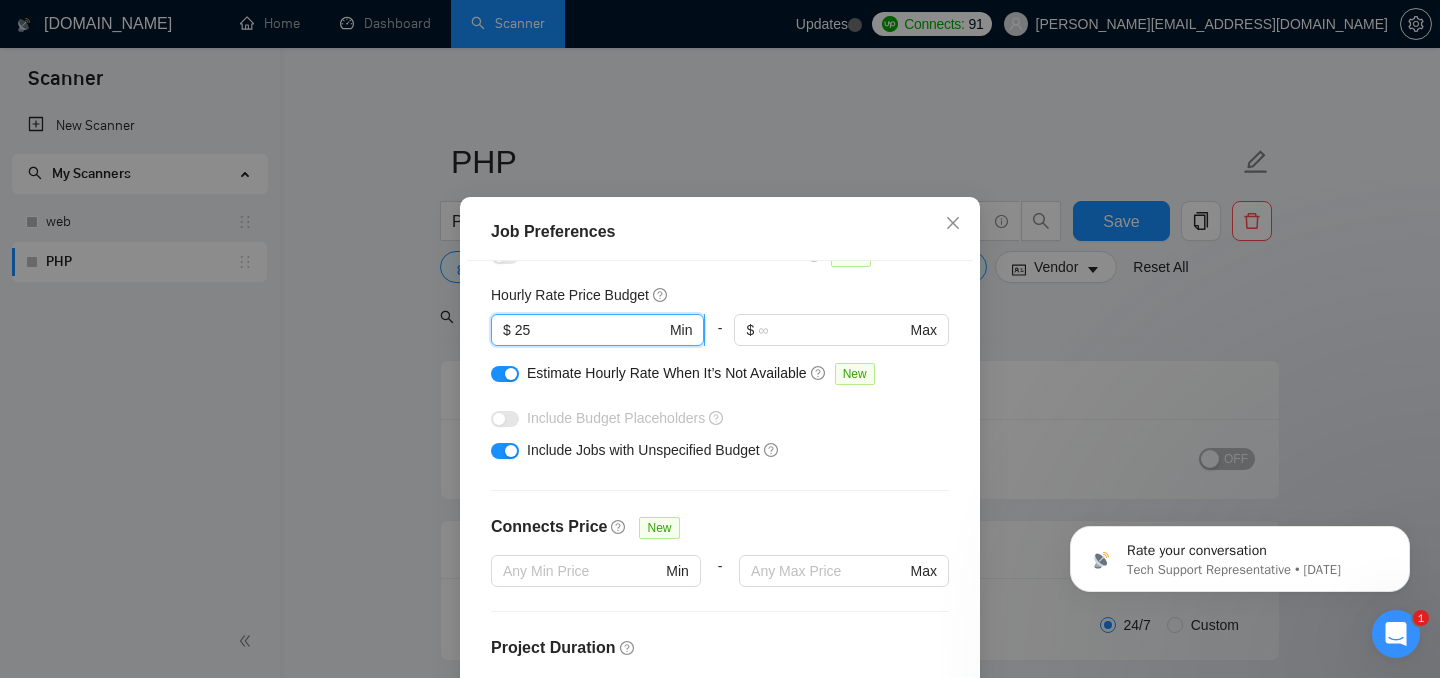 click on "25" at bounding box center [590, 330] 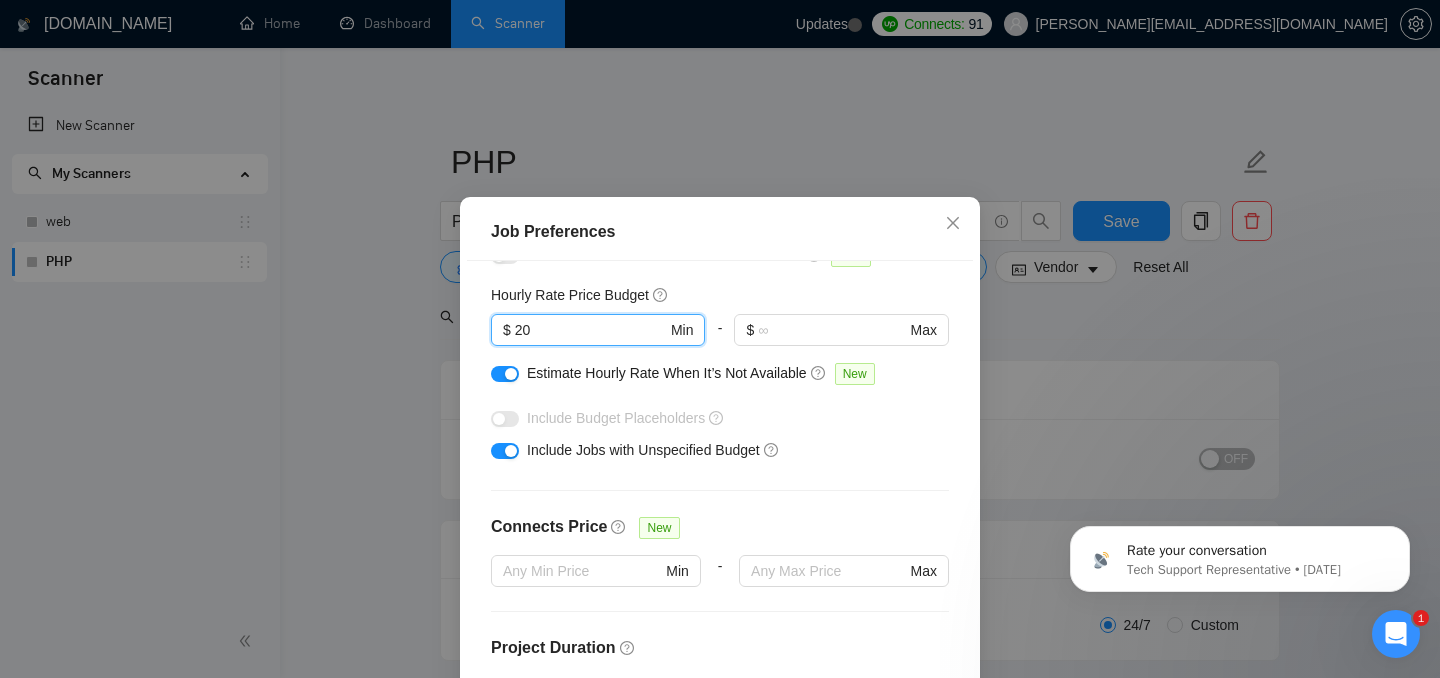 type on "20" 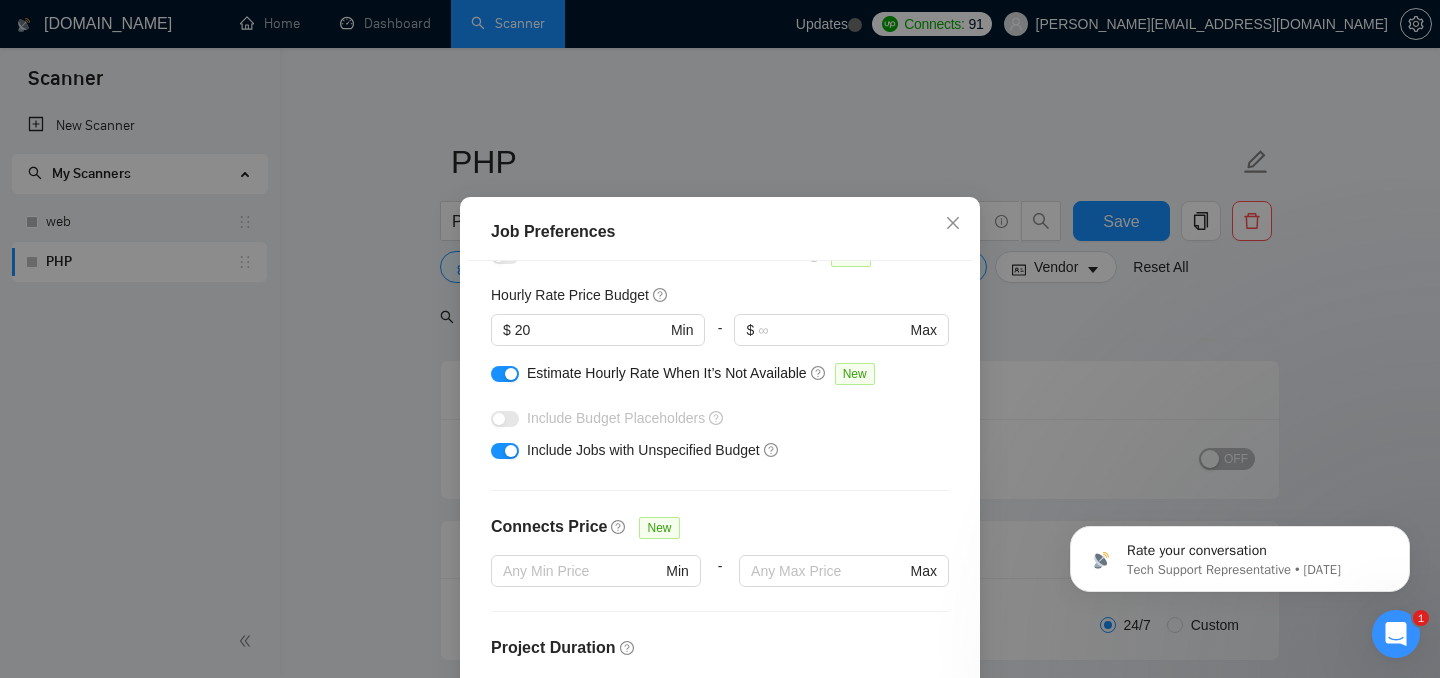 click on "Include Jobs with Unspecified Budget" at bounding box center [727, 450] 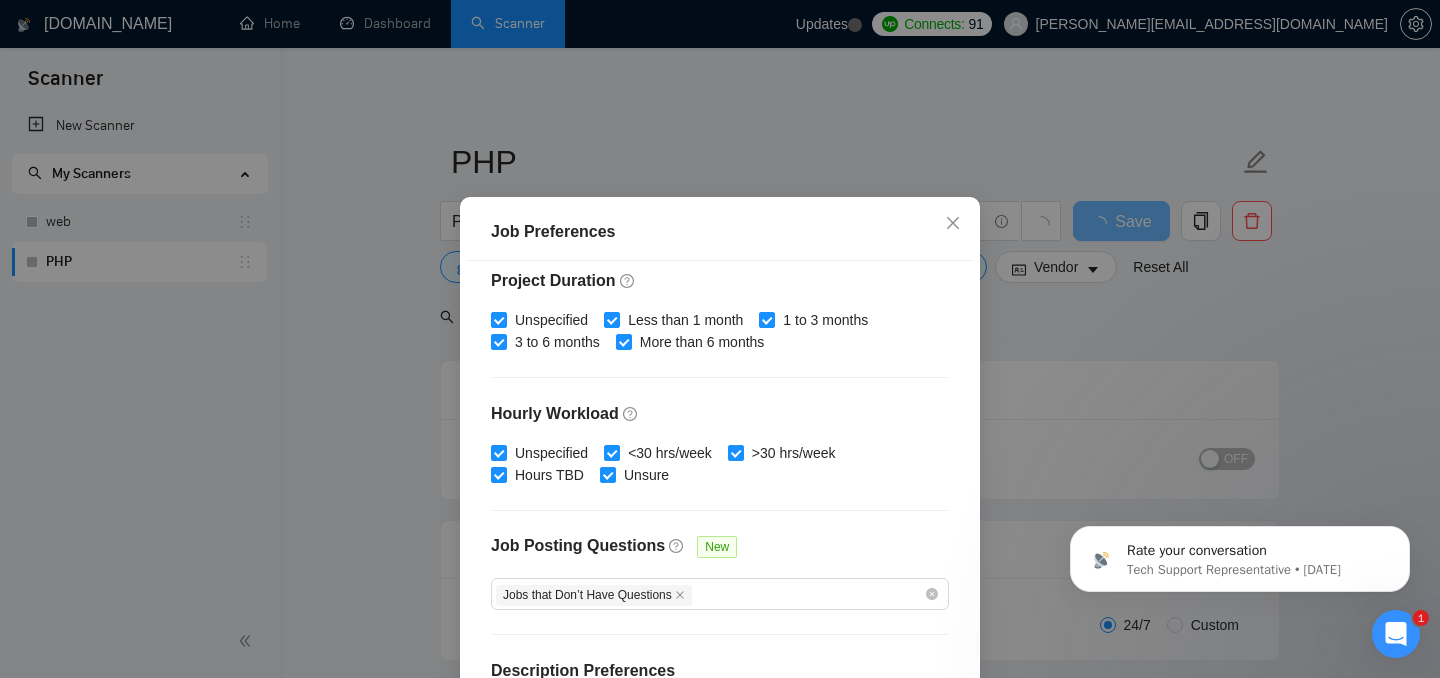 scroll, scrollTop: 652, scrollLeft: 0, axis: vertical 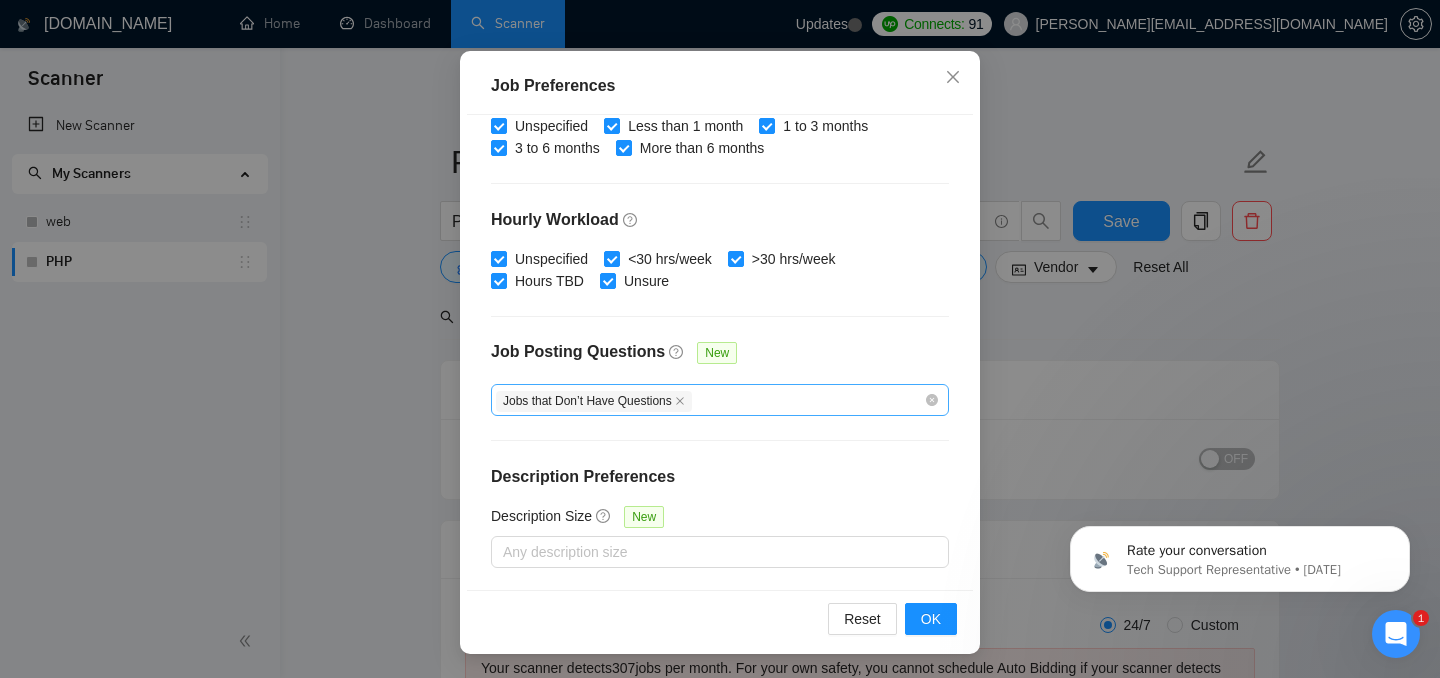click on "Jobs that Don’t Have Questions" at bounding box center [710, 400] 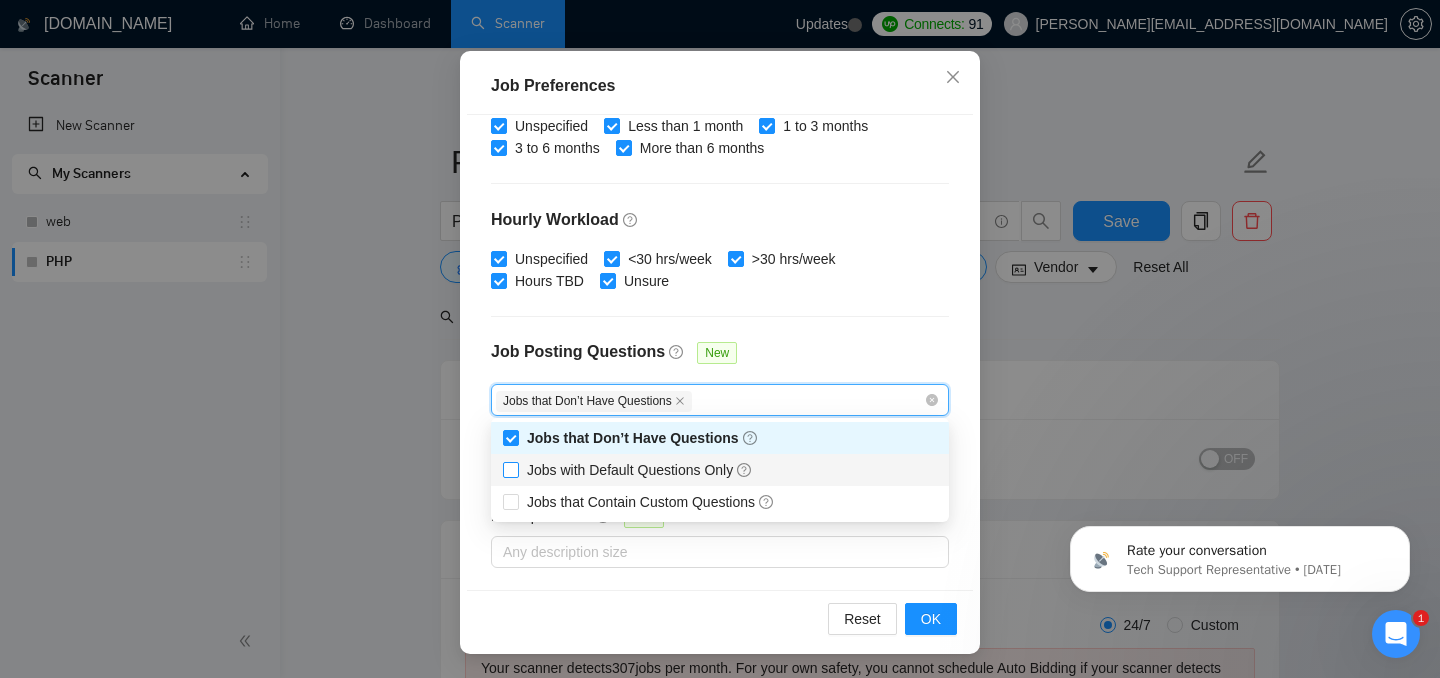 click on "Jobs with Default Questions Only" at bounding box center (640, 470) 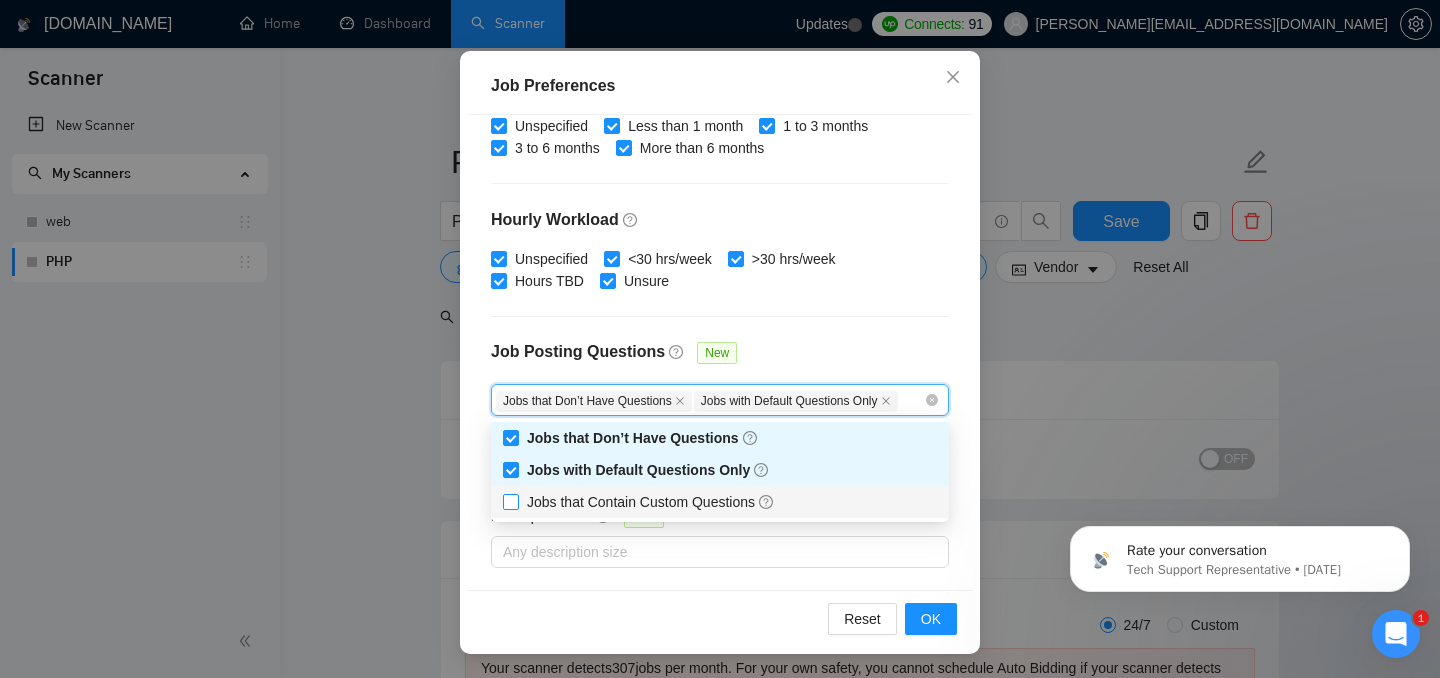 click on "Jobs that Contain Custom Questions" at bounding box center [651, 502] 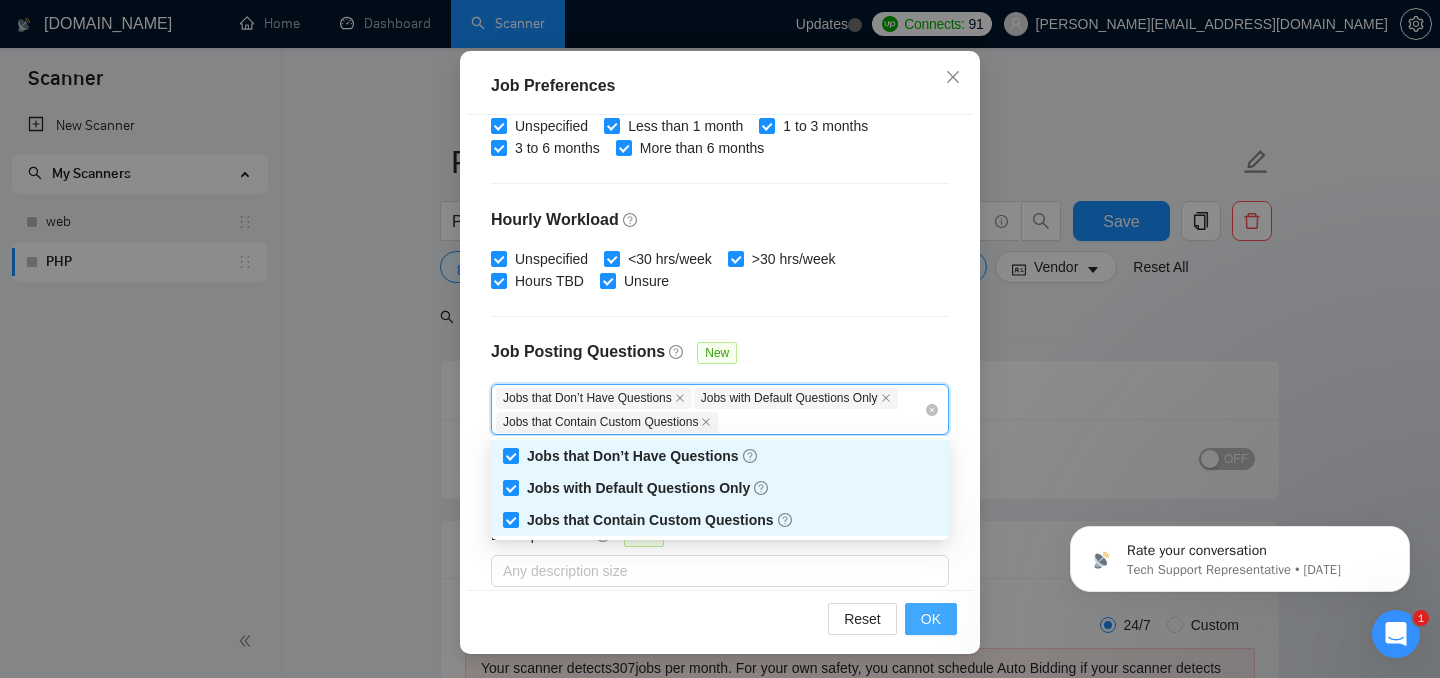 click on "OK" at bounding box center [931, 619] 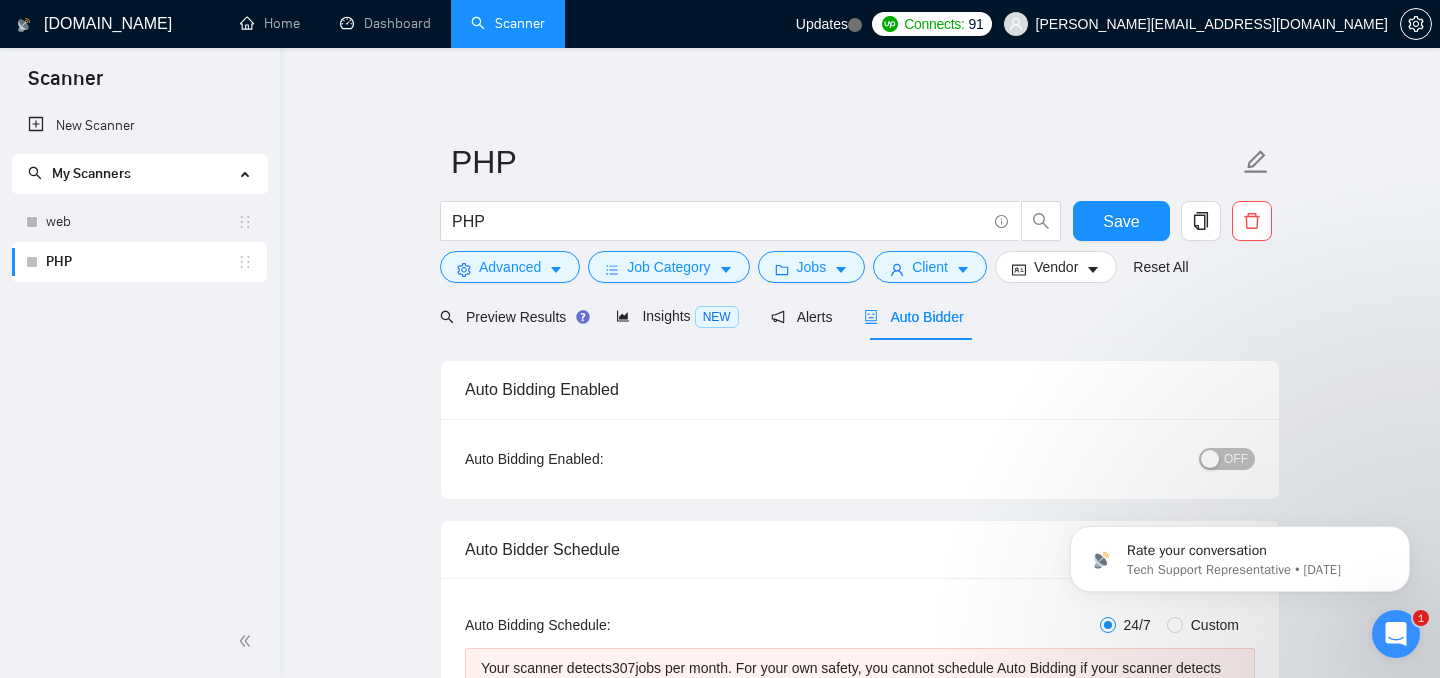scroll, scrollTop: 68, scrollLeft: 0, axis: vertical 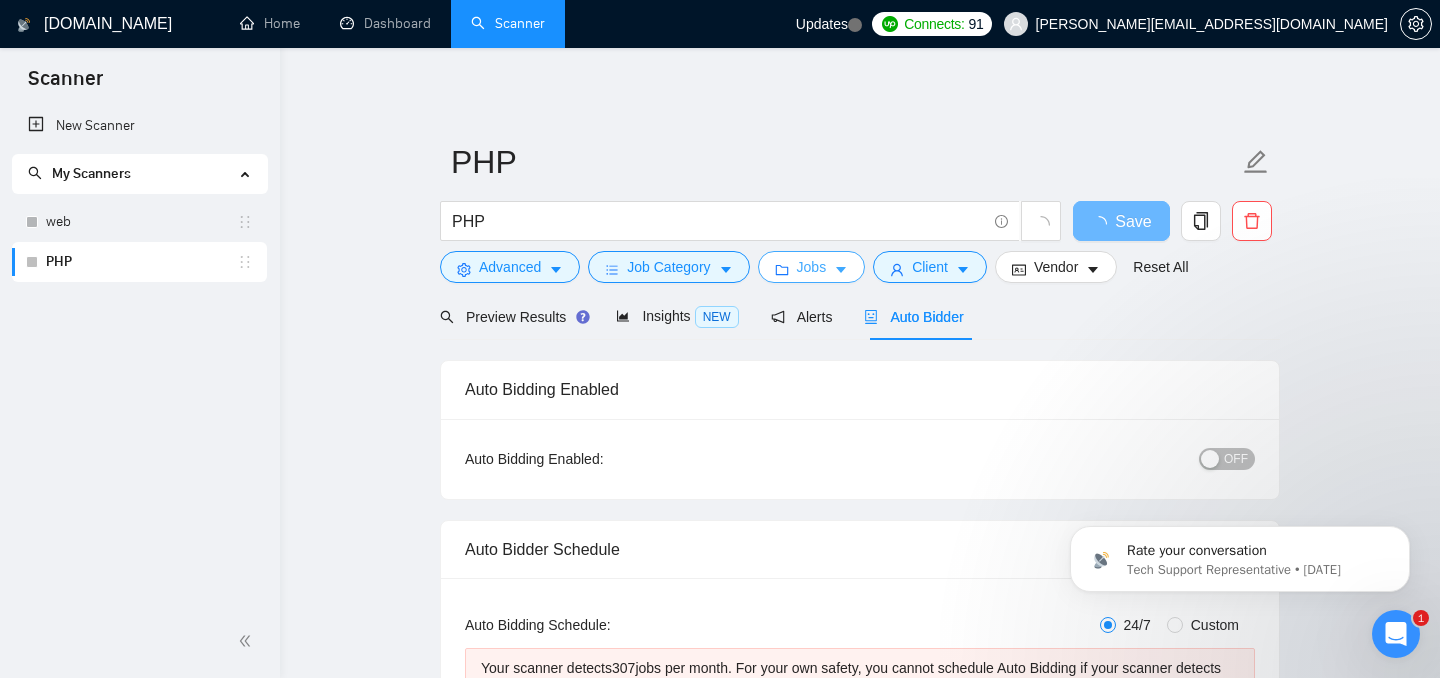 type 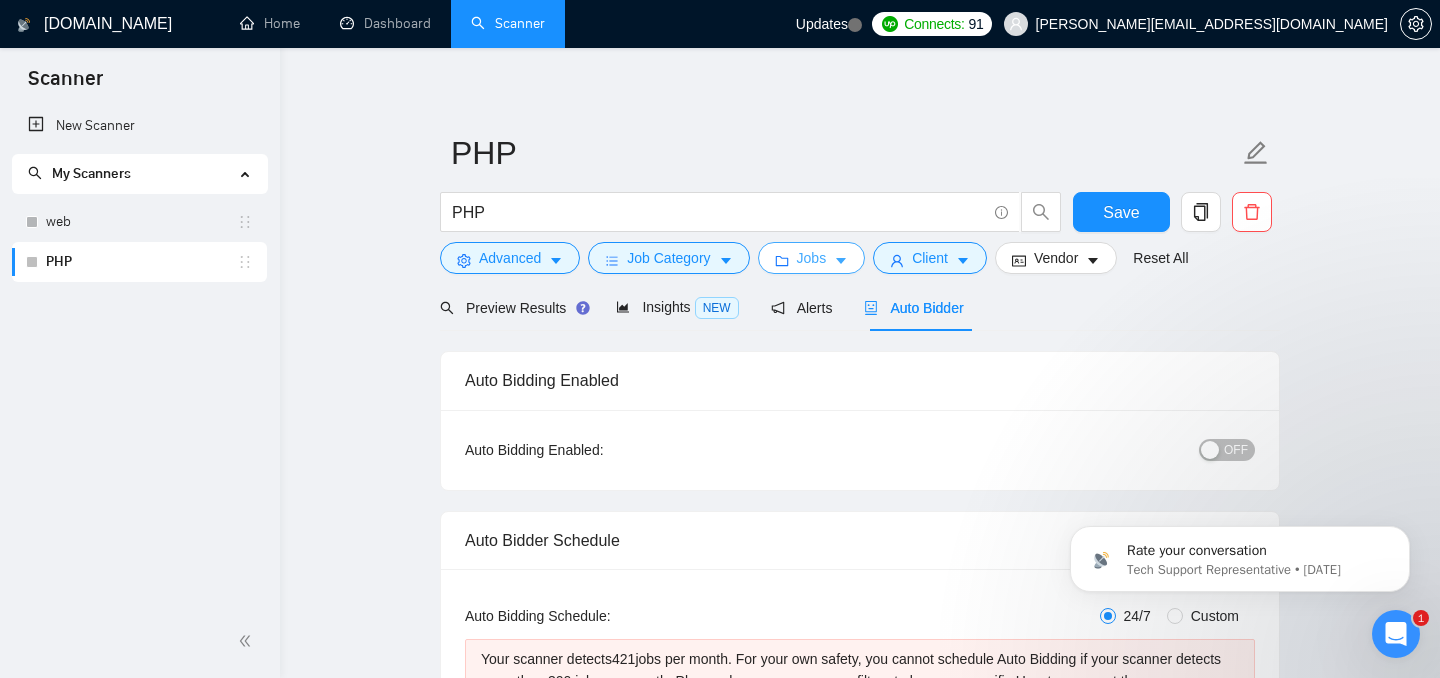 scroll, scrollTop: 0, scrollLeft: 0, axis: both 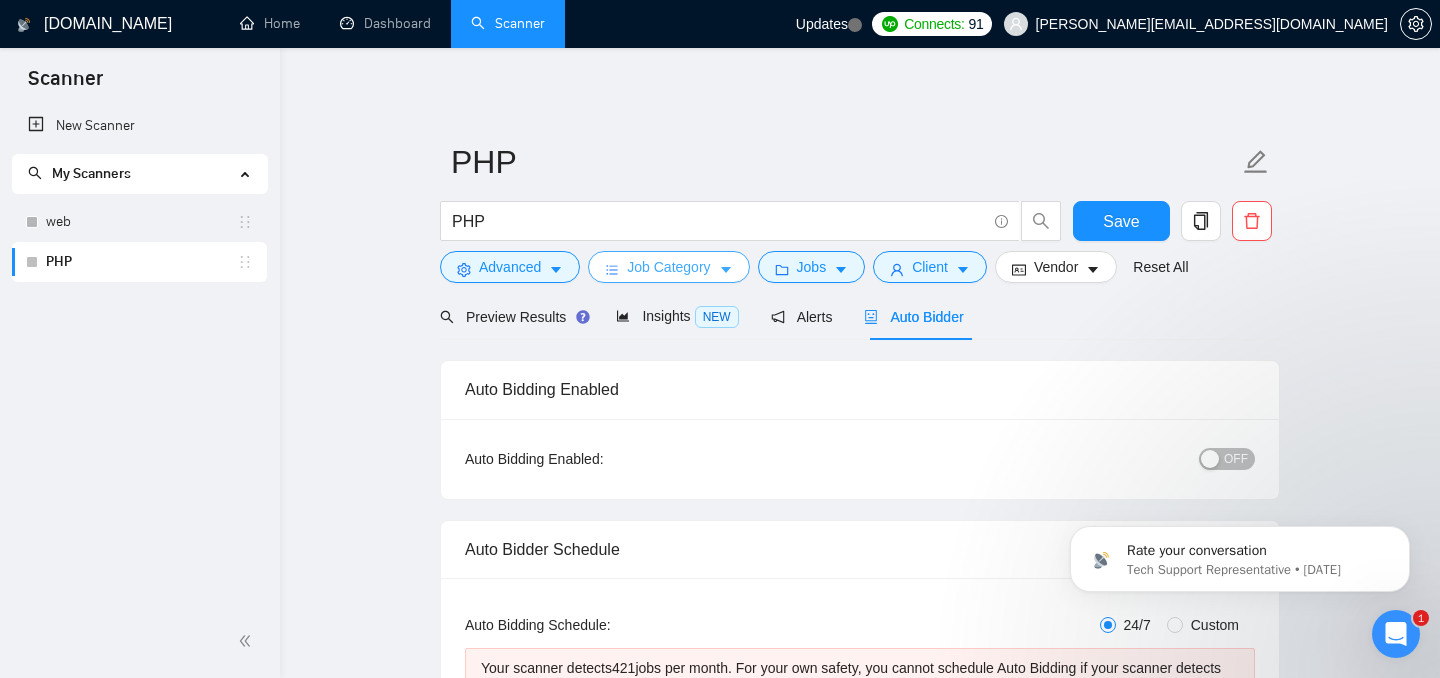 click on "Job Category" at bounding box center (668, 267) 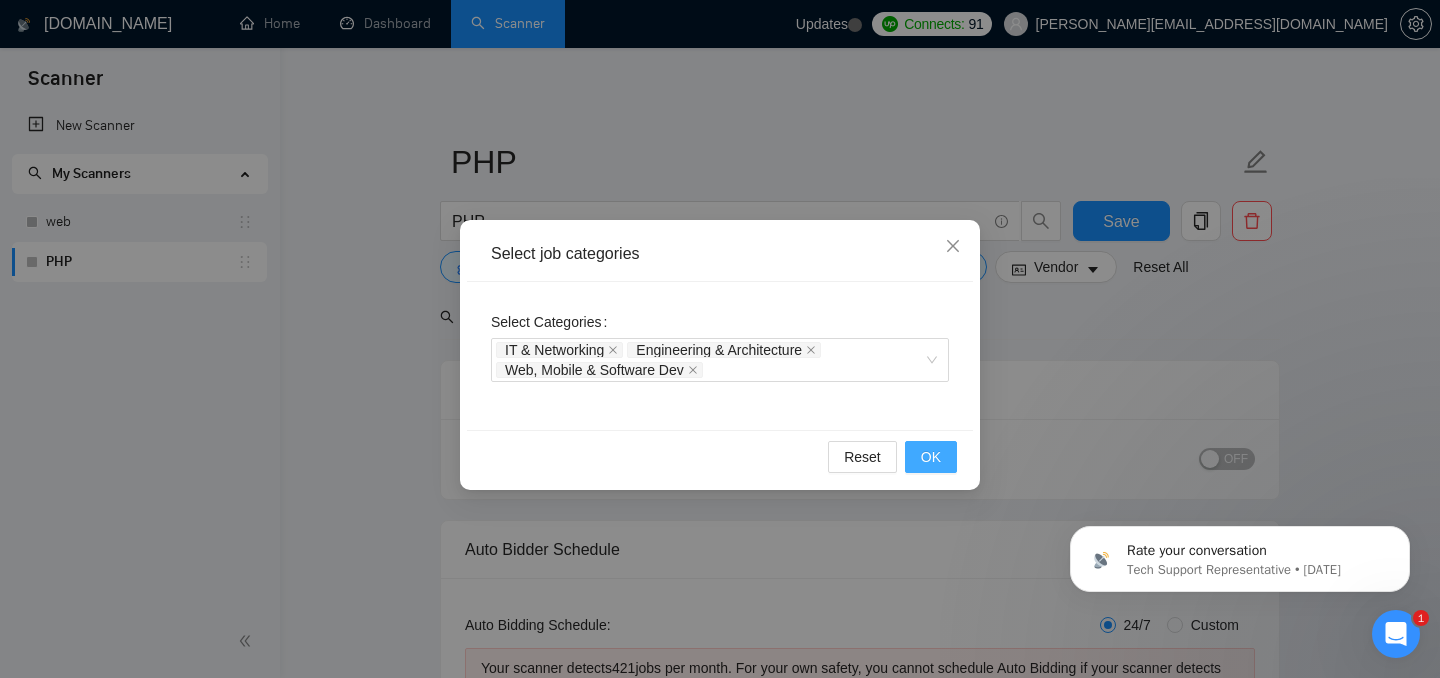 click on "OK" at bounding box center (931, 457) 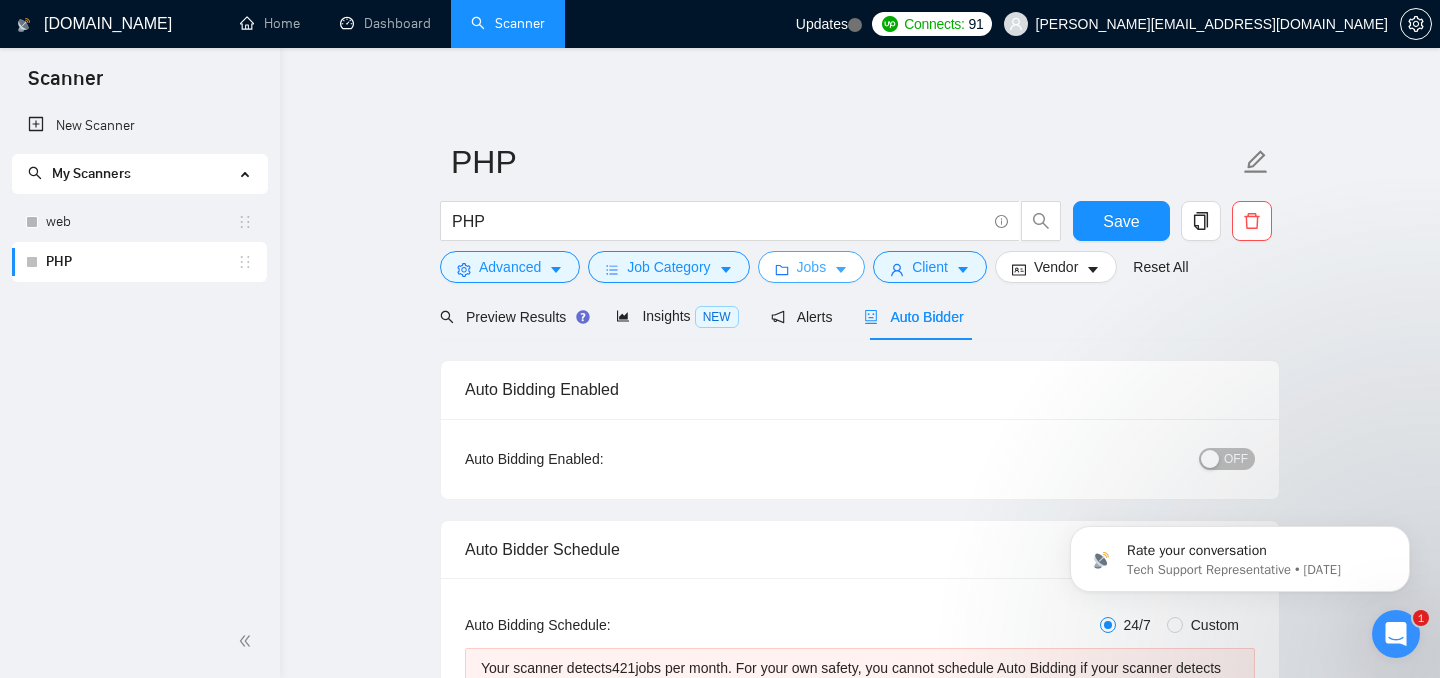 click on "Jobs" at bounding box center [812, 267] 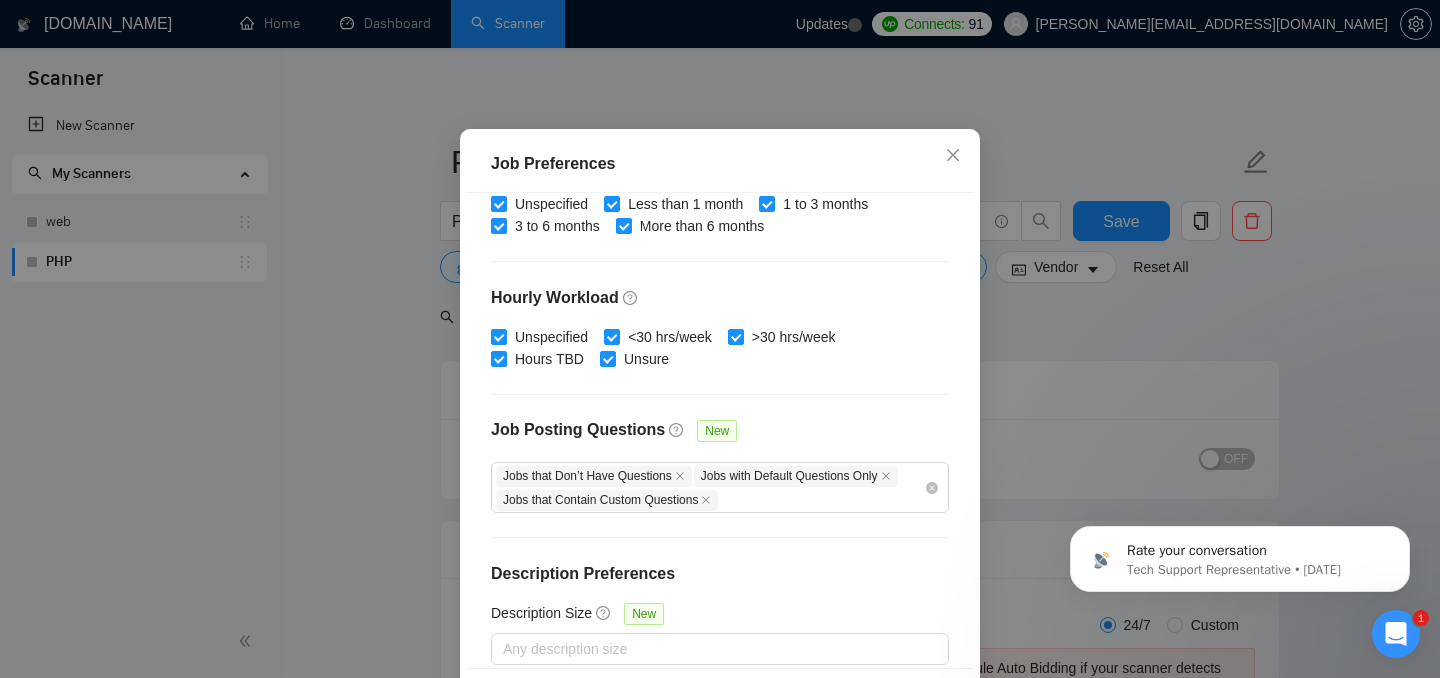 scroll, scrollTop: 671, scrollLeft: 0, axis: vertical 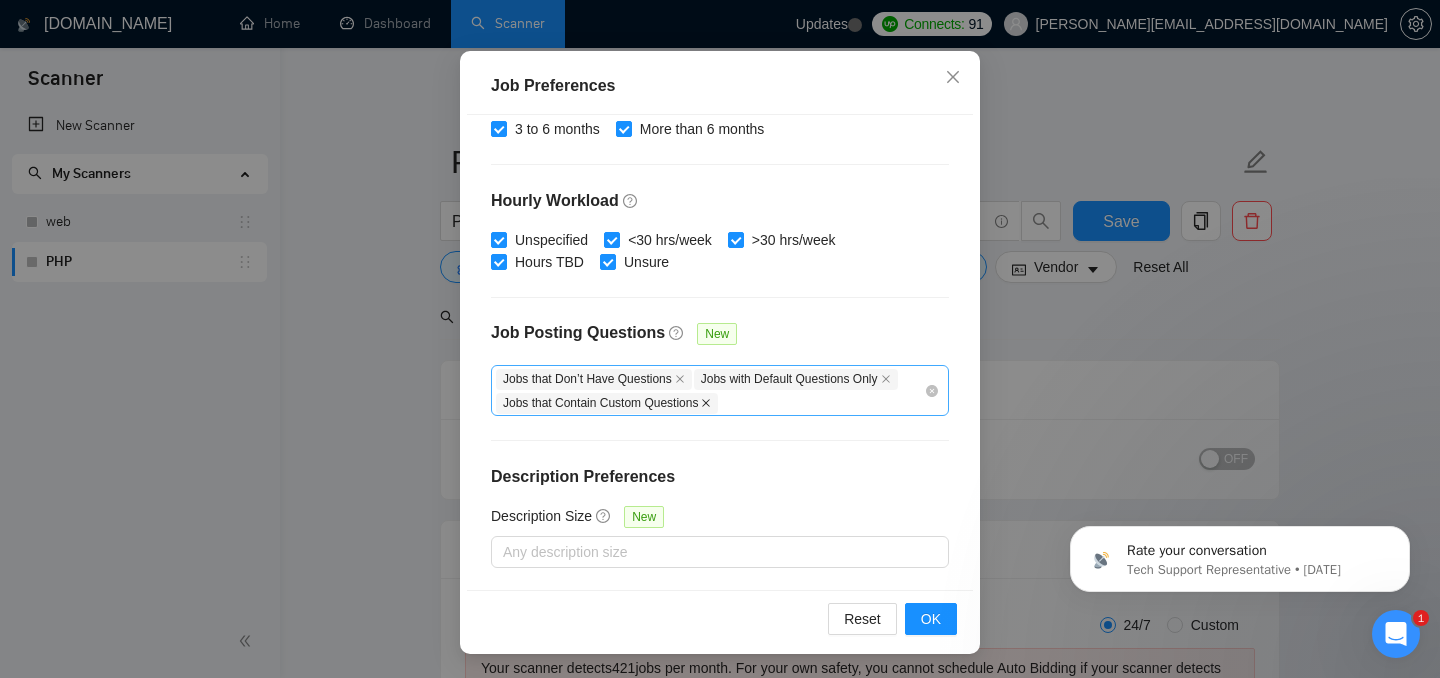click 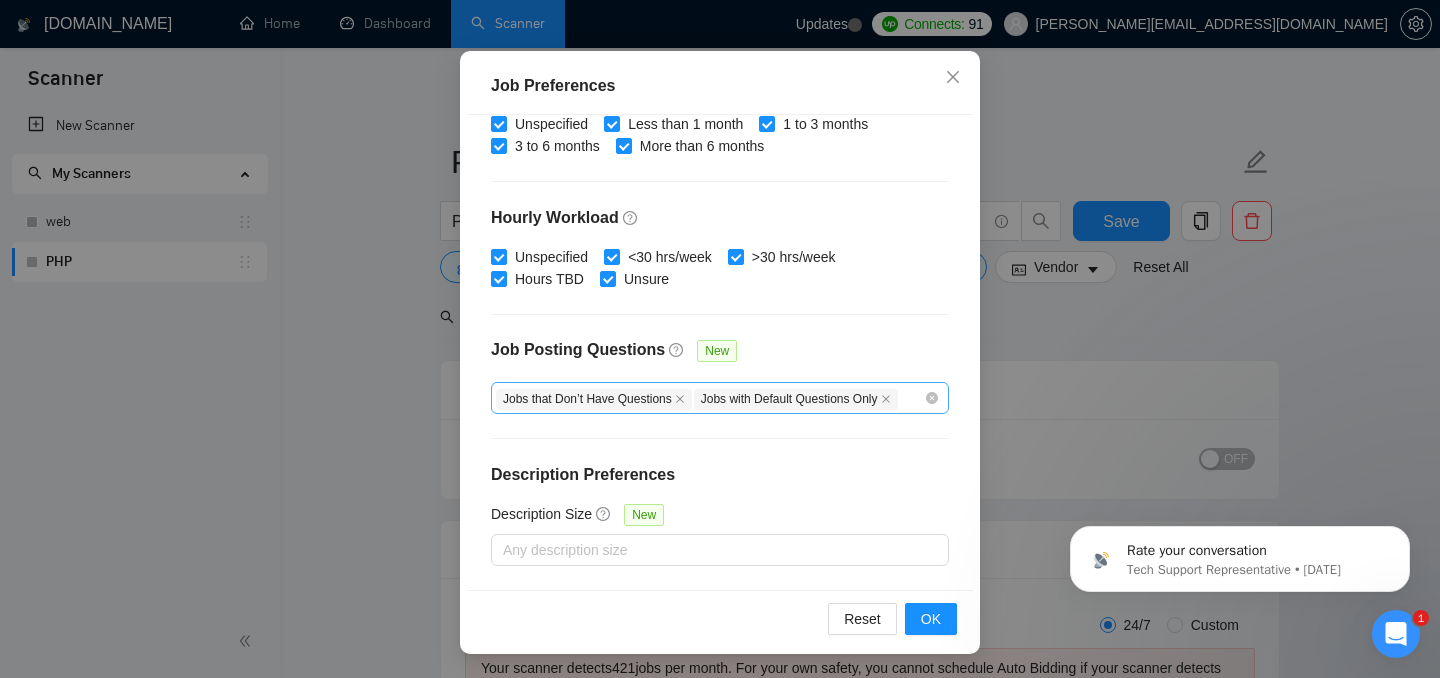 scroll, scrollTop: 653, scrollLeft: 0, axis: vertical 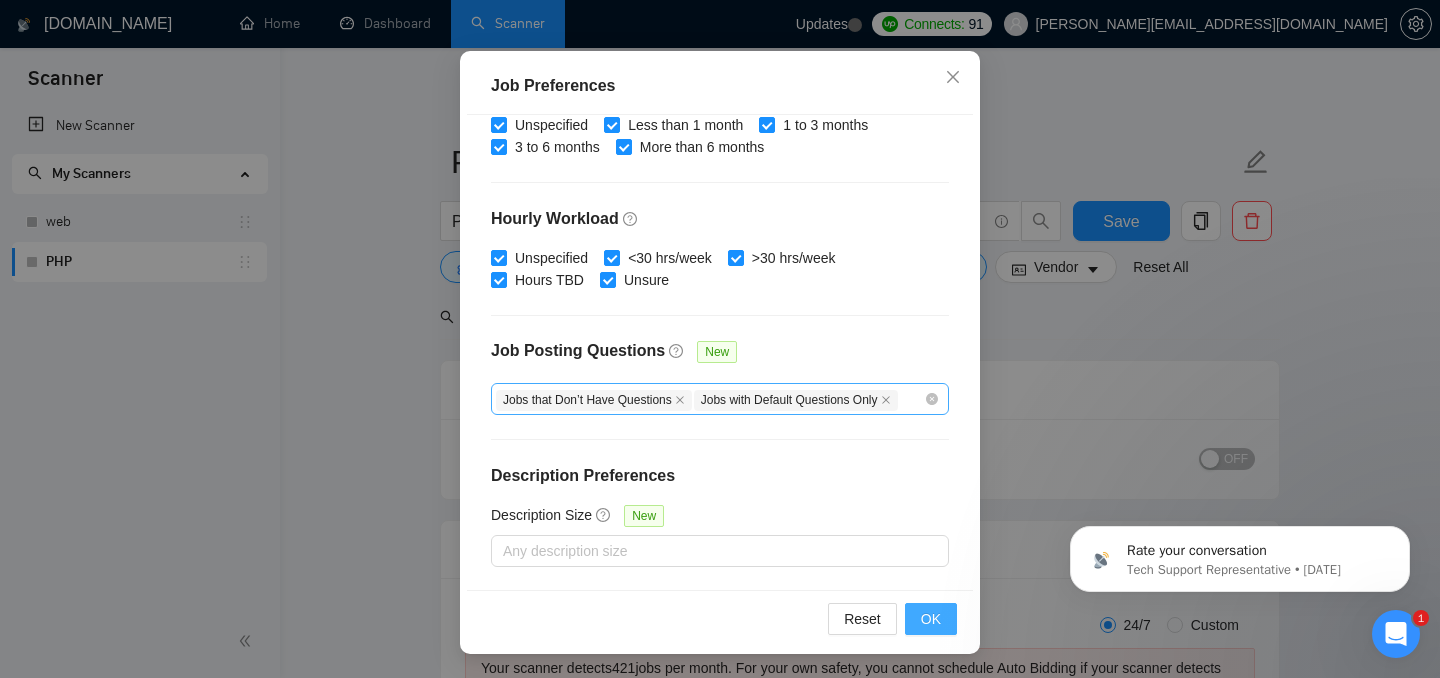 click on "OK" at bounding box center [931, 619] 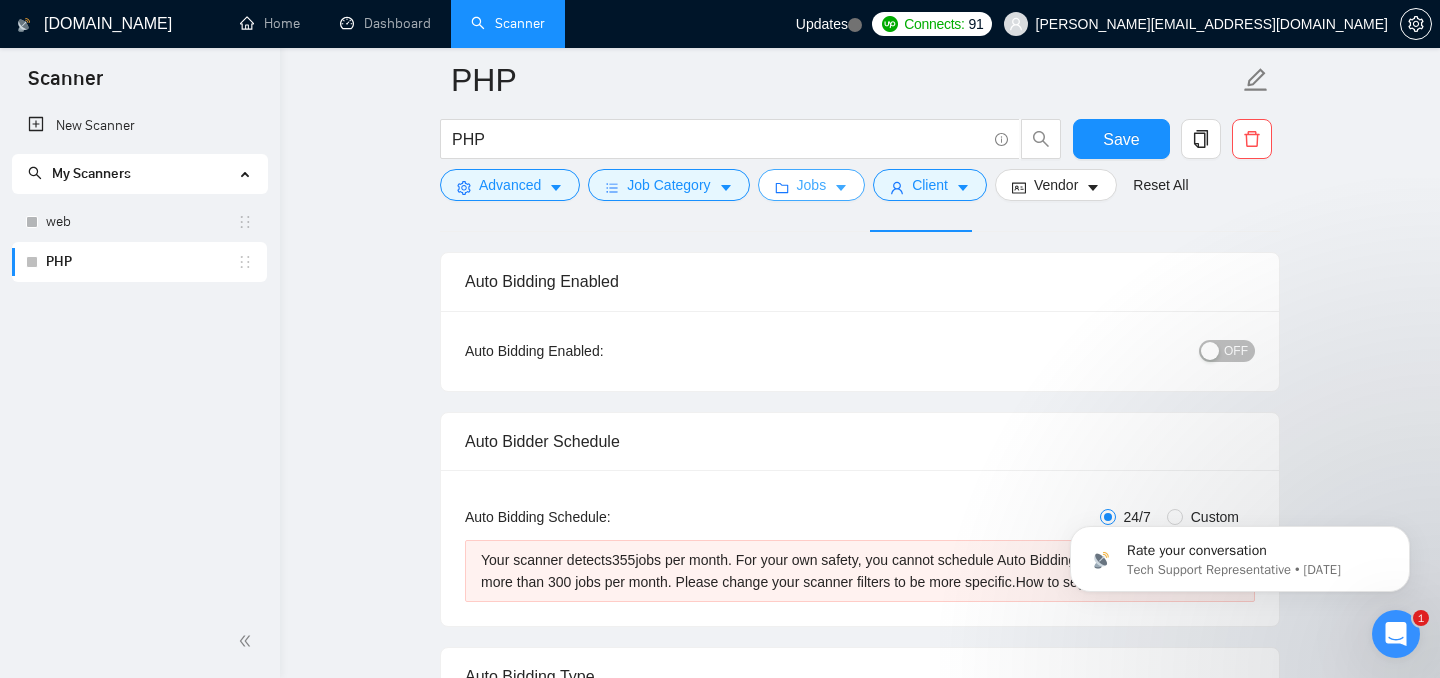 scroll, scrollTop: 117, scrollLeft: 0, axis: vertical 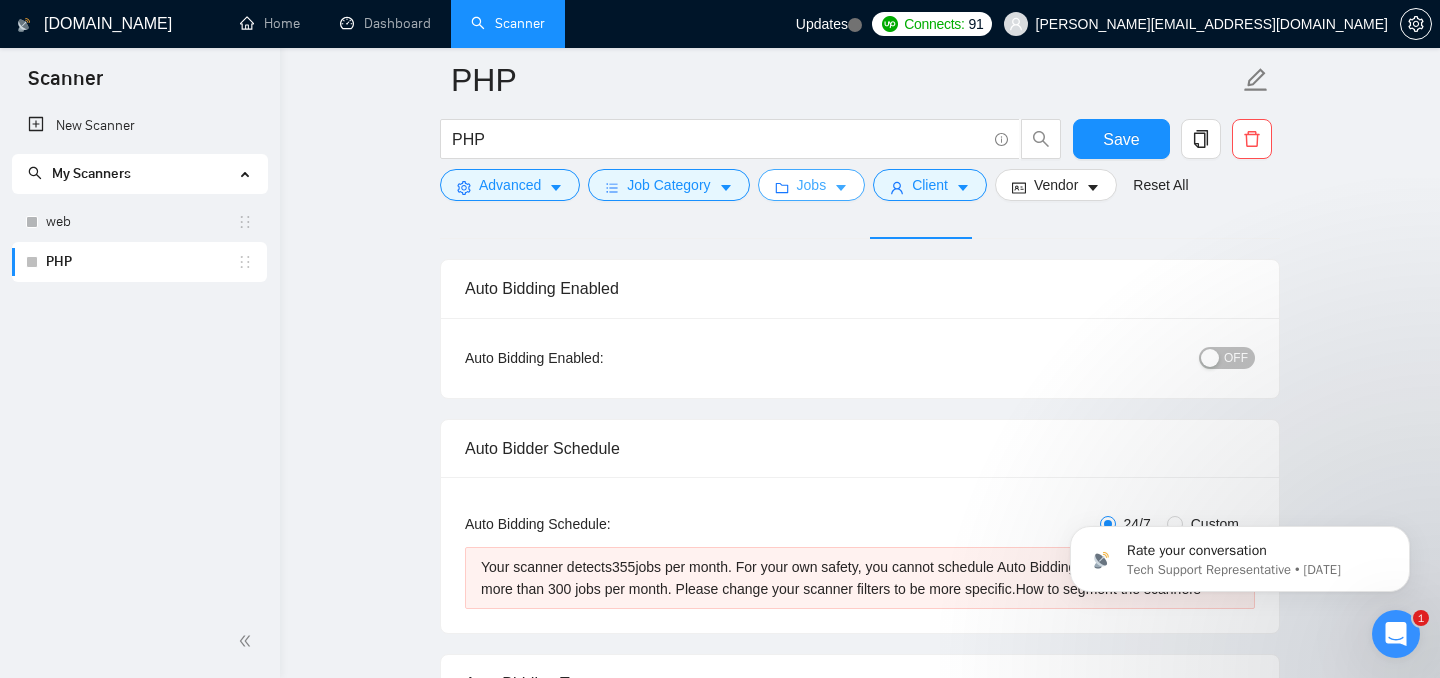 click 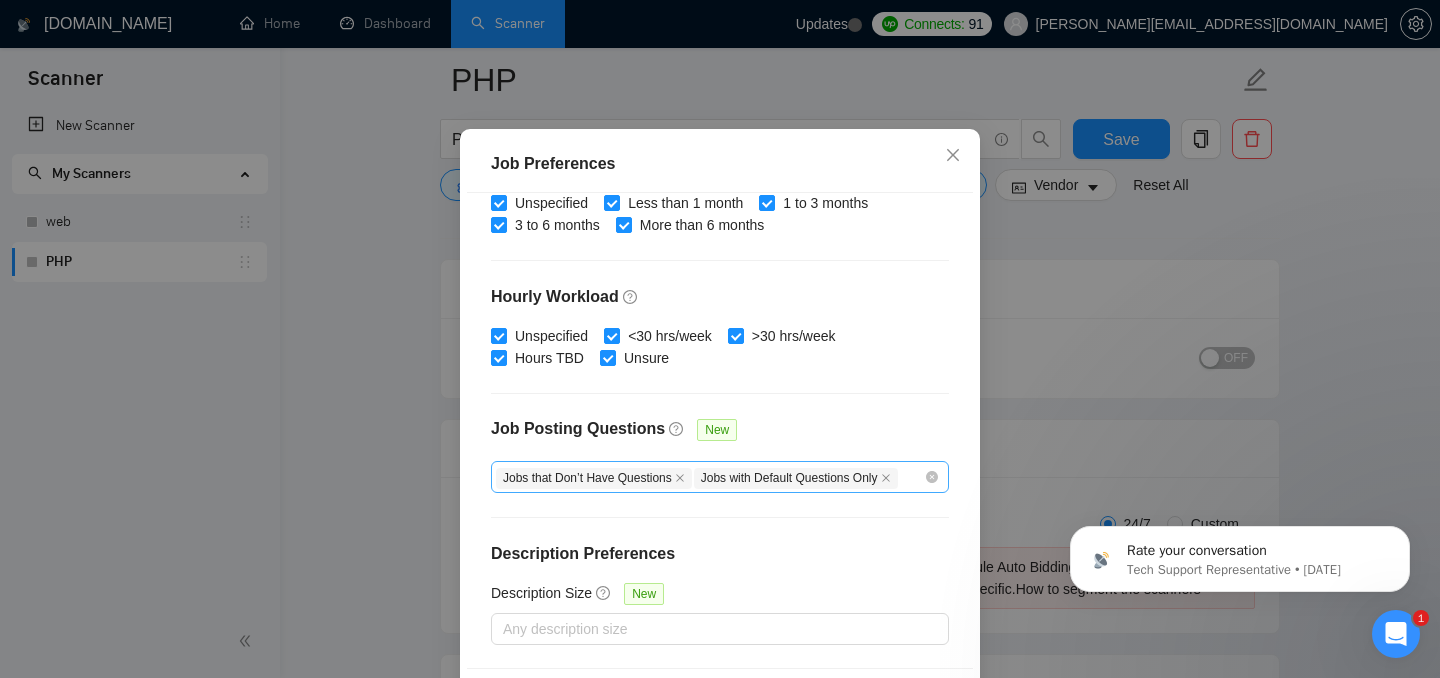 scroll, scrollTop: 652, scrollLeft: 0, axis: vertical 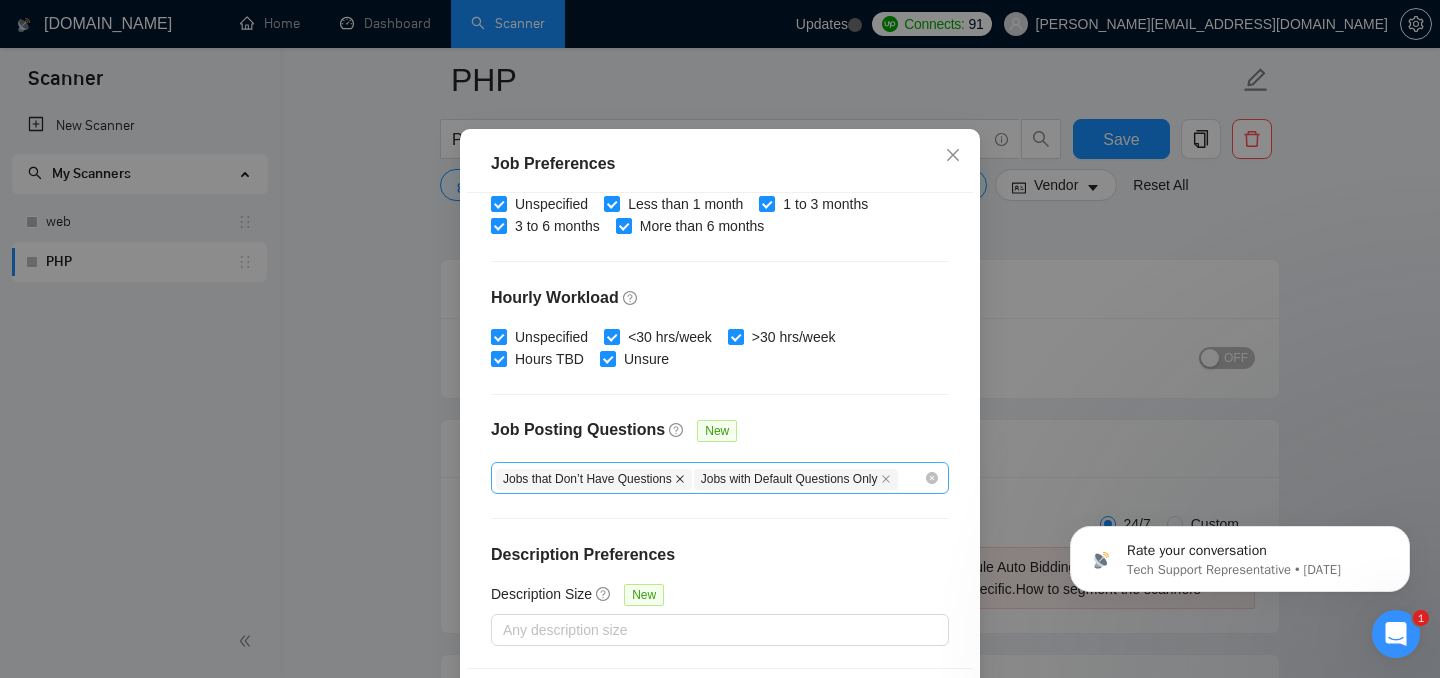 click 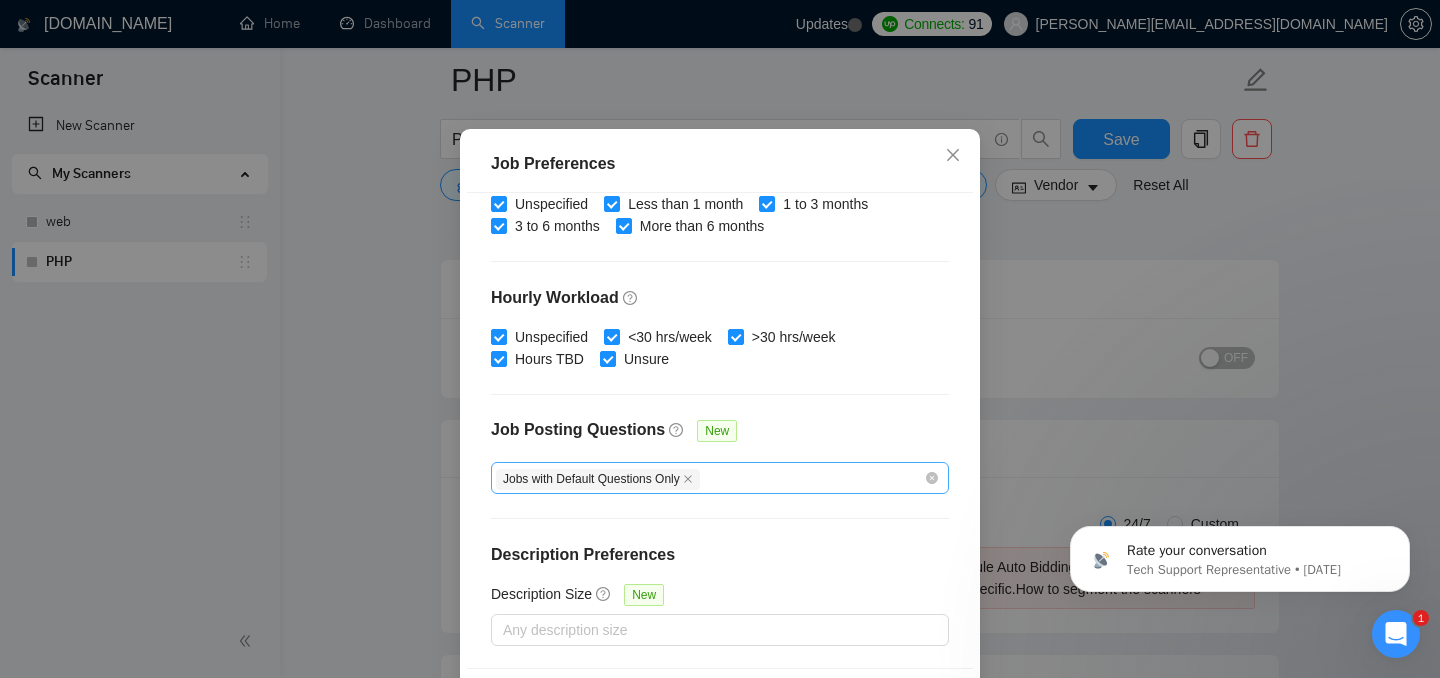 checkbox on "false" 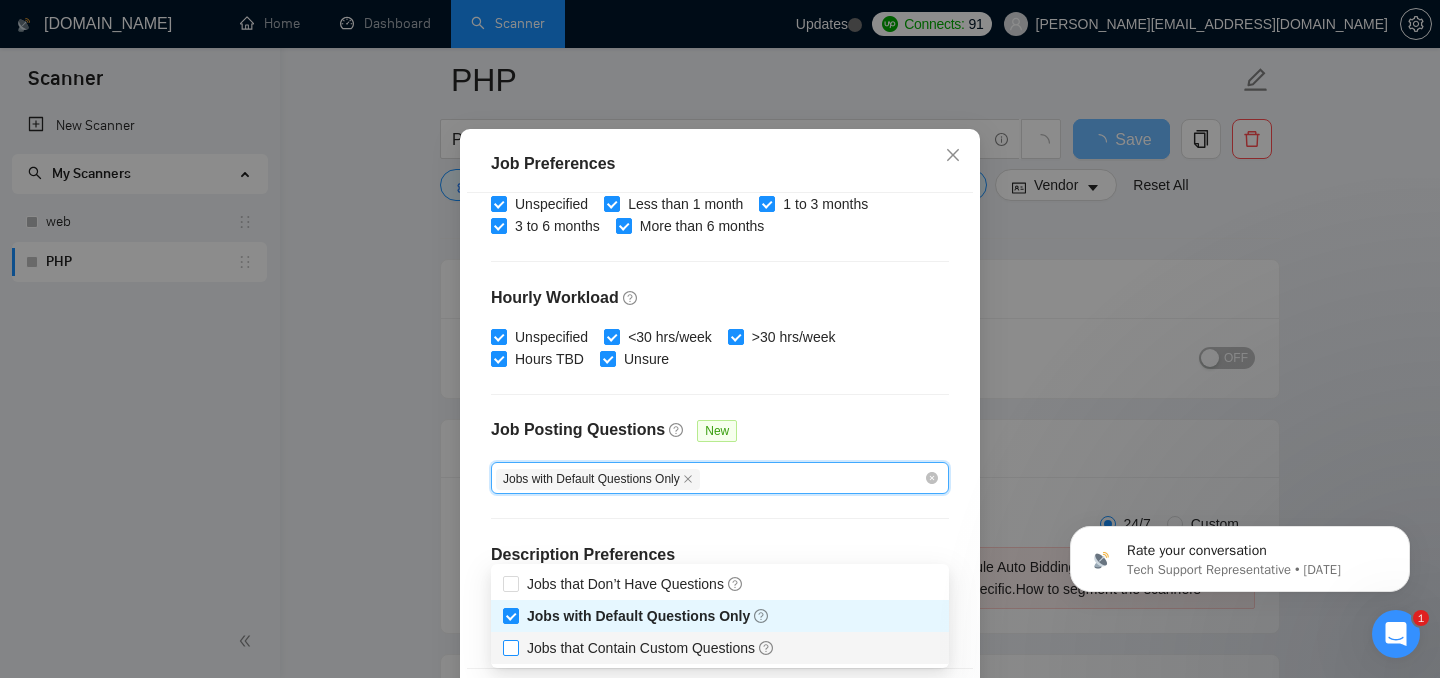 click on "Jobs that Contain Custom Questions" at bounding box center [651, 648] 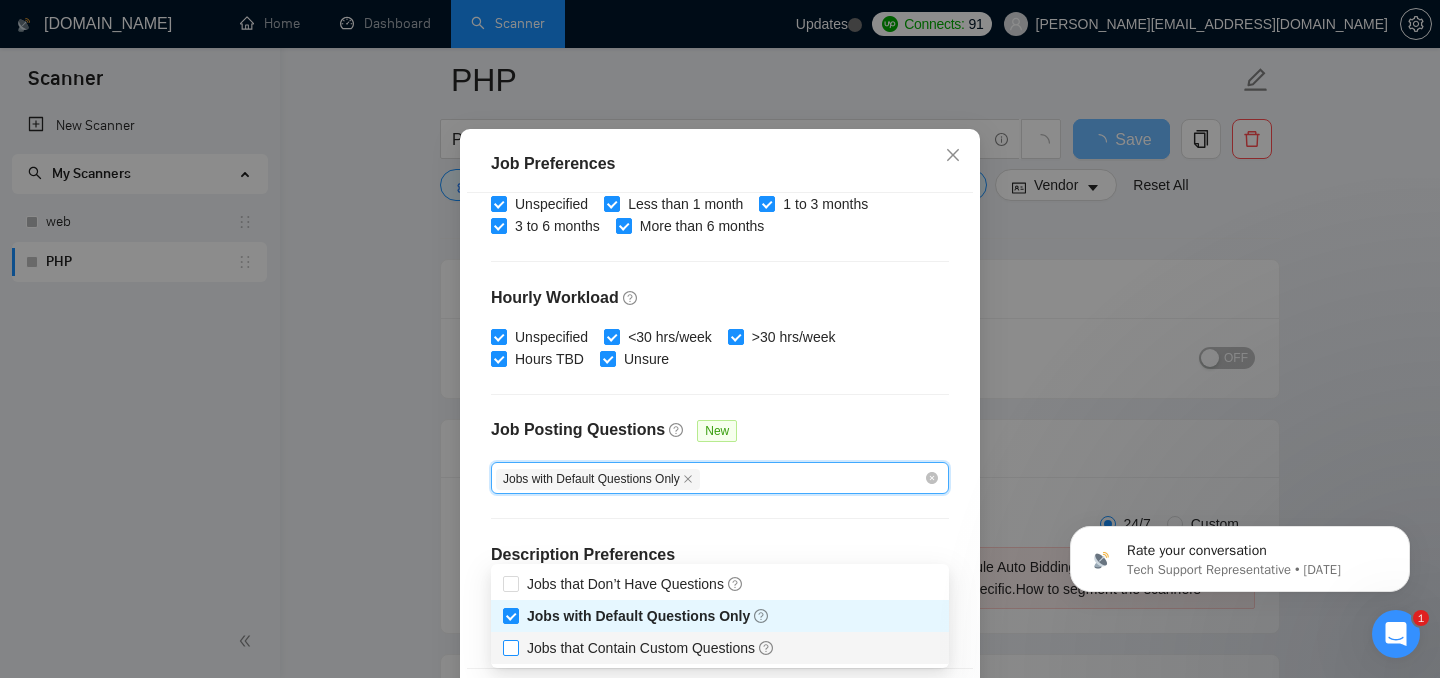 click on "Jobs that Contain Custom Questions" at bounding box center [510, 647] 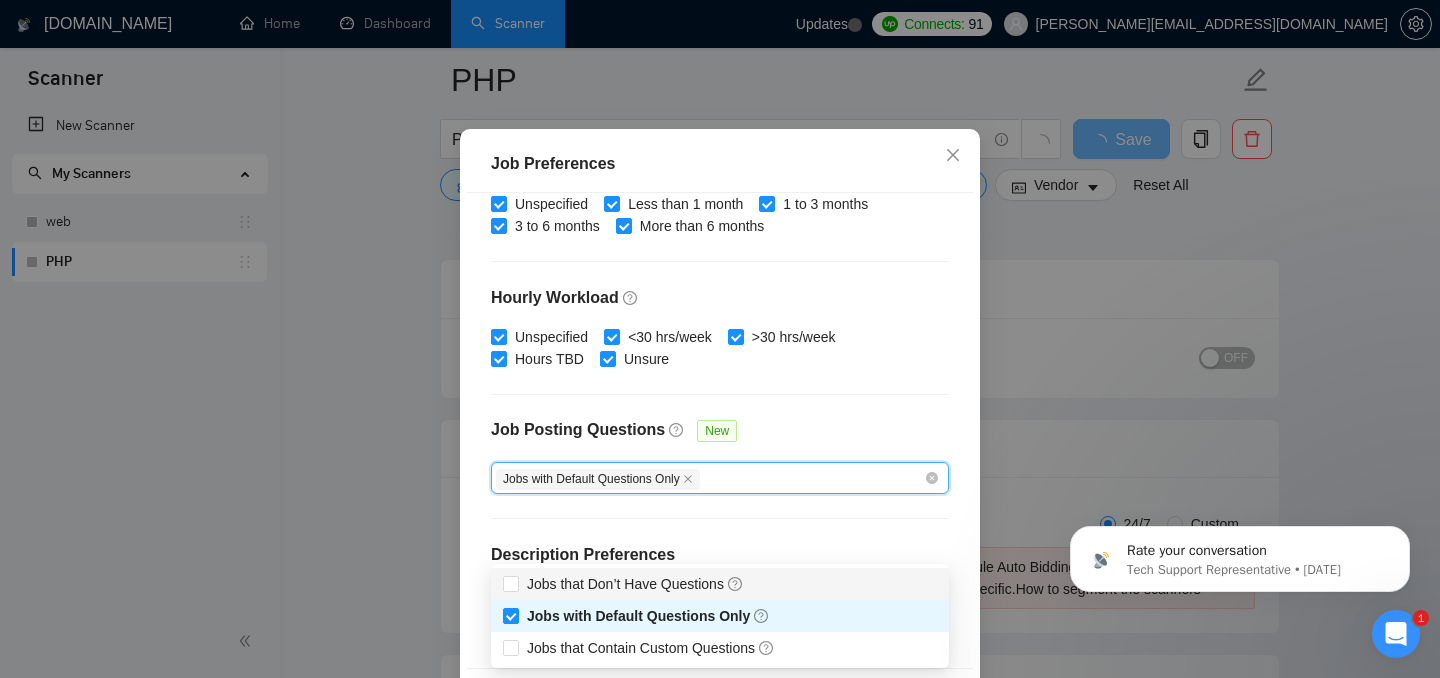 click on "Unspecified <30 hrs/week >30 hrs/week Hours TBD Unsure" at bounding box center (720, 348) 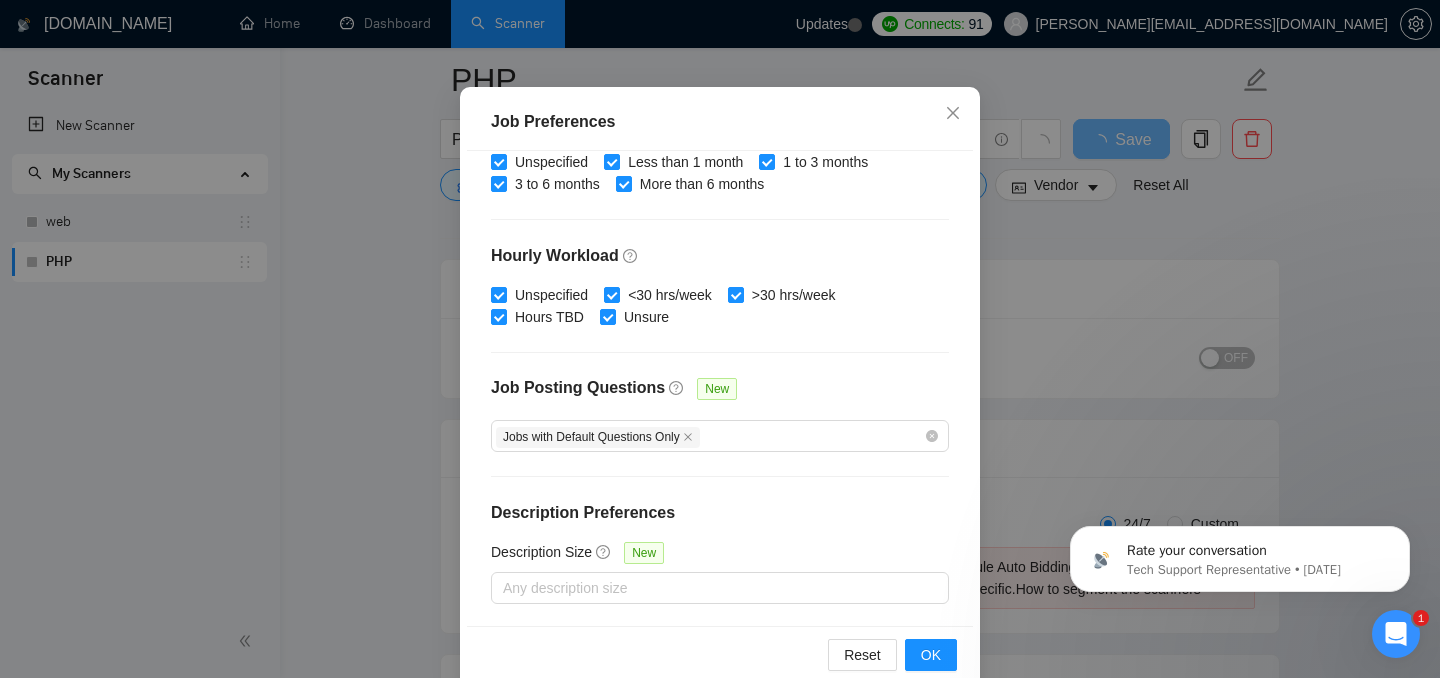 scroll, scrollTop: 146, scrollLeft: 0, axis: vertical 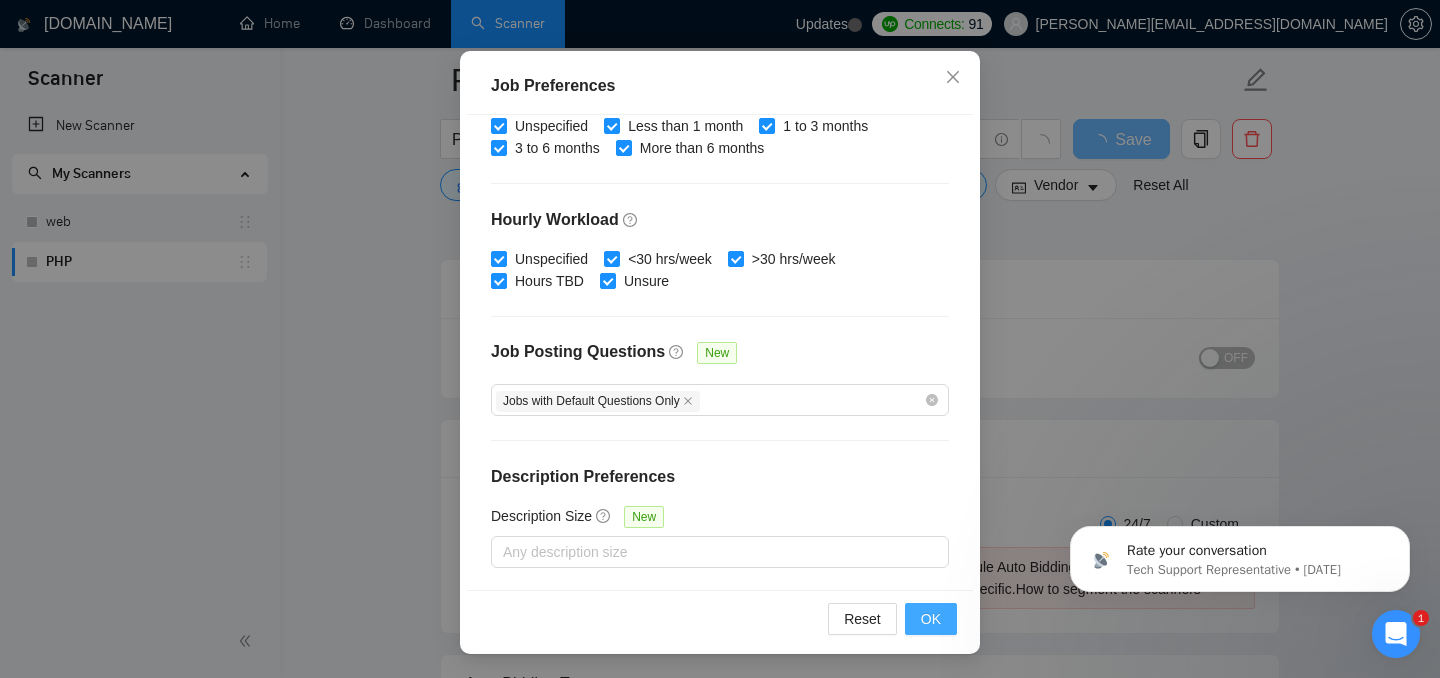click on "OK" at bounding box center (931, 619) 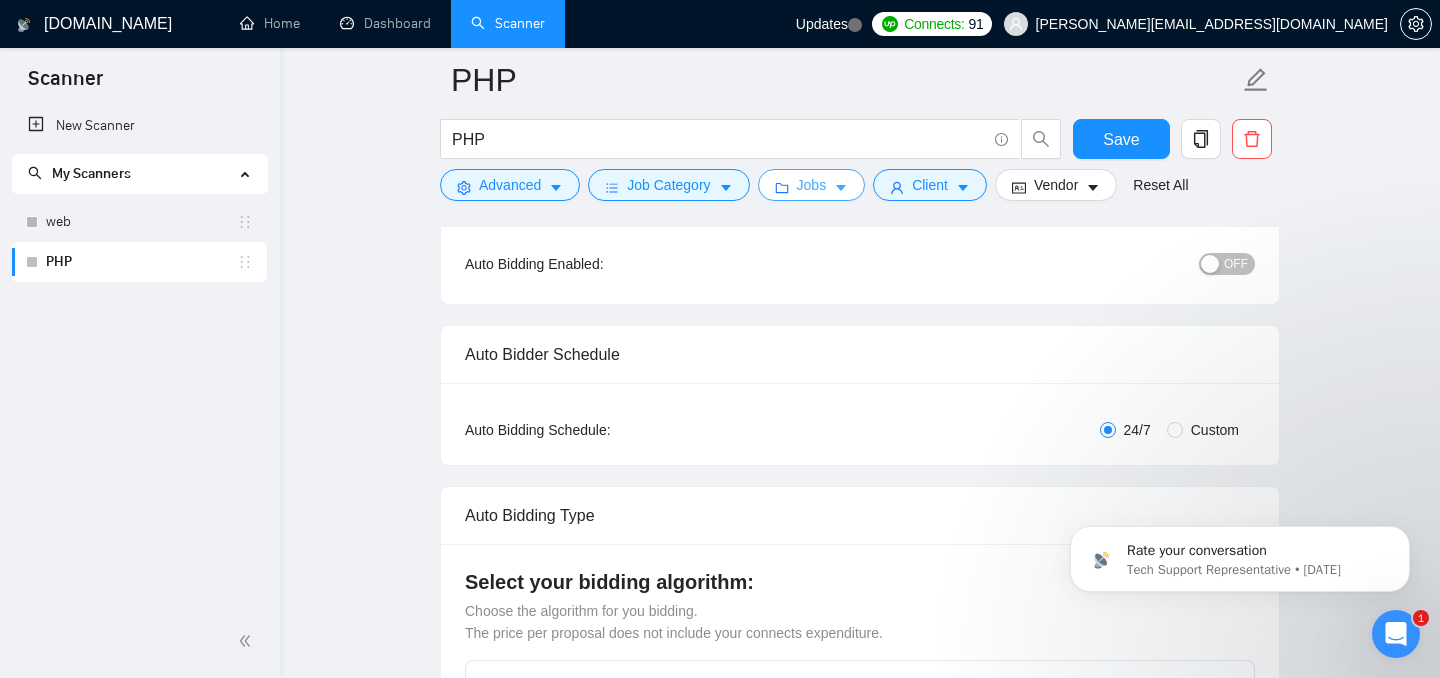 scroll, scrollTop: 181, scrollLeft: 0, axis: vertical 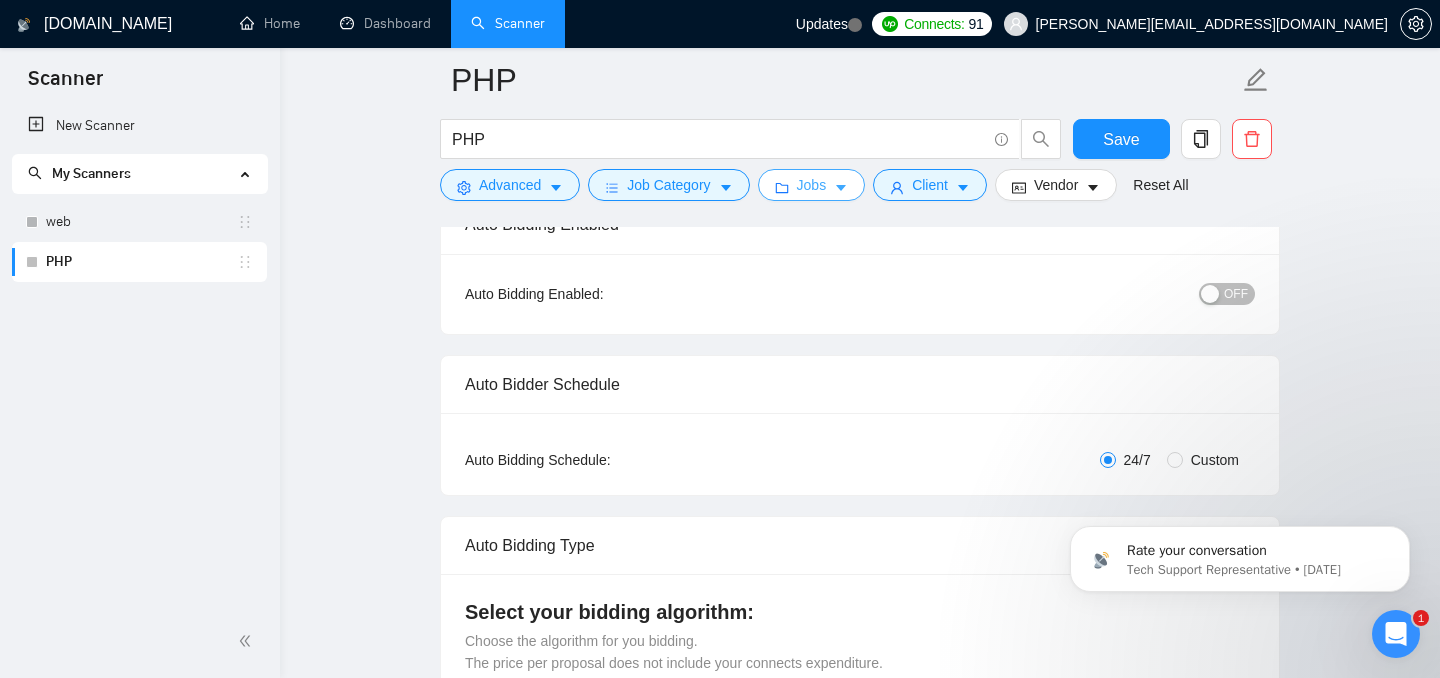 click on "Jobs" at bounding box center (812, 185) 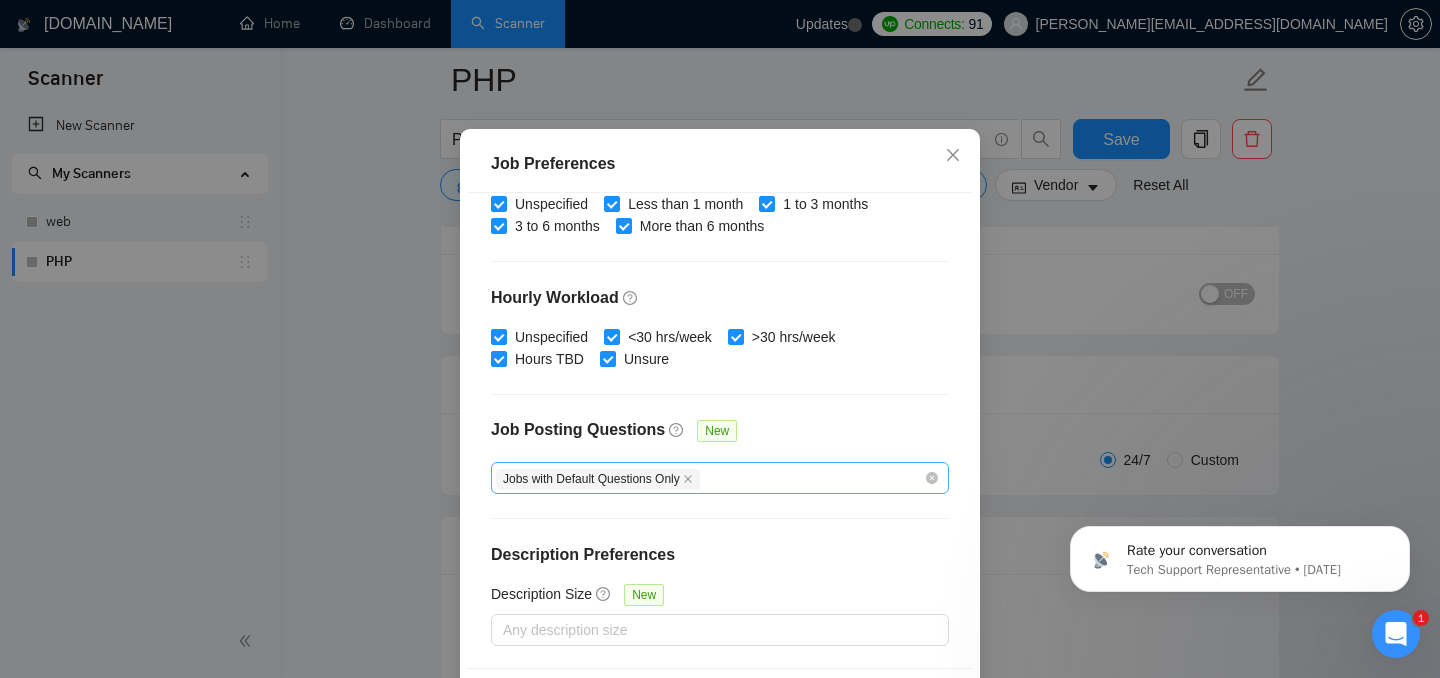 click on "Jobs with Default Questions Only" at bounding box center (710, 478) 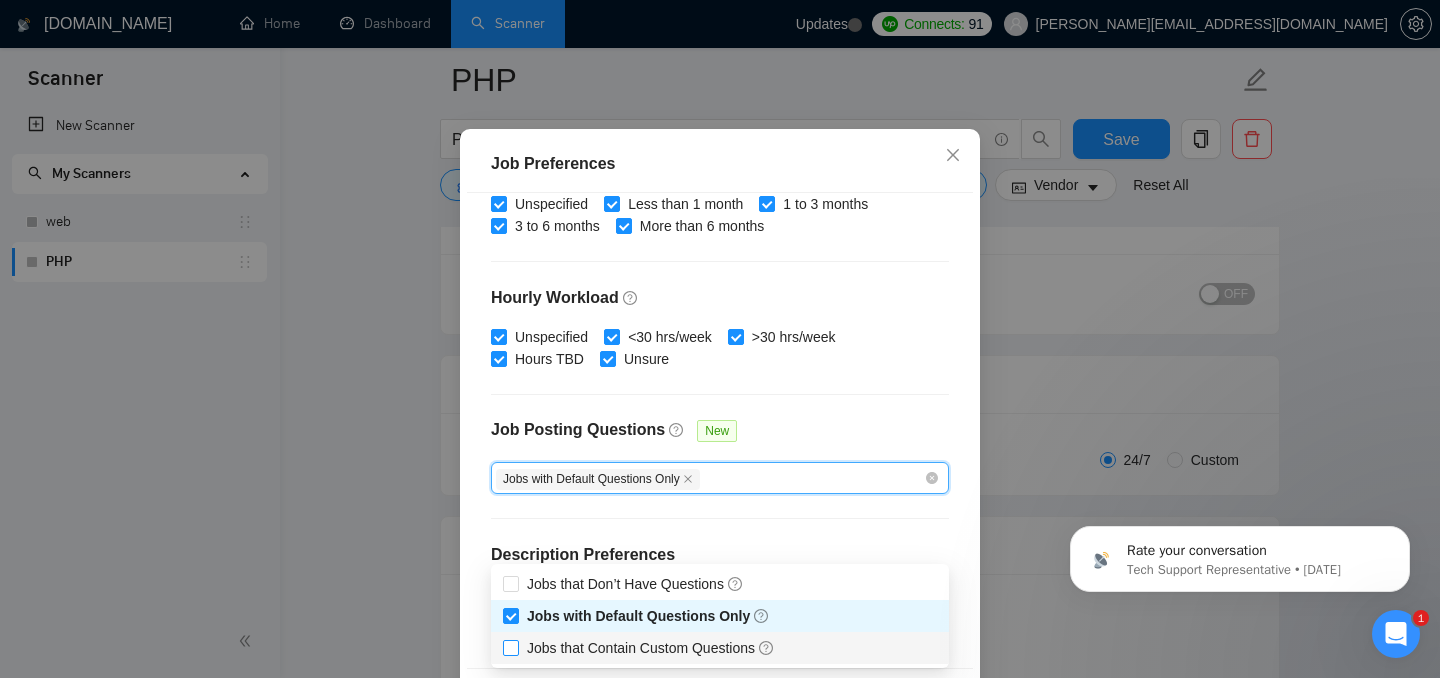 click on "Jobs that Contain Custom Questions" at bounding box center (651, 648) 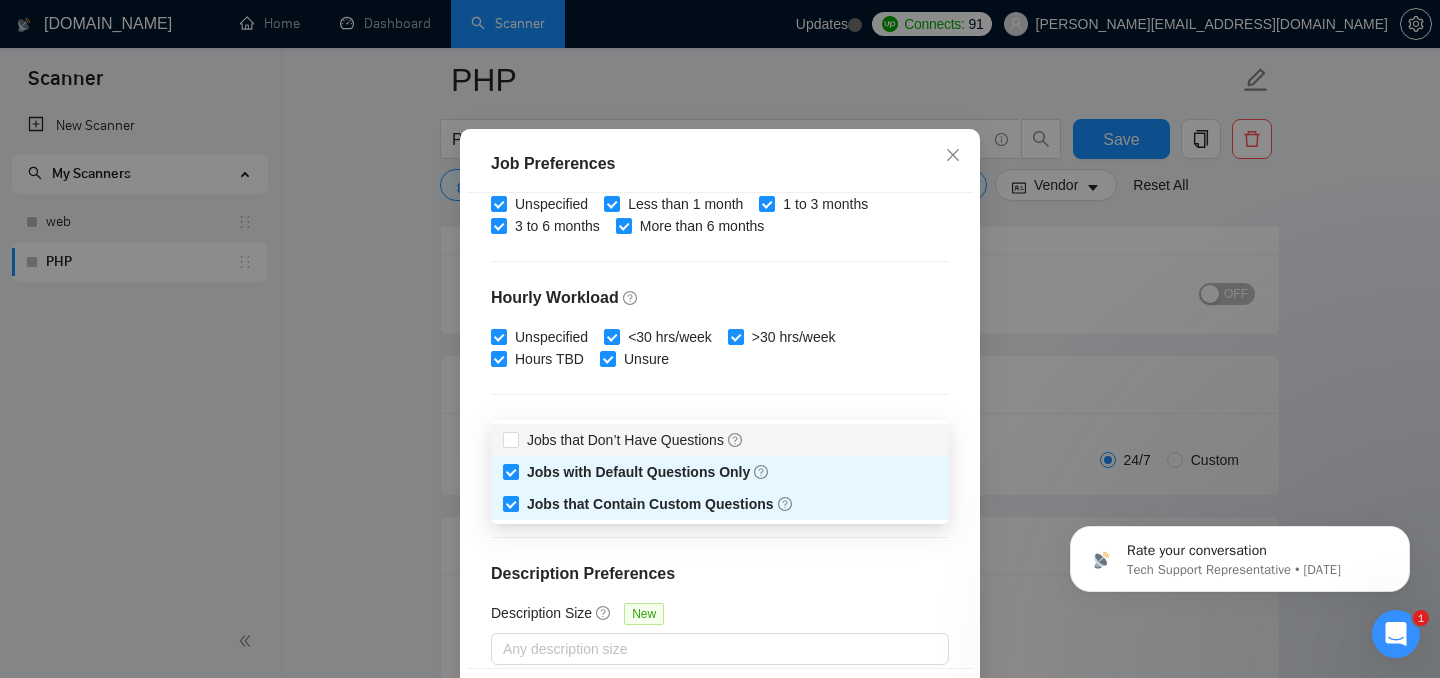 click on "Hourly Workload" at bounding box center (720, 298) 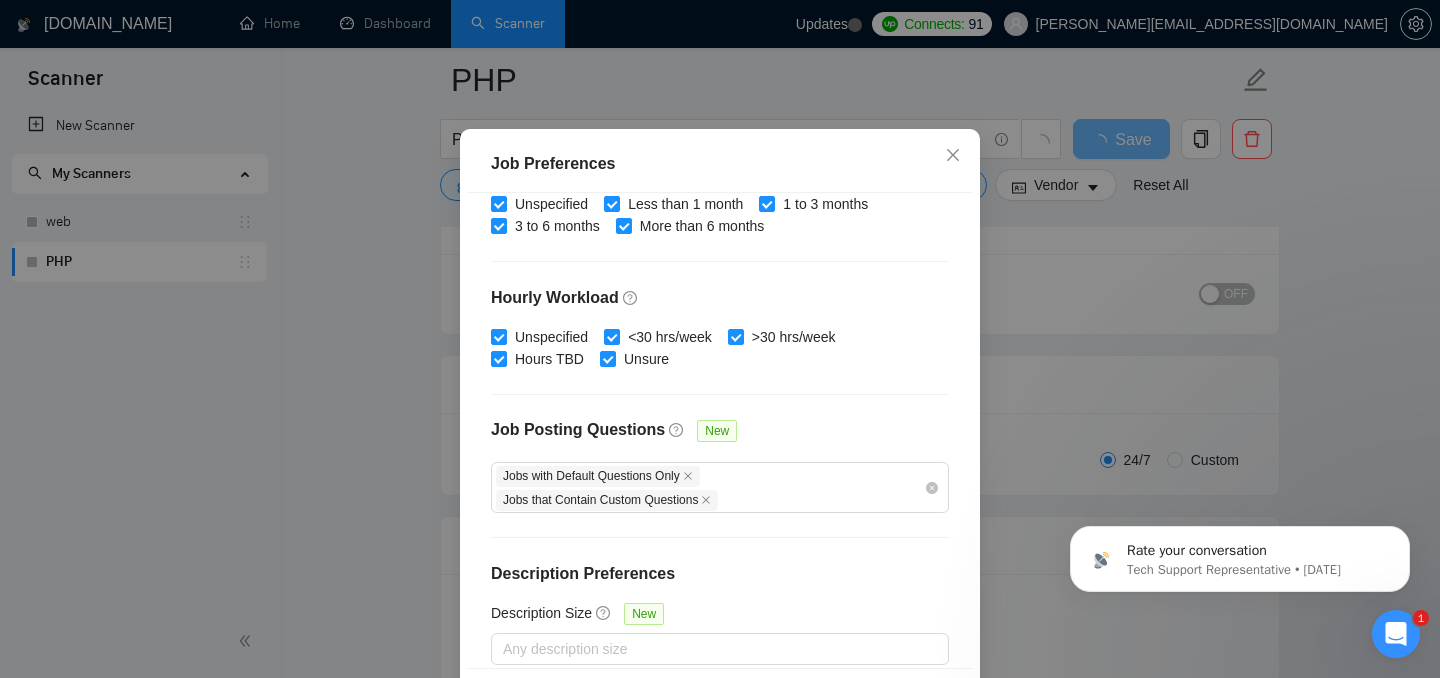 scroll, scrollTop: 671, scrollLeft: 0, axis: vertical 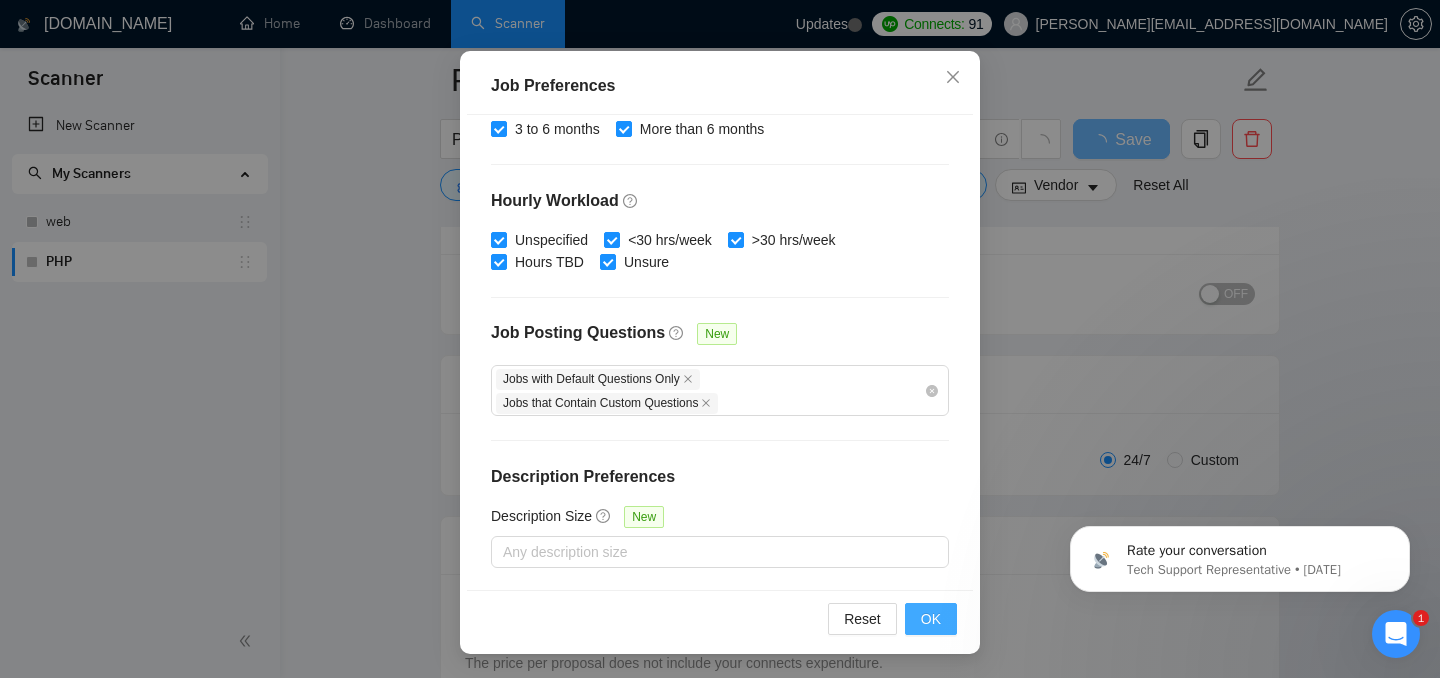 click on "OK" at bounding box center [931, 619] 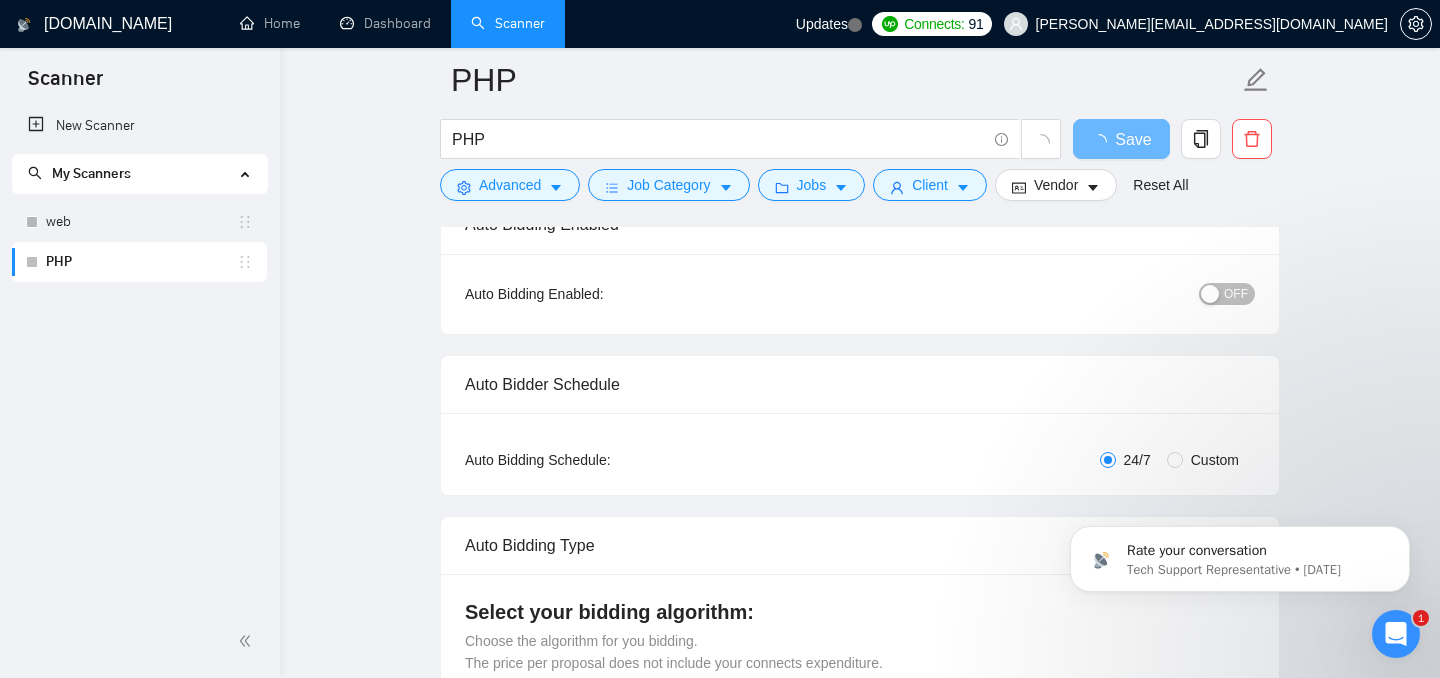 scroll, scrollTop: 68, scrollLeft: 0, axis: vertical 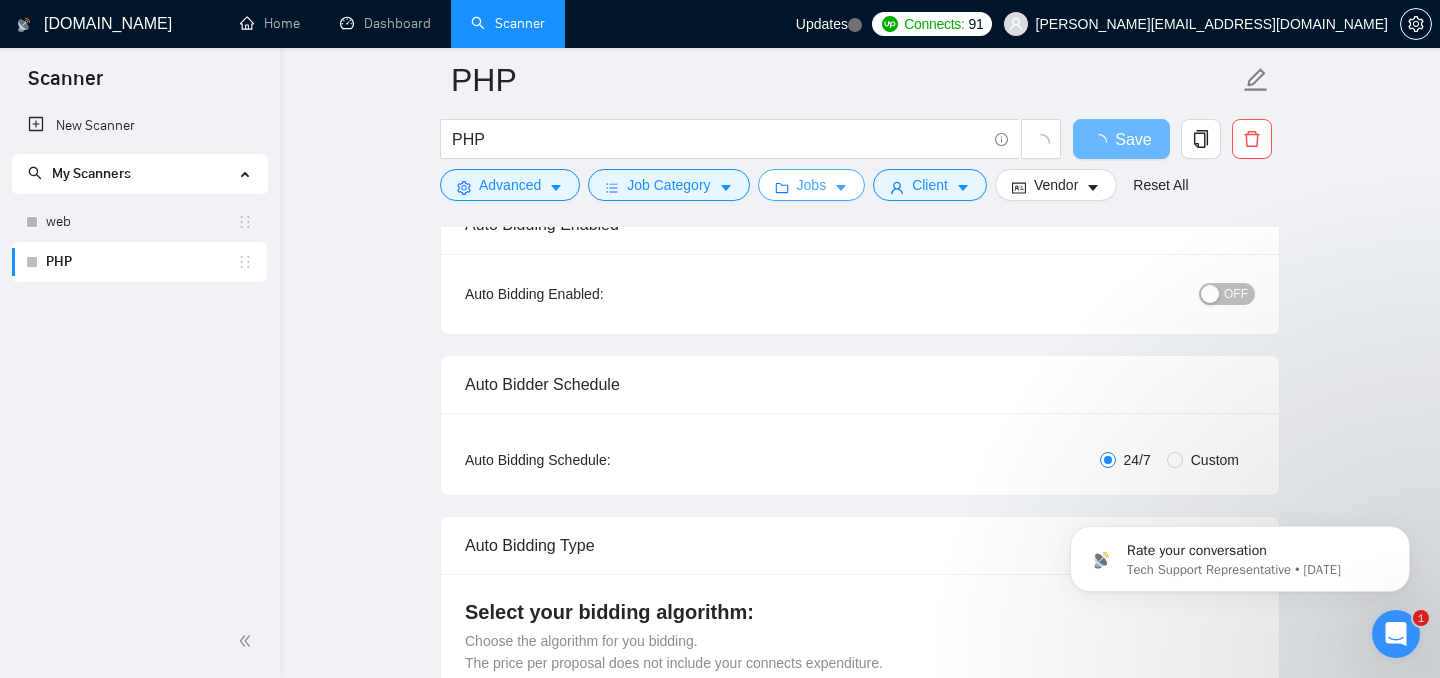 type 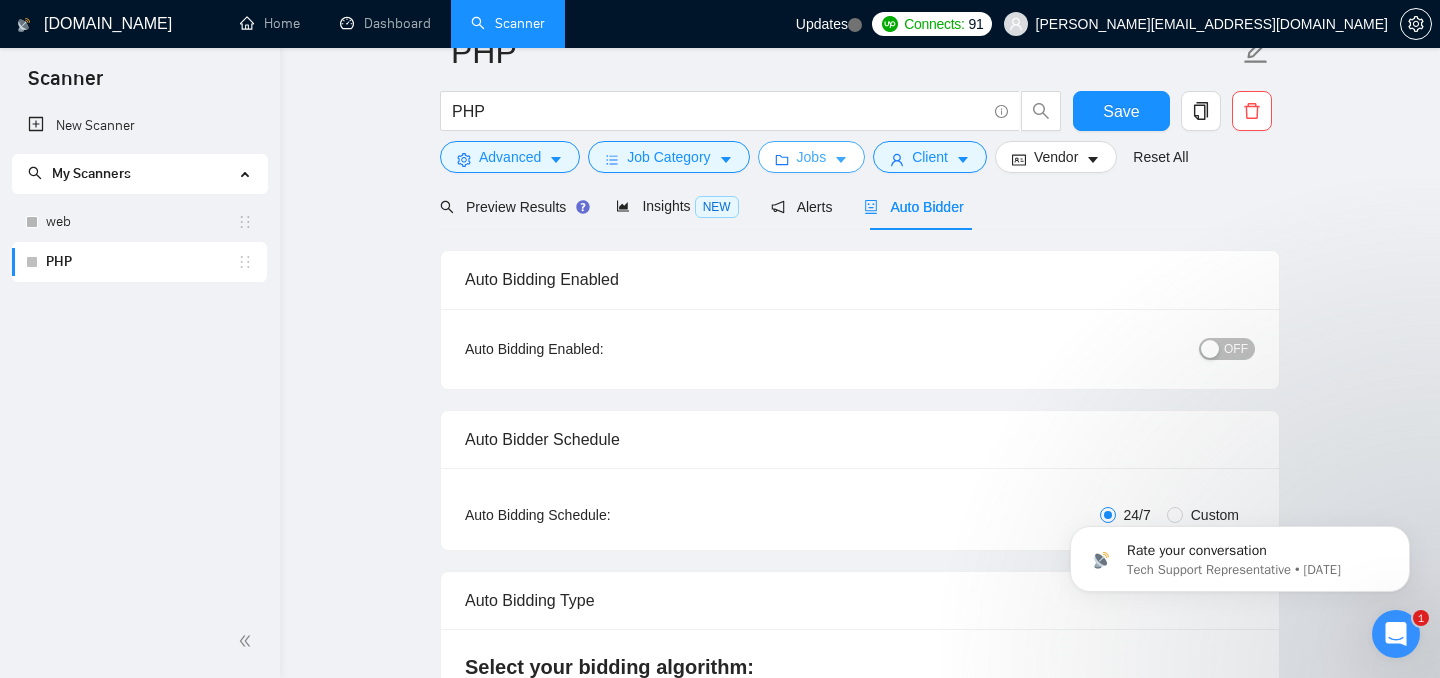 scroll, scrollTop: 0, scrollLeft: 0, axis: both 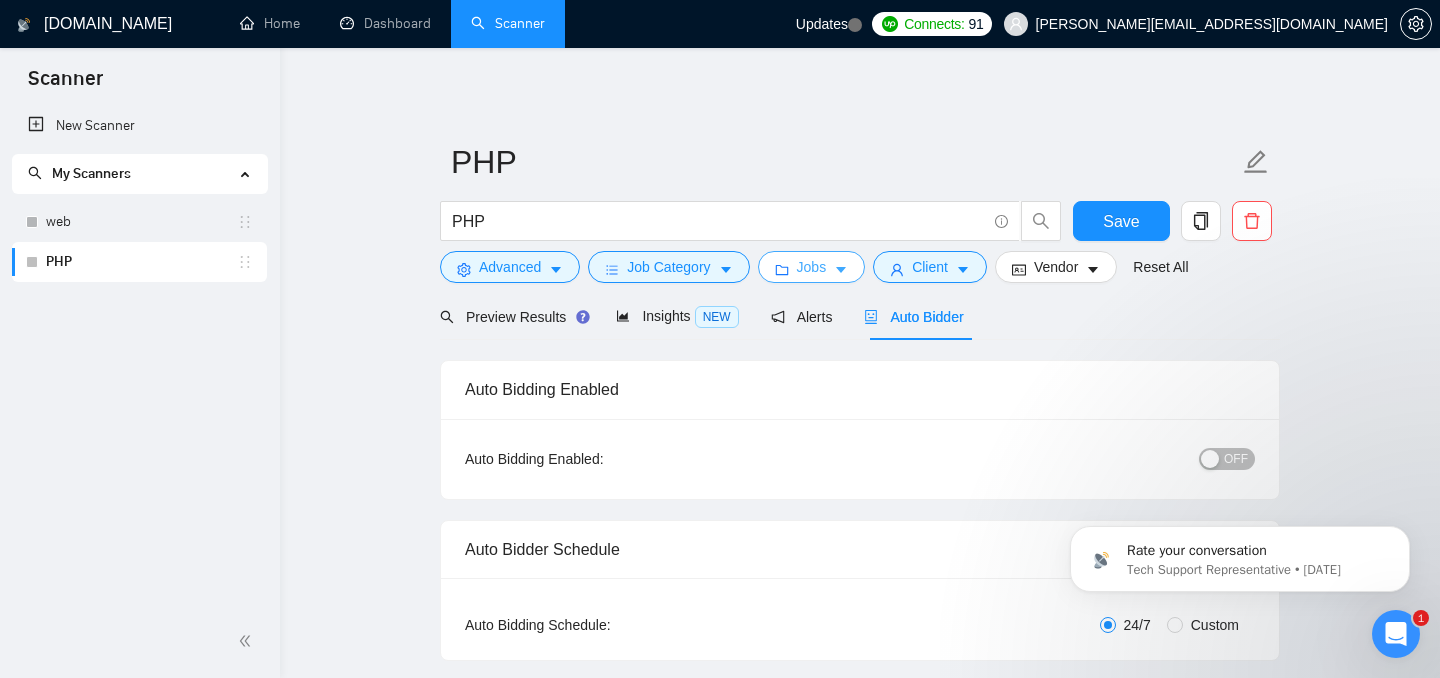 click on "Jobs" at bounding box center (812, 267) 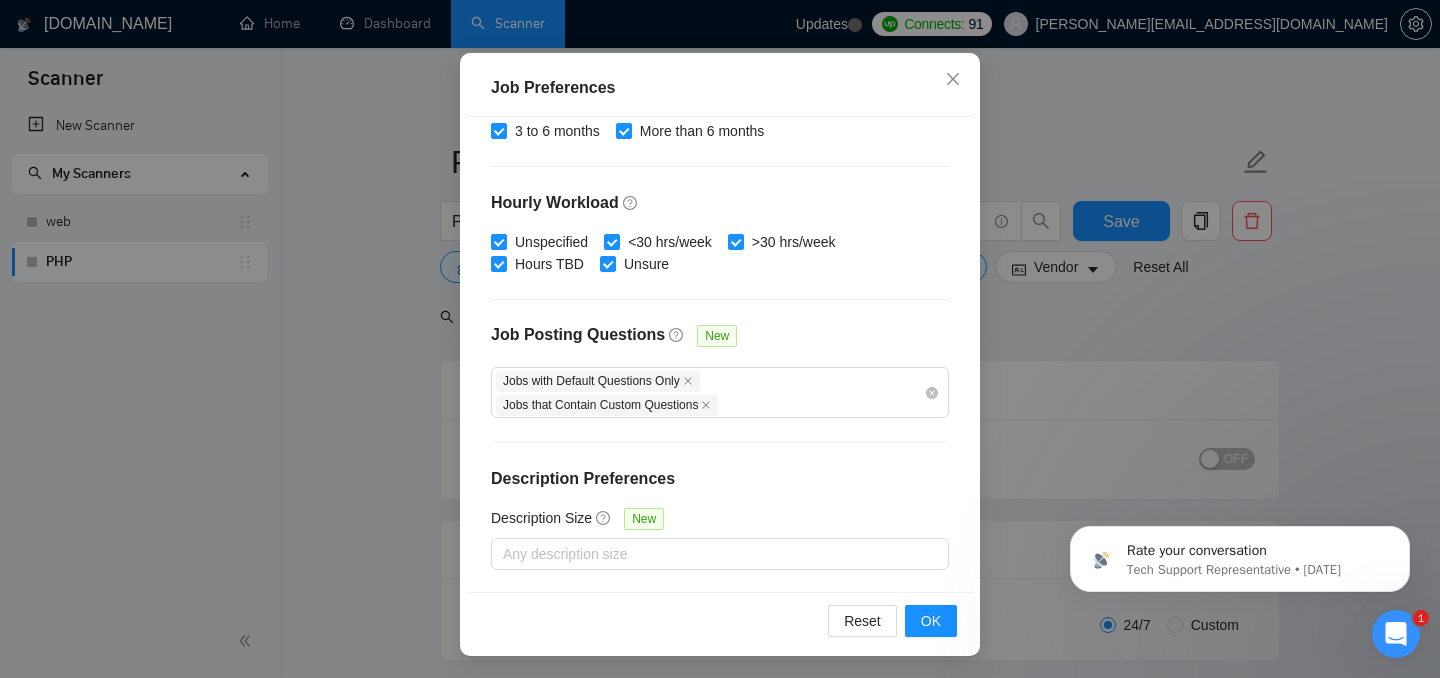 scroll, scrollTop: 146, scrollLeft: 0, axis: vertical 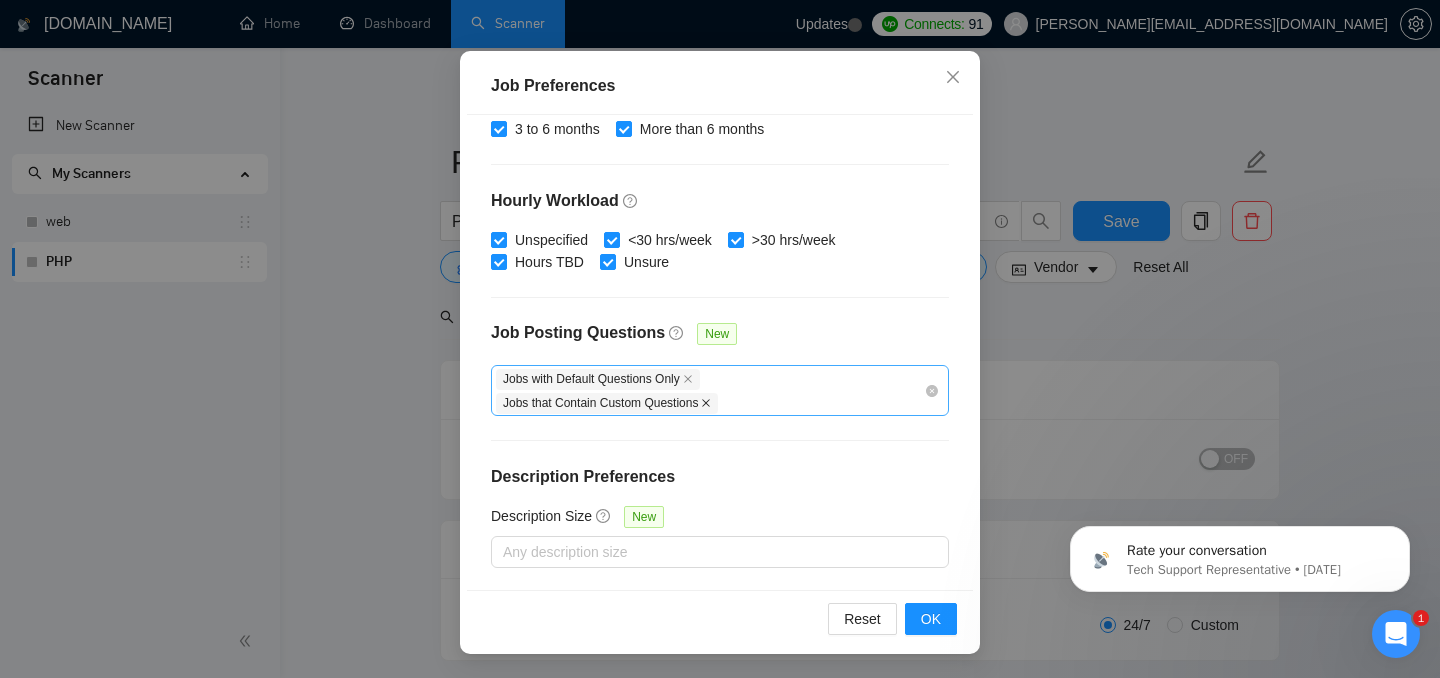 click 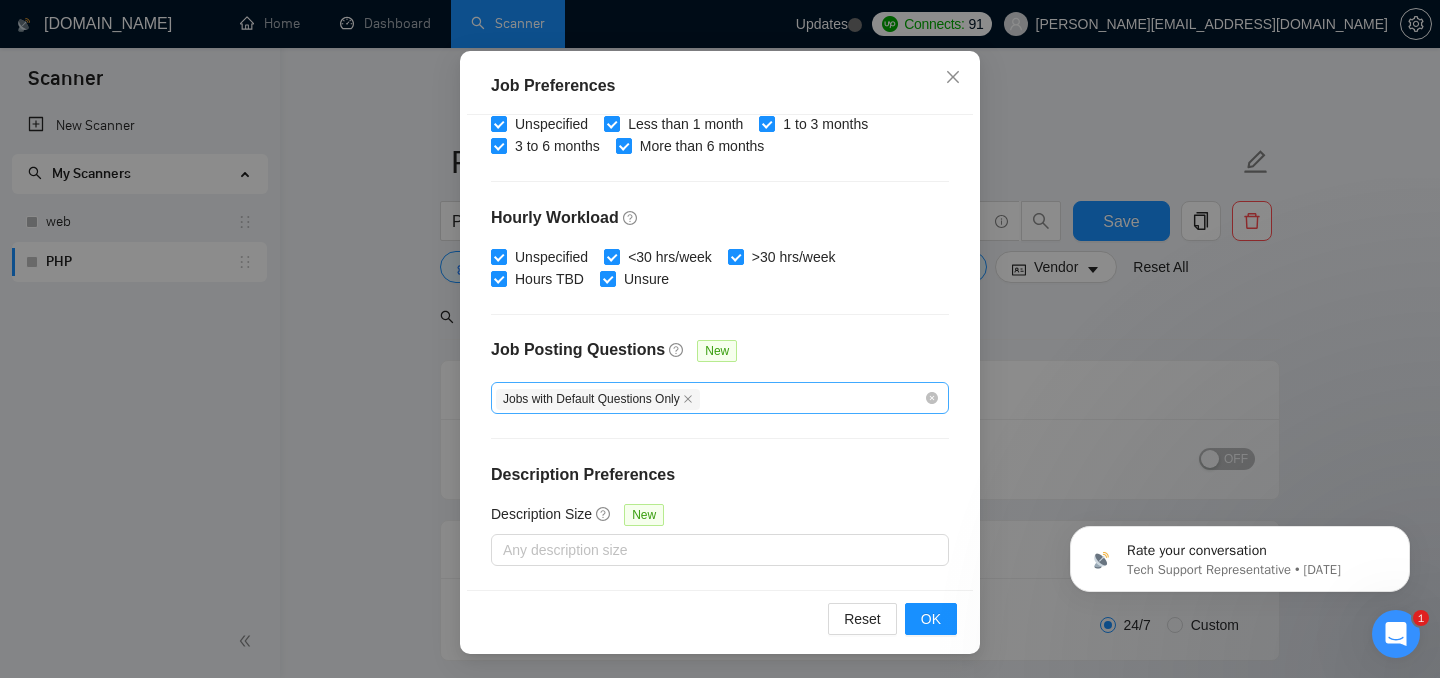 scroll, scrollTop: 653, scrollLeft: 0, axis: vertical 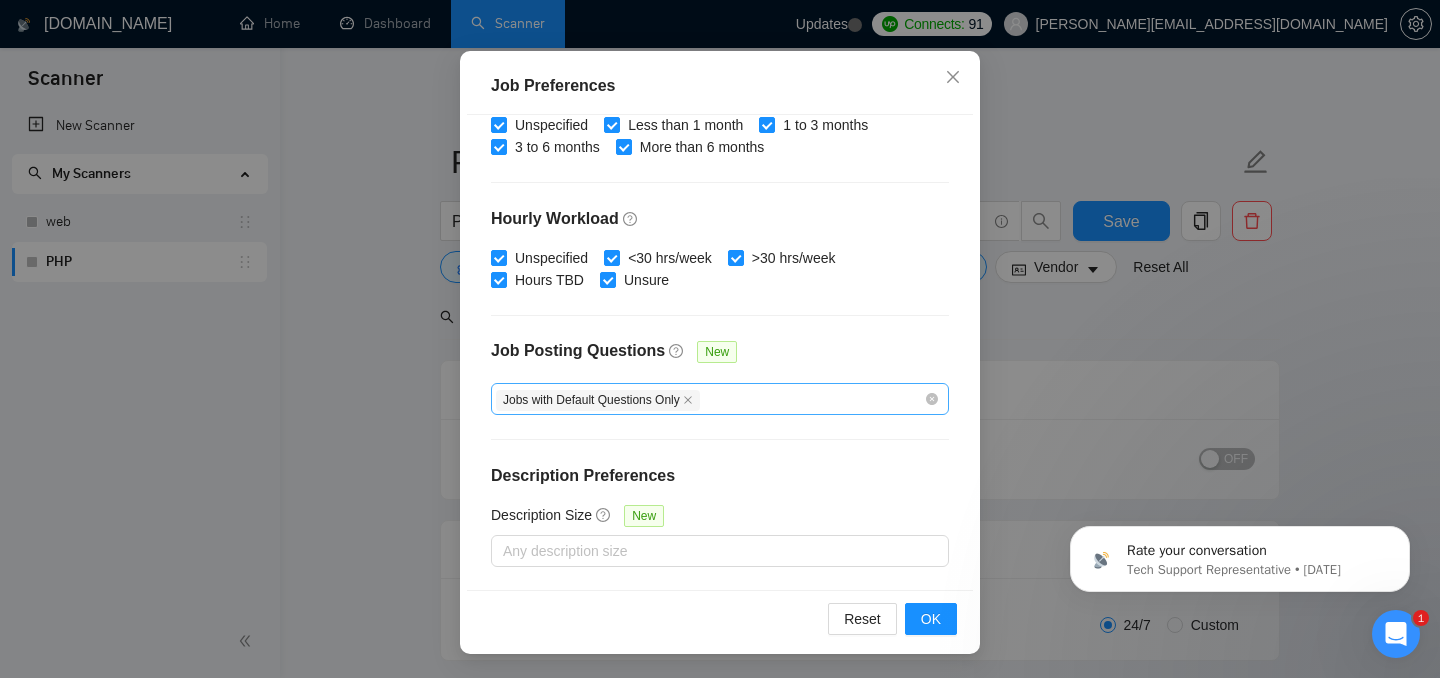 checkbox on "false" 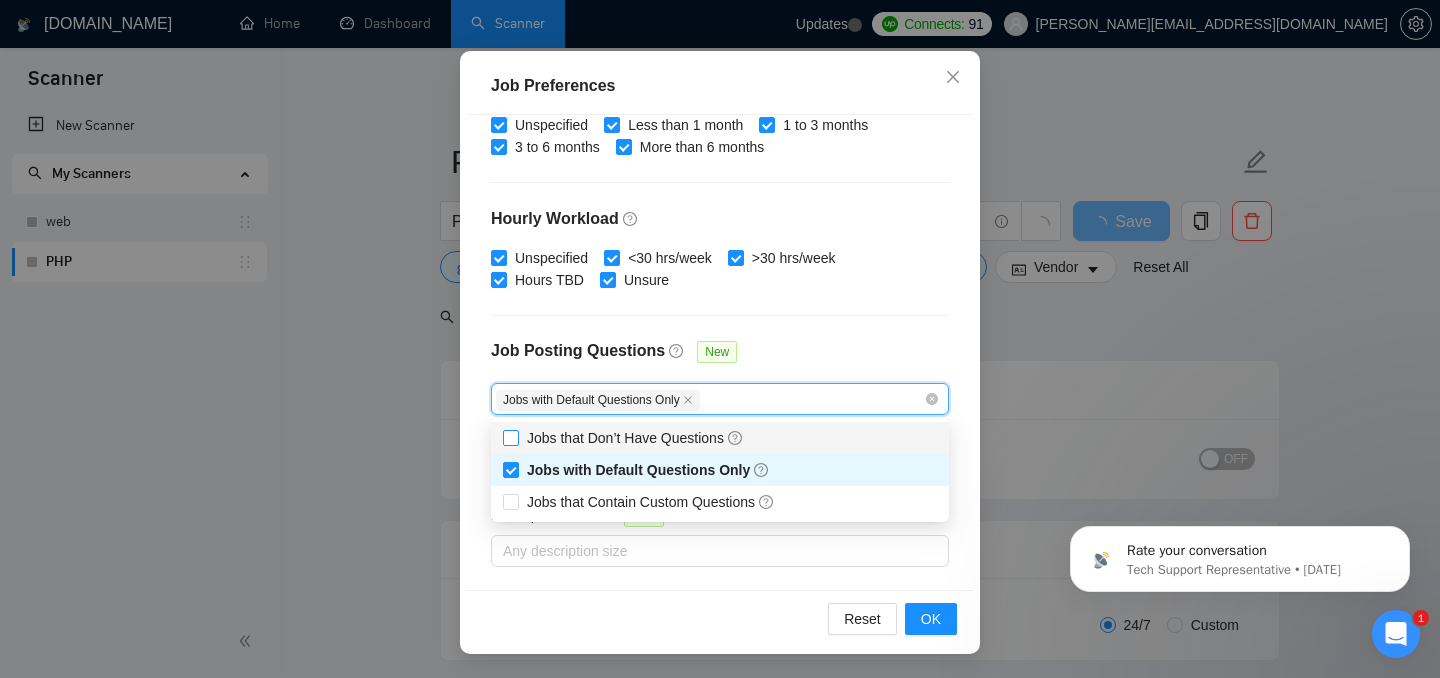 click on "Jobs that Don’t Have Questions" at bounding box center (635, 438) 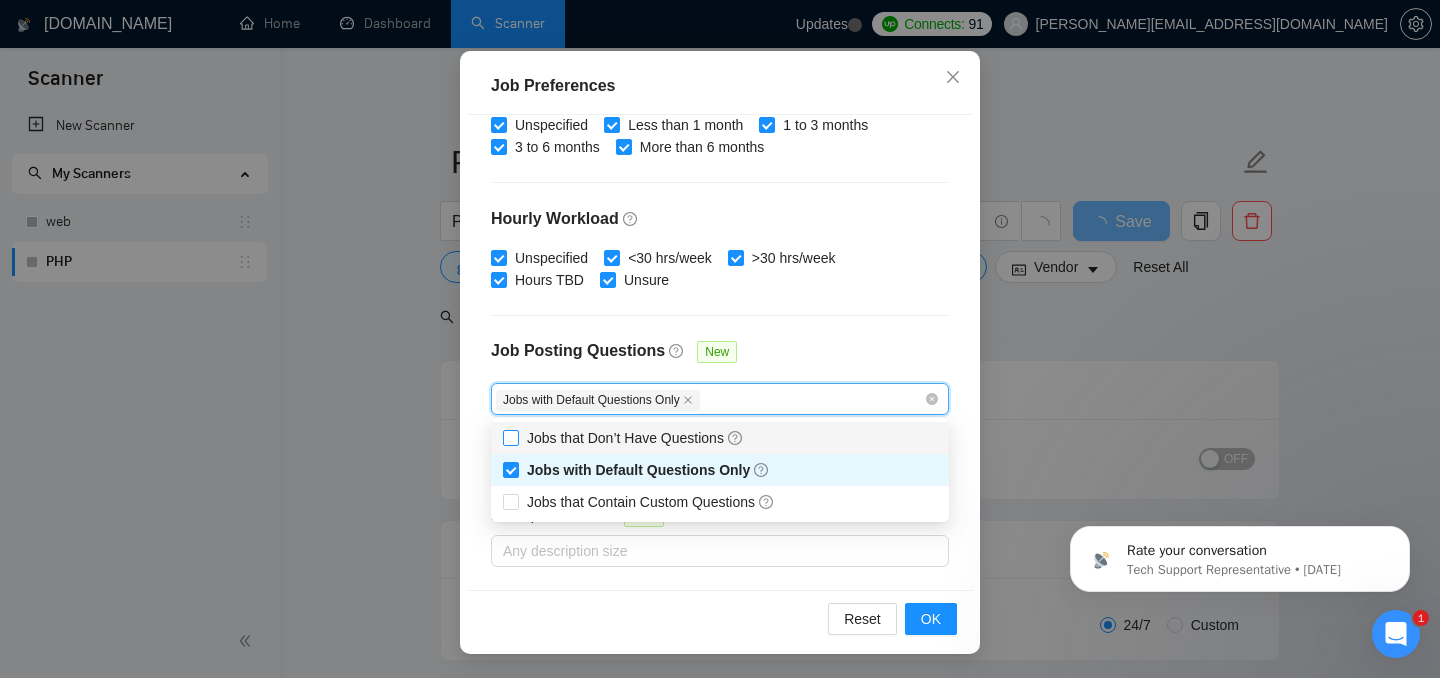 click on "Jobs that Don’t Have Questions" at bounding box center [510, 437] 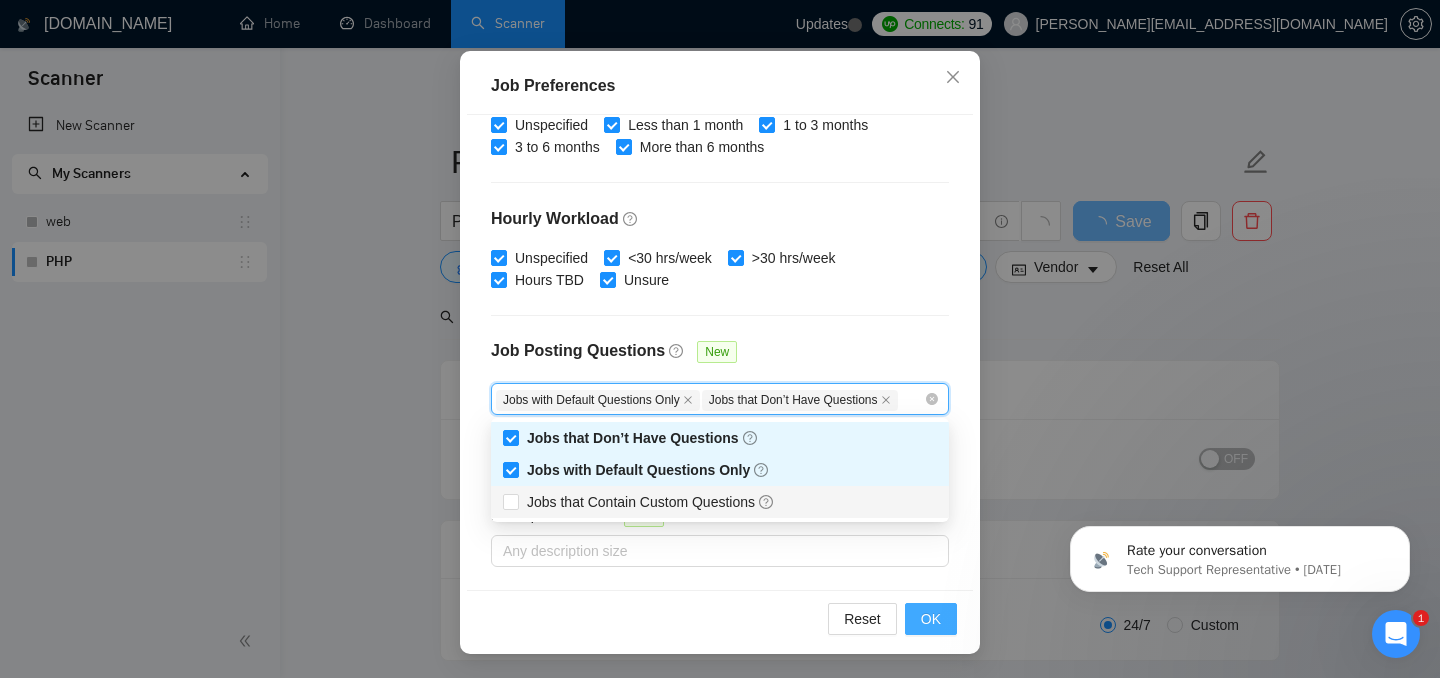 click on "OK" at bounding box center [931, 619] 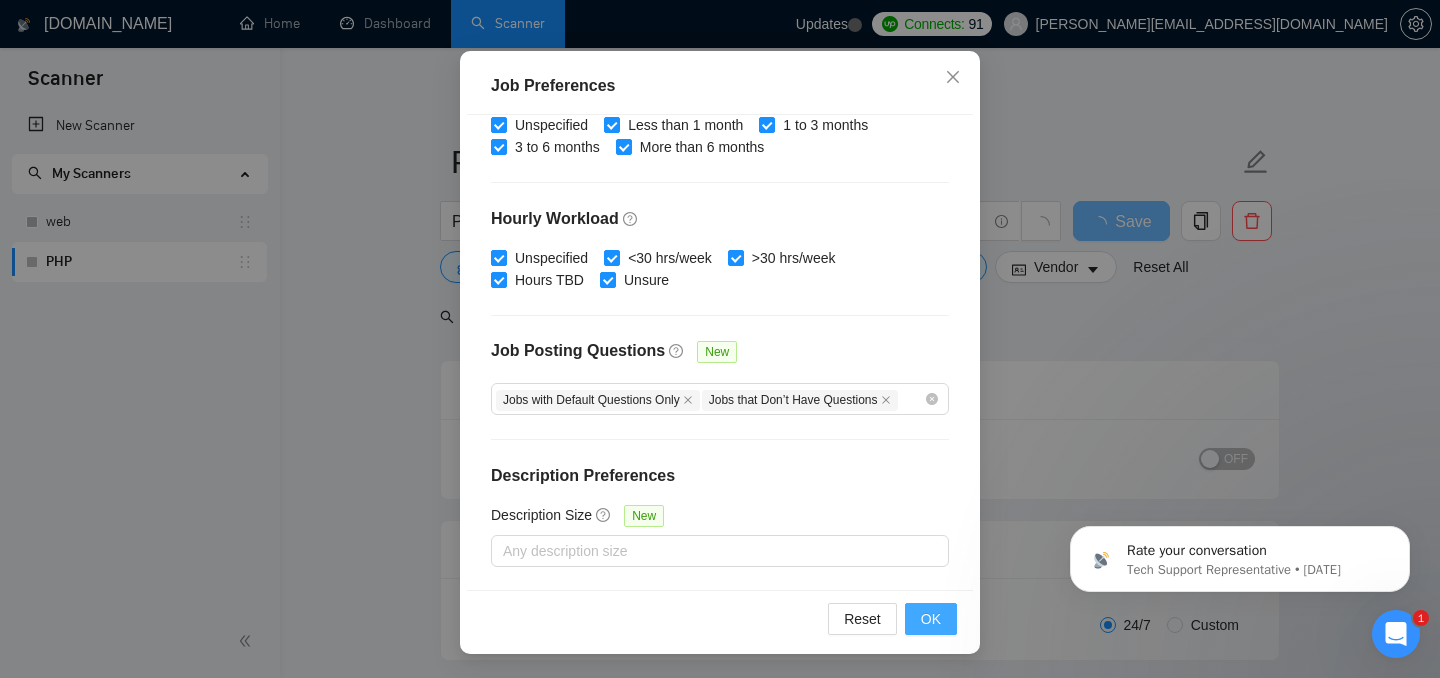 scroll, scrollTop: 68, scrollLeft: 0, axis: vertical 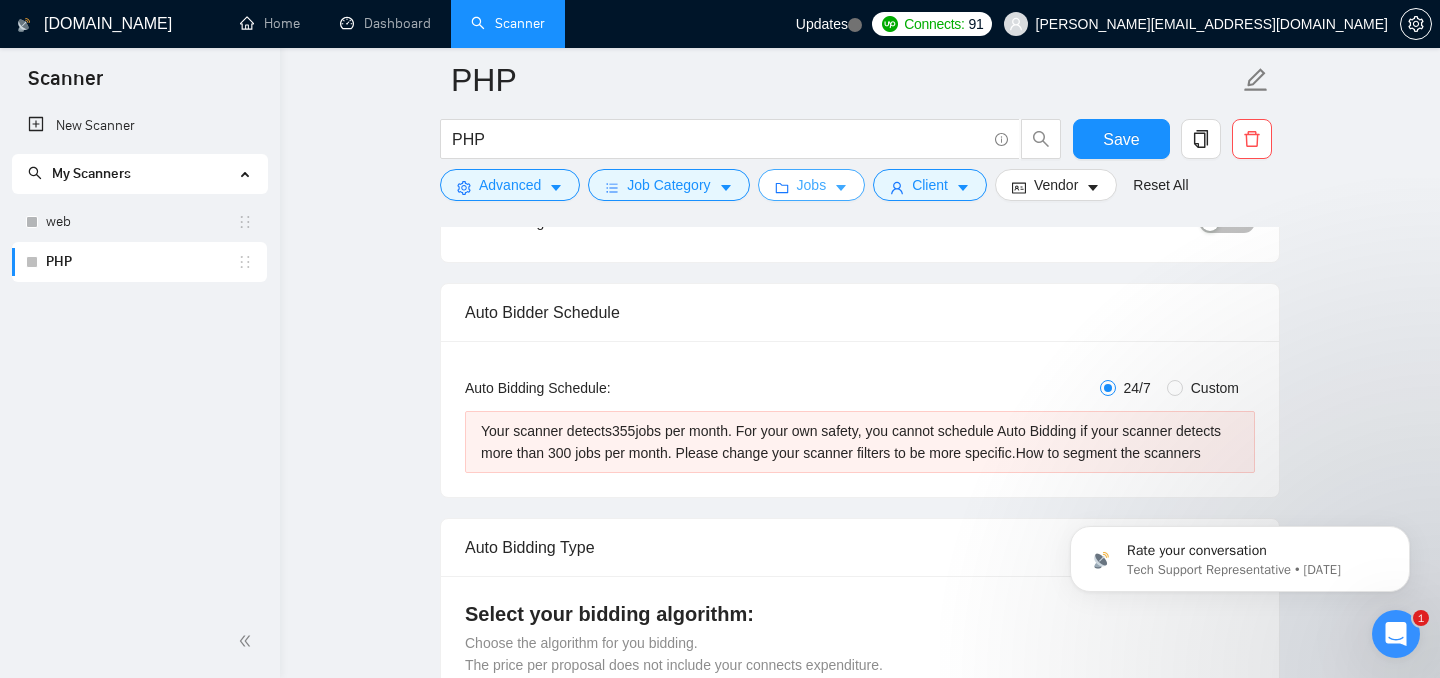 type 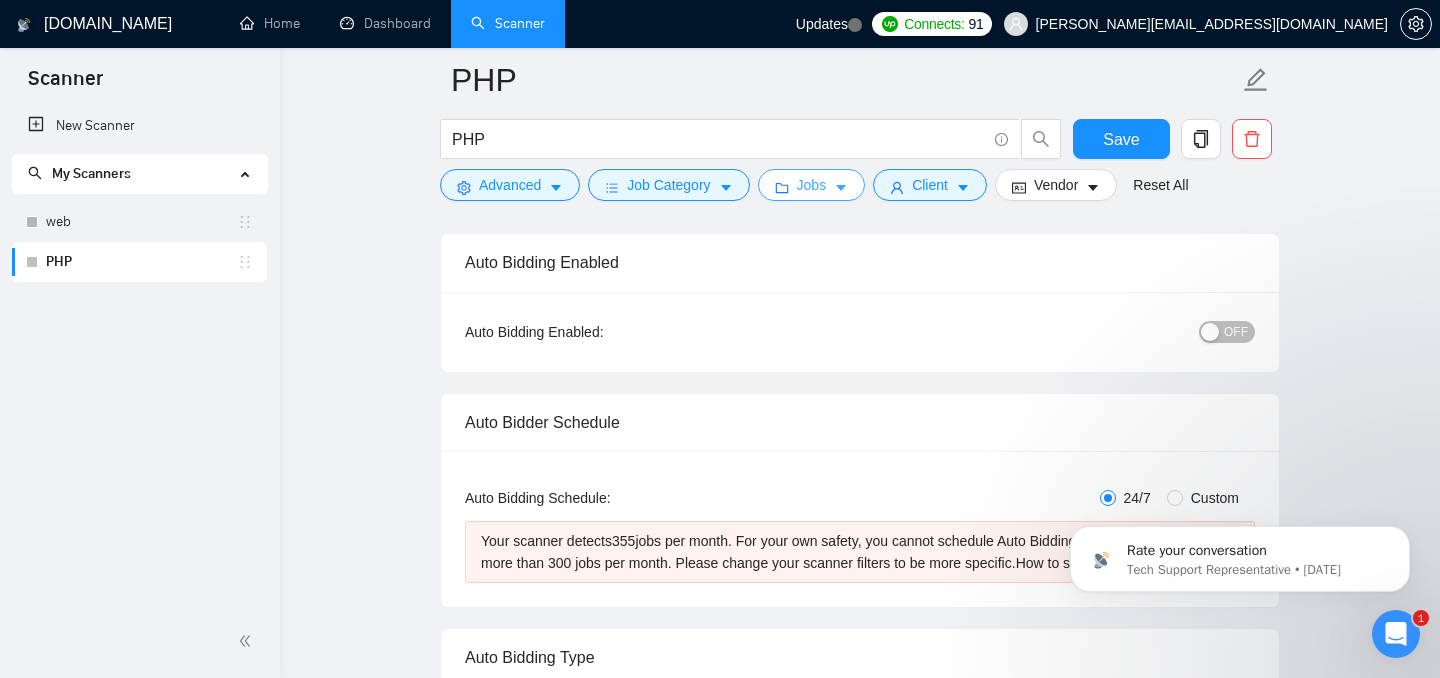 scroll, scrollTop: 133, scrollLeft: 0, axis: vertical 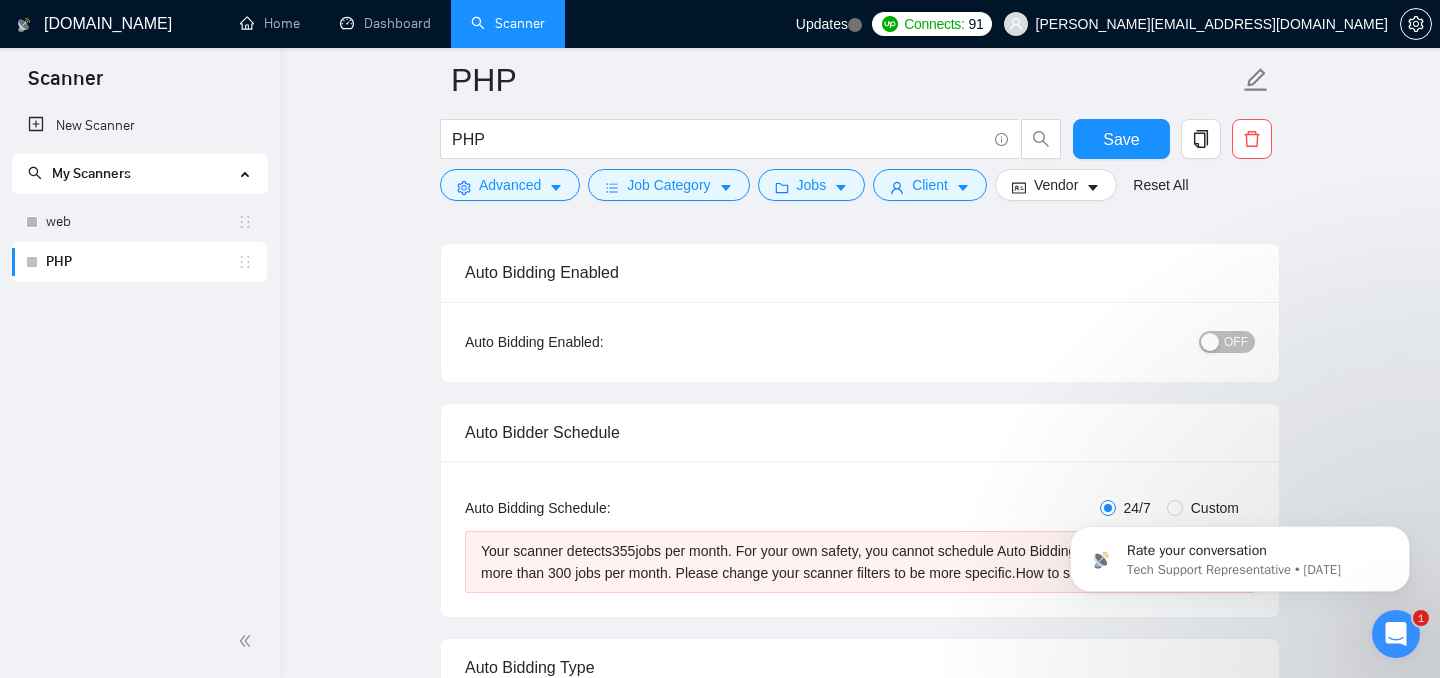 click on "OFF" at bounding box center (1227, 342) 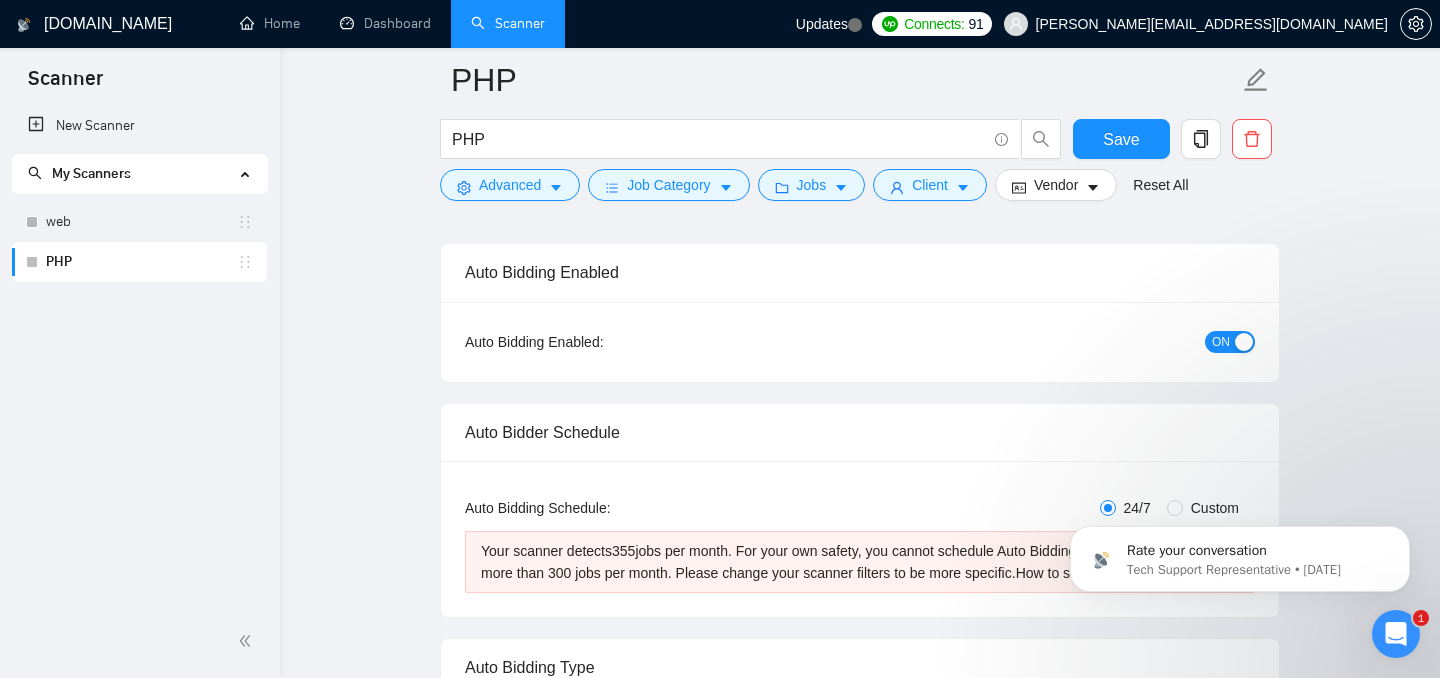 click on "ON" at bounding box center [1221, 342] 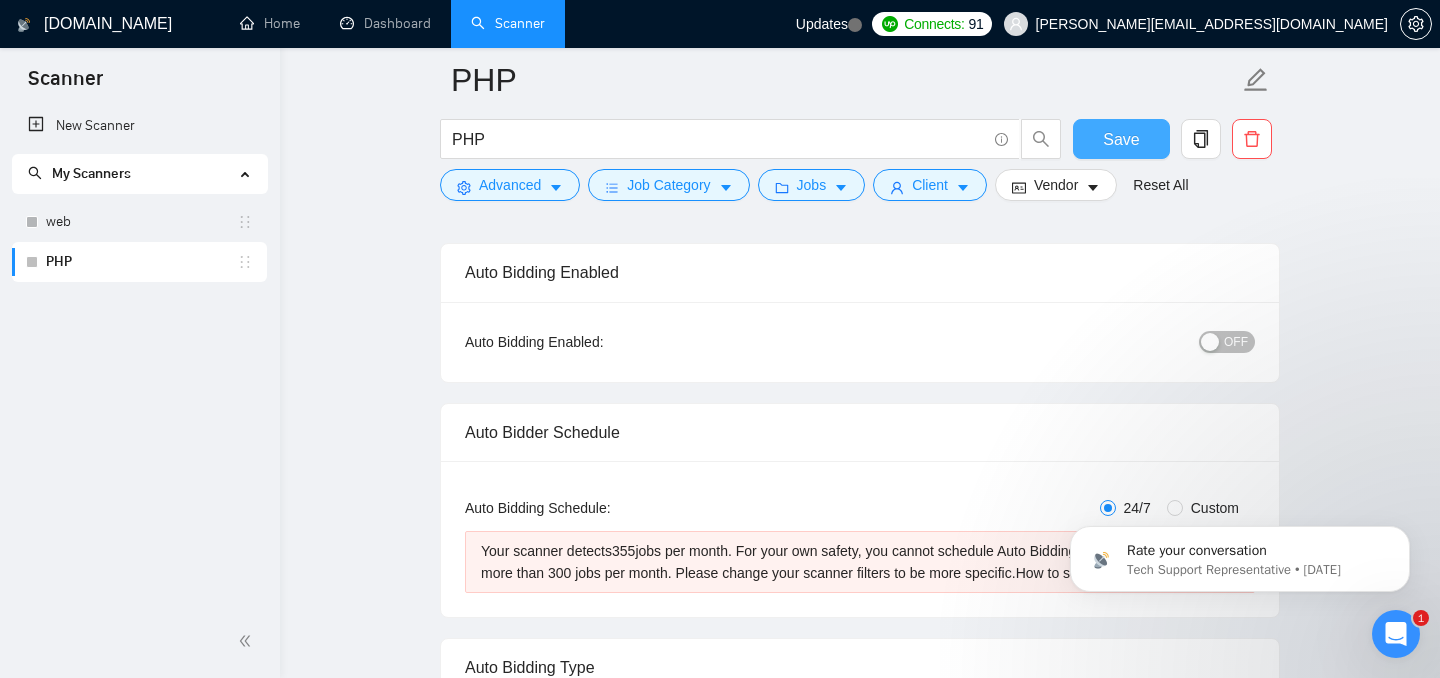 click on "Save" at bounding box center [1121, 139] 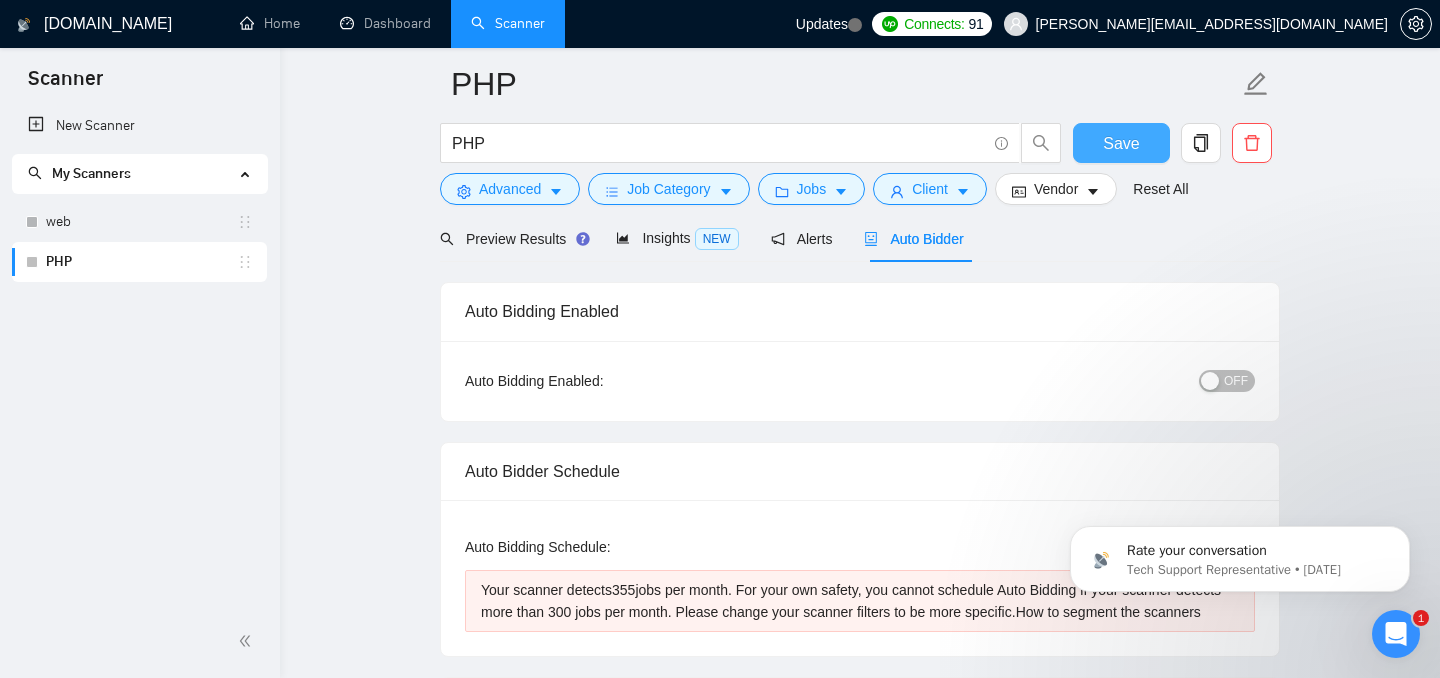 scroll, scrollTop: 0, scrollLeft: 0, axis: both 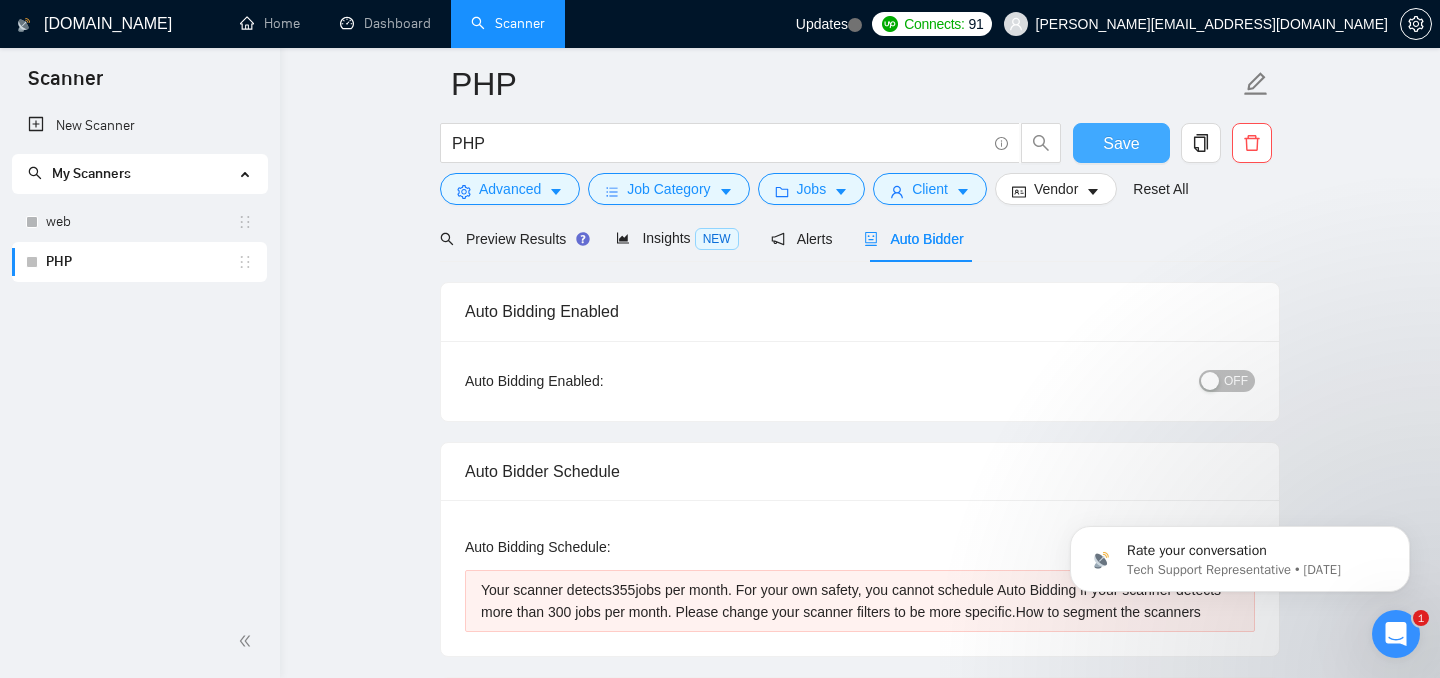 type 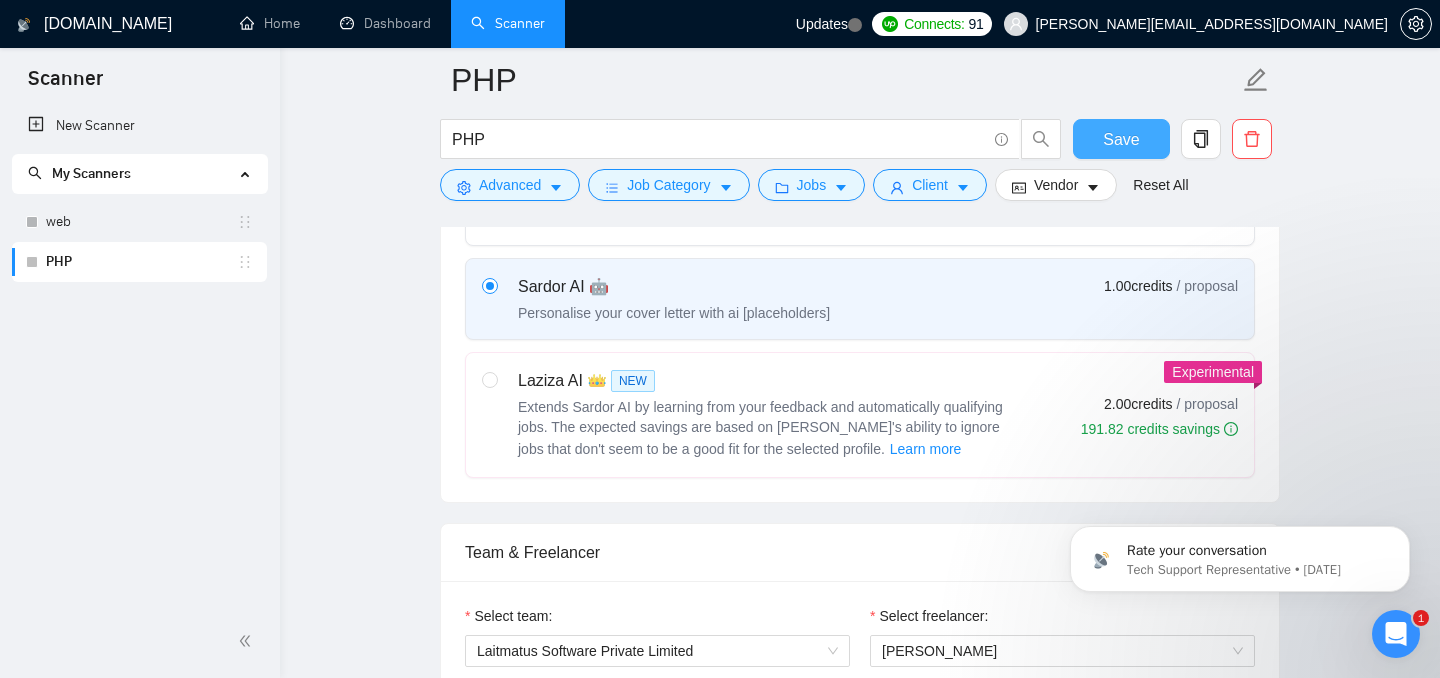 scroll, scrollTop: 779, scrollLeft: 0, axis: vertical 